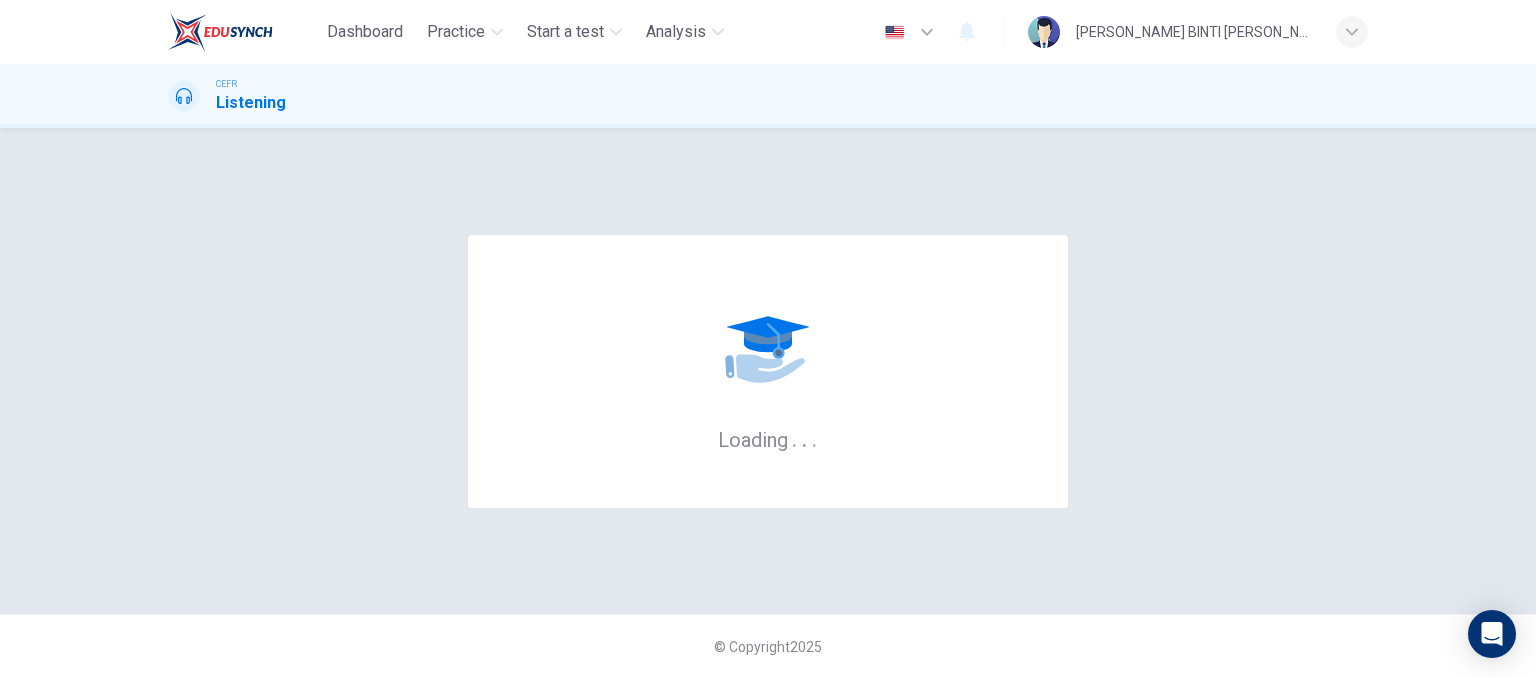 scroll, scrollTop: 0, scrollLeft: 0, axis: both 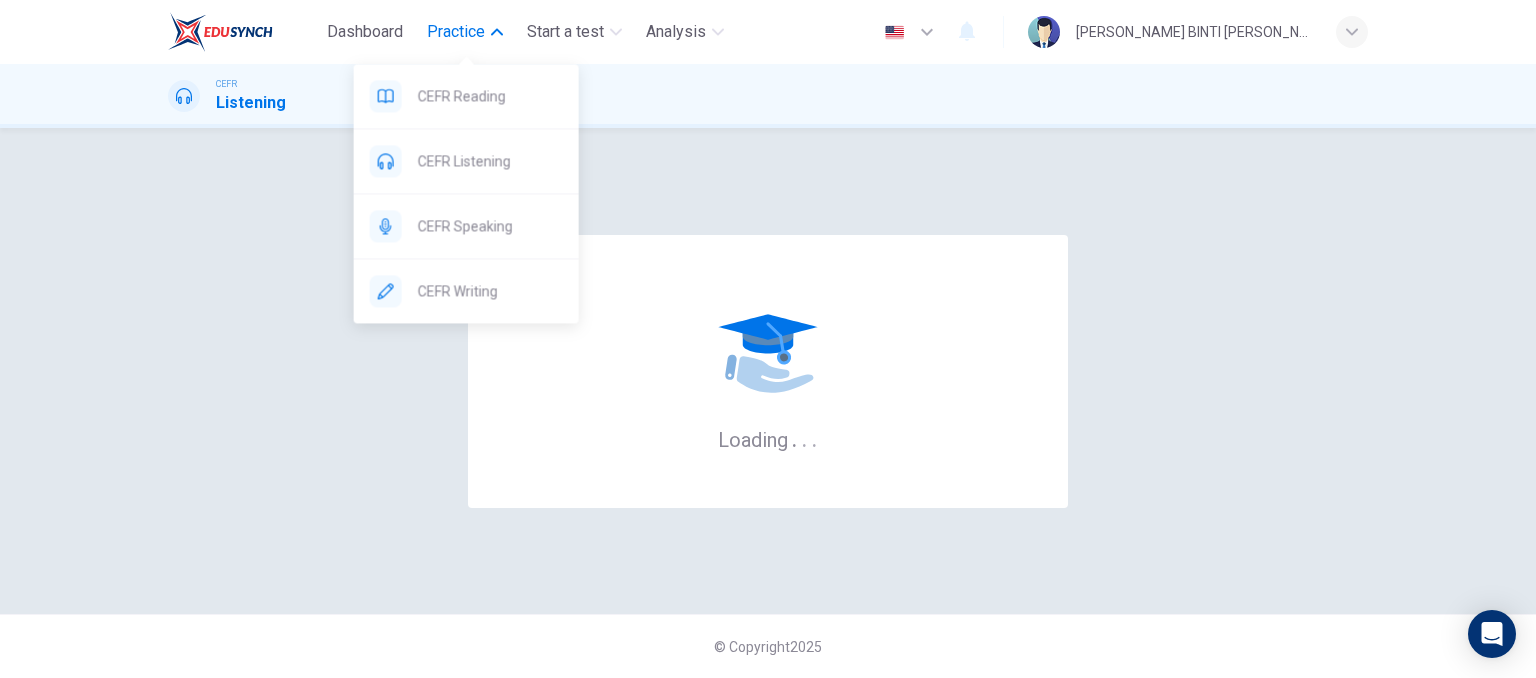 click on "Practice" at bounding box center (456, 32) 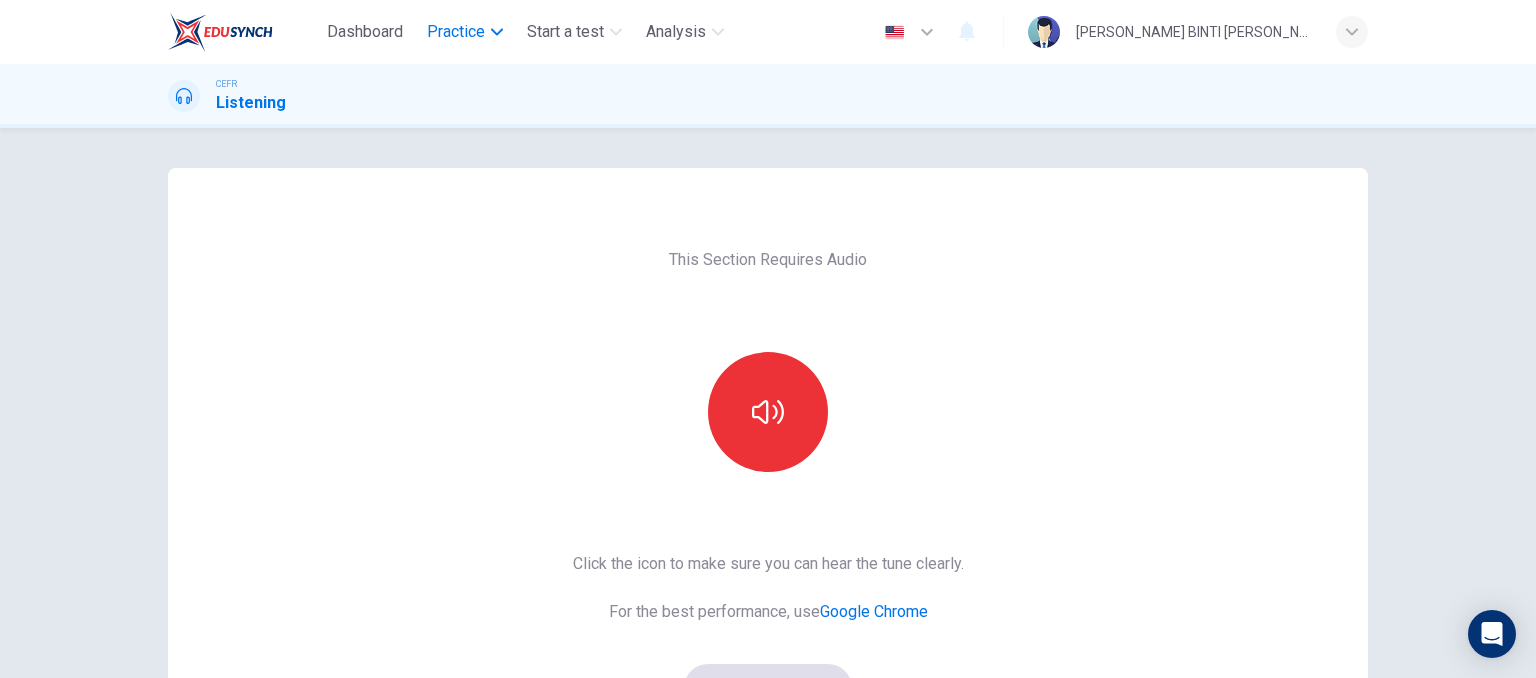 click on "Practice" at bounding box center (456, 32) 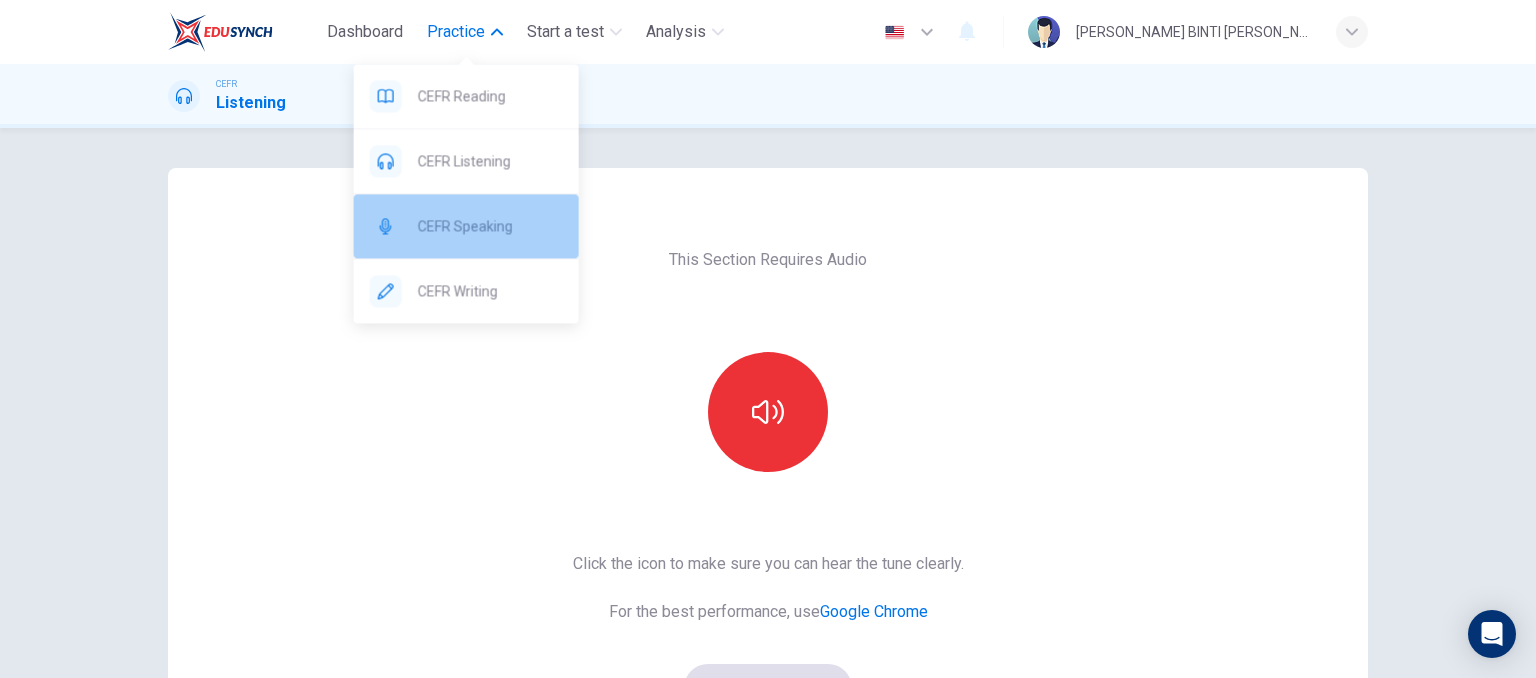 click on "CEFR Speaking" at bounding box center [490, 226] 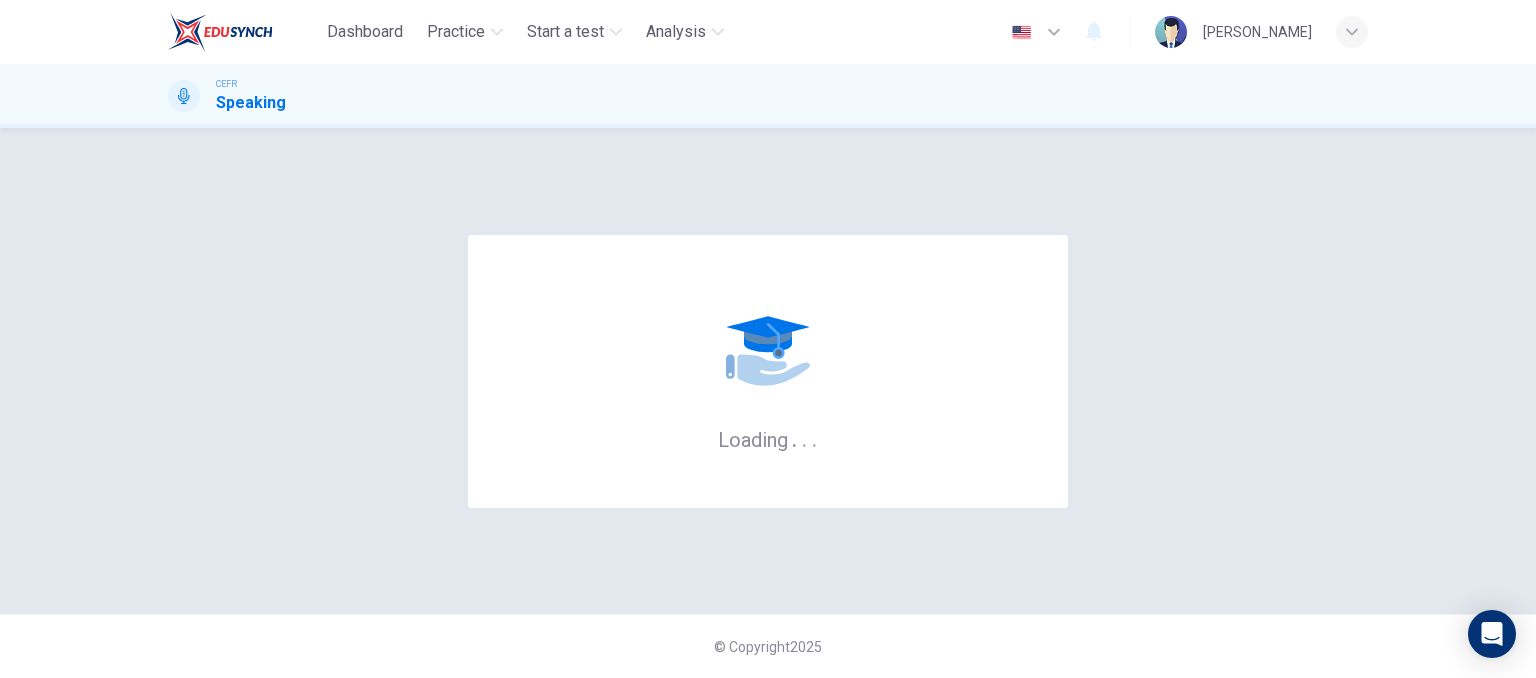 scroll, scrollTop: 0, scrollLeft: 0, axis: both 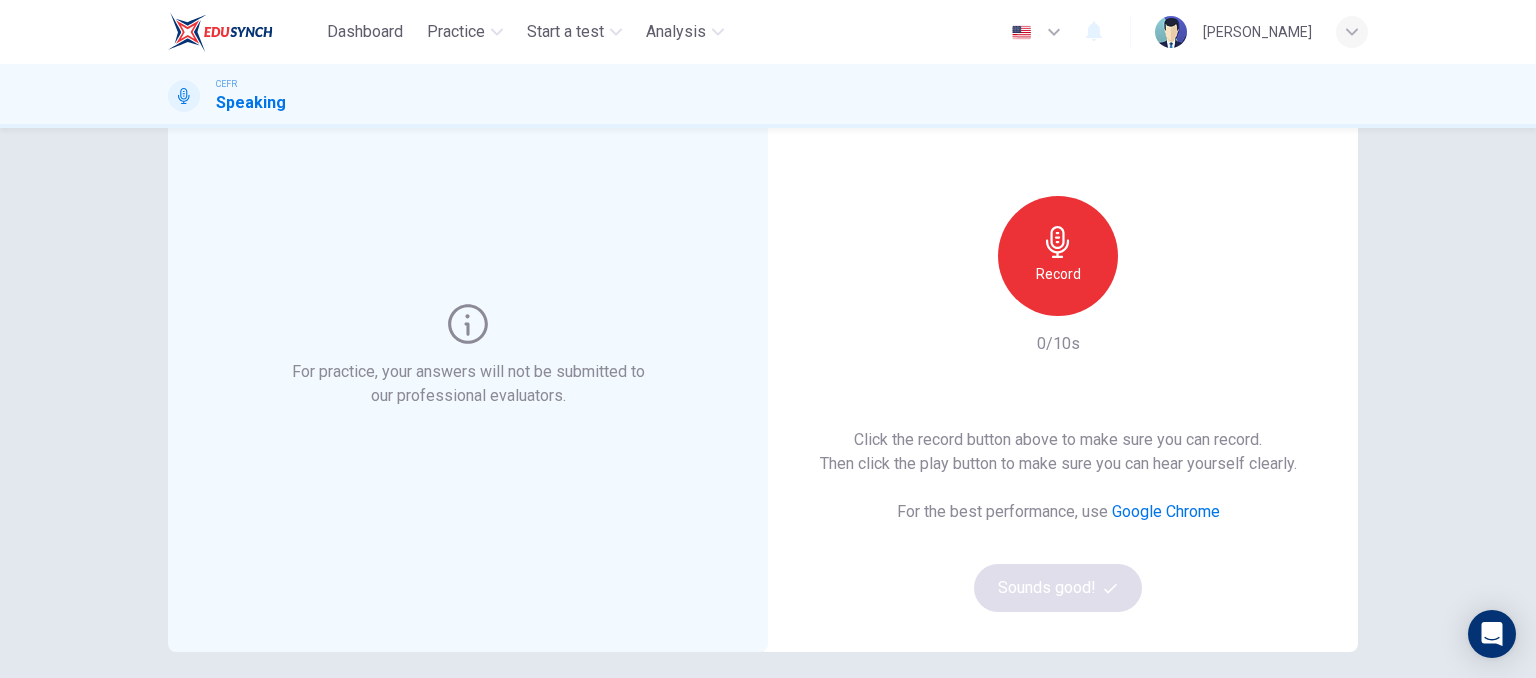 click on "Record" at bounding box center [1058, 274] 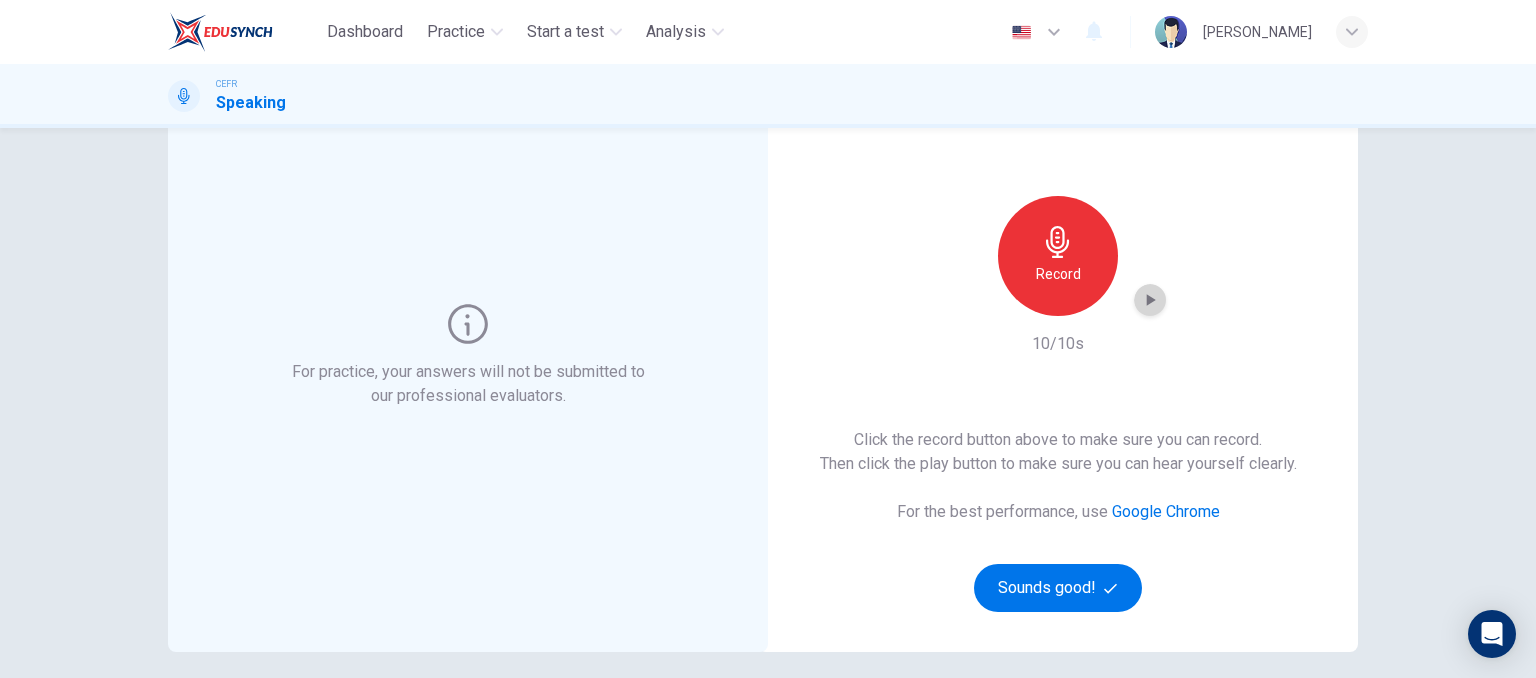 click at bounding box center (1150, 300) 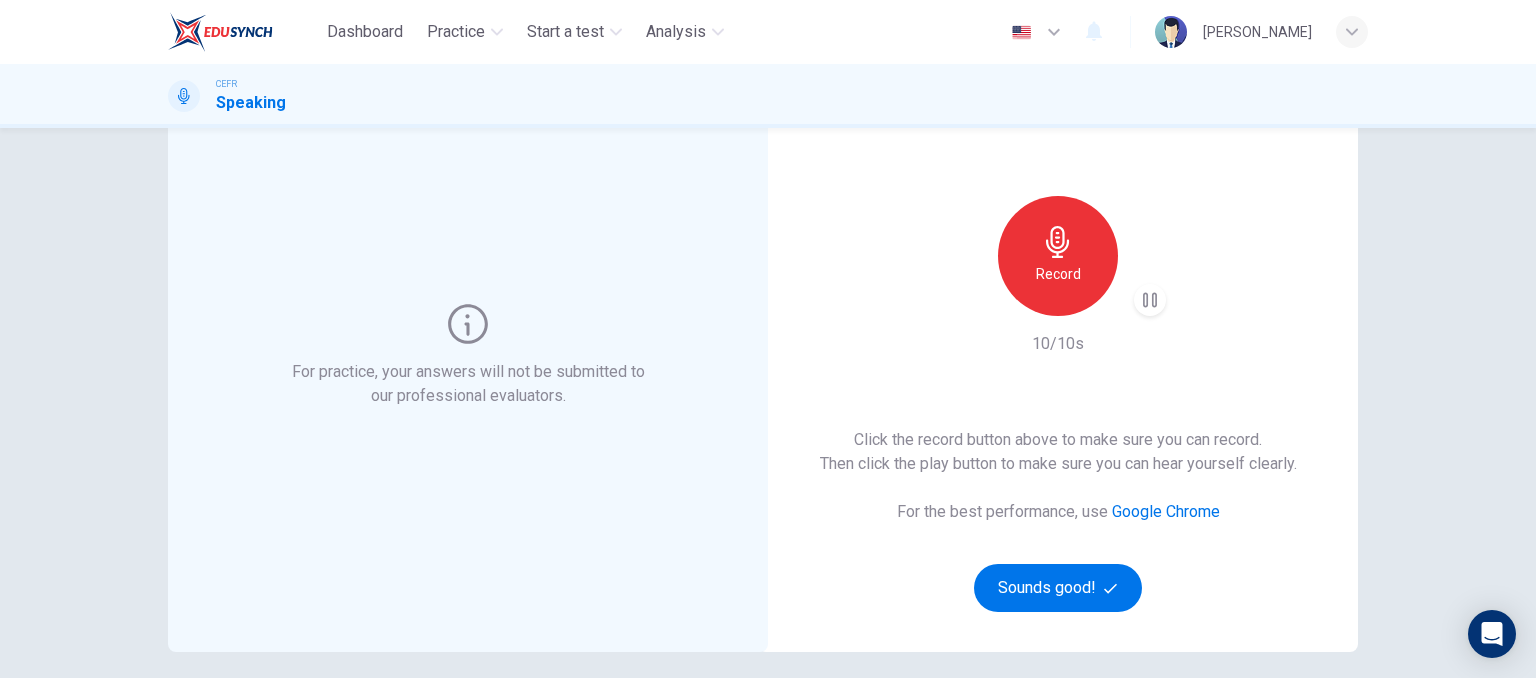 type 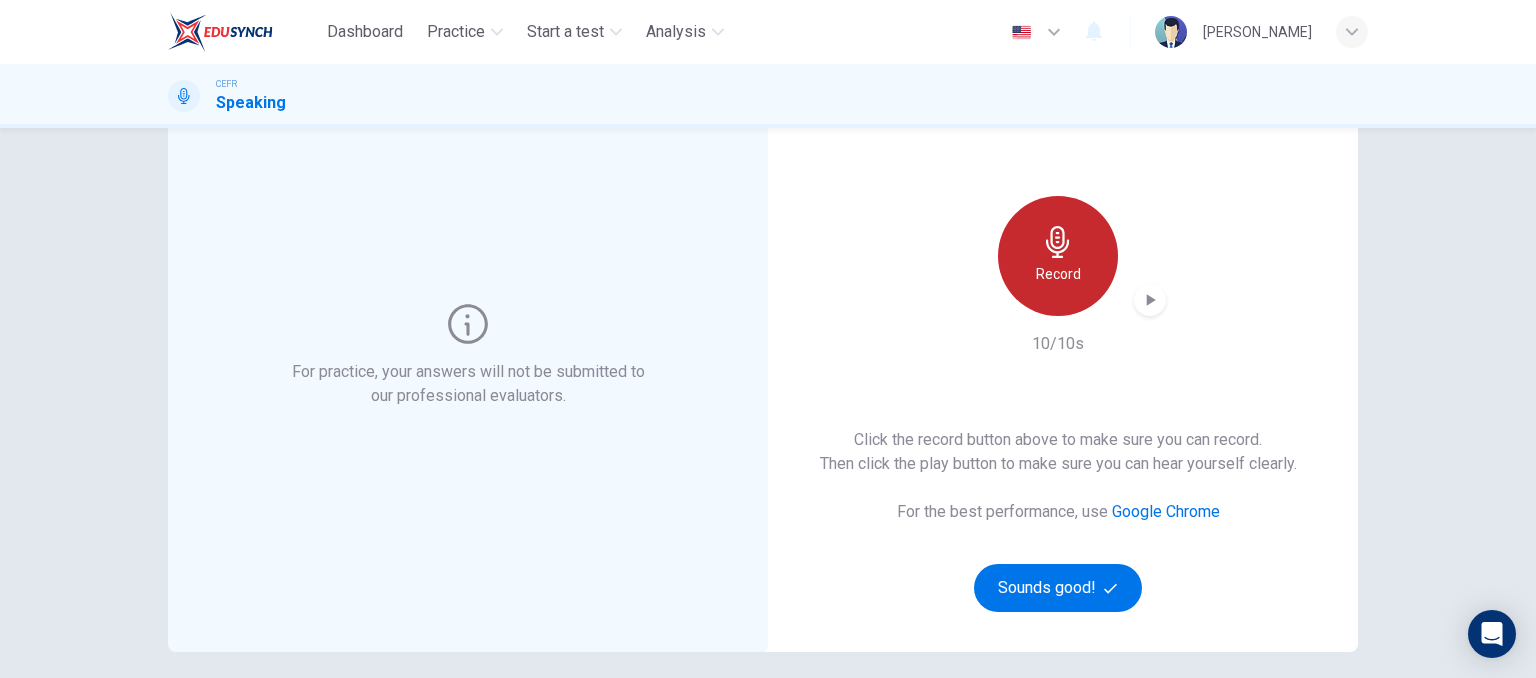 click 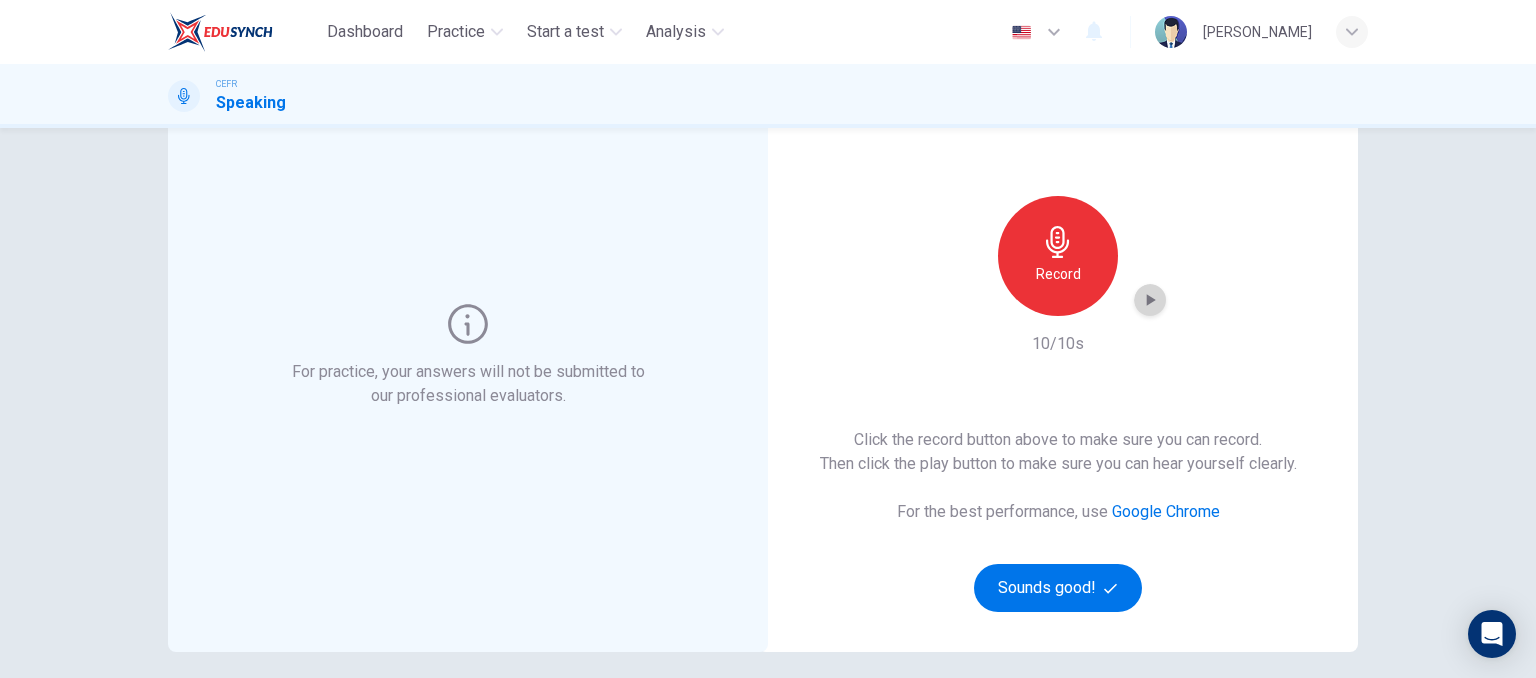 click at bounding box center (1150, 300) 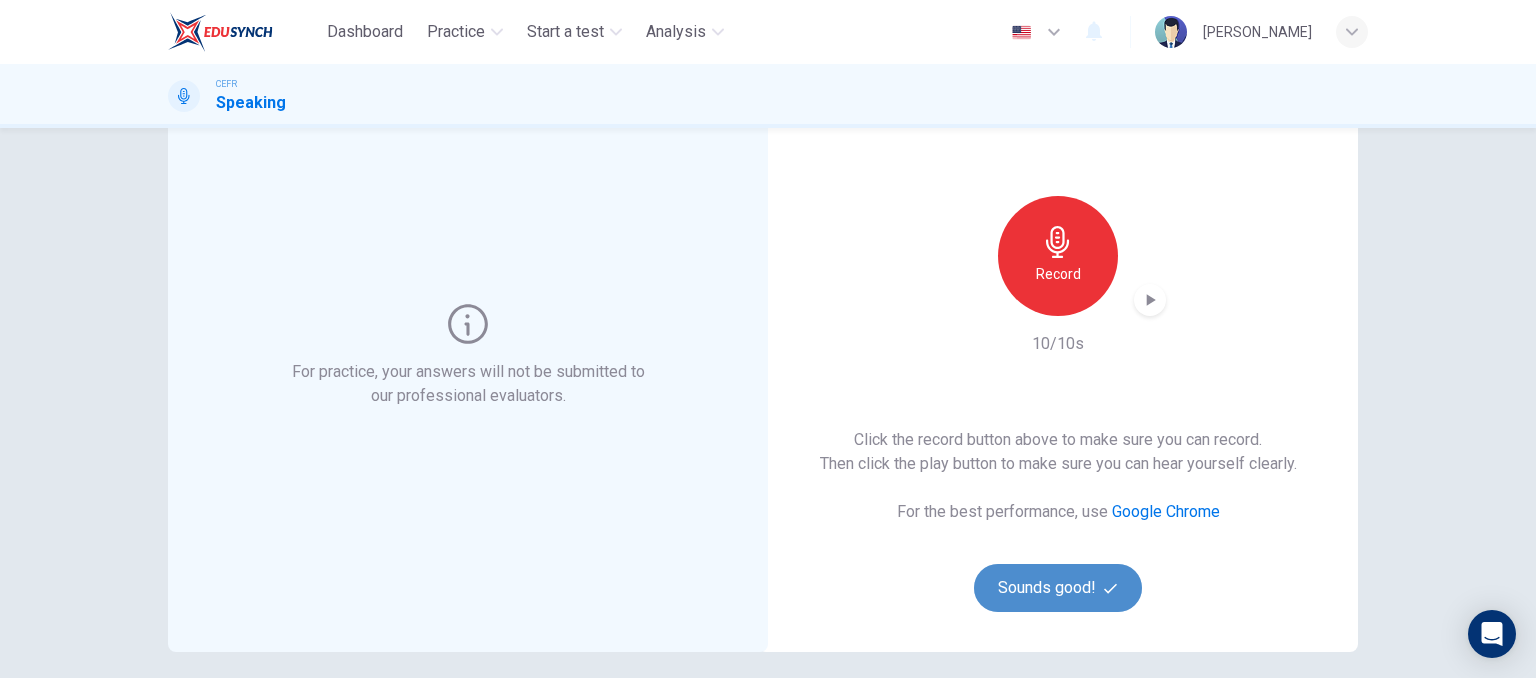 click on "Sounds good!" at bounding box center [1058, 588] 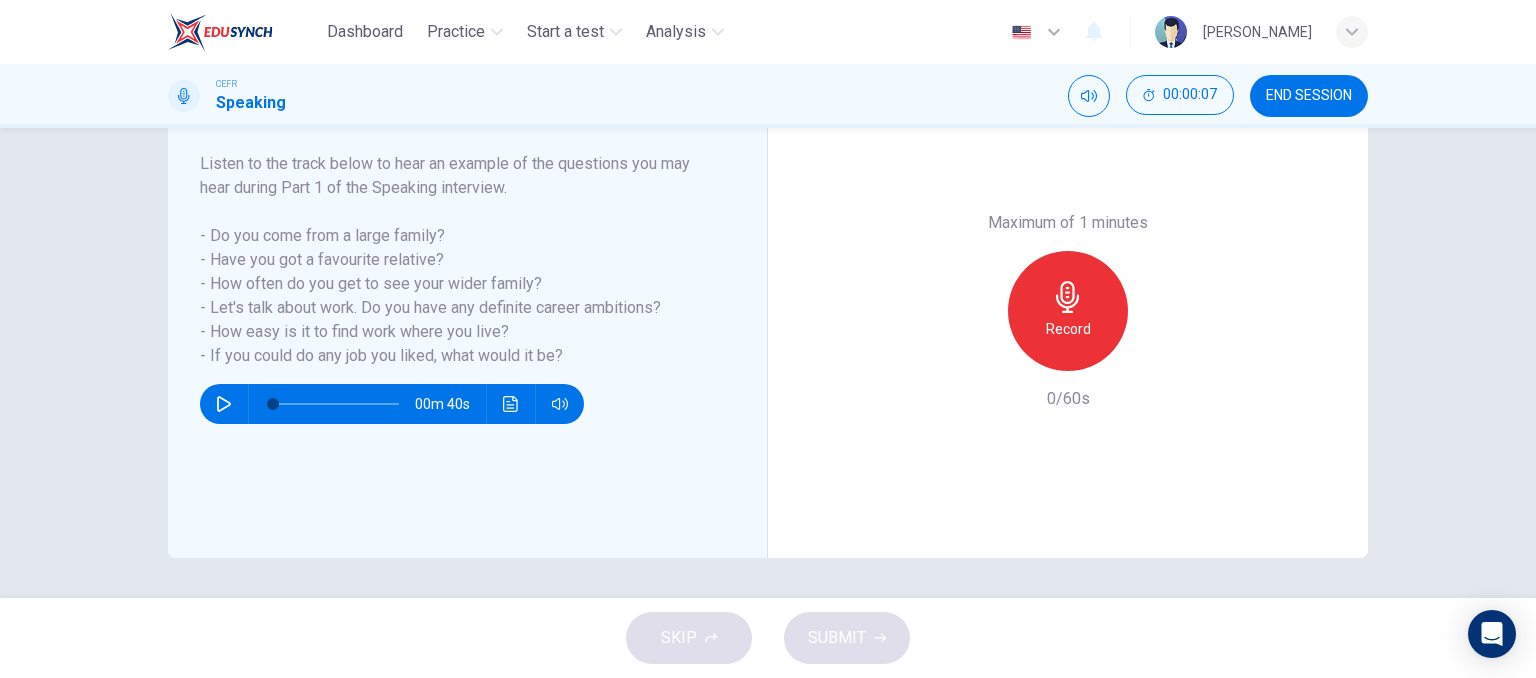 scroll, scrollTop: 160, scrollLeft: 0, axis: vertical 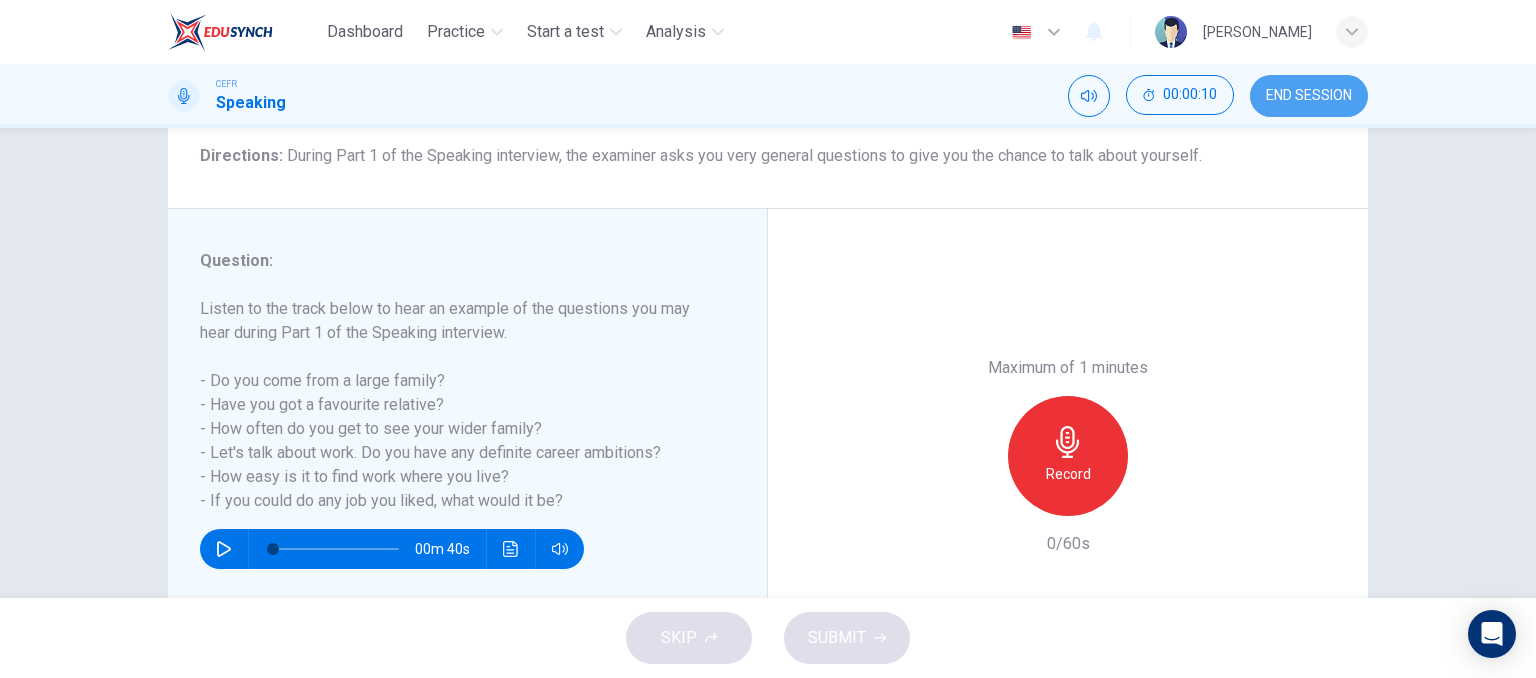 click on "END SESSION" at bounding box center (1309, 96) 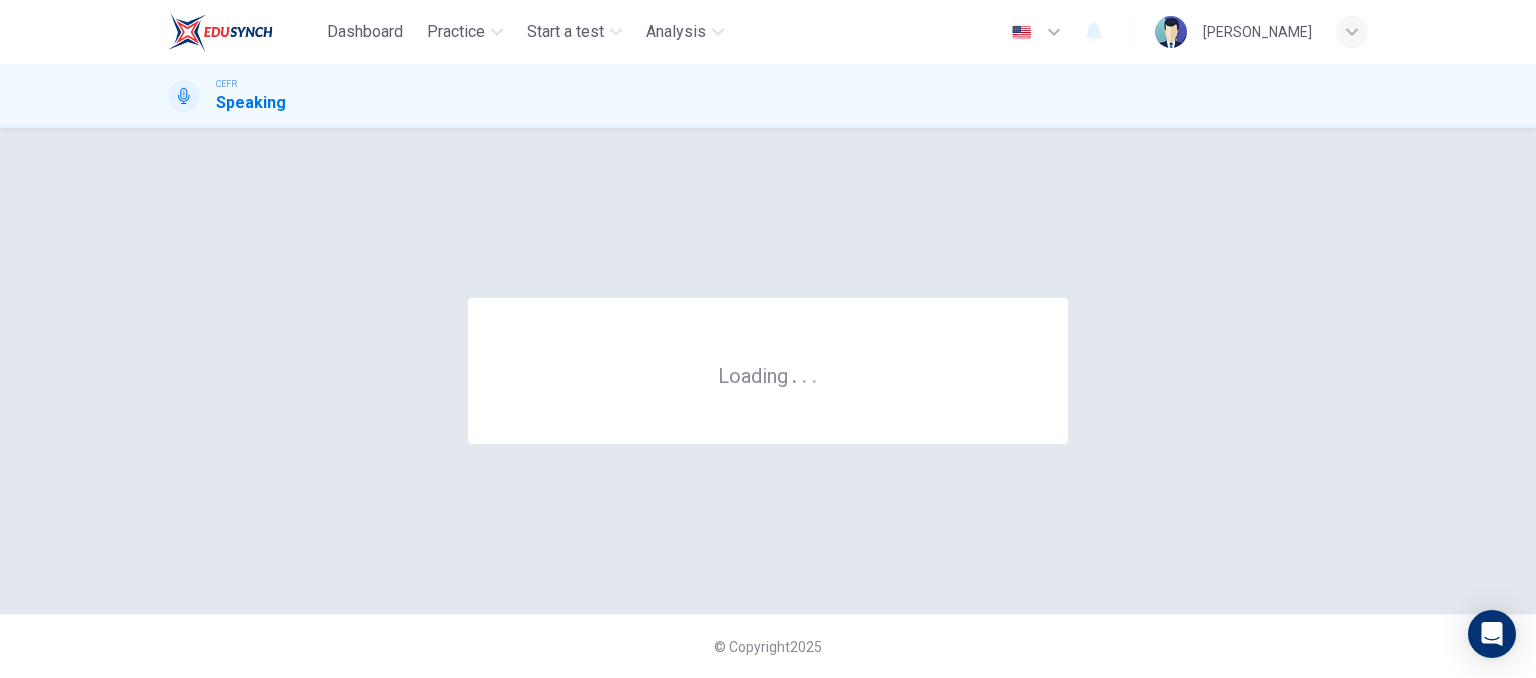 scroll, scrollTop: 0, scrollLeft: 0, axis: both 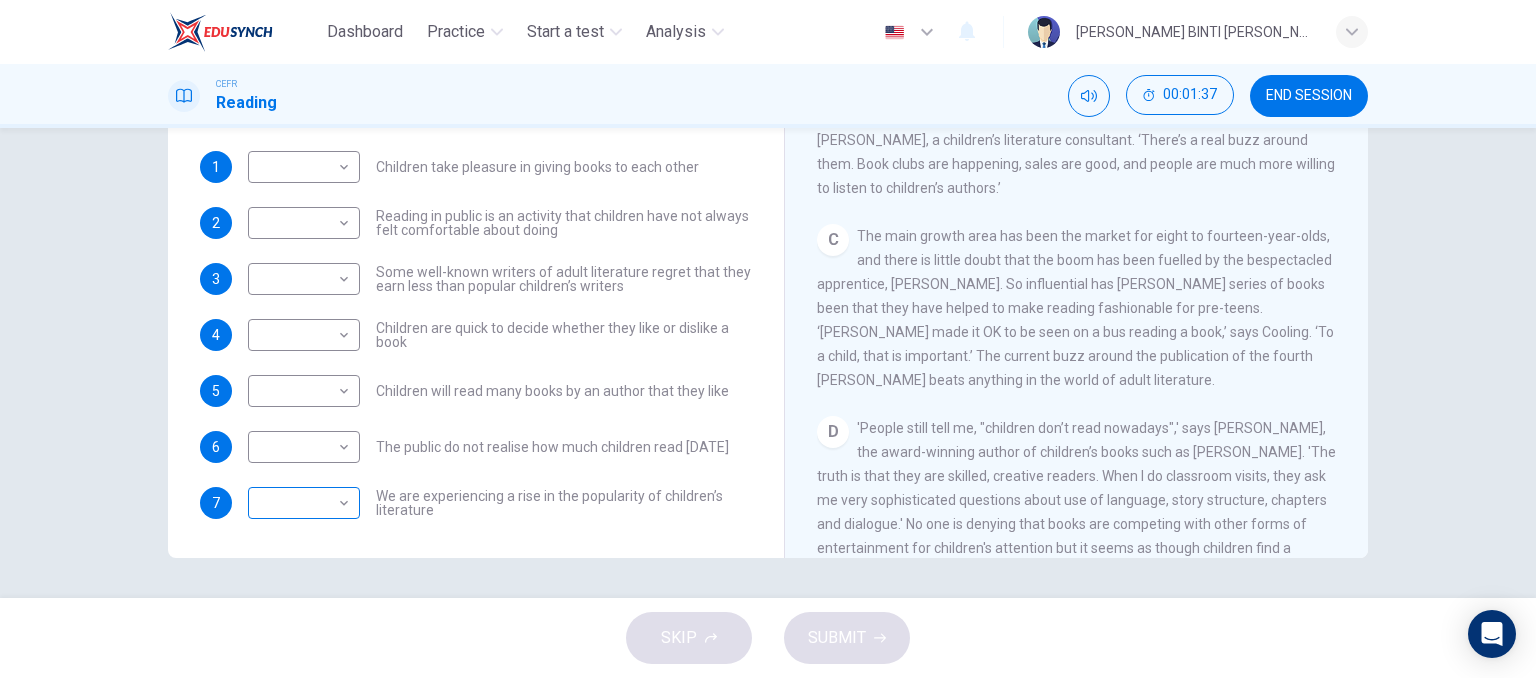 click on "Dashboard Practice Start a test Analysis English en ​ IBTISAM BINTI AHMAD TAJUDIN CEFR Reading 00:01:37 END SESSION Questions 1 - 7 Look at the following list of people A-E and the list of statements. Match each statement with one of the people listed. People A Wendy Cooling B David Almond C Julia Eccleshare D Jacqueline Wilson E Anne Fine 1 ​ ​ Children take pleasure in giving books to each other 2 ​ ​ Reading in public is an activity that children have not always felt comfortable about doing 3 ​ ​ Some well-known writers of adult literature regret that they earn less than popular children’s writers 4 ​ ​ Children are quick to decide whether they like or dislike a book 5 ​ ​ Children will read many books by an author that they like 6 ​ ​ The public do not realise how much children read today 7 ​ ​ We are experiencing a rise in the popularity of children’s literature Twist in the Tale CLICK TO ZOOM Click to Zoom A B C D E F G H I J SKIP SUBMIT
Dashboard Practice 2025" at bounding box center (768, 339) 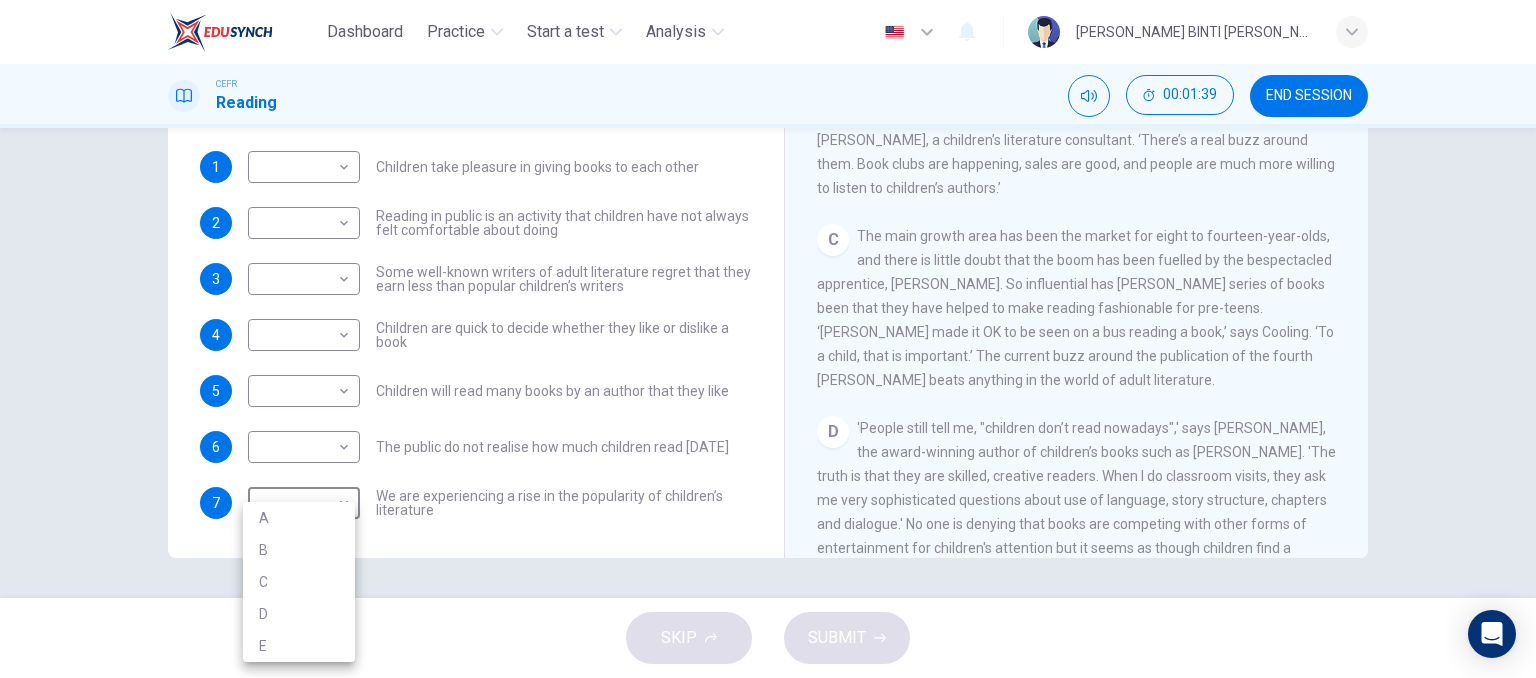 click at bounding box center (768, 339) 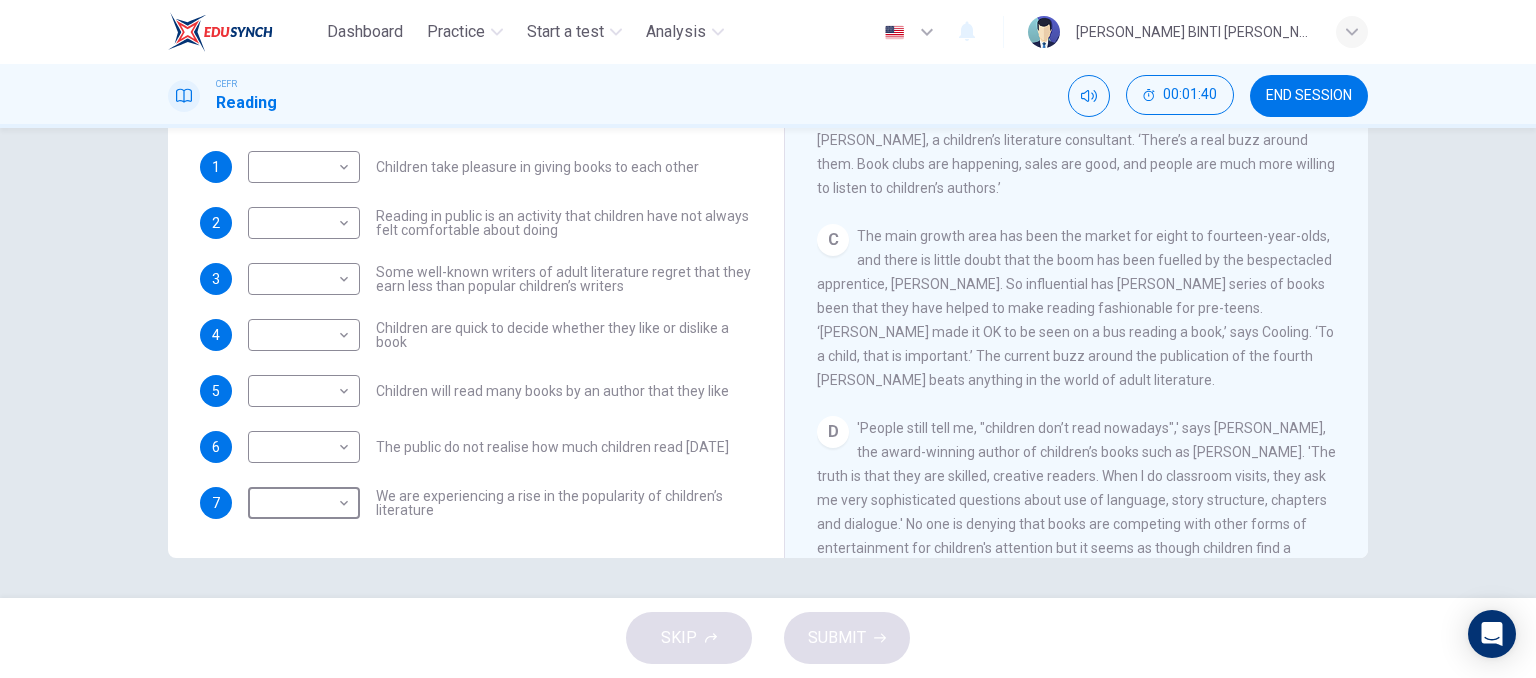 scroll, scrollTop: 0, scrollLeft: 0, axis: both 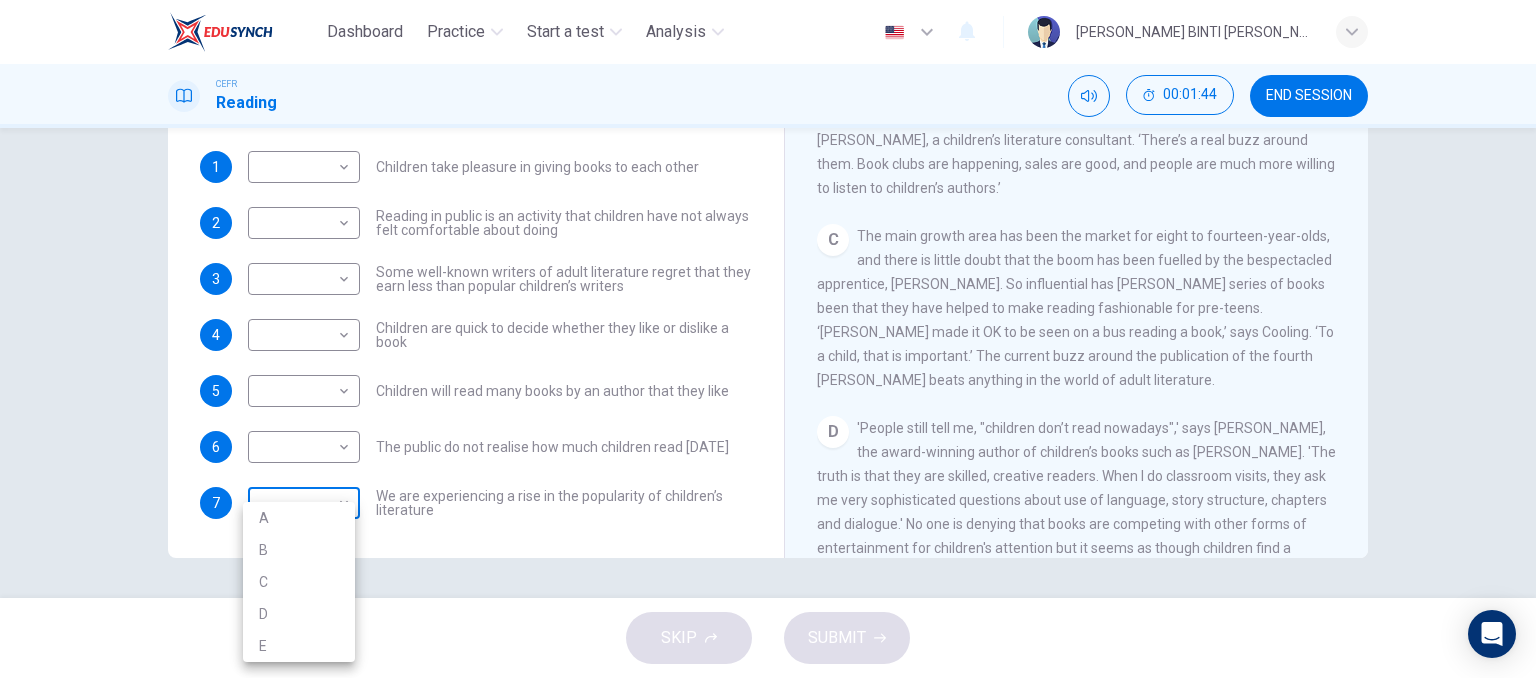 click on "Dashboard Practice Start a test Analysis English en ​ IBTISAM BINTI AHMAD TAJUDIN CEFR Reading 00:01:44 END SESSION Questions 1 - 7 Look at the following list of people A-E and the list of statements. Match each statement with one of the people listed. People A Wendy Cooling B David Almond C Julia Eccleshare D Jacqueline Wilson E Anne Fine 1 ​ ​ Children take pleasure in giving books to each other 2 ​ ​ Reading in public is an activity that children have not always felt comfortable about doing 3 ​ ​ Some well-known writers of adult literature regret that they earn less than popular children’s writers 4 ​ ​ Children are quick to decide whether they like or dislike a book 5 ​ ​ Children will read many books by an author that they like 6 ​ ​ The public do not realise how much children read today 7 ​ ​ We are experiencing a rise in the popularity of children’s literature Twist in the Tale CLICK TO ZOOM Click to Zoom A B C D E F G H I J SKIP SUBMIT
Dashboard Practice 2025" at bounding box center [768, 339] 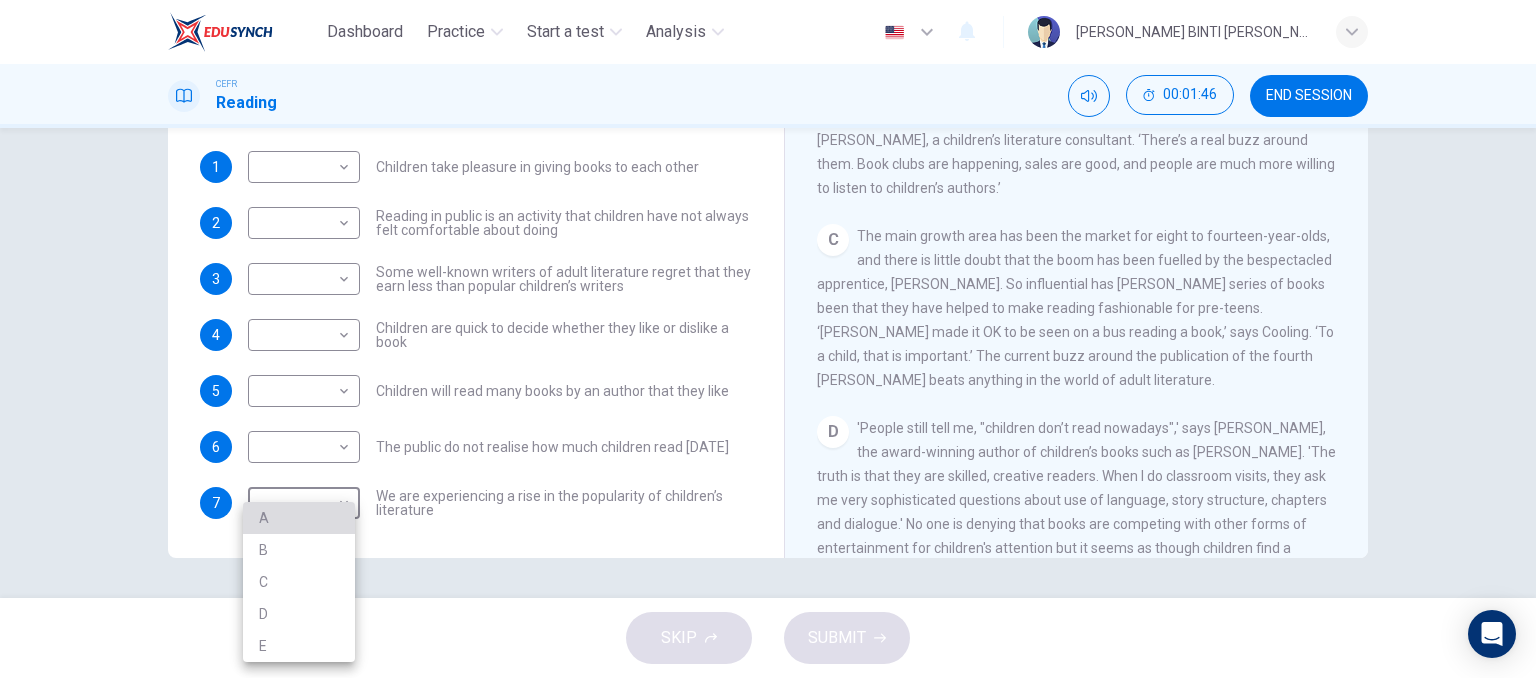 click on "A" at bounding box center [299, 518] 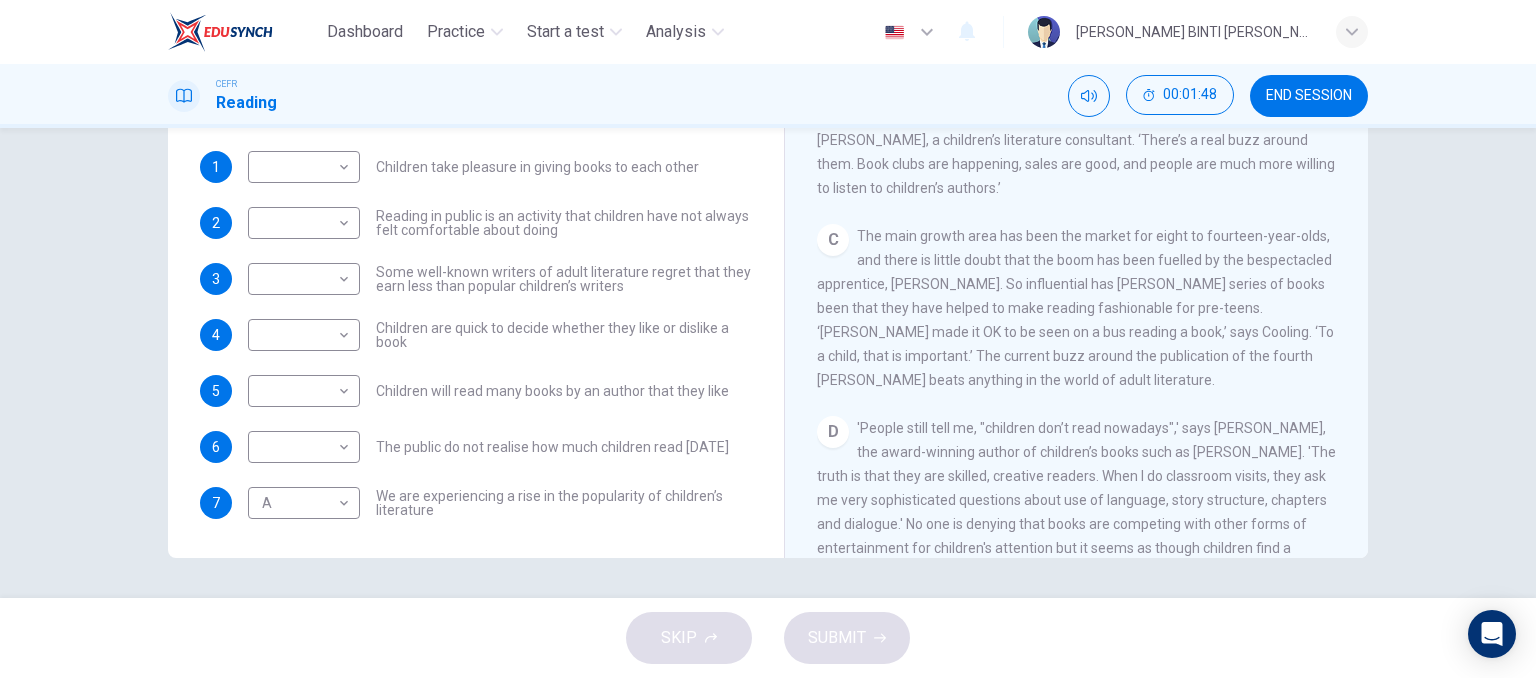 click on "​ ​ The public do not realise how much children read today" at bounding box center [488, 447] 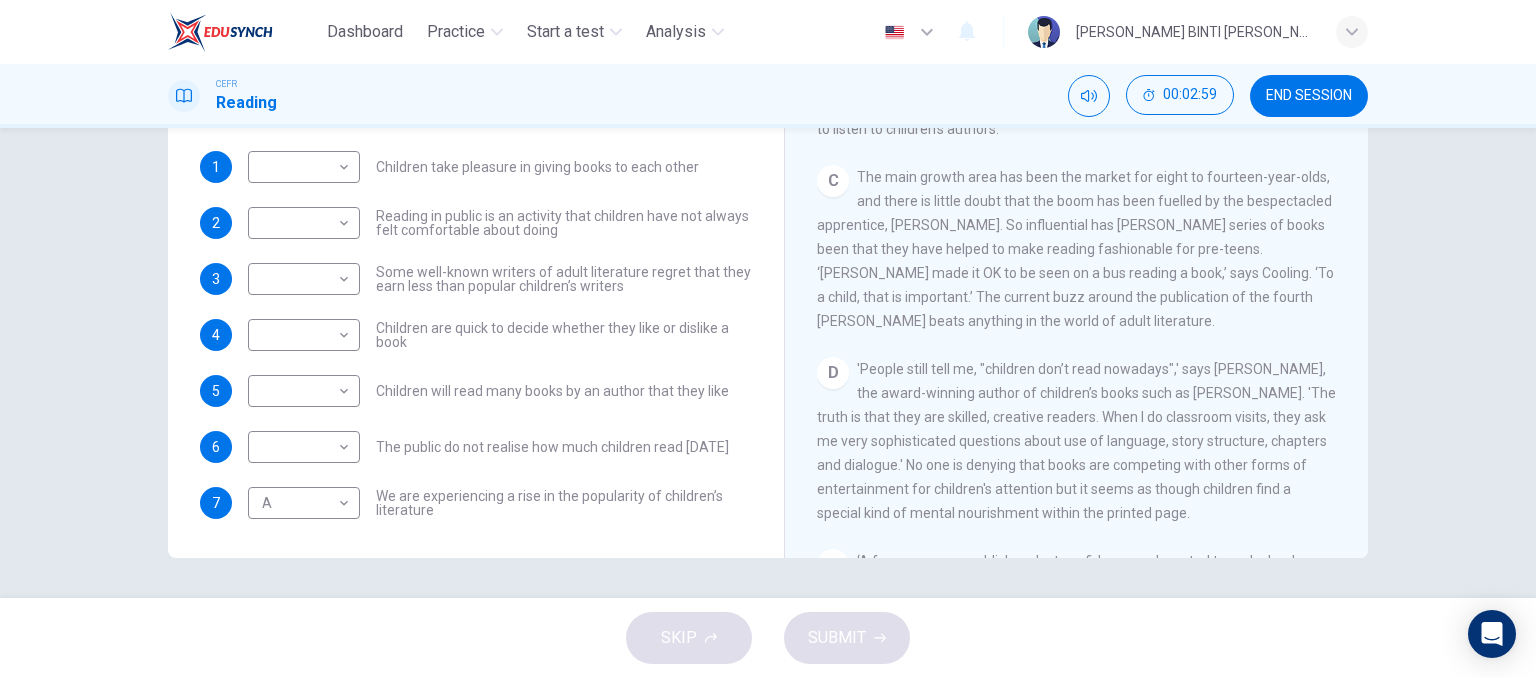 scroll, scrollTop: 656, scrollLeft: 0, axis: vertical 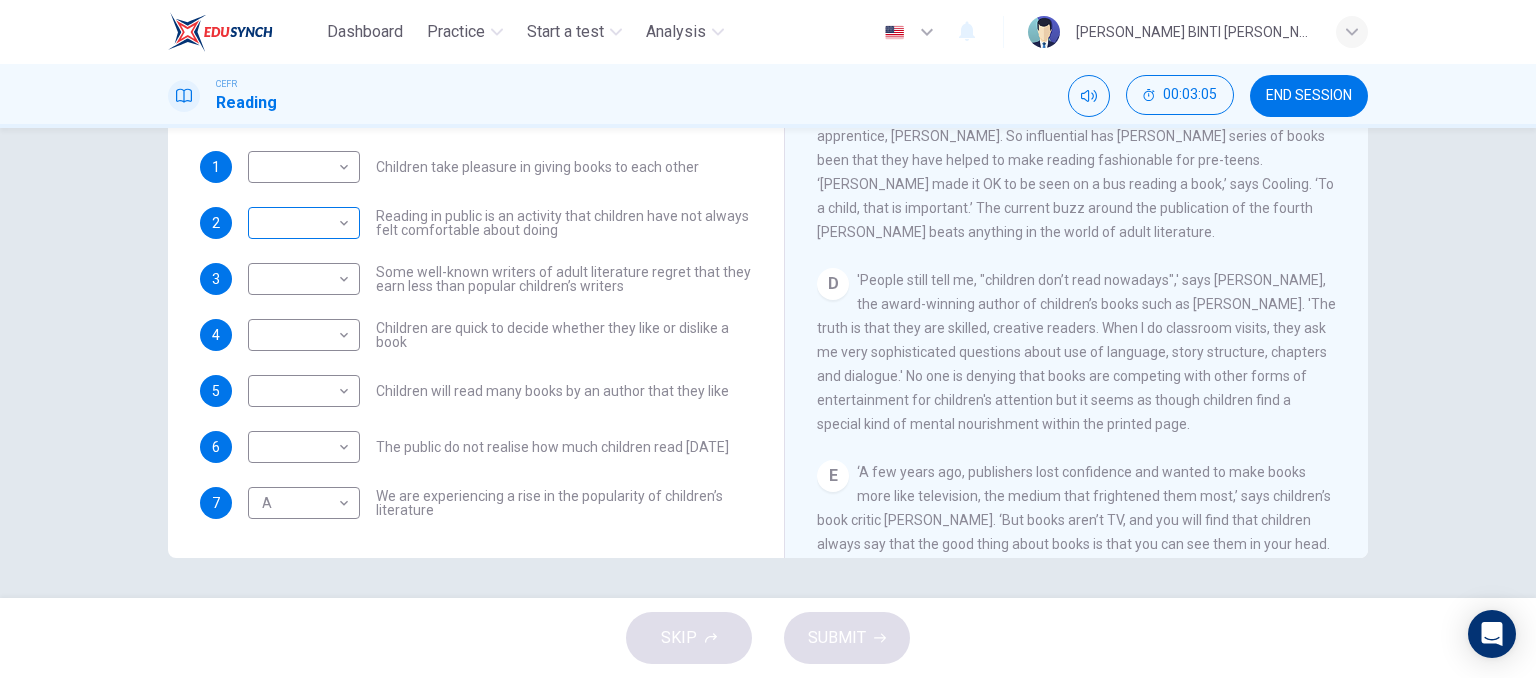 click on "Dashboard Practice Start a test Analysis English en ​ IBTISAM BINTI AHMAD TAJUDIN CEFR Reading 00:03:05 END SESSION Questions 1 - 7 Look at the following list of people A-E and the list of statements. Match each statement with one of the people listed. People A Wendy Cooling B David Almond C Julia Eccleshare D Jacqueline Wilson E Anne Fine 1 ​ ​ Children take pleasure in giving books to each other 2 ​ ​ Reading in public is an activity that children have not always felt comfortable about doing 3 ​ ​ Some well-known writers of adult literature regret that they earn less than popular children’s writers 4 ​ ​ Children are quick to decide whether they like or dislike a book 5 ​ ​ Children will read many books by an author that they like 6 ​ ​ The public do not realise how much children read today 7 A A ​ We are experiencing a rise in the popularity of children’s literature Twist in the Tale CLICK TO ZOOM Click to Zoom A B C D E F G H I J SKIP SUBMIT
Dashboard Practice 2025" at bounding box center (768, 339) 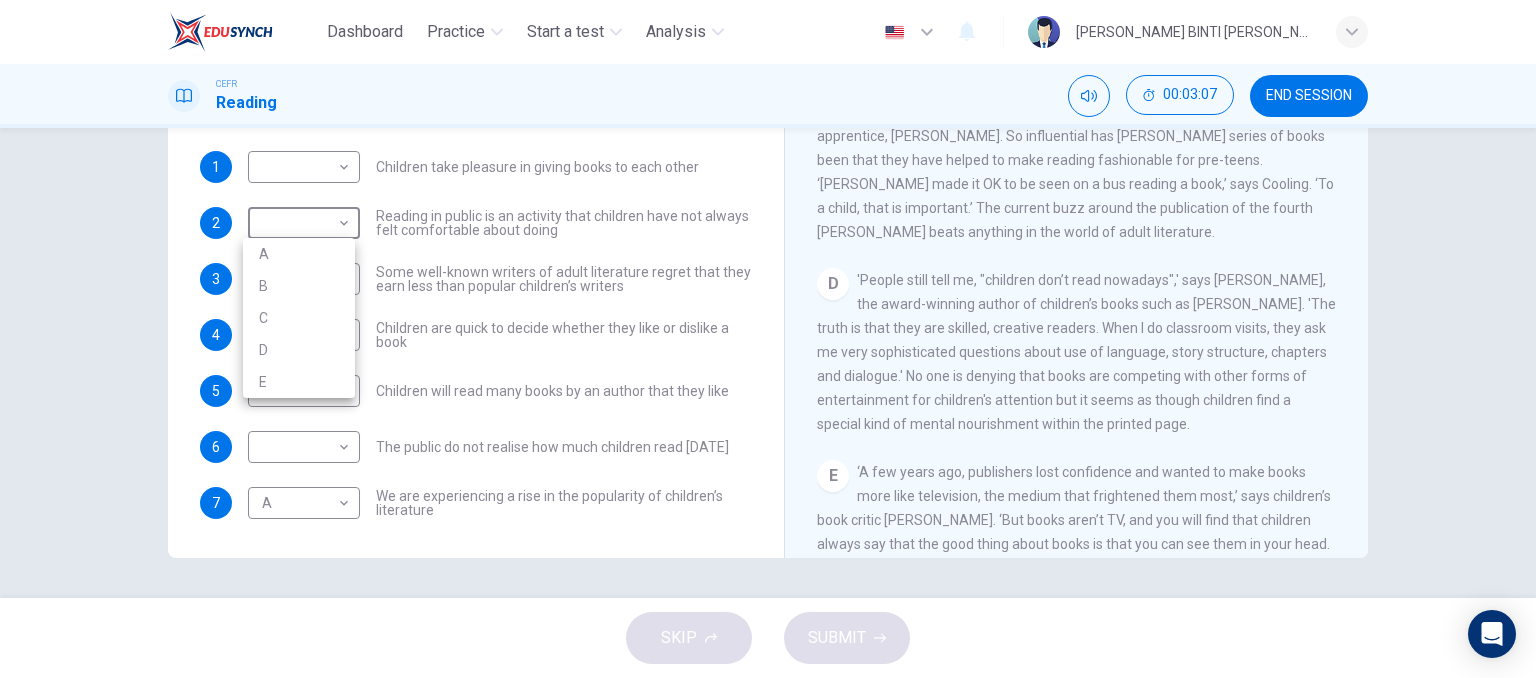 click at bounding box center (768, 339) 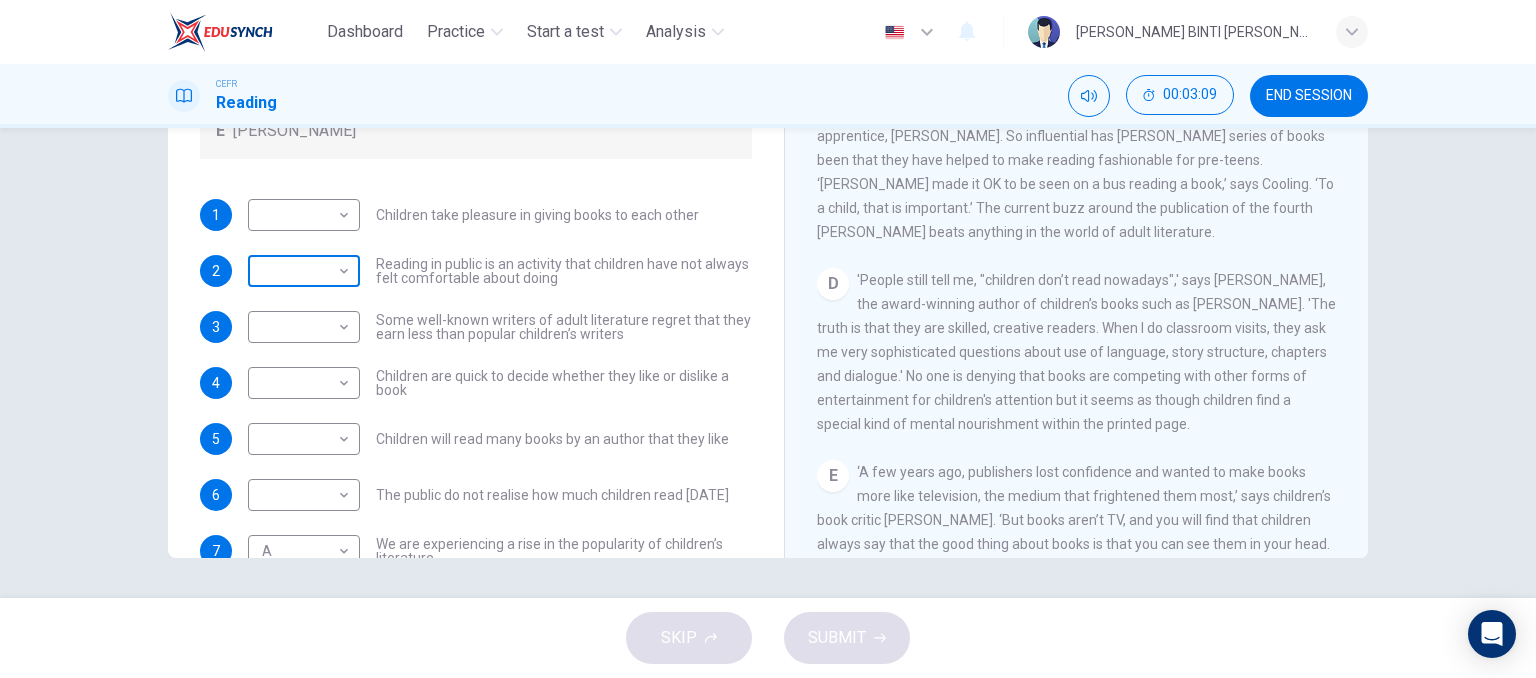 scroll, scrollTop: 144, scrollLeft: 0, axis: vertical 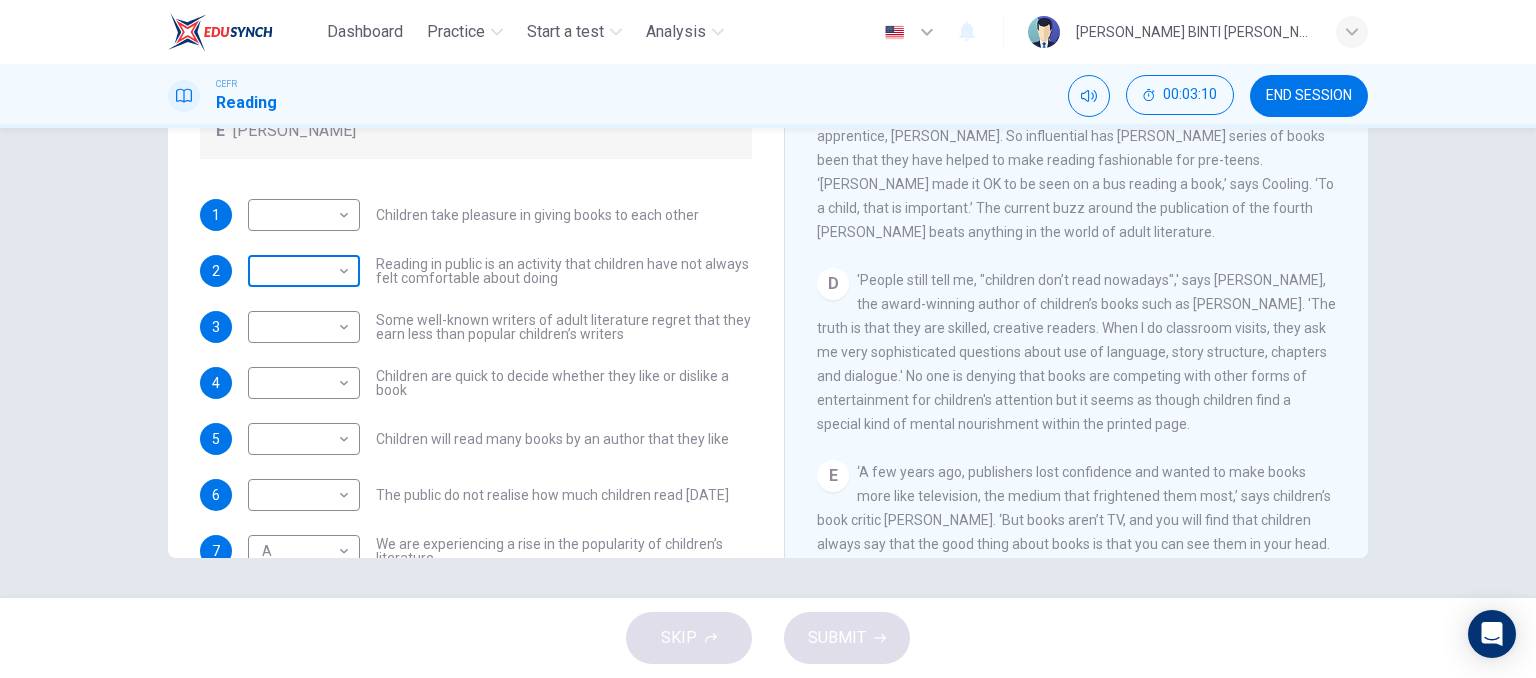 click on "Dashboard Practice Start a test Analysis English en ​ IBTISAM BINTI AHMAD TAJUDIN CEFR Reading 00:03:10 END SESSION Questions 1 - 7 Look at the following list of people A-E and the list of statements. Match each statement with one of the people listed. People A Wendy Cooling B David Almond C Julia Eccleshare D Jacqueline Wilson E Anne Fine 1 ​ ​ Children take pleasure in giving books to each other 2 ​ ​ Reading in public is an activity that children have not always felt comfortable about doing 3 ​ ​ Some well-known writers of adult literature regret that they earn less than popular children’s writers 4 ​ ​ Children are quick to decide whether they like or dislike a book 5 ​ ​ Children will read many books by an author that they like 6 ​ ​ The public do not realise how much children read today 7 A A ​ We are experiencing a rise in the popularity of children’s literature Twist in the Tale CLICK TO ZOOM Click to Zoom A B C D E F G H I J SKIP SUBMIT
Dashboard Practice 2025" at bounding box center (768, 339) 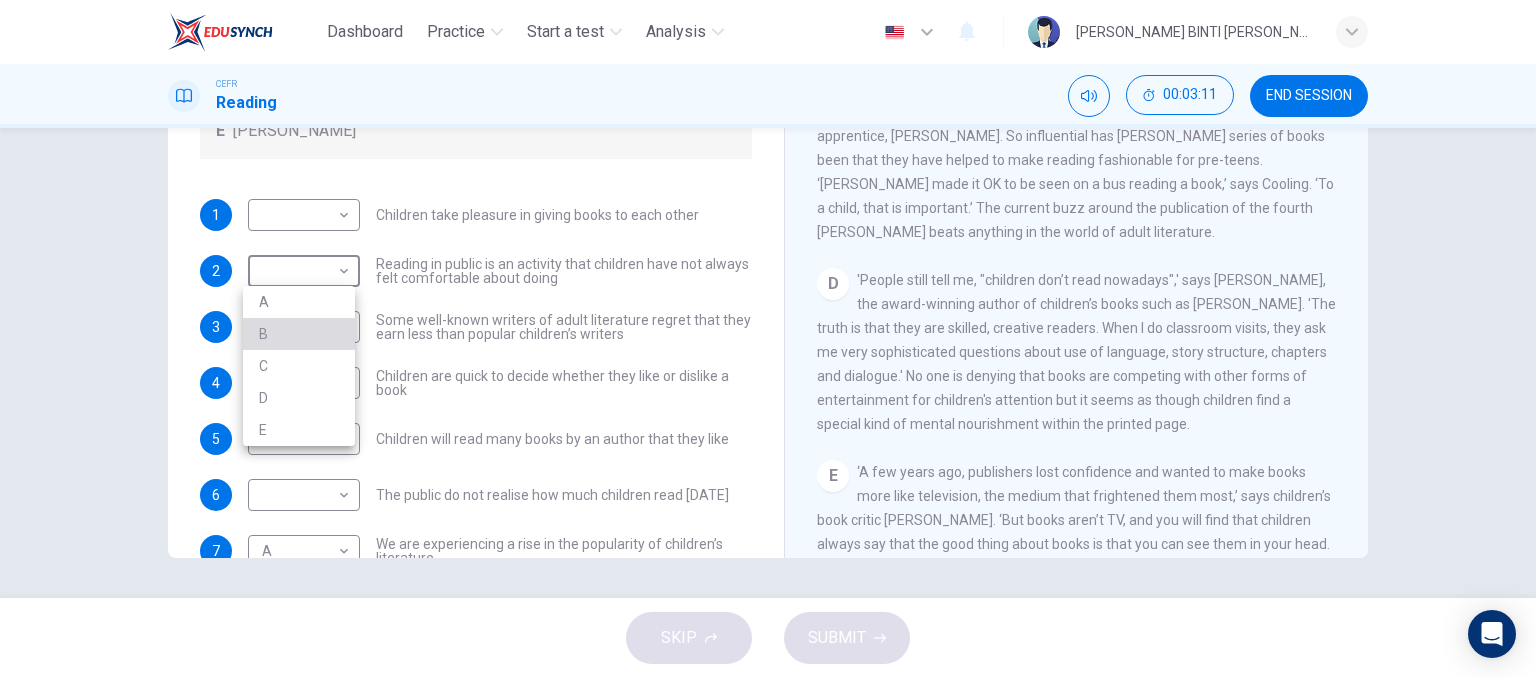 click on "B" at bounding box center [299, 334] 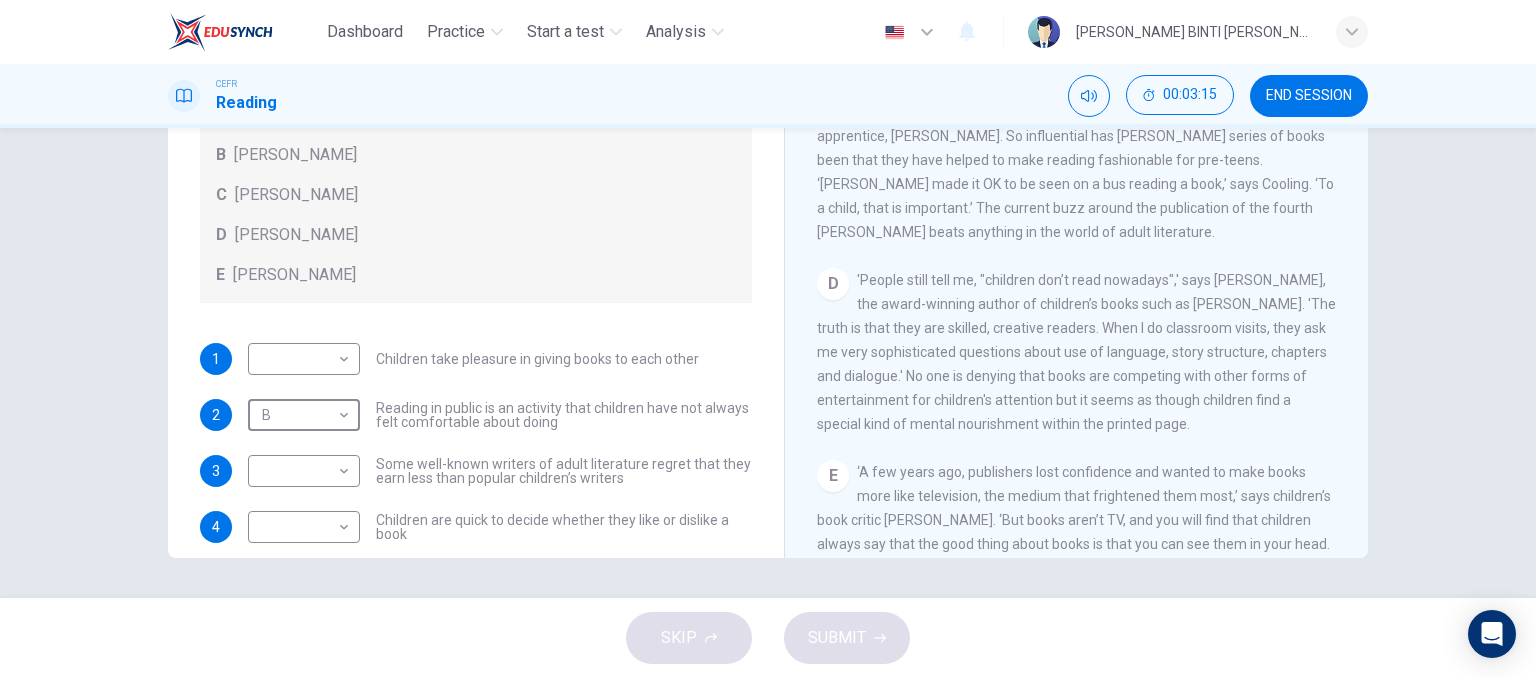 scroll, scrollTop: 192, scrollLeft: 0, axis: vertical 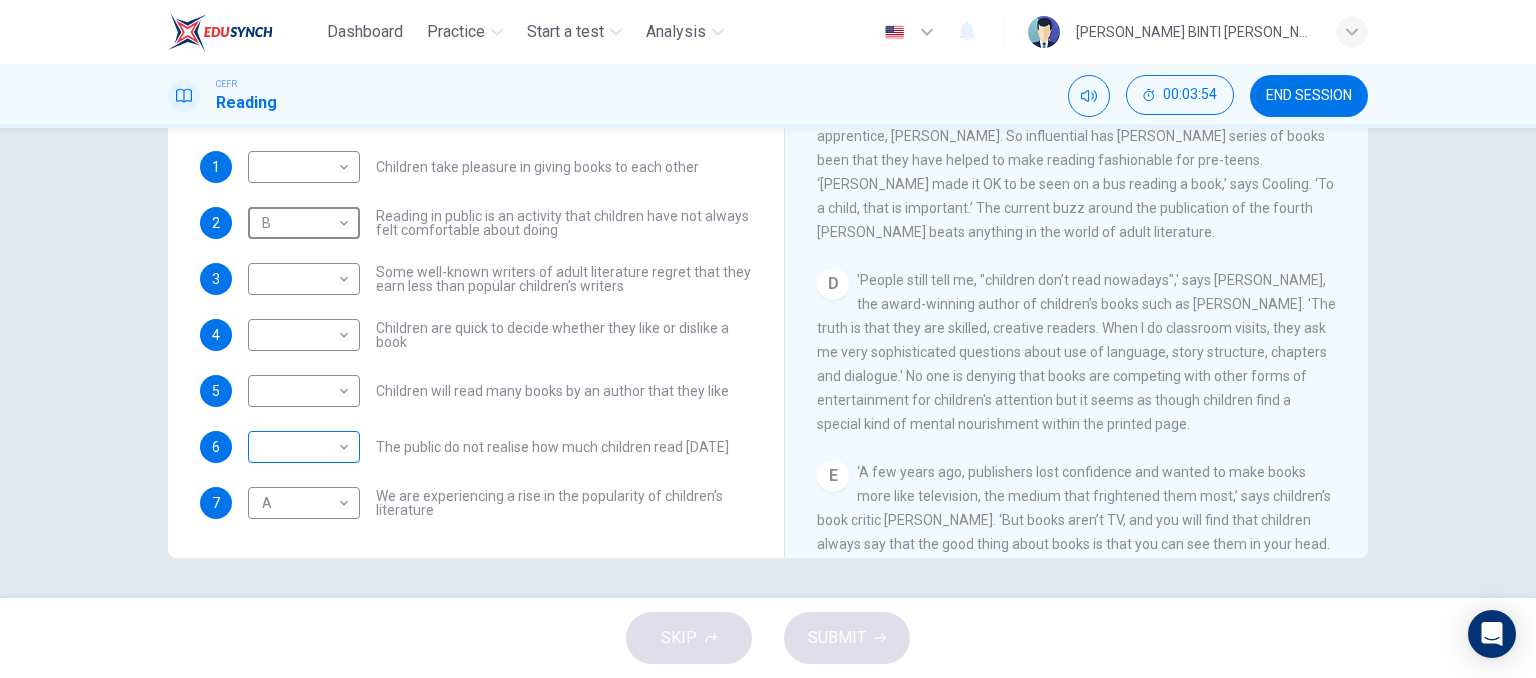 click on "Dashboard Practice Start a test Analysis English en ​ IBTISAM BINTI AHMAD TAJUDIN CEFR Reading 00:03:54 END SESSION Questions 1 - 7 Look at the following list of people A-E and the list of statements. Match each statement with one of the people listed. People A Wendy Cooling B David Almond C Julia Eccleshare D Jacqueline Wilson E Anne Fine 1 ​ ​ Children take pleasure in giving books to each other 2 B B ​ Reading in public is an activity that children have not always felt comfortable about doing 3 ​ ​ Some well-known writers of adult literature regret that they earn less than popular children’s writers 4 ​ ​ Children are quick to decide whether they like or dislike a book 5 ​ ​ Children will read many books by an author that they like 6 ​ ​ The public do not realise how much children read today 7 A A ​ We are experiencing a rise in the popularity of children’s literature Twist in the Tale CLICK TO ZOOM Click to Zoom A B C D E F G H I J SKIP SUBMIT
Dashboard Practice 2025" at bounding box center (768, 339) 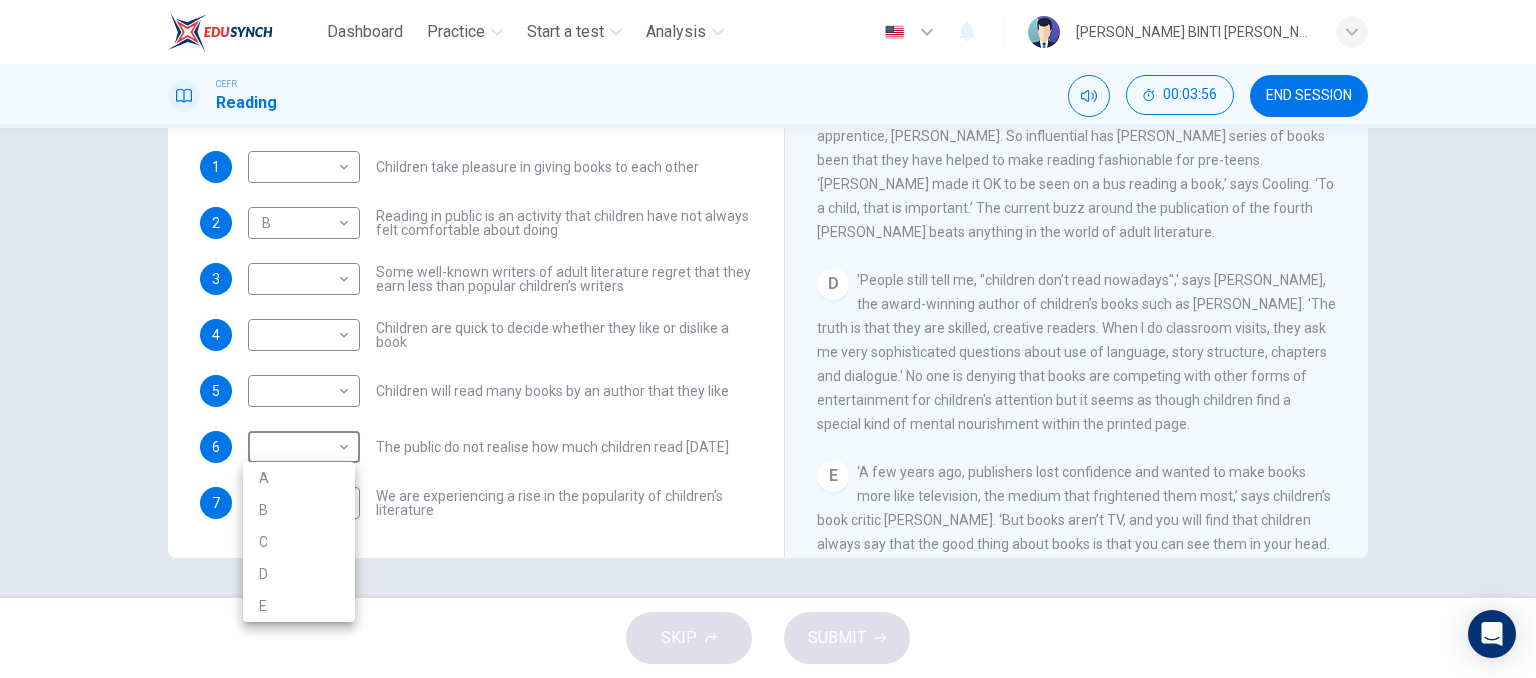 click at bounding box center (768, 339) 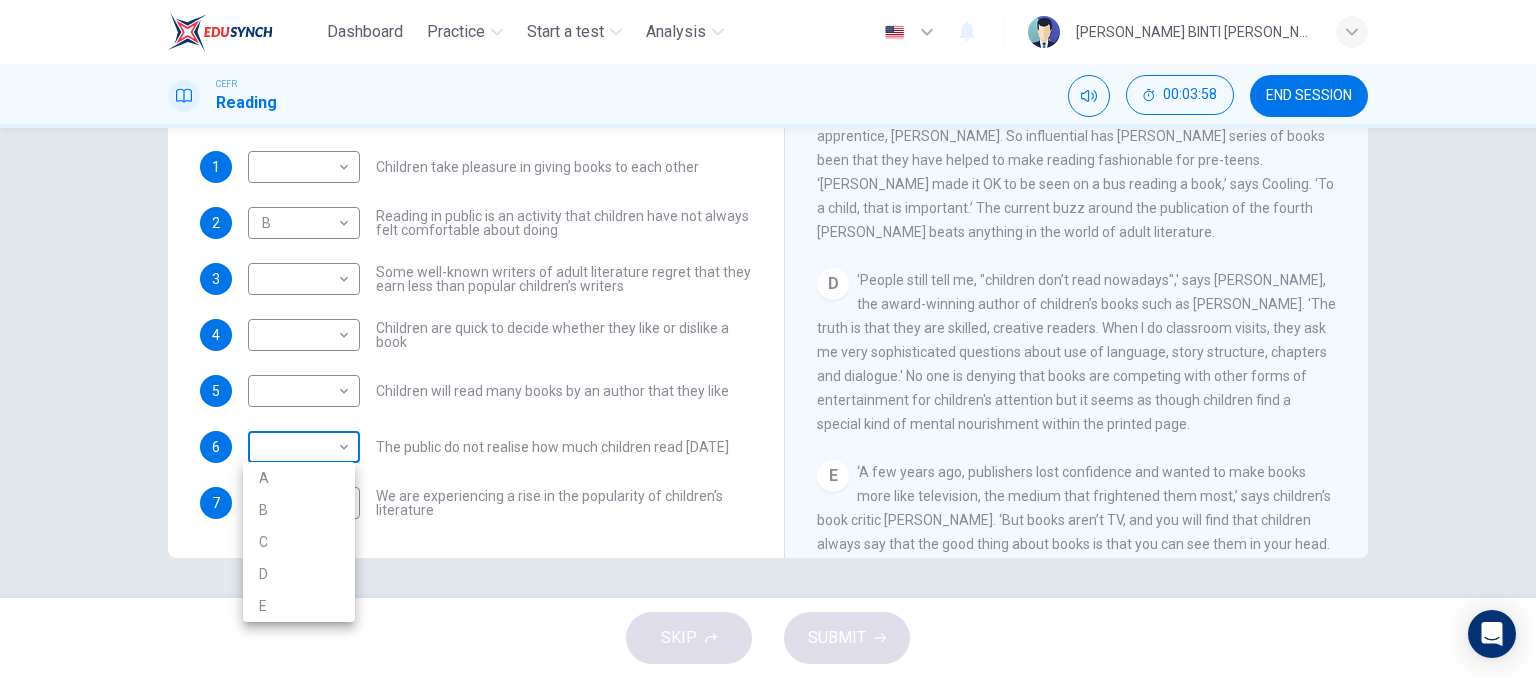 click on "Dashboard Practice Start a test Analysis English en ​ IBTISAM BINTI AHMAD TAJUDIN CEFR Reading 00:03:58 END SESSION Questions 1 - 7 Look at the following list of people A-E and the list of statements. Match each statement with one of the people listed. People A Wendy Cooling B David Almond C Julia Eccleshare D Jacqueline Wilson E Anne Fine 1 ​ ​ Children take pleasure in giving books to each other 2 B B ​ Reading in public is an activity that children have not always felt comfortable about doing 3 ​ ​ Some well-known writers of adult literature regret that they earn less than popular children’s writers 4 ​ ​ Children are quick to decide whether they like or dislike a book 5 ​ ​ Children will read many books by an author that they like 6 ​ ​ The public do not realise how much children read today 7 A A ​ We are experiencing a rise in the popularity of children’s literature Twist in the Tale CLICK TO ZOOM Click to Zoom A B C D E F G H I J SKIP SUBMIT
Dashboard Practice 2025" at bounding box center (768, 339) 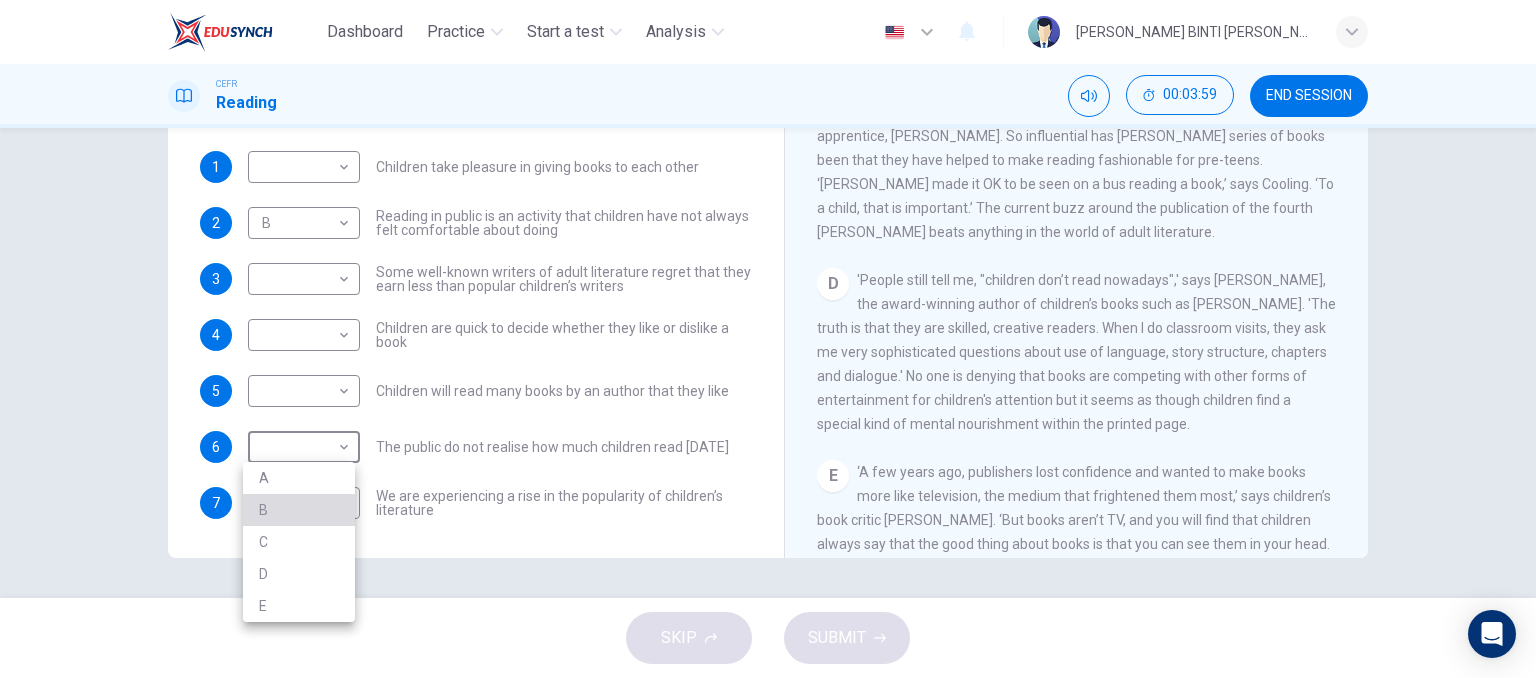 click on "B" at bounding box center [299, 510] 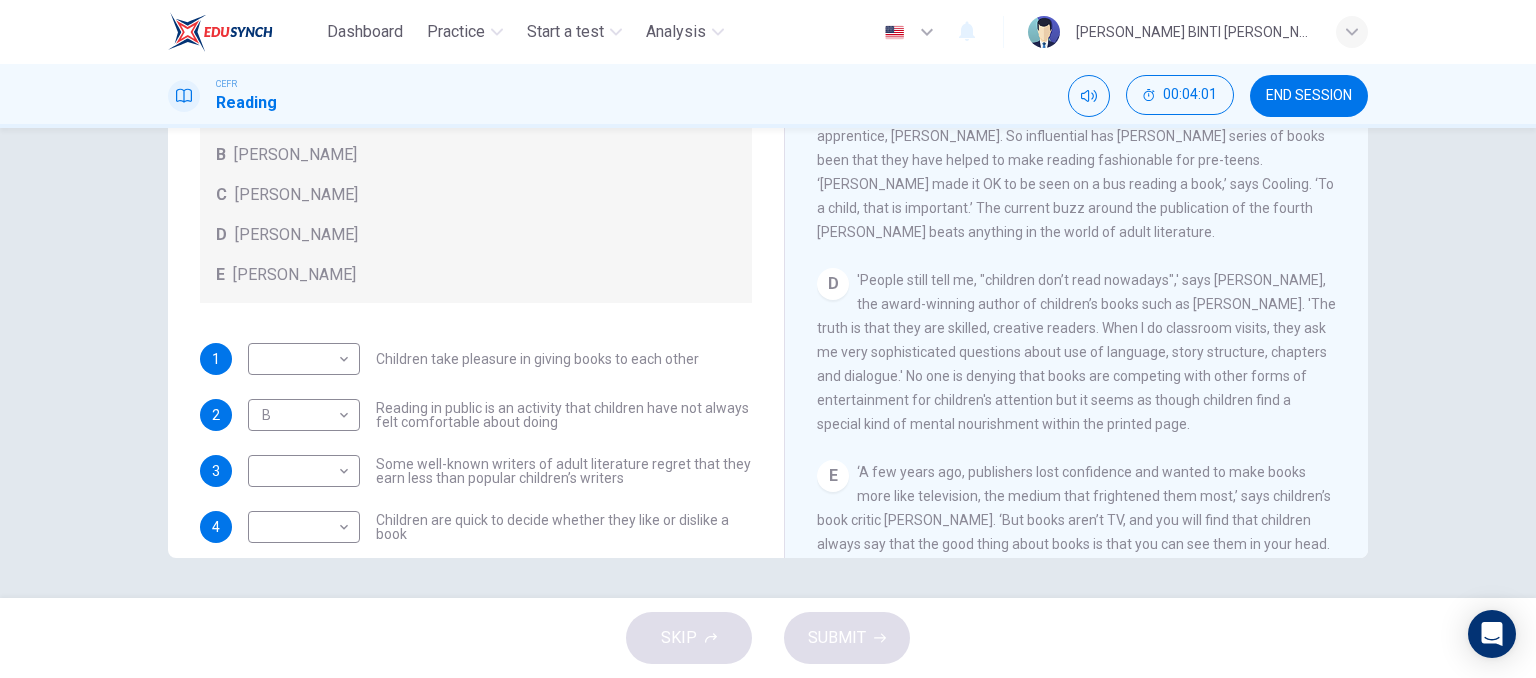 scroll, scrollTop: 192, scrollLeft: 0, axis: vertical 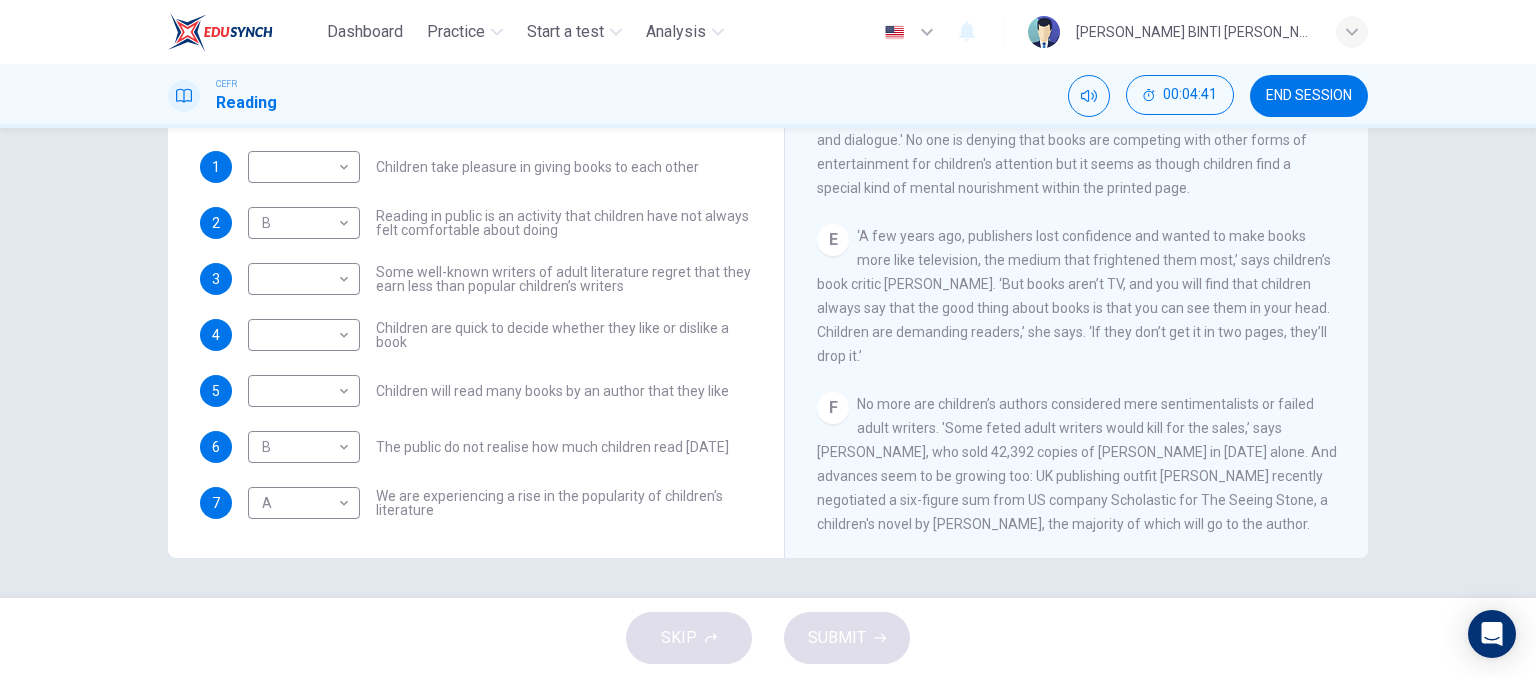 click on "E ‘A few years ago, publishers lost confidence and wanted to make books more like television, the medium that frightened them most,’ says children’s book critic Julia Eccleshare. ‘But books aren’t TV, and you will find that children always say that the good thing about books is that you can see them in your head. Children are demanding readers,’ she says. ‘If they don’t get it in two pages, they’ll drop it.’" at bounding box center (1077, 296) 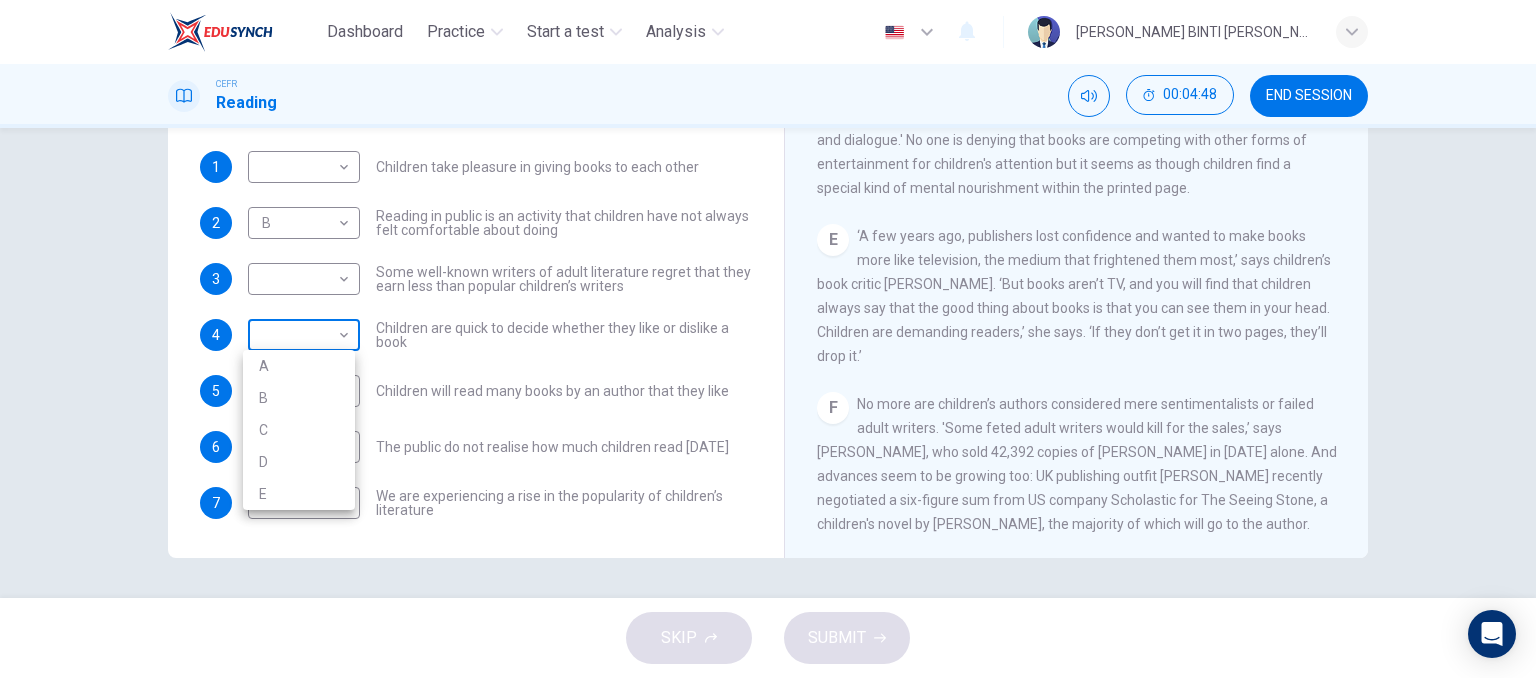 click on "Dashboard Practice Start a test Analysis English en ​ IBTISAM BINTI AHMAD TAJUDIN CEFR Reading 00:04:48 END SESSION Questions 1 - 7 Look at the following list of people A-E and the list of statements. Match each statement with one of the people listed. People A Wendy Cooling B David Almond C Julia Eccleshare D Jacqueline Wilson E Anne Fine 1 ​ ​ Children take pleasure in giving books to each other 2 B B ​ Reading in public is an activity that children have not always felt comfortable about doing 3 ​ ​ Some well-known writers of adult literature regret that they earn less than popular children’s writers 4 ​ ​ Children are quick to decide whether they like or dislike a book 5 ​ ​ Children will read many books by an author that they like 6 B B ​ The public do not realise how much children read today 7 A A ​ We are experiencing a rise in the popularity of children’s literature Twist in the Tale CLICK TO ZOOM Click to Zoom A B C D E F G H I J SKIP SUBMIT
Dashboard Practice 2025" at bounding box center (768, 339) 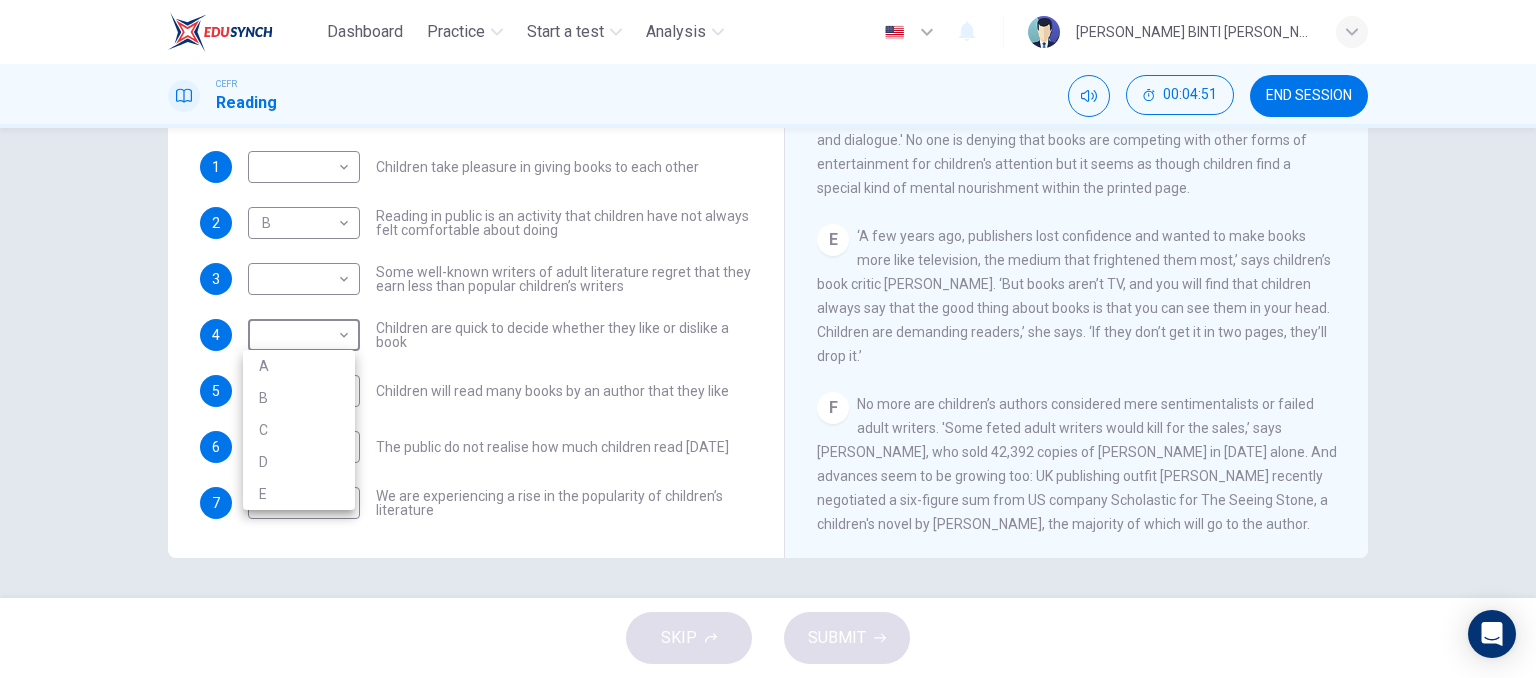 click at bounding box center (768, 339) 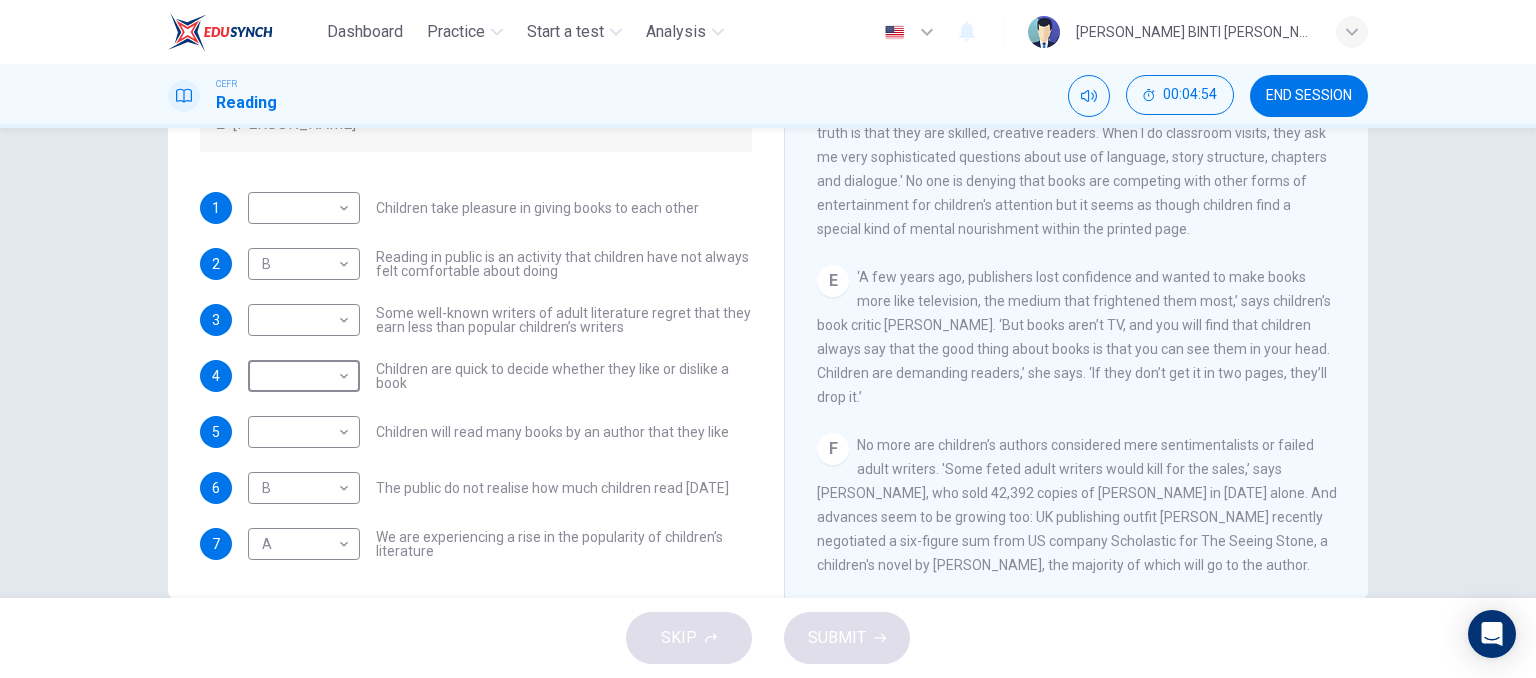 scroll, scrollTop: 265, scrollLeft: 0, axis: vertical 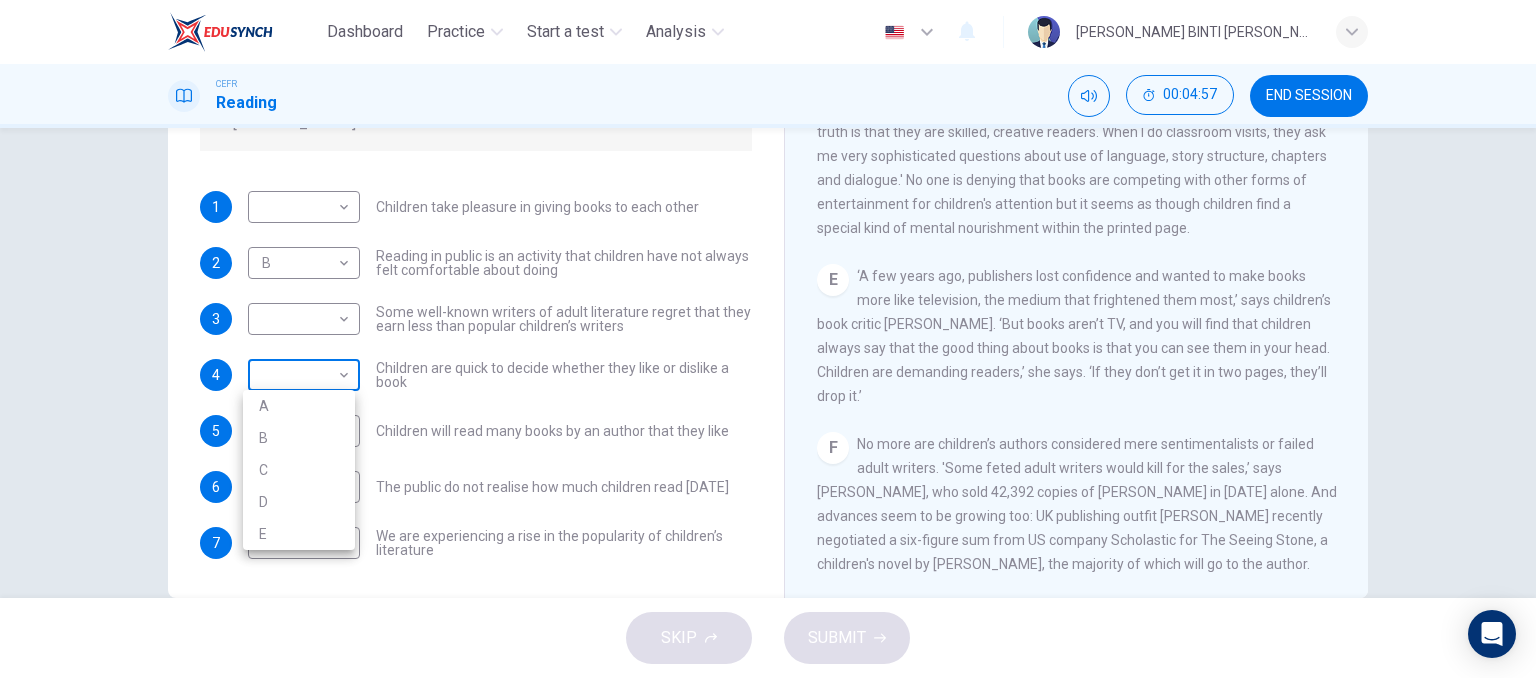 click on "Dashboard Practice Start a test Analysis English en ​ IBTISAM BINTI AHMAD TAJUDIN CEFR Reading 00:04:57 END SESSION Questions 1 - 7 Look at the following list of people A-E and the list of statements. Match each statement with one of the people listed. People A Wendy Cooling B David Almond C Julia Eccleshare D Jacqueline Wilson E Anne Fine 1 ​ ​ Children take pleasure in giving books to each other 2 B B ​ Reading in public is an activity that children have not always felt comfortable about doing 3 ​ ​ Some well-known writers of adult literature regret that they earn less than popular children’s writers 4 ​ ​ Children are quick to decide whether they like or dislike a book 5 ​ ​ Children will read many books by an author that they like 6 B B ​ The public do not realise how much children read today 7 A A ​ We are experiencing a rise in the popularity of children’s literature Twist in the Tale CLICK TO ZOOM Click to Zoom A B C D E F G H I J SKIP SUBMIT
Dashboard Practice 2025" at bounding box center [768, 339] 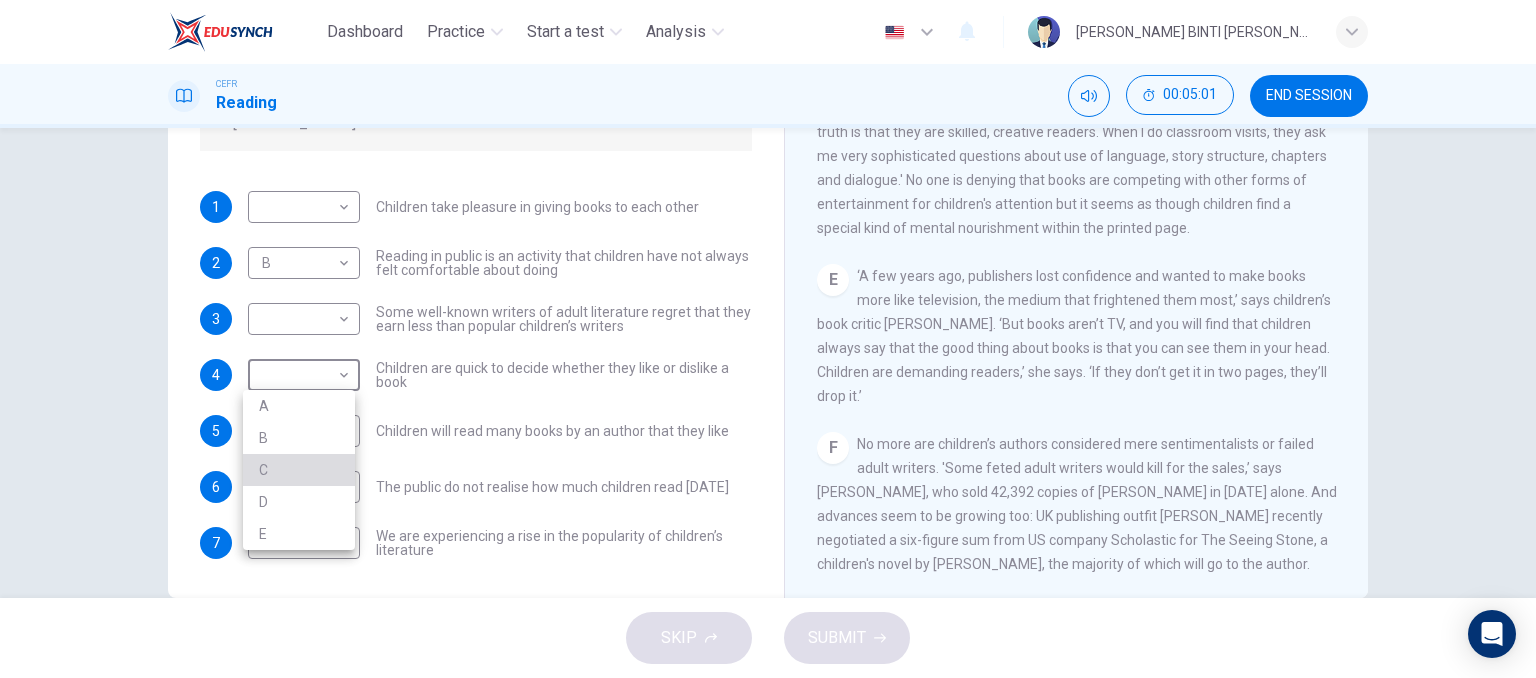 click on "C" at bounding box center (299, 470) 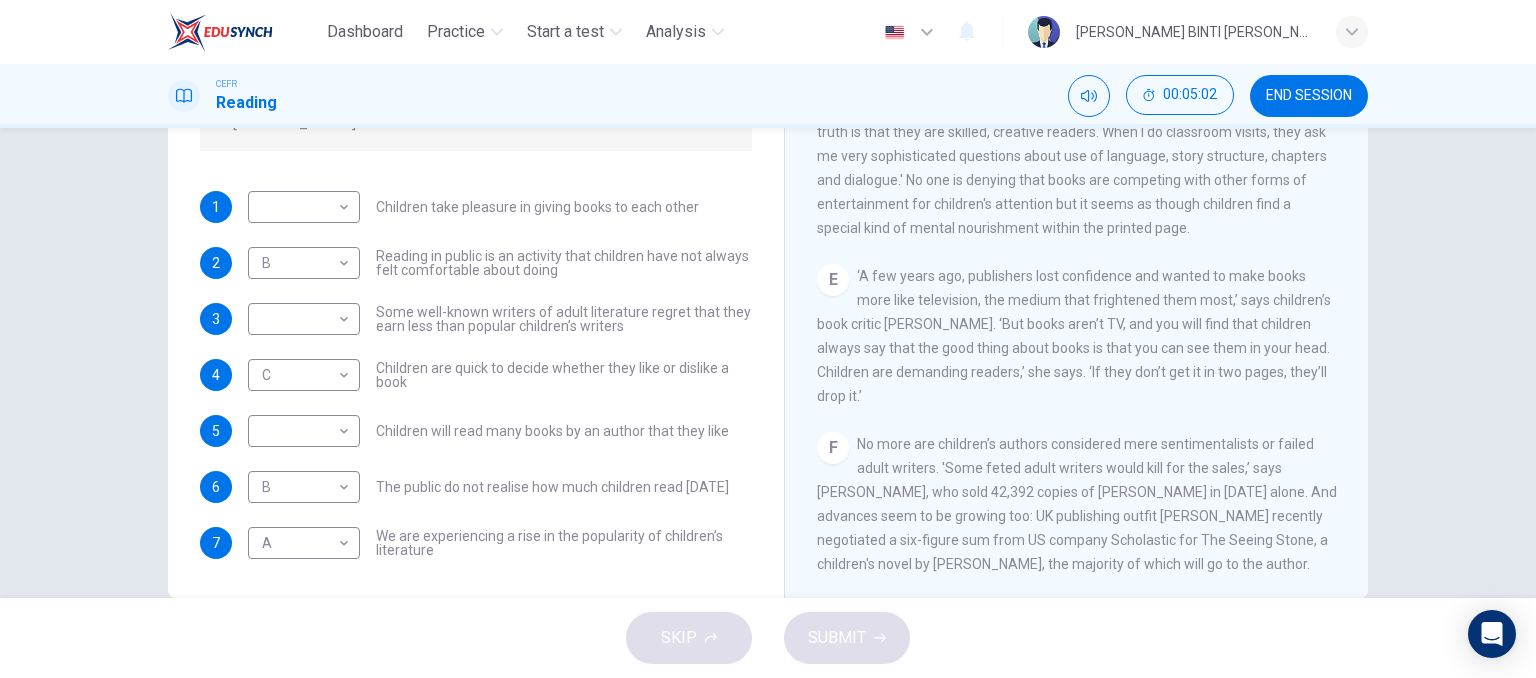 click on "1 ​ ​ Children take pleasure in giving books to each other 2 B B ​ Reading in public is an activity that children have not always felt comfortable about doing 3 ​ ​ Some well-known writers of adult literature regret that they earn less than popular children’s writers 4 C C ​ Children are quick to decide whether they like or dislike a book 5 ​ ​ Children will read many books by an author that they like 6 B B ​ The public do not realise how much children read today 7 A A ​ We are experiencing a rise in the popularity of children’s literature" at bounding box center [476, 375] 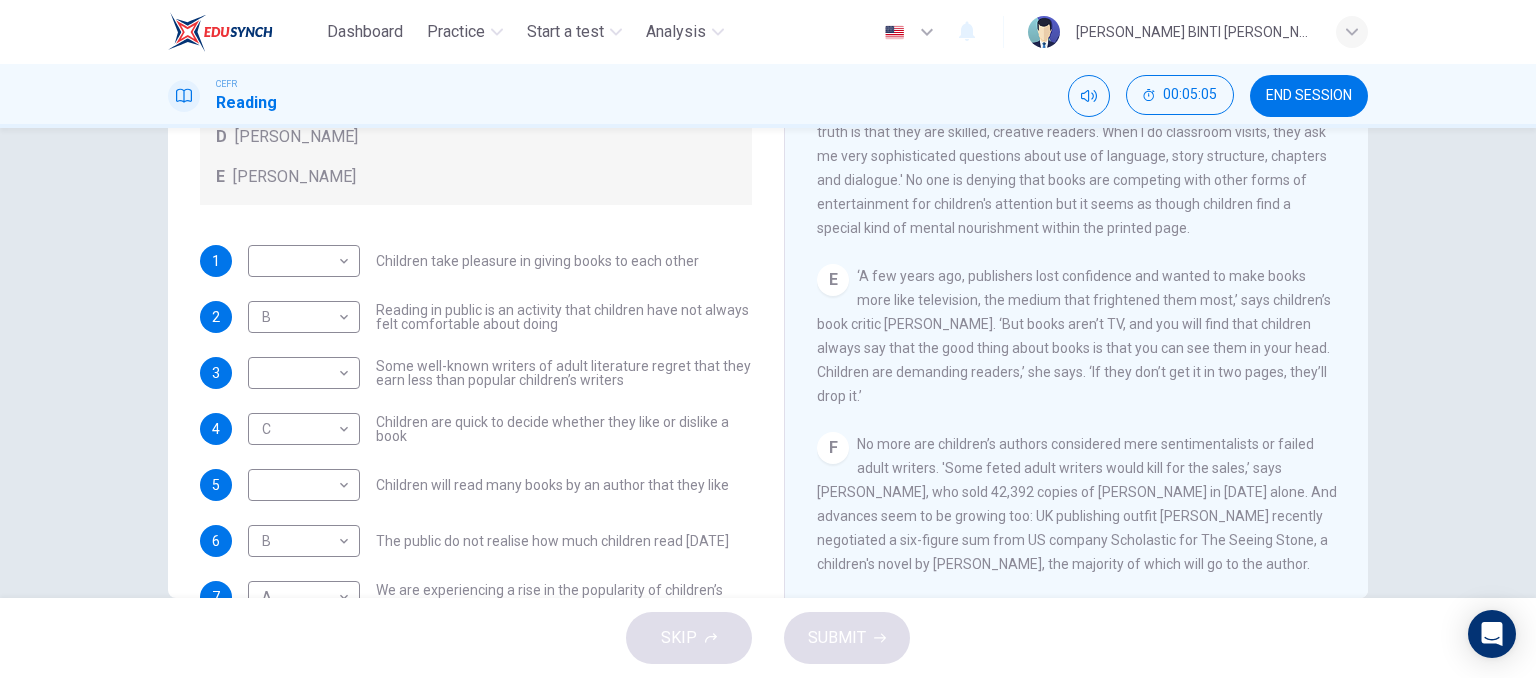 scroll, scrollTop: 192, scrollLeft: 0, axis: vertical 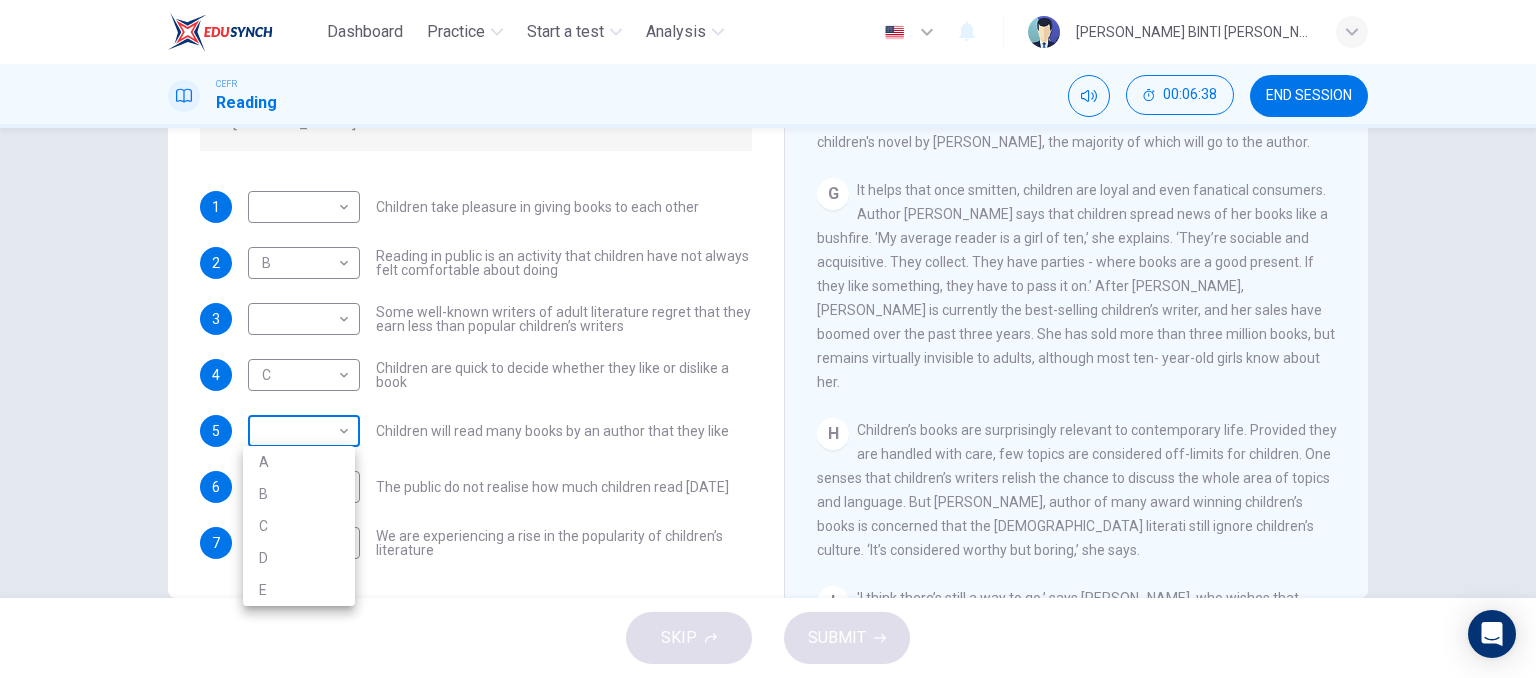 click on "Dashboard Practice Start a test Analysis English en ​ IBTISAM BINTI AHMAD TAJUDIN CEFR Reading 00:06:38 END SESSION Questions 1 - 7 Look at the following list of people A-E and the list of statements. Match each statement with one of the people listed. People A Wendy Cooling B David Almond C Julia Eccleshare D Jacqueline Wilson E Anne Fine 1 ​ ​ Children take pleasure in giving books to each other 2 B B ​ Reading in public is an activity that children have not always felt comfortable about doing 3 ​ ​ Some well-known writers of adult literature regret that they earn less than popular children’s writers 4 C C ​ Children are quick to decide whether they like or dislike a book 5 ​ ​ Children will read many books by an author that they like 6 B B ​ The public do not realise how much children read today 7 A A ​ We are experiencing a rise in the popularity of children’s literature Twist in the Tale CLICK TO ZOOM Click to Zoom A B C D E F G H I J SKIP SUBMIT
Dashboard Practice 2025" at bounding box center (768, 339) 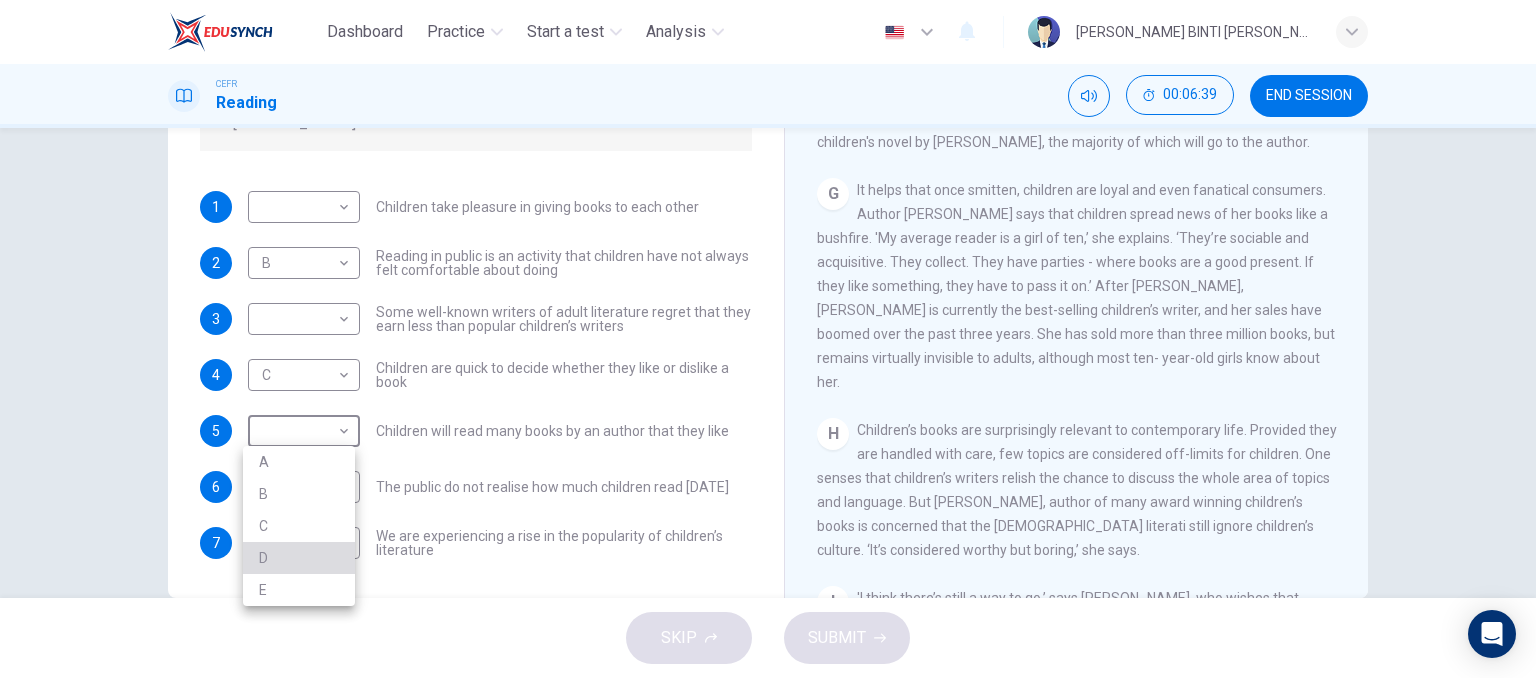 click on "D" at bounding box center [299, 558] 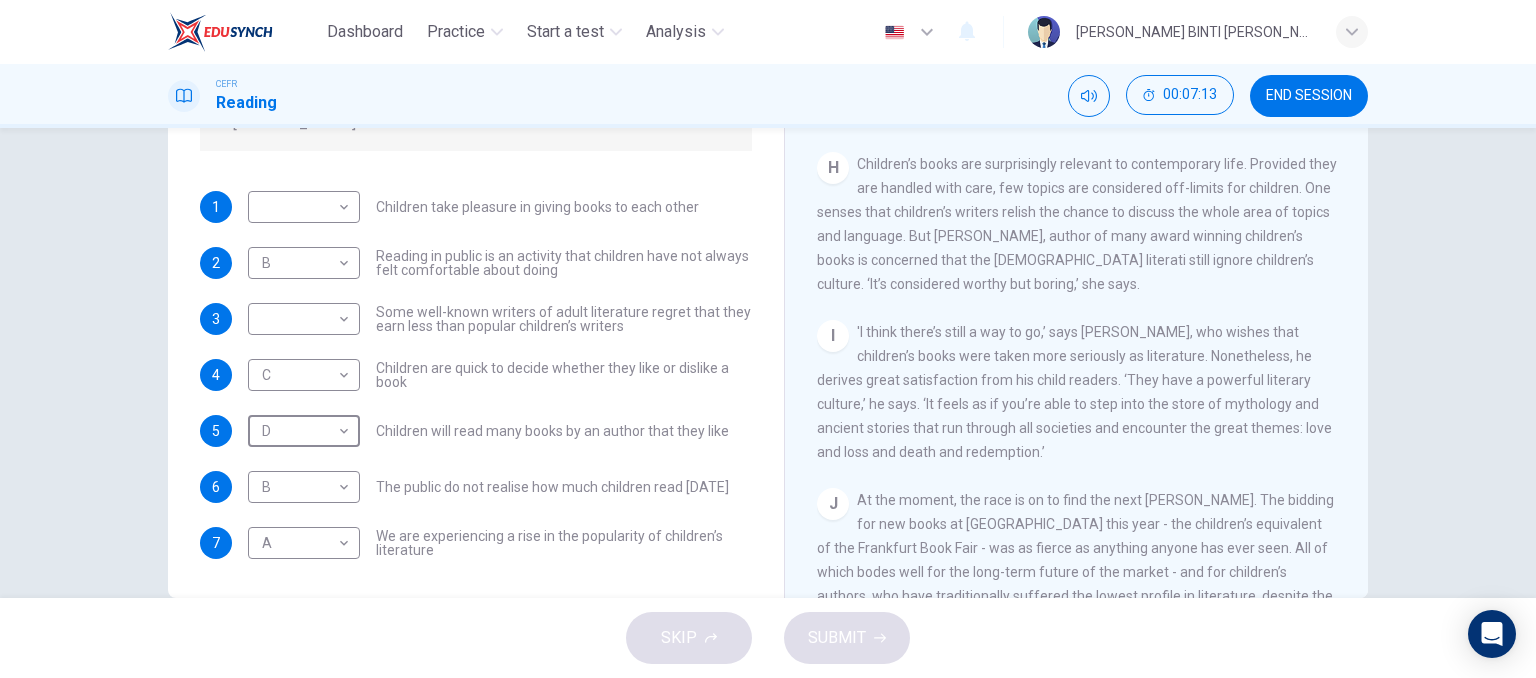 scroll, scrollTop: 1665, scrollLeft: 0, axis: vertical 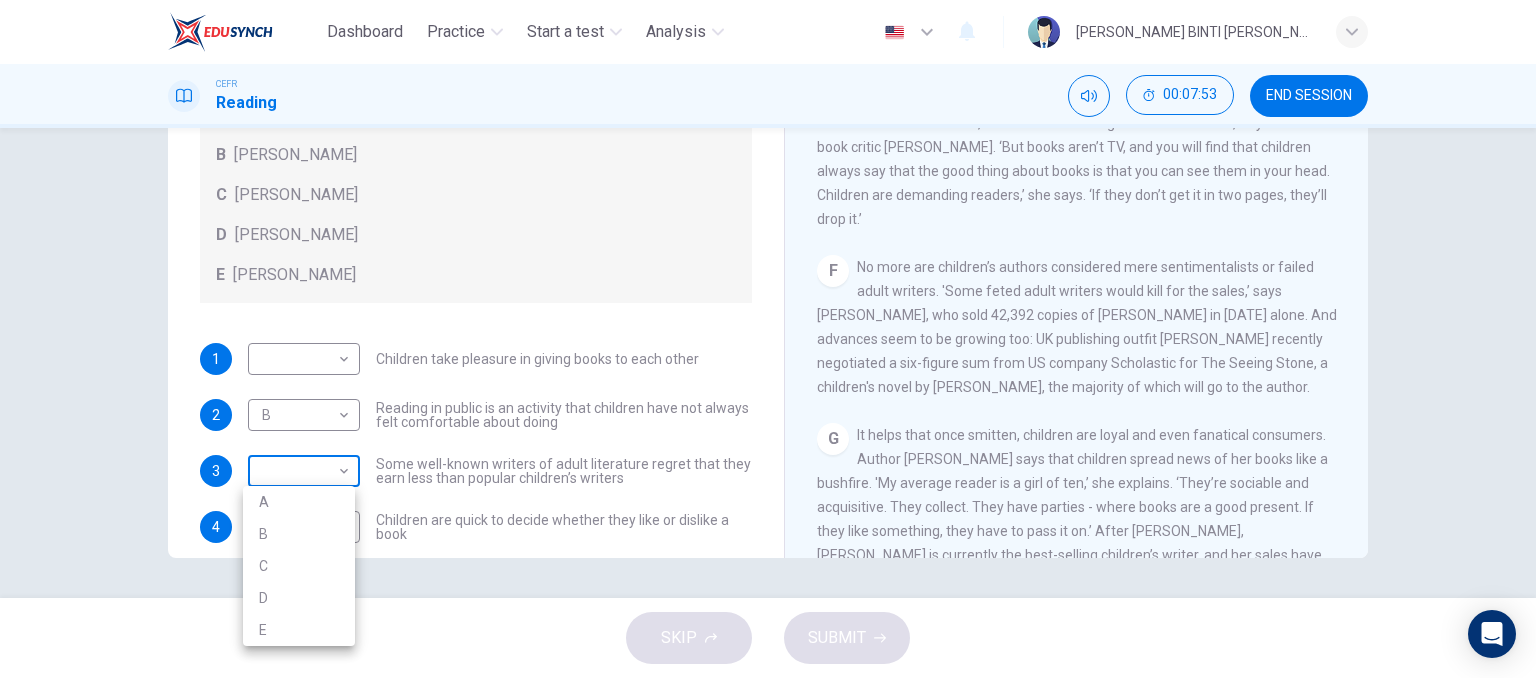 click on "Dashboard Practice Start a test Analysis English en ​ IBTISAM BINTI AHMAD TAJUDIN CEFR Reading 00:07:53 END SESSION Questions 1 - 7 Look at the following list of people A-E and the list of statements. Match each statement with one of the people listed. People A Wendy Cooling B David Almond C Julia Eccleshare D Jacqueline Wilson E Anne Fine 1 ​ ​ Children take pleasure in giving books to each other 2 B B ​ Reading in public is an activity that children have not always felt comfortable about doing 3 ​ ​ Some well-known writers of adult literature regret that they earn less than popular children’s writers 4 C C ​ Children are quick to decide whether they like or dislike a book 5 D D ​ Children will read many books by an author that they like 6 B B ​ The public do not realise how much children read today 7 A A ​ We are experiencing a rise in the popularity of children’s literature Twist in the Tale CLICK TO ZOOM Click to Zoom A B C D E F G H I J SKIP SUBMIT
Dashboard Practice 2025" at bounding box center [768, 339] 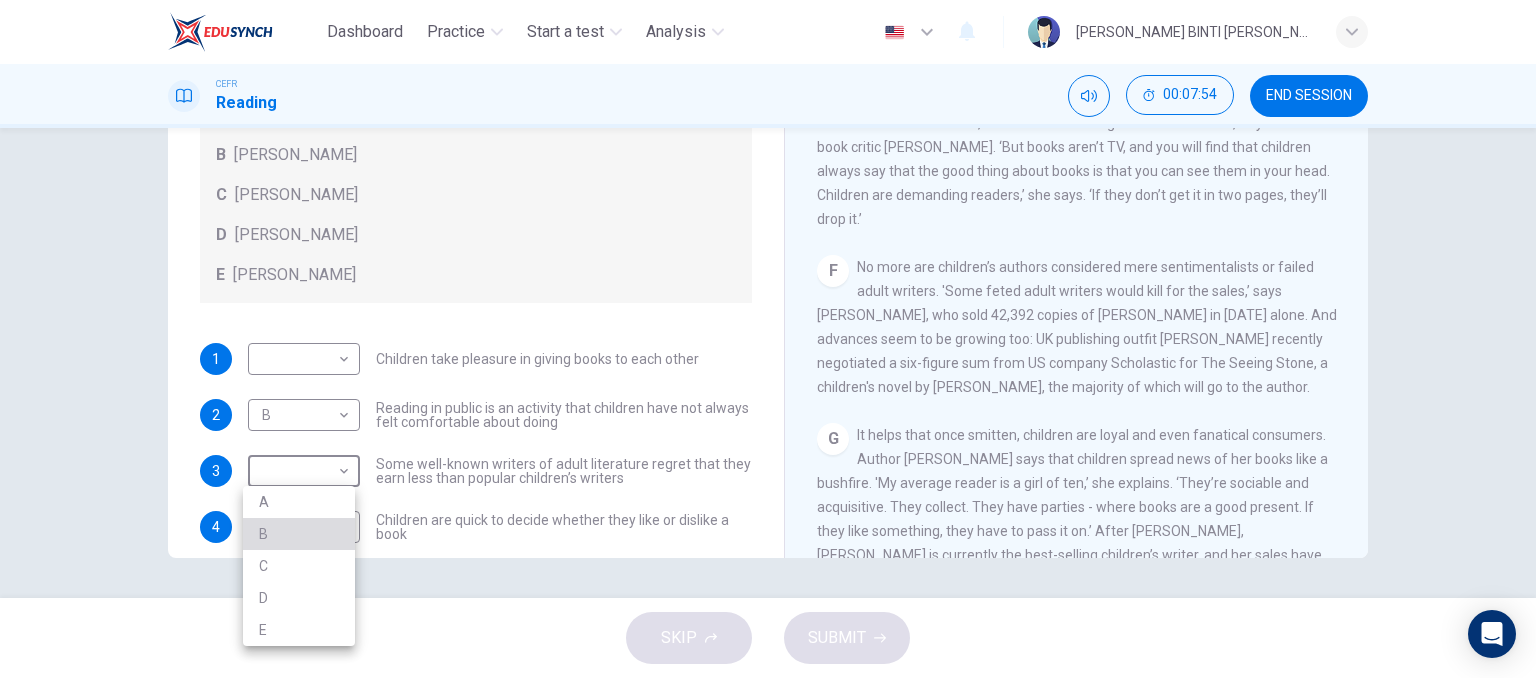 click on "B" at bounding box center [299, 534] 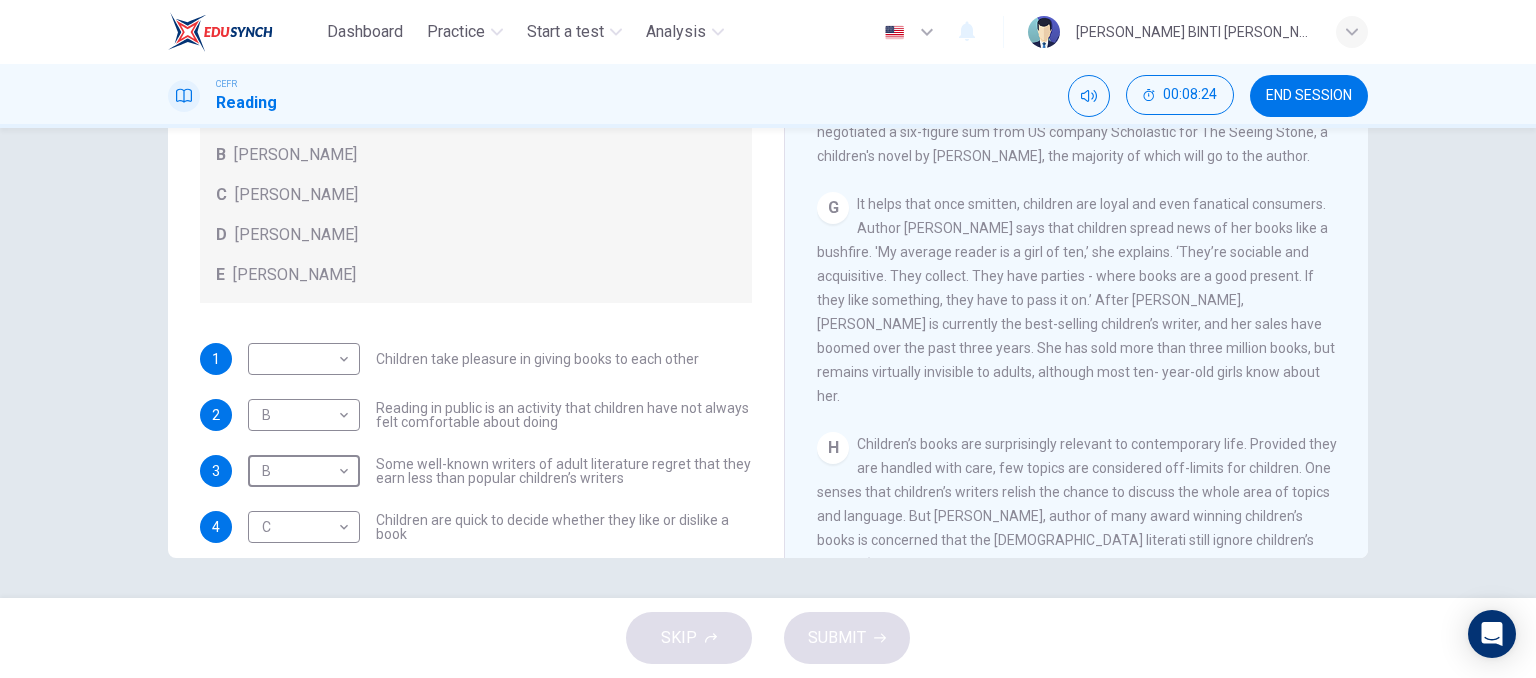 scroll, scrollTop: 1260, scrollLeft: 0, axis: vertical 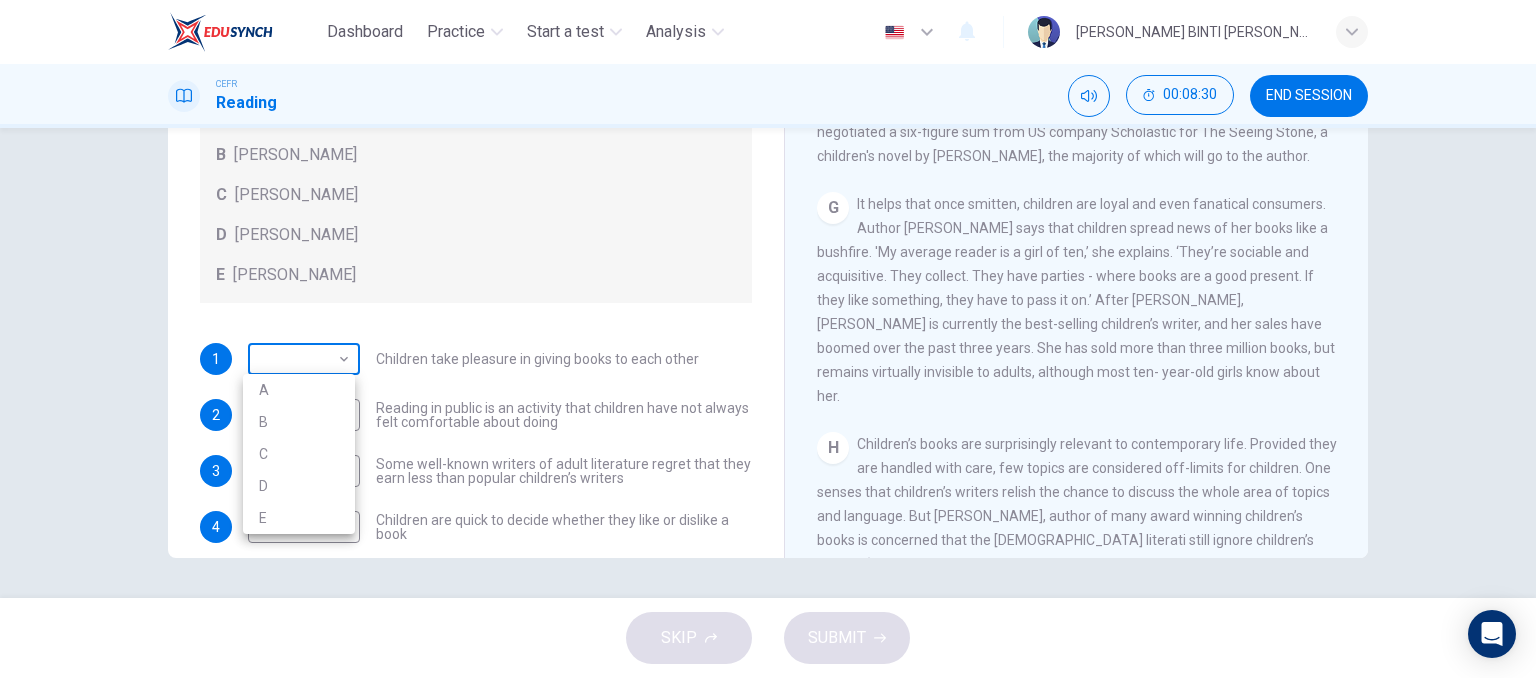 click on "Dashboard Practice Start a test Analysis English en ​ IBTISAM BINTI AHMAD TAJUDIN CEFR Reading 00:08:30 END SESSION Questions 1 - 7 Look at the following list of people A-E and the list of statements. Match each statement with one of the people listed. People A Wendy Cooling B David Almond C Julia Eccleshare D Jacqueline Wilson E Anne Fine 1 ​ ​ Children take pleasure in giving books to each other 2 B B ​ Reading in public is an activity that children have not always felt comfortable about doing 3 B B ​ Some well-known writers of adult literature regret that they earn less than popular children’s writers 4 C C ​ Children are quick to decide whether they like or dislike a book 5 D D ​ Children will read many books by an author that they like 6 B B ​ The public do not realise how much children read today 7 A A ​ We are experiencing a rise in the popularity of children’s literature Twist in the Tale CLICK TO ZOOM Click to Zoom A B C D E F G H I J SKIP SUBMIT
Dashboard Practice 2025" at bounding box center (768, 339) 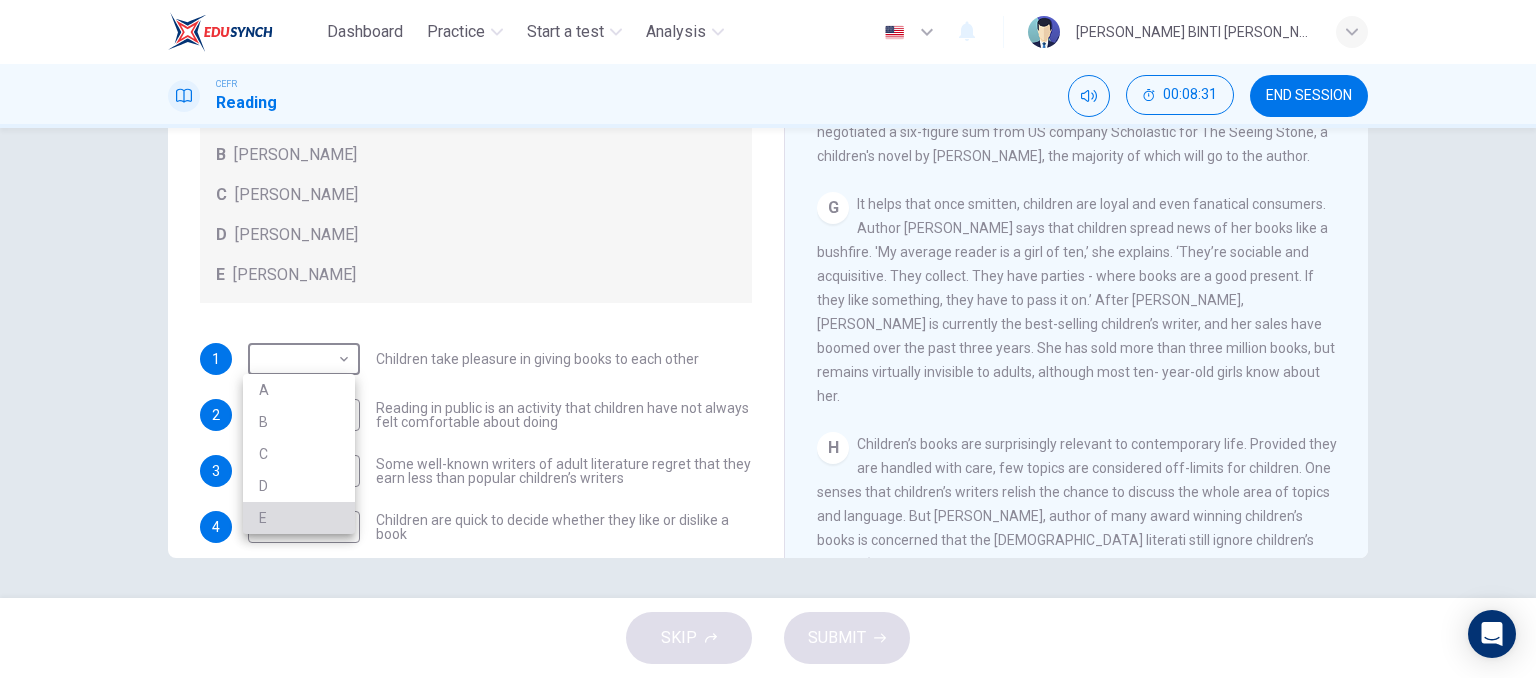 click on "E" at bounding box center (299, 518) 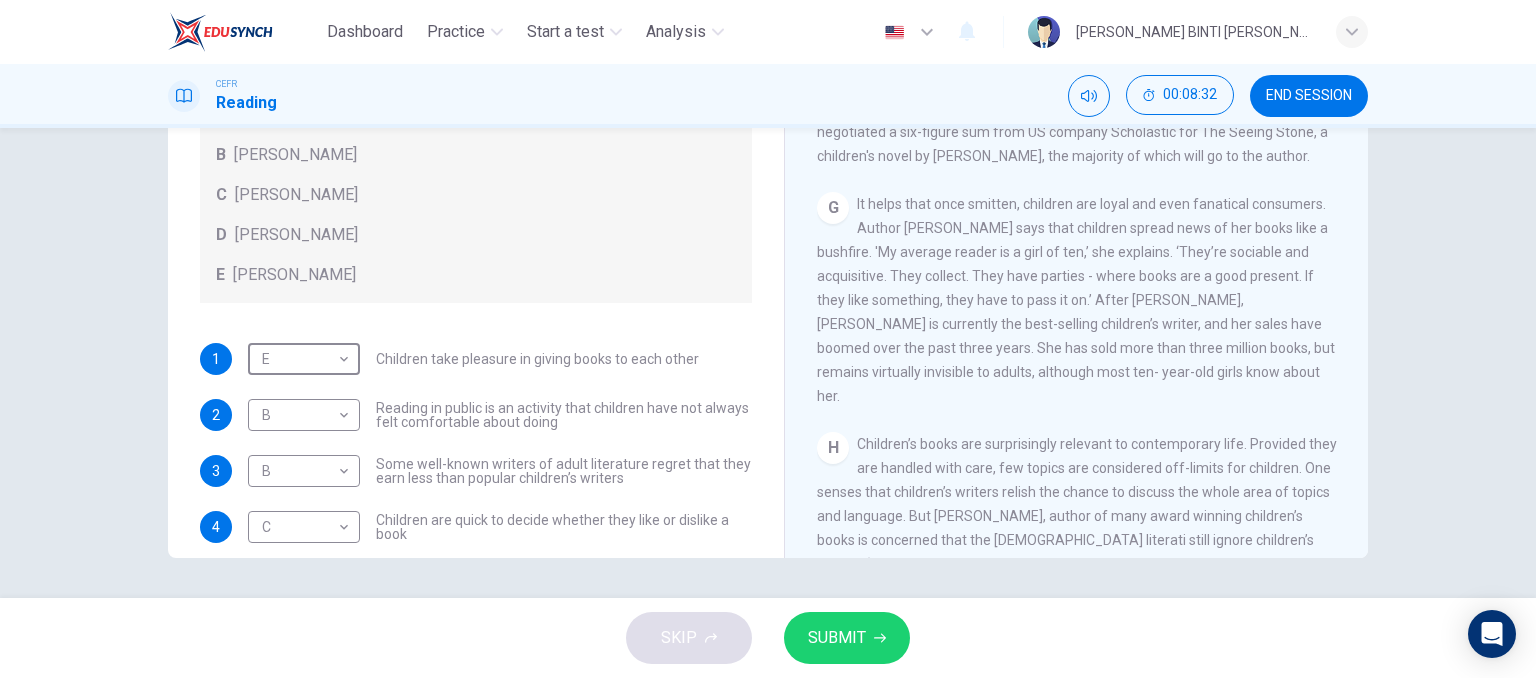 scroll, scrollTop: 1665, scrollLeft: 0, axis: vertical 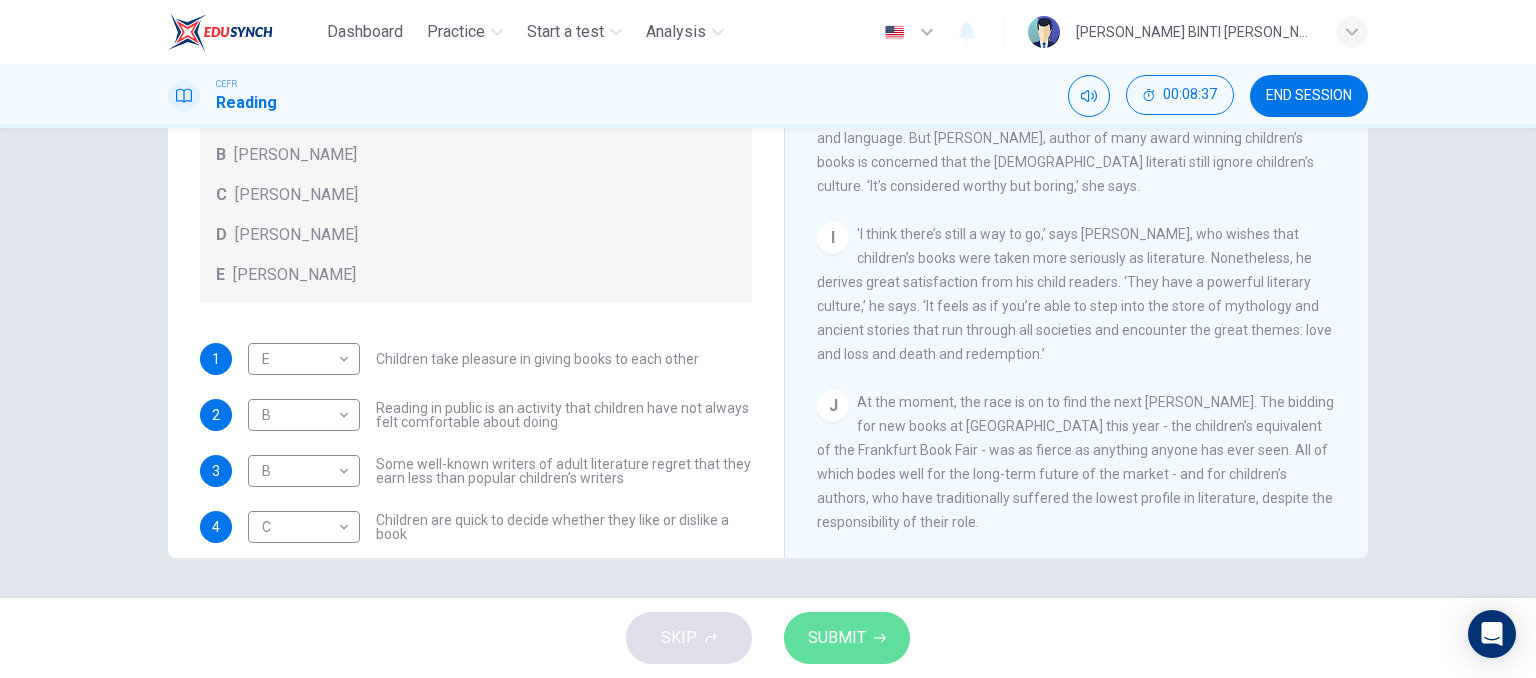 click on "SUBMIT" at bounding box center [847, 638] 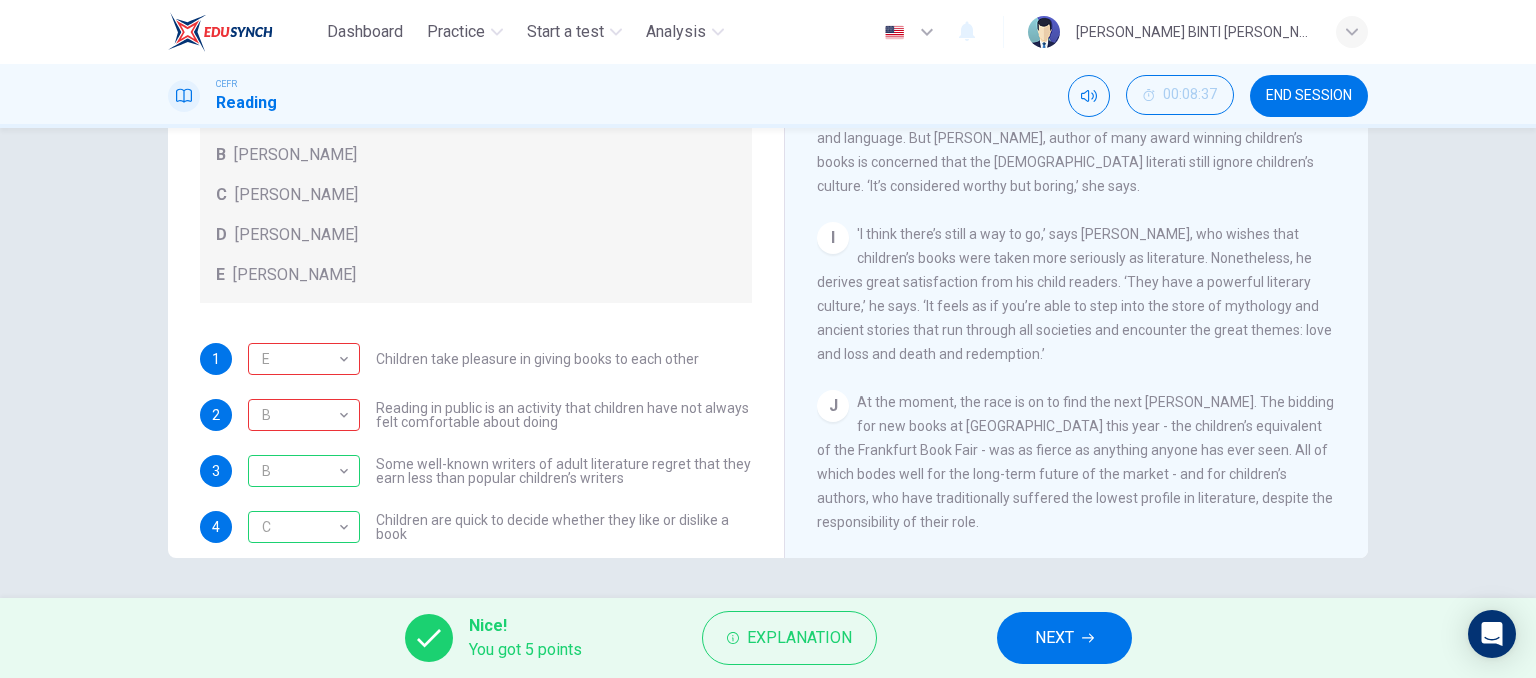 scroll, scrollTop: 192, scrollLeft: 0, axis: vertical 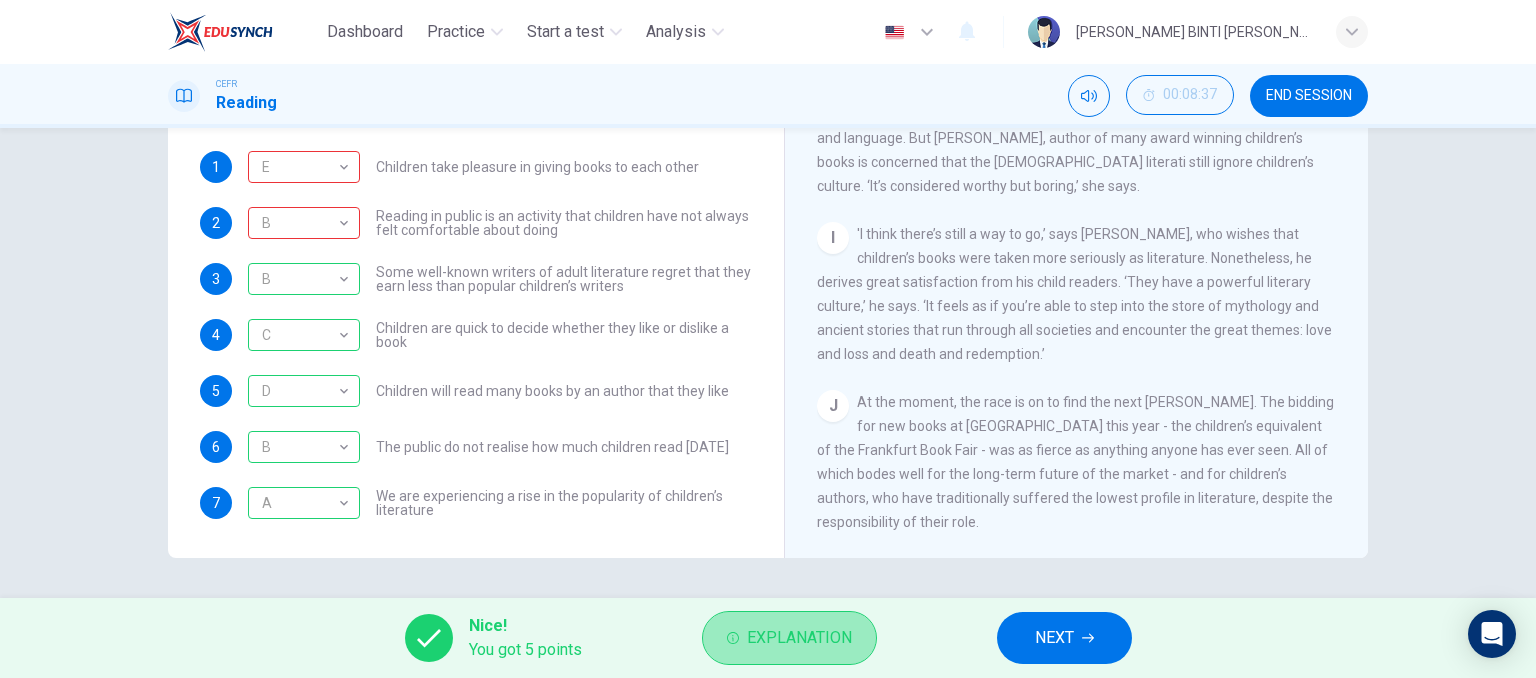 click on "Explanation" at bounding box center (799, 638) 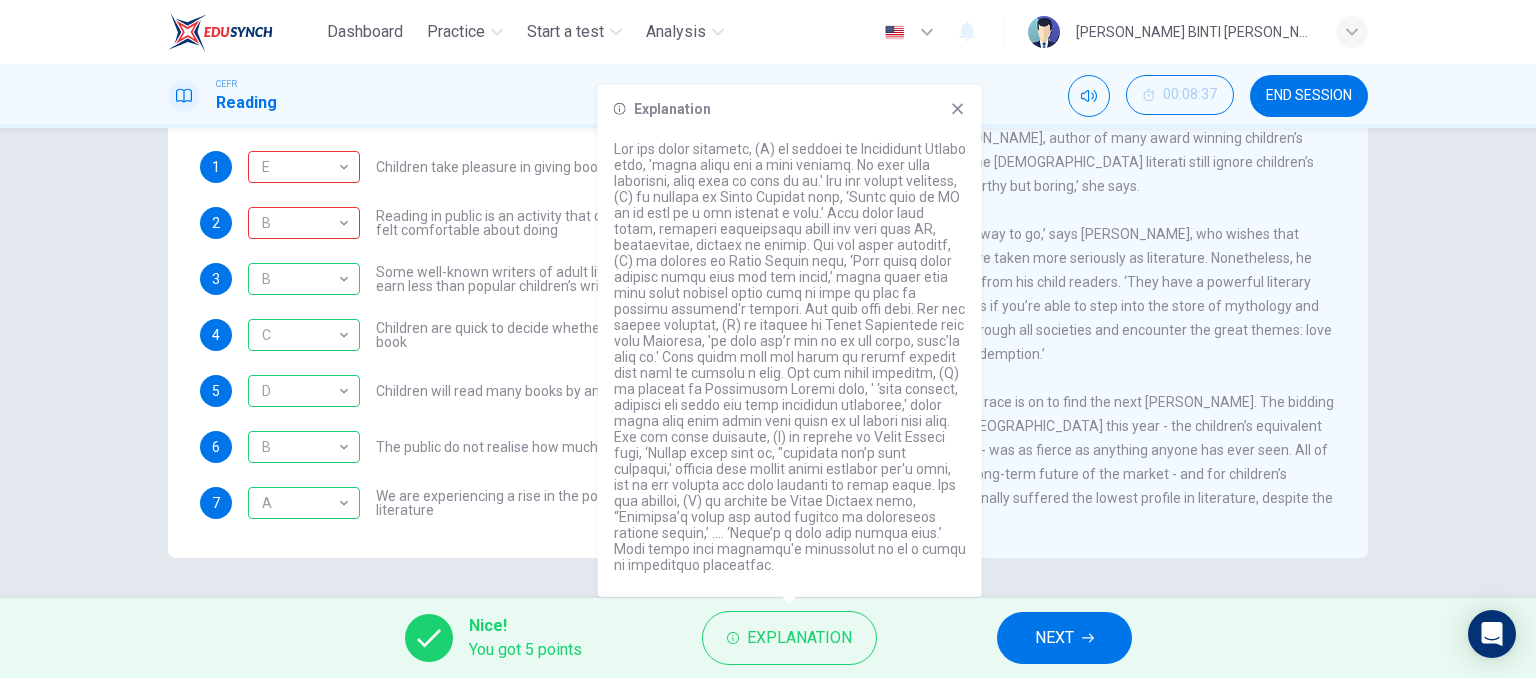drag, startPoint x: 831, startPoint y: 165, endPoint x: 865, endPoint y: 217, distance: 62.1289 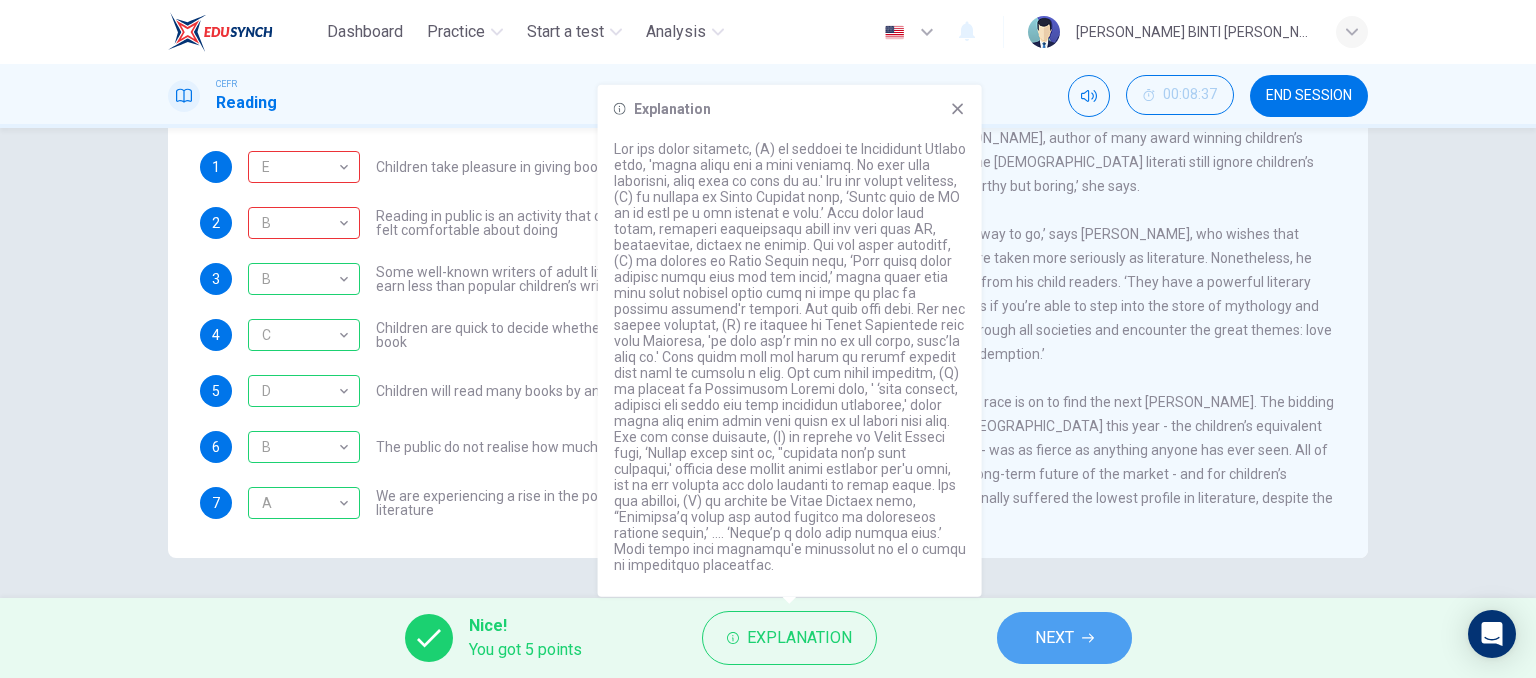 click on "NEXT" at bounding box center (1064, 638) 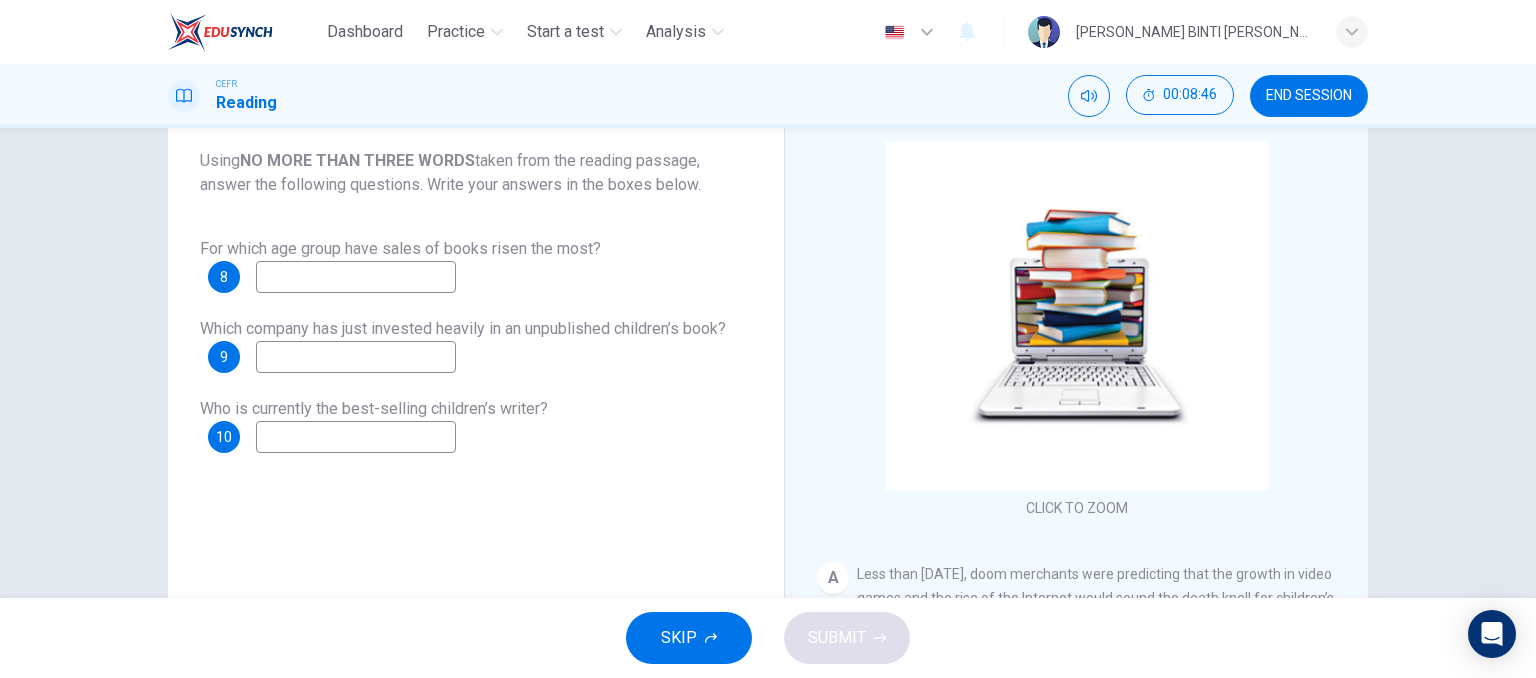 scroll, scrollTop: 116, scrollLeft: 0, axis: vertical 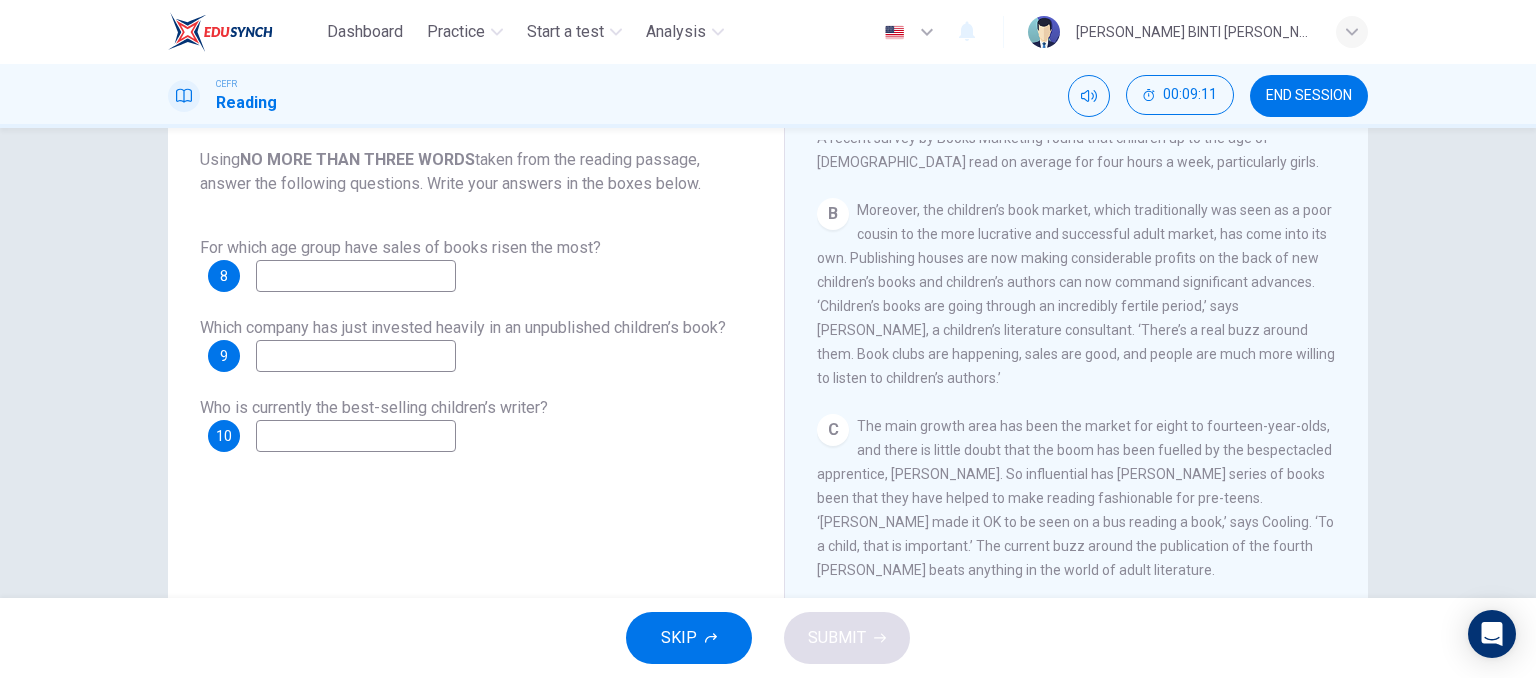 click at bounding box center [356, 276] 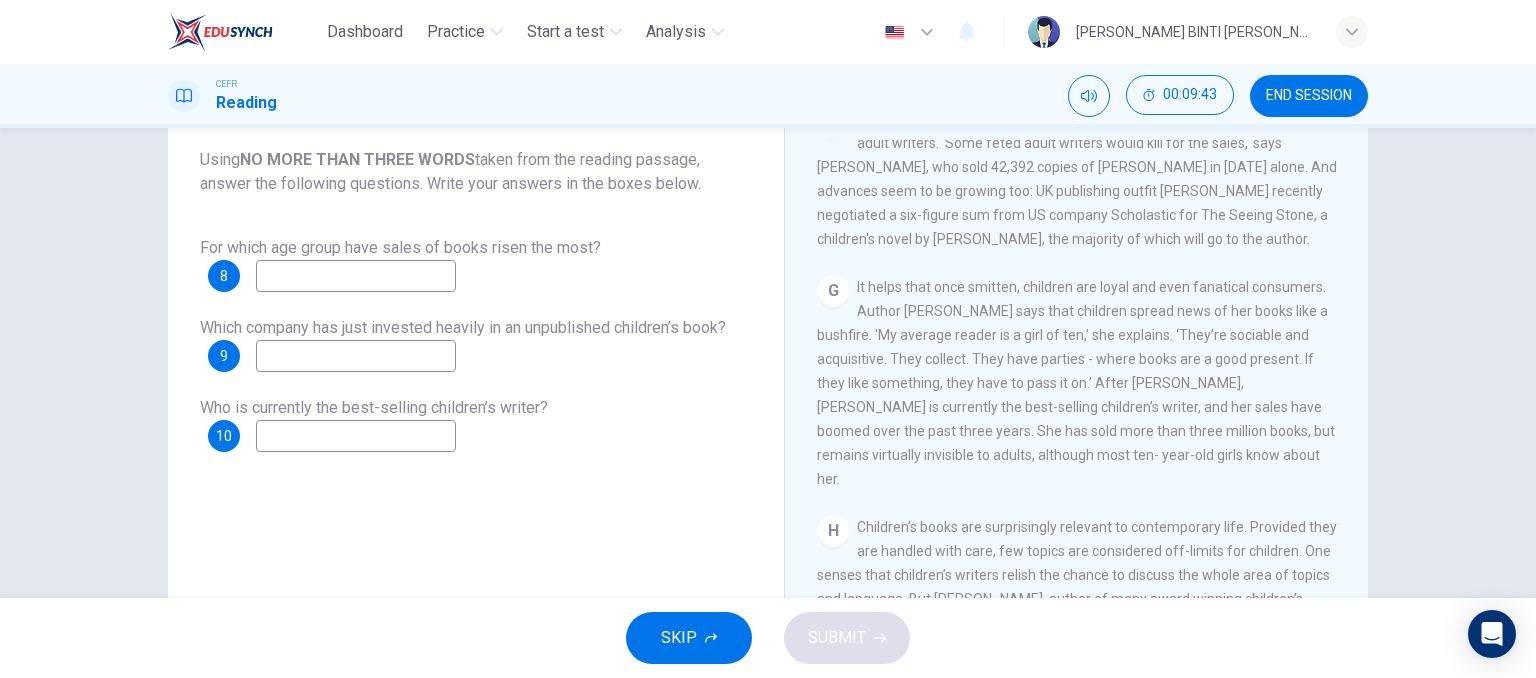 scroll, scrollTop: 1367, scrollLeft: 0, axis: vertical 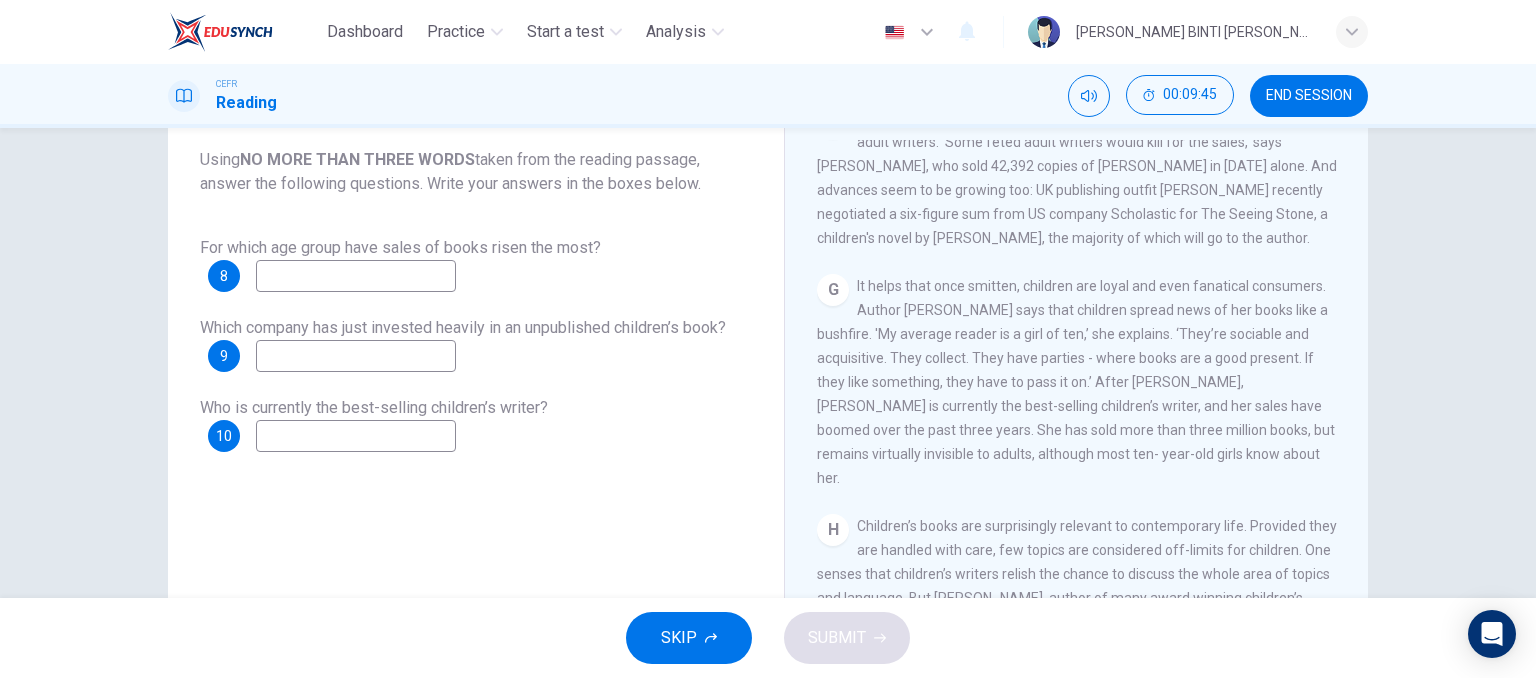 click at bounding box center (356, 276) 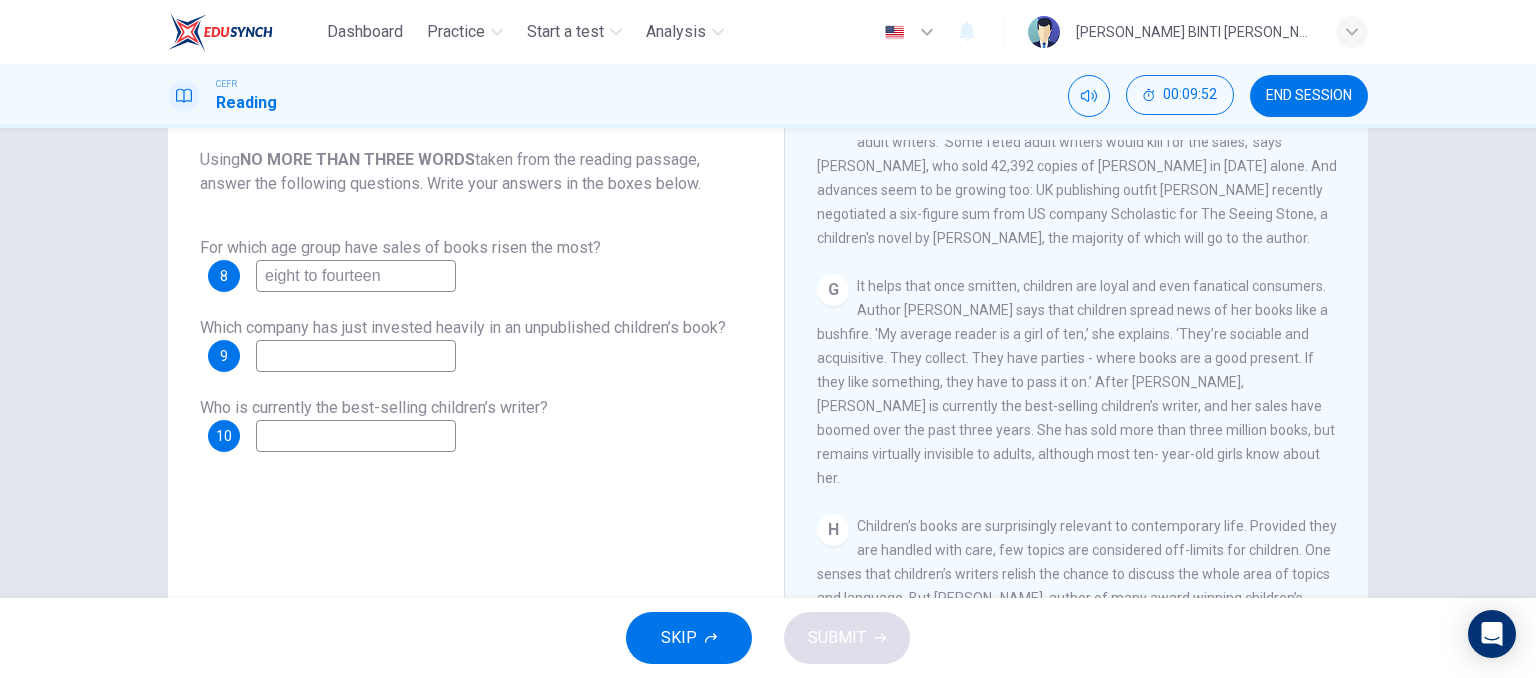 type on "eight to fourteen" 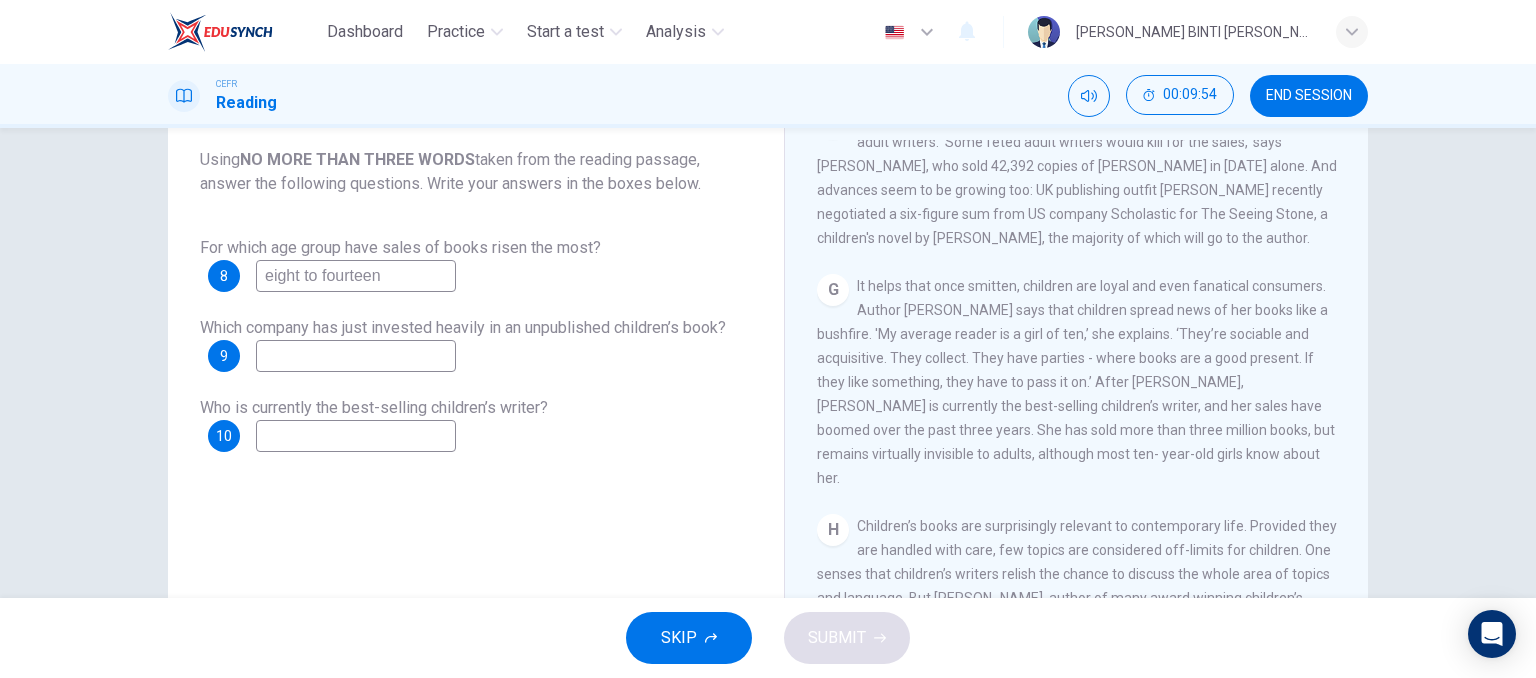 click at bounding box center (356, 356) 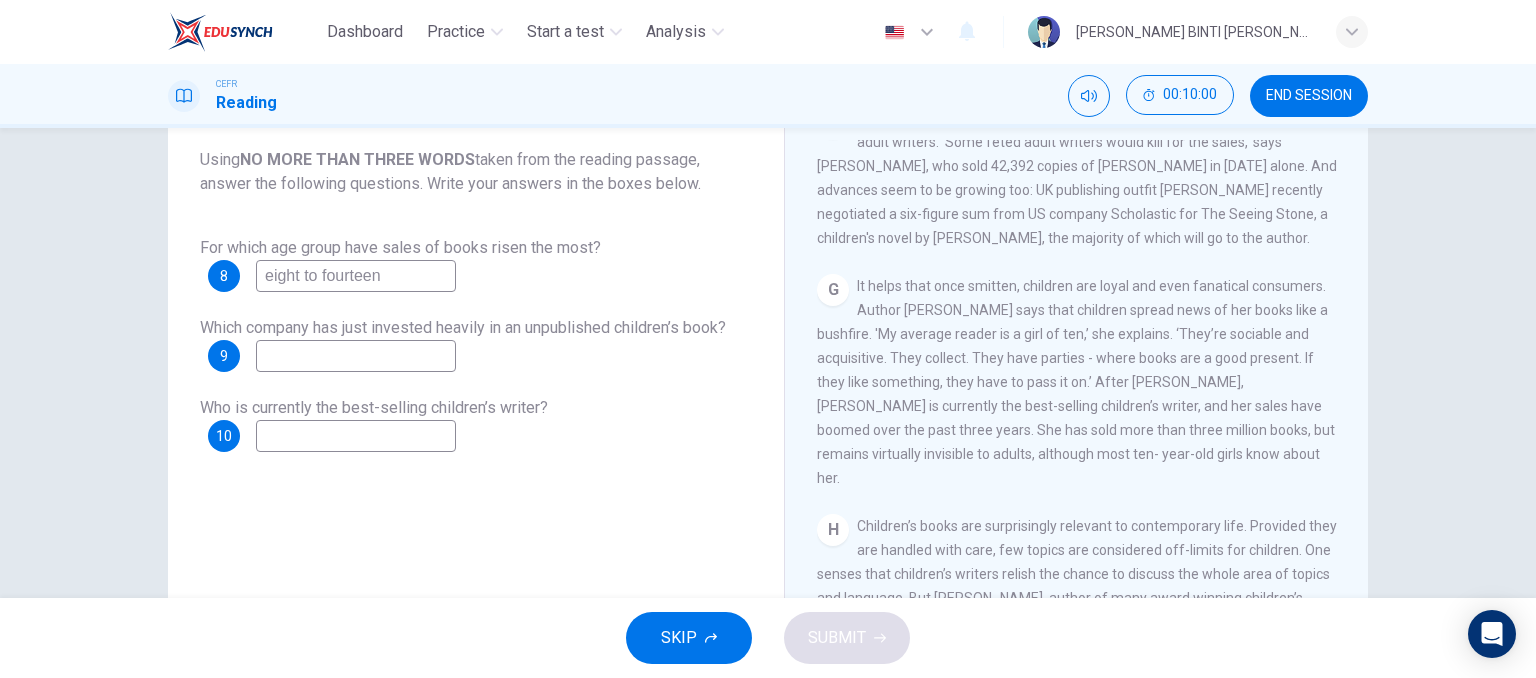 scroll, scrollTop: 1665, scrollLeft: 0, axis: vertical 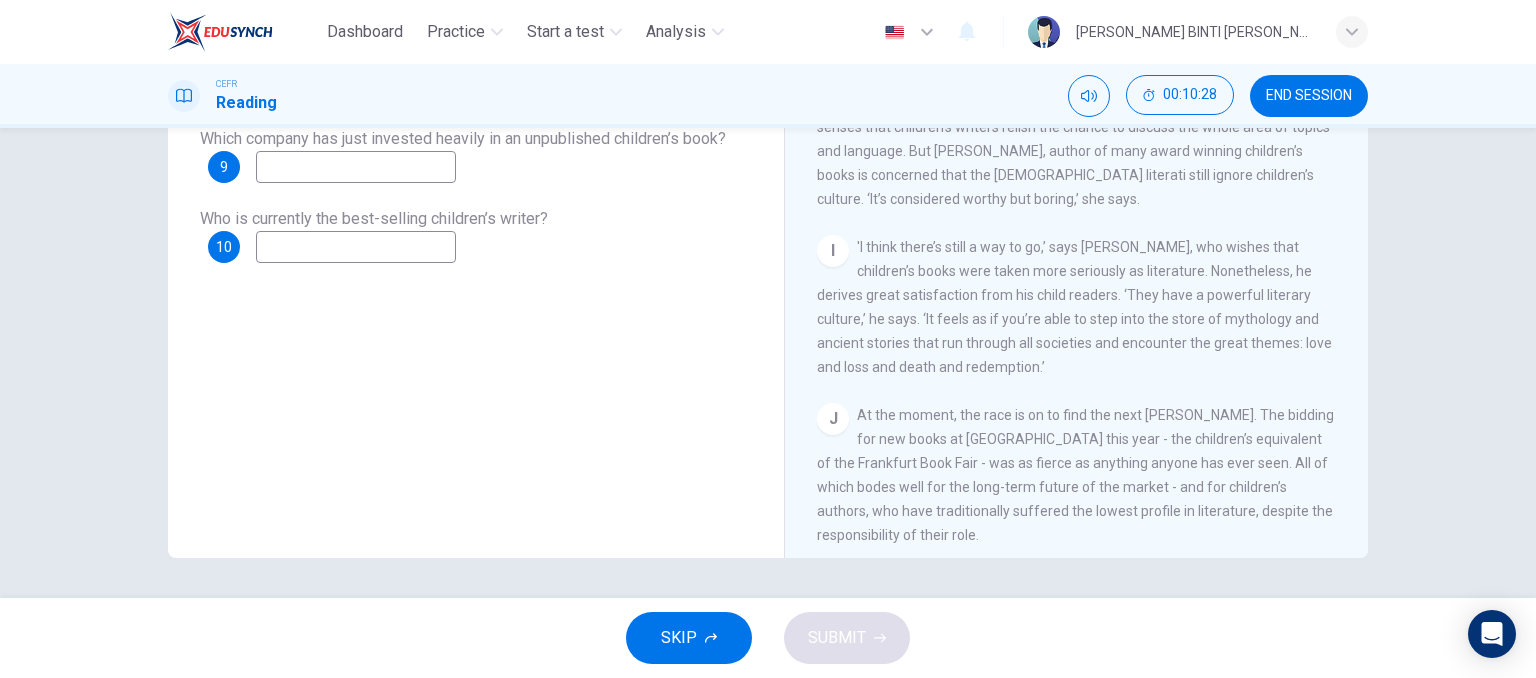 click at bounding box center (356, 247) 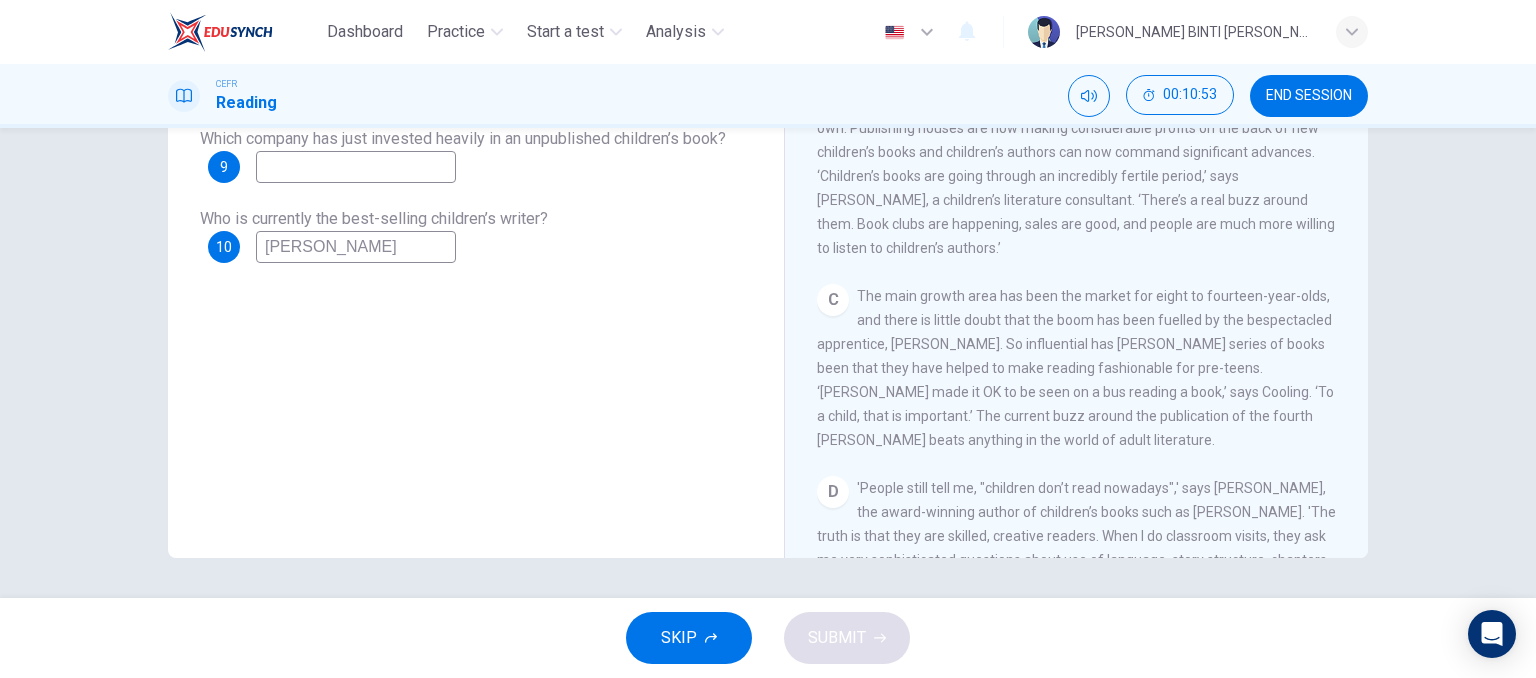 scroll, scrollTop: 240, scrollLeft: 0, axis: vertical 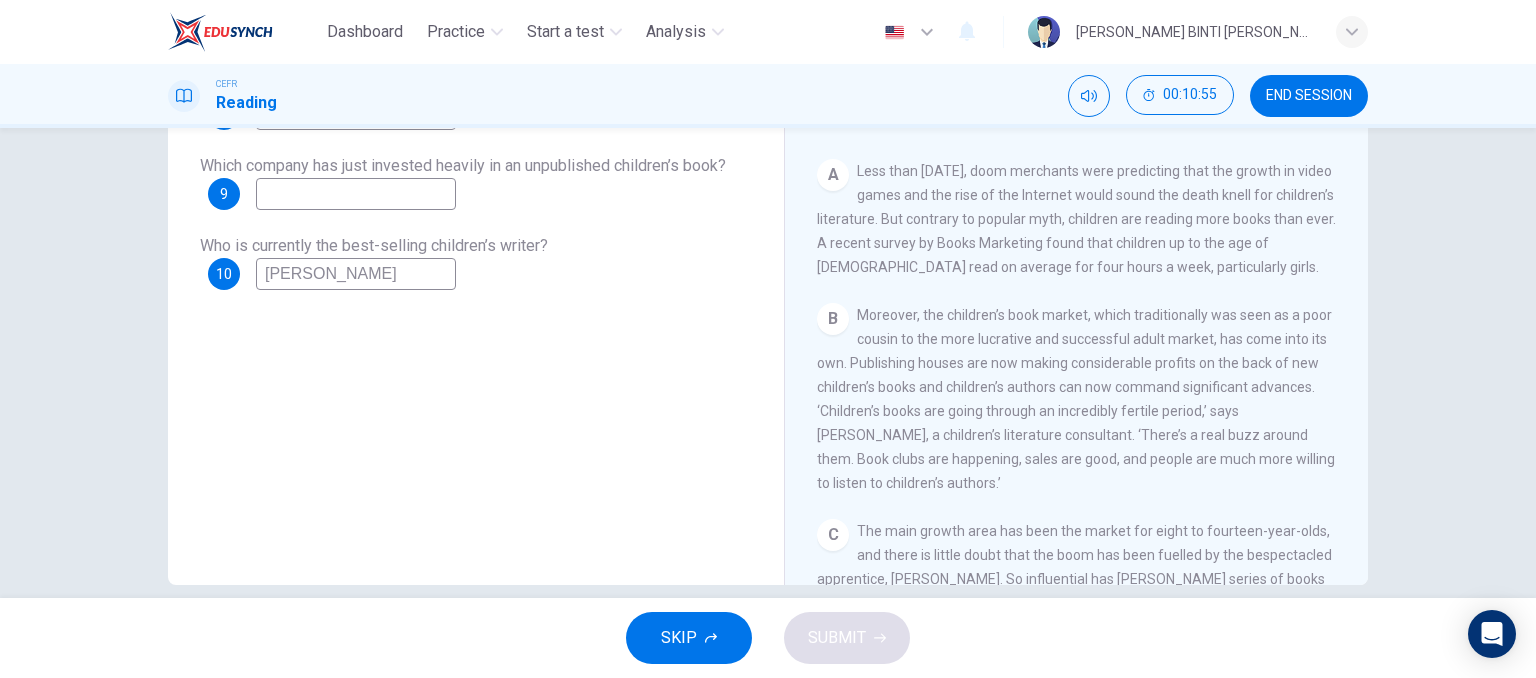 type on "J.K. Rowling" 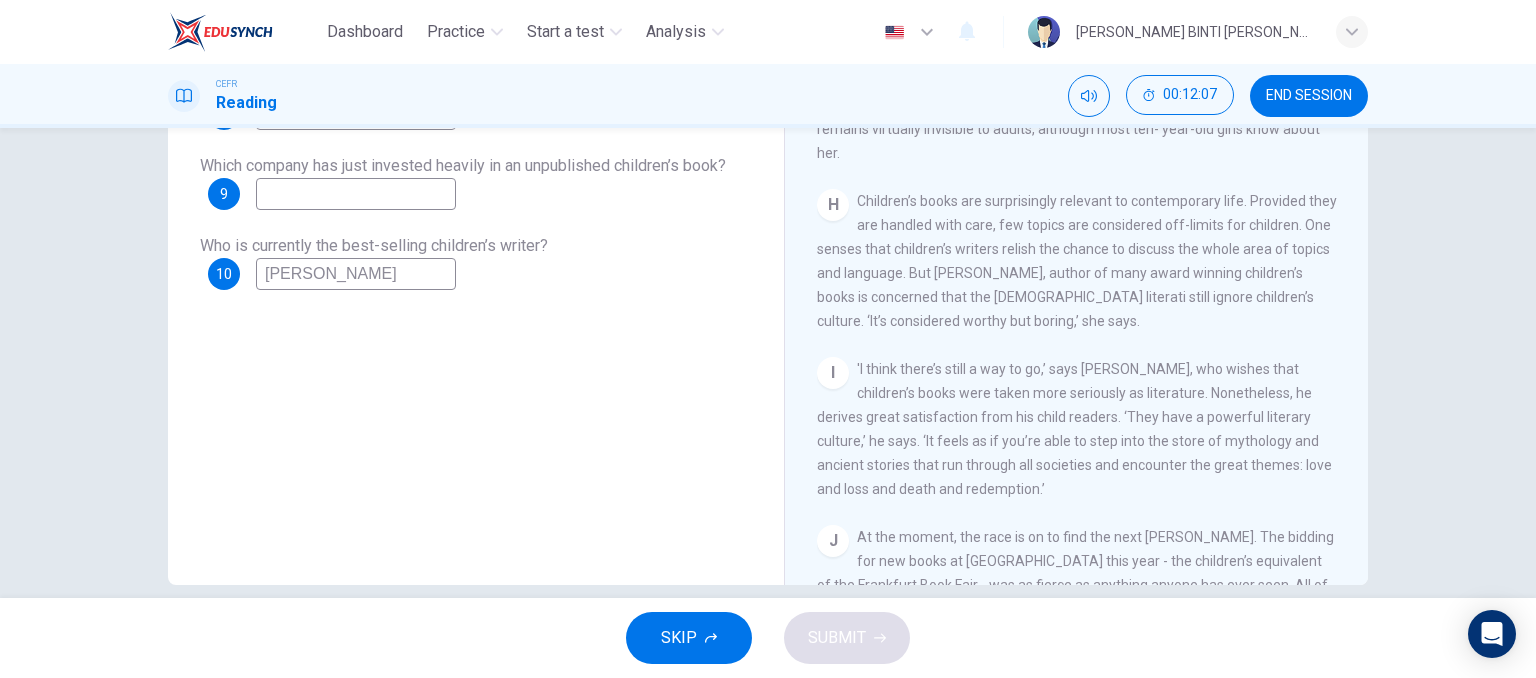 scroll, scrollTop: 1529, scrollLeft: 0, axis: vertical 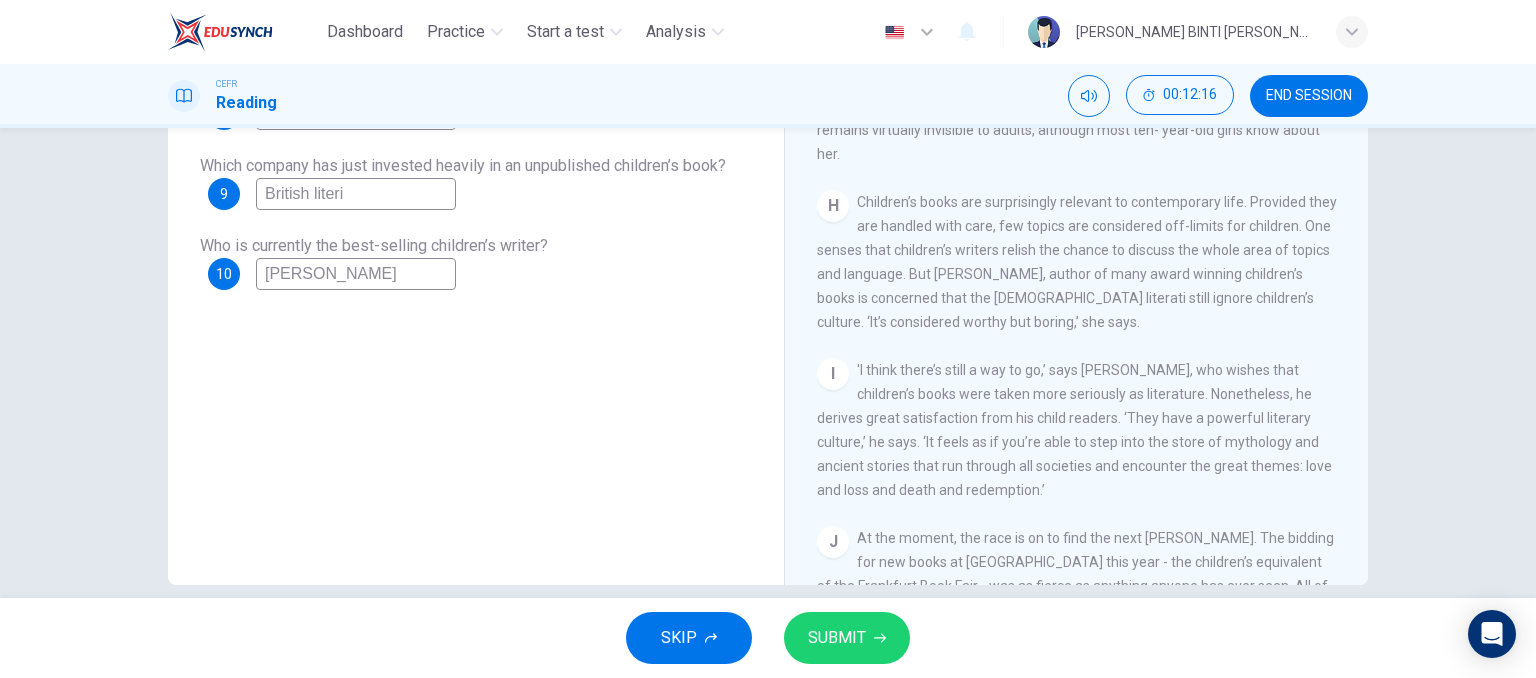 type on "British literi" 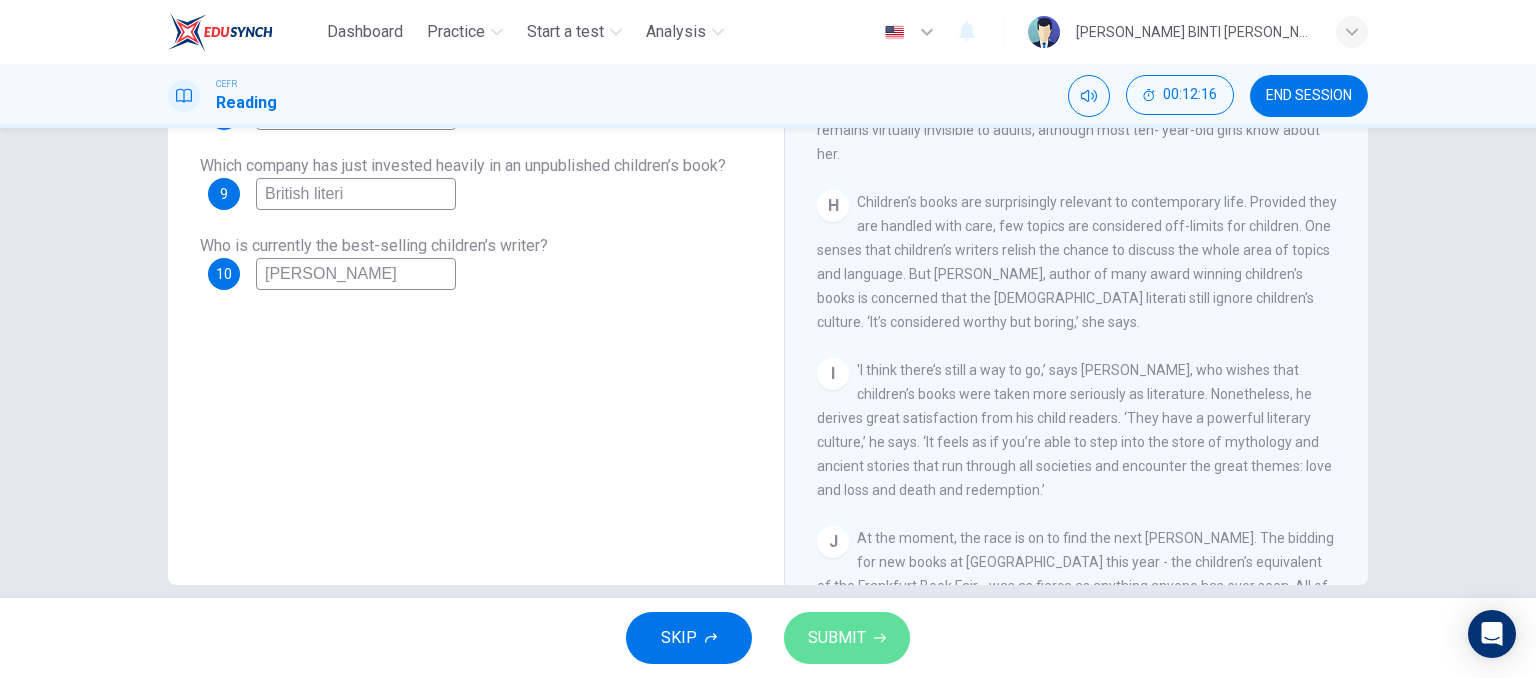 click on "SUBMIT" at bounding box center [847, 638] 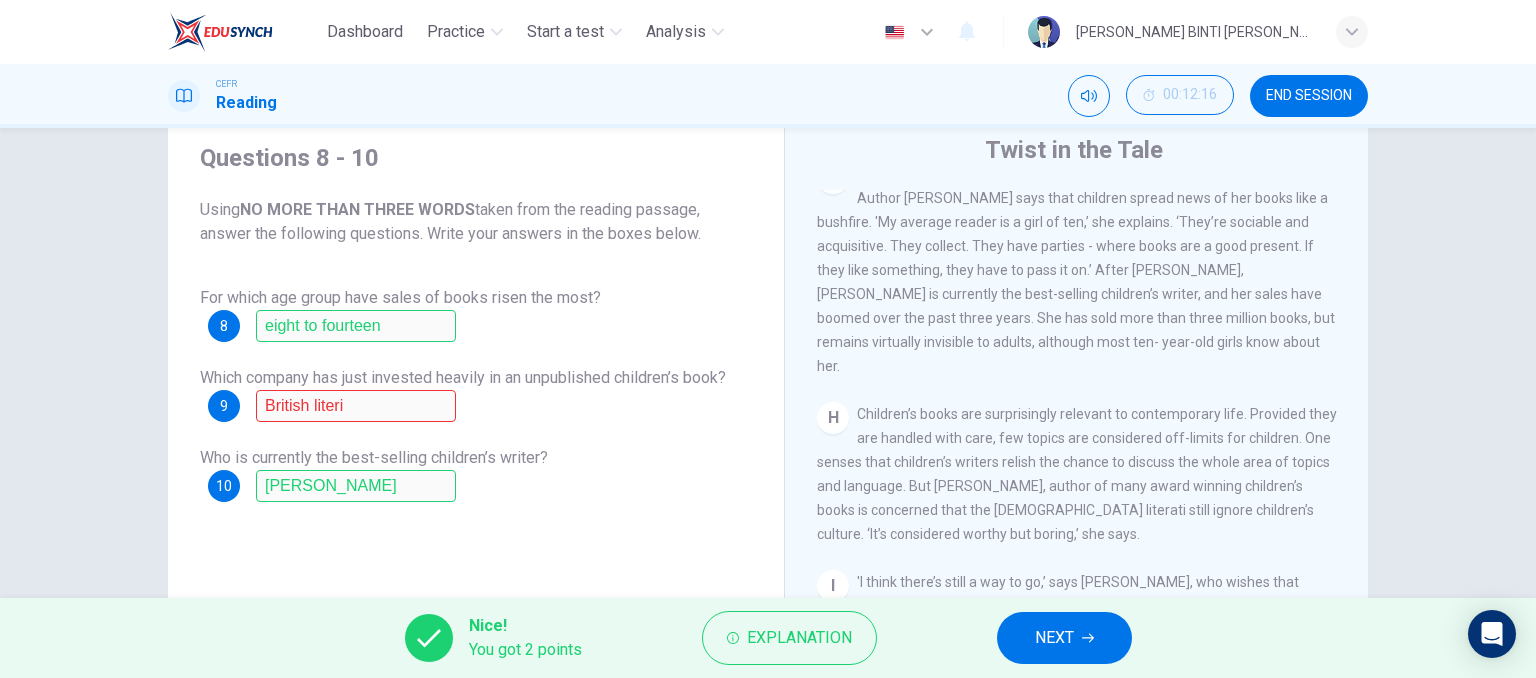 scroll, scrollTop: 67, scrollLeft: 0, axis: vertical 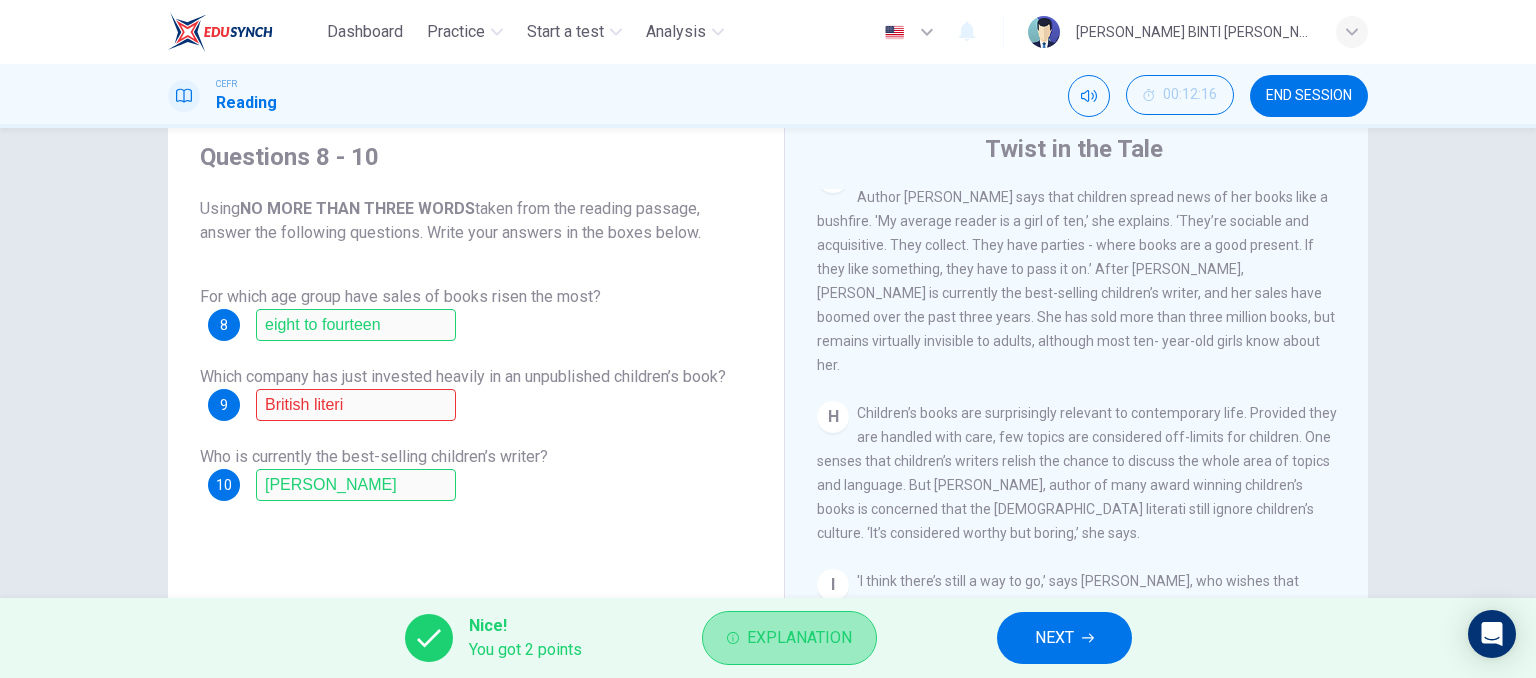 click on "Explanation" at bounding box center [799, 638] 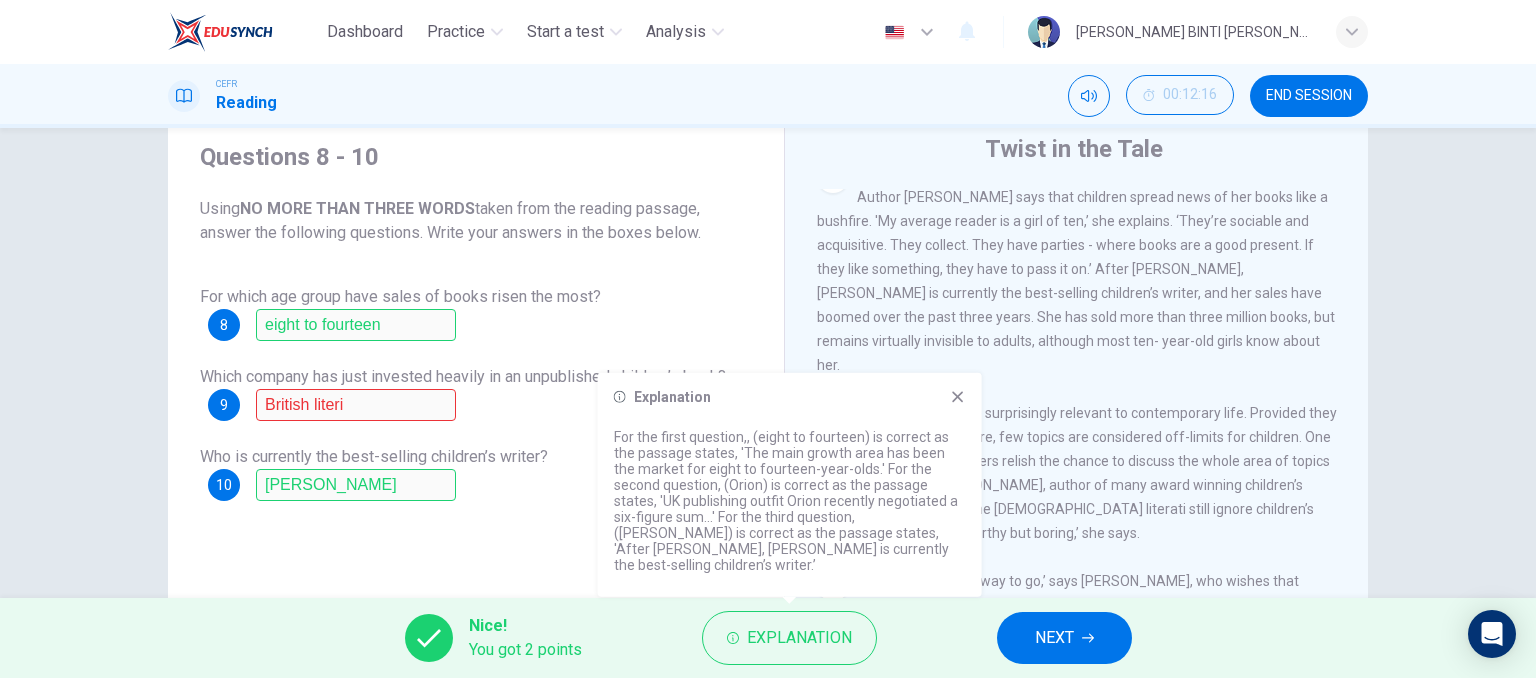 click on "For which age group have sales of books risen the most?  8 eight to fourteen" at bounding box center [476, 313] 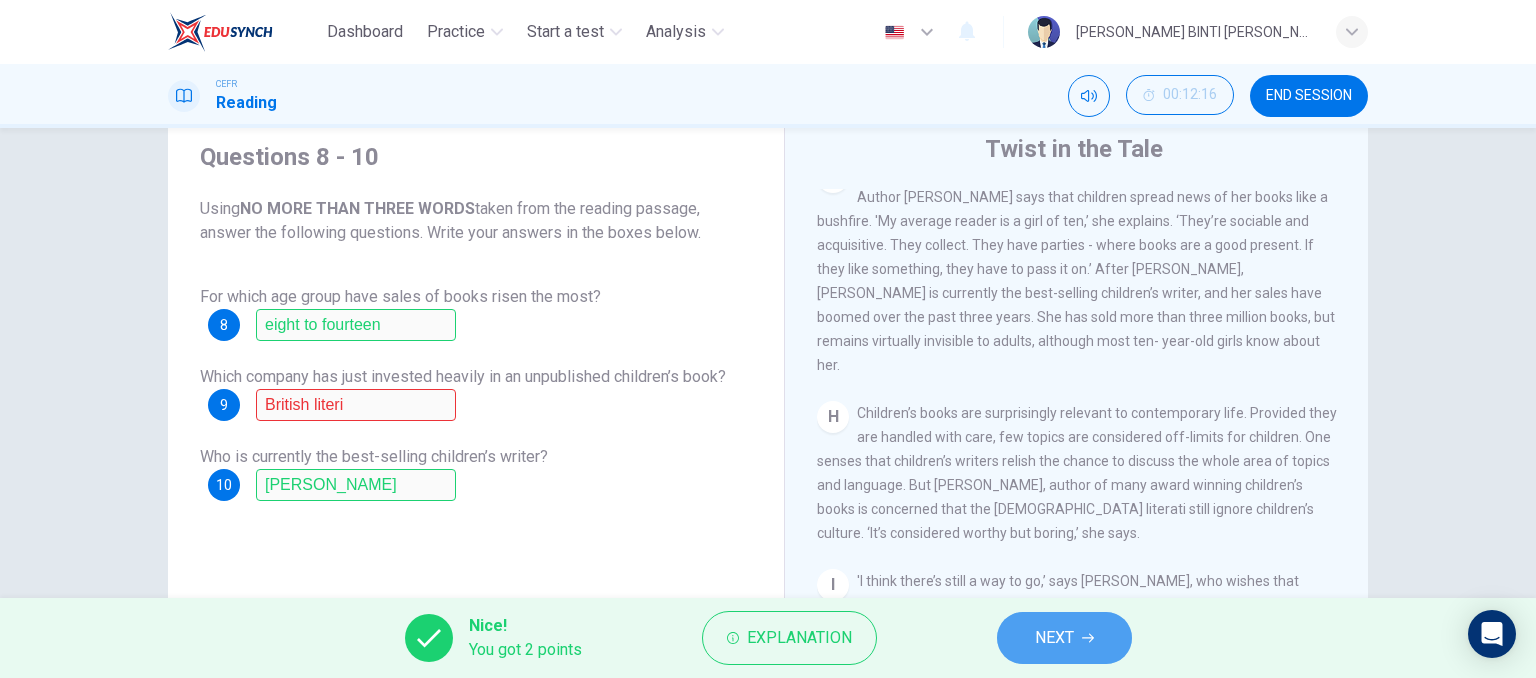 click on "NEXT" at bounding box center [1054, 638] 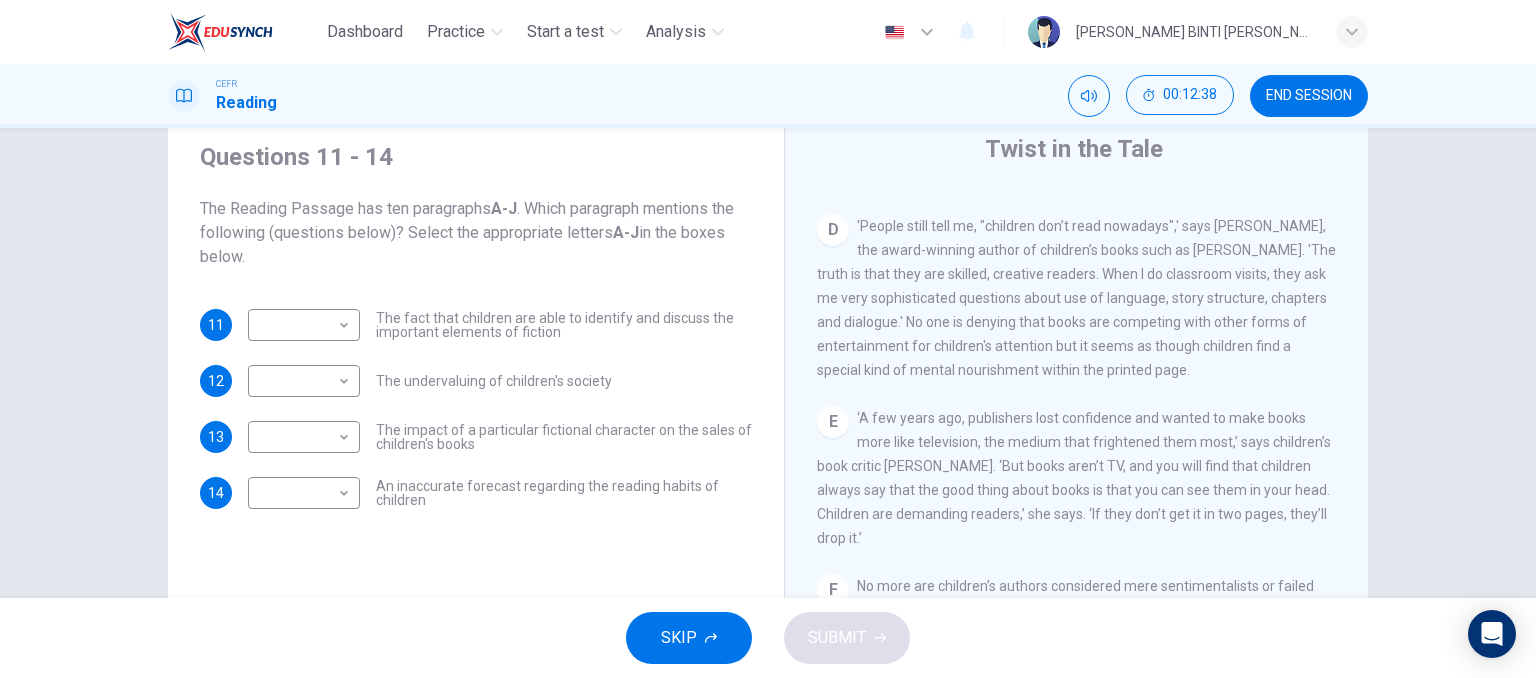 scroll, scrollTop: 952, scrollLeft: 0, axis: vertical 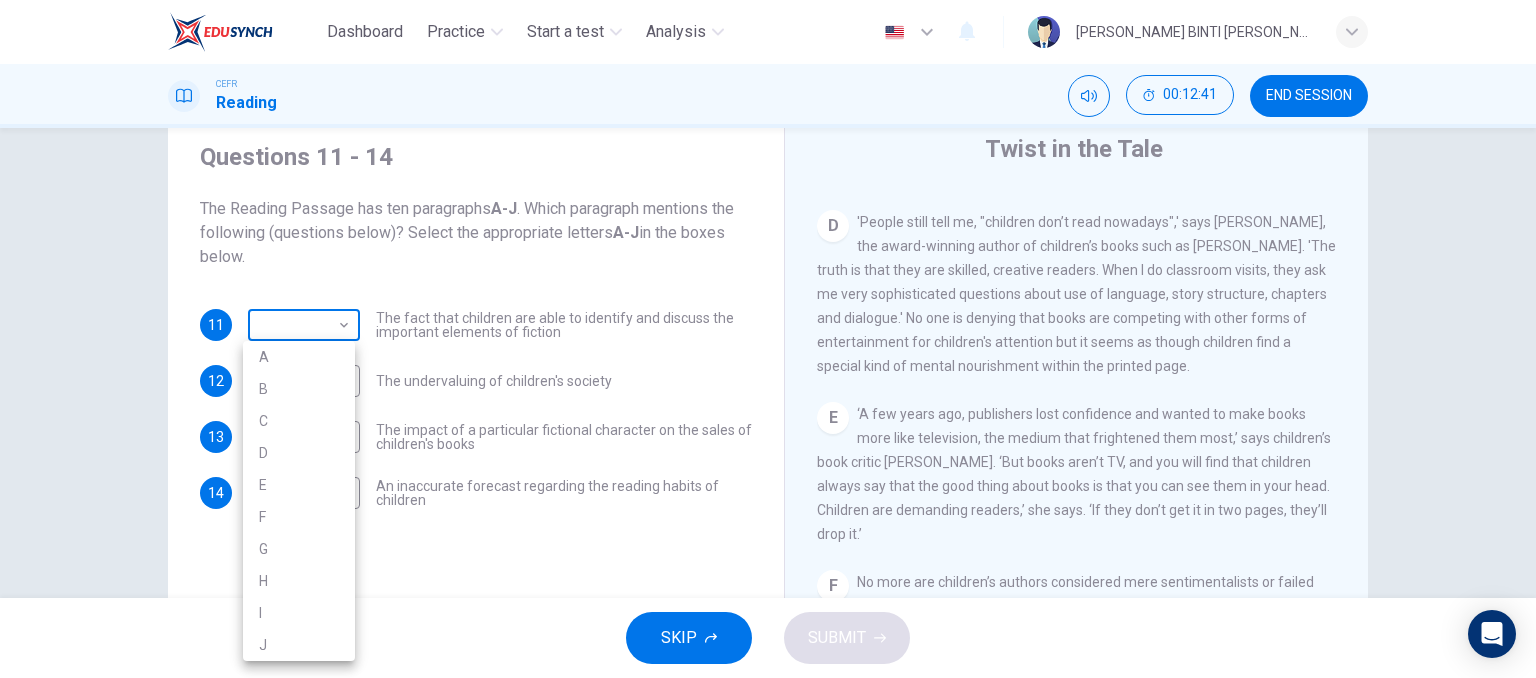 click on "Dashboard Practice Start a test Analysis English en ​ IBTISAM BINTI AHMAD TAJUDIN CEFR Reading 00:12:41 END SESSION Questions 11 - 14 The Reading Passage has ten paragraphs  A-J .
Which paragraph mentions the following (questions below)?
Select the appropriate letters  A-J  in the boxes below. 11 ​ ​ The fact that children are able to identify and discuss the important elements of fiction 12 ​ ​ The undervaluing of children's society 13 ​ ​ The impact of a particular fictional character on the sales of children's books 14 ​ ​ An inaccurate forecast regarding the reading habits of children Twist in the Tale CLICK TO ZOOM Click to Zoom A B C D E F G H I J SKIP SUBMIT EduSynch - Online Language Proficiency Testing
Dashboard Practice Start a test Analysis Notifications © Copyright  2025 A B C D E F G H I J" at bounding box center [768, 339] 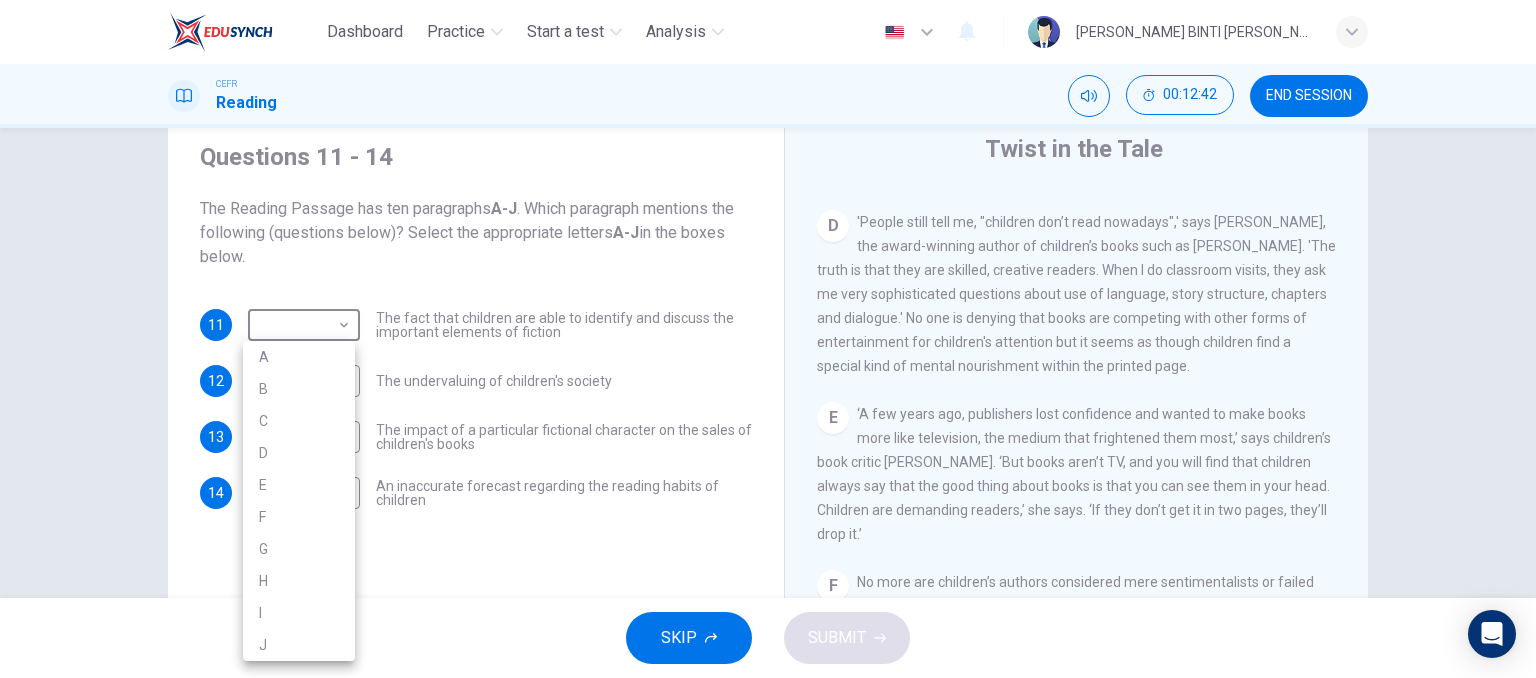 click on "D" at bounding box center [299, 453] 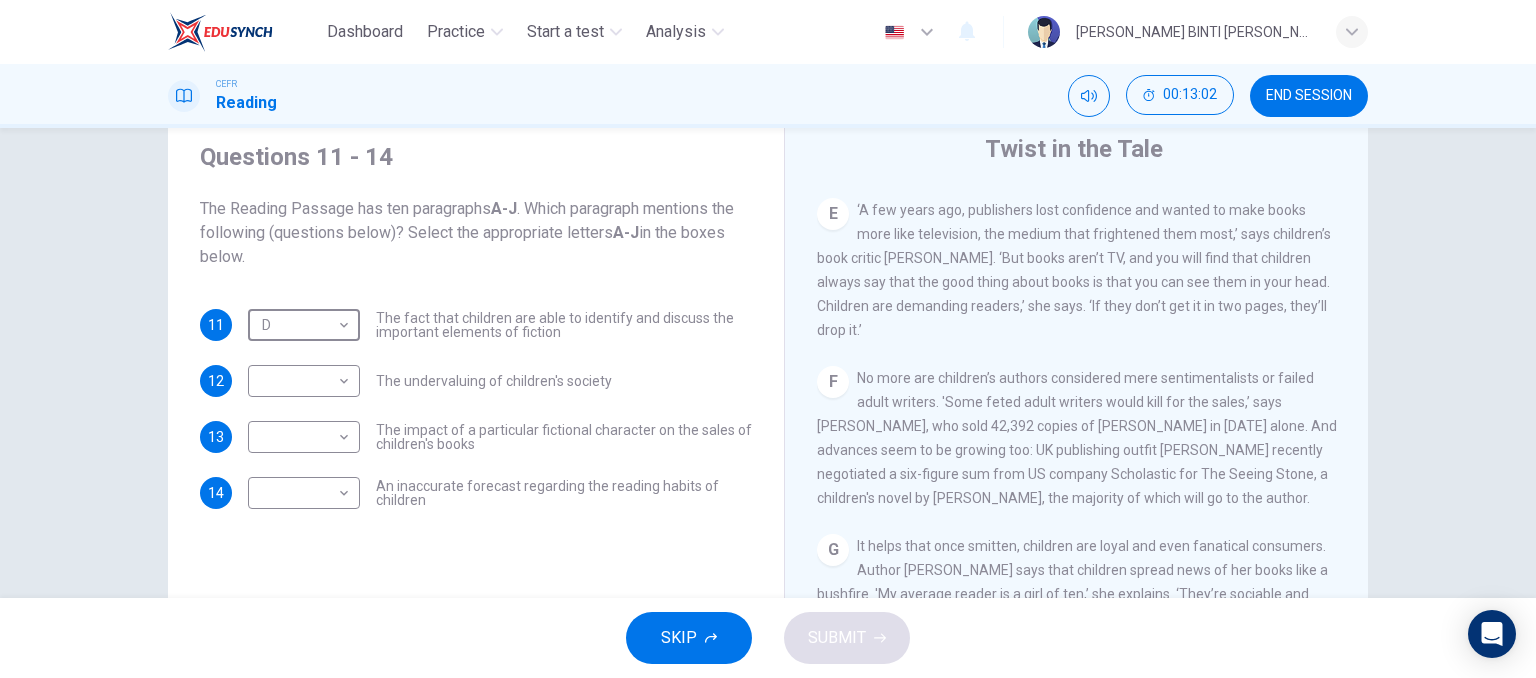 scroll, scrollTop: 1460, scrollLeft: 0, axis: vertical 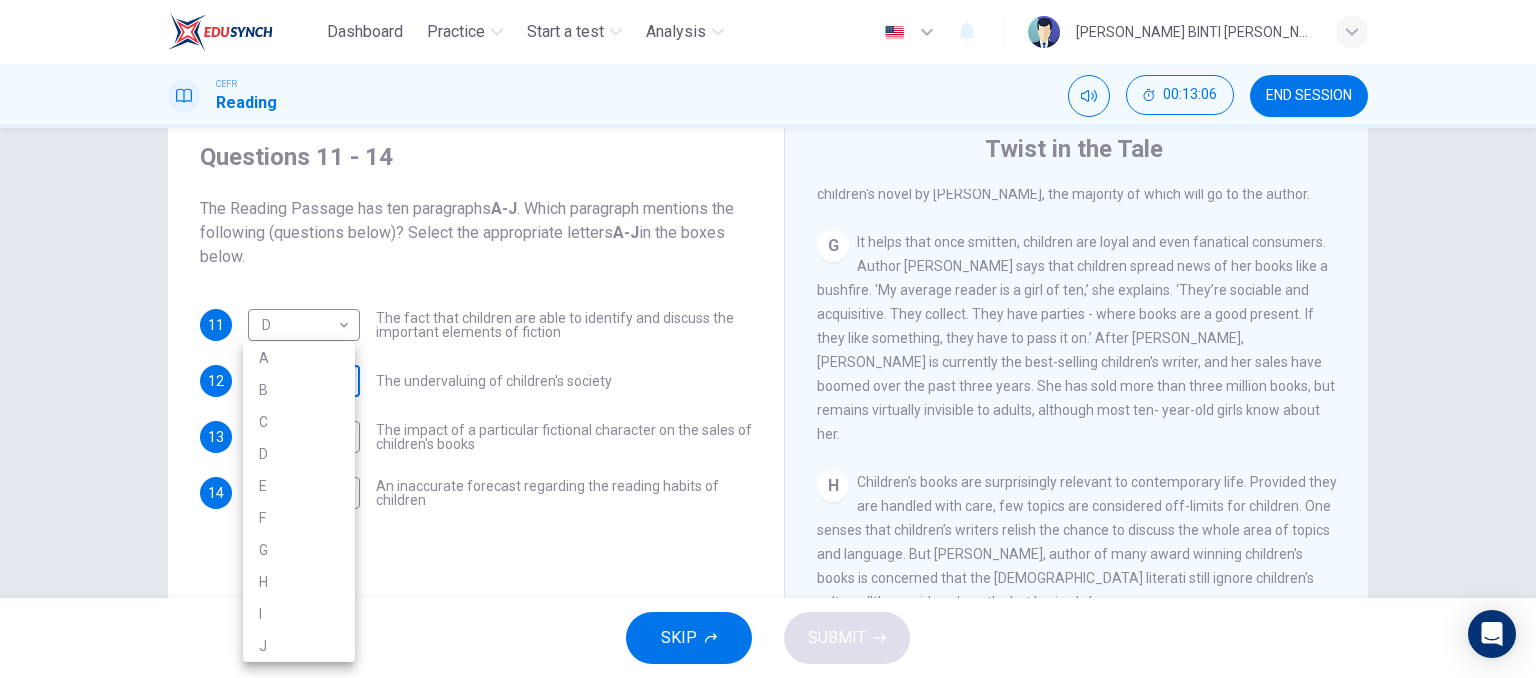 click on "Dashboard Practice Start a test Analysis English en ​ IBTISAM BINTI AHMAD TAJUDIN CEFR Reading 00:13:06 END SESSION Questions 11 - 14 The Reading Passage has ten paragraphs  A-J .
Which paragraph mentions the following (questions below)?
Select the appropriate letters  A-J  in the boxes below. 11 D D ​ The fact that children are able to identify and discuss the important elements of fiction 12 ​ ​ The undervaluing of children's society 13 ​ ​ The impact of a particular fictional character on the sales of children's books 14 ​ ​ An inaccurate forecast regarding the reading habits of children Twist in the Tale CLICK TO ZOOM Click to Zoom A B C D E F G H I J SKIP SUBMIT EduSynch - Online Language Proficiency Testing
Dashboard Practice Start a test Analysis Notifications © Copyright  2025 A B C D E F G H I J" at bounding box center [768, 339] 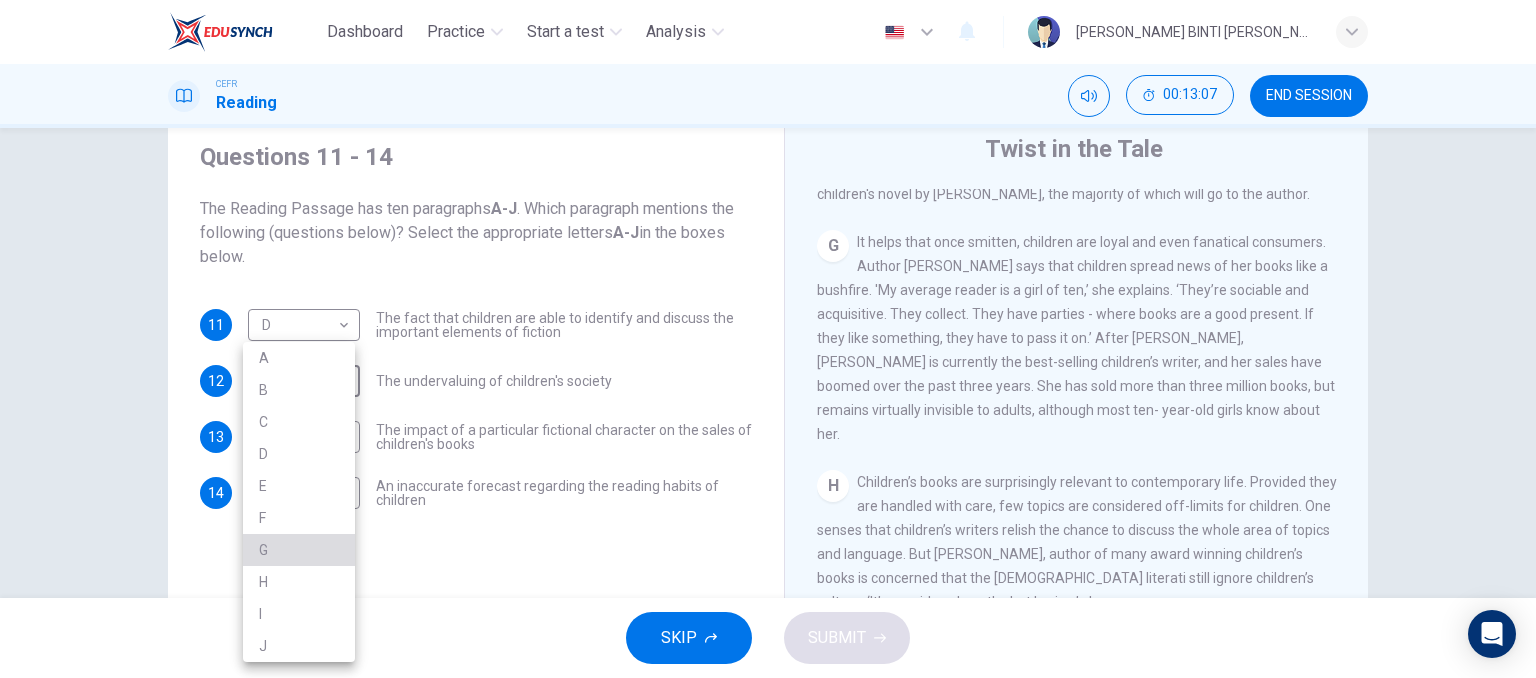 click on "G" at bounding box center (299, 550) 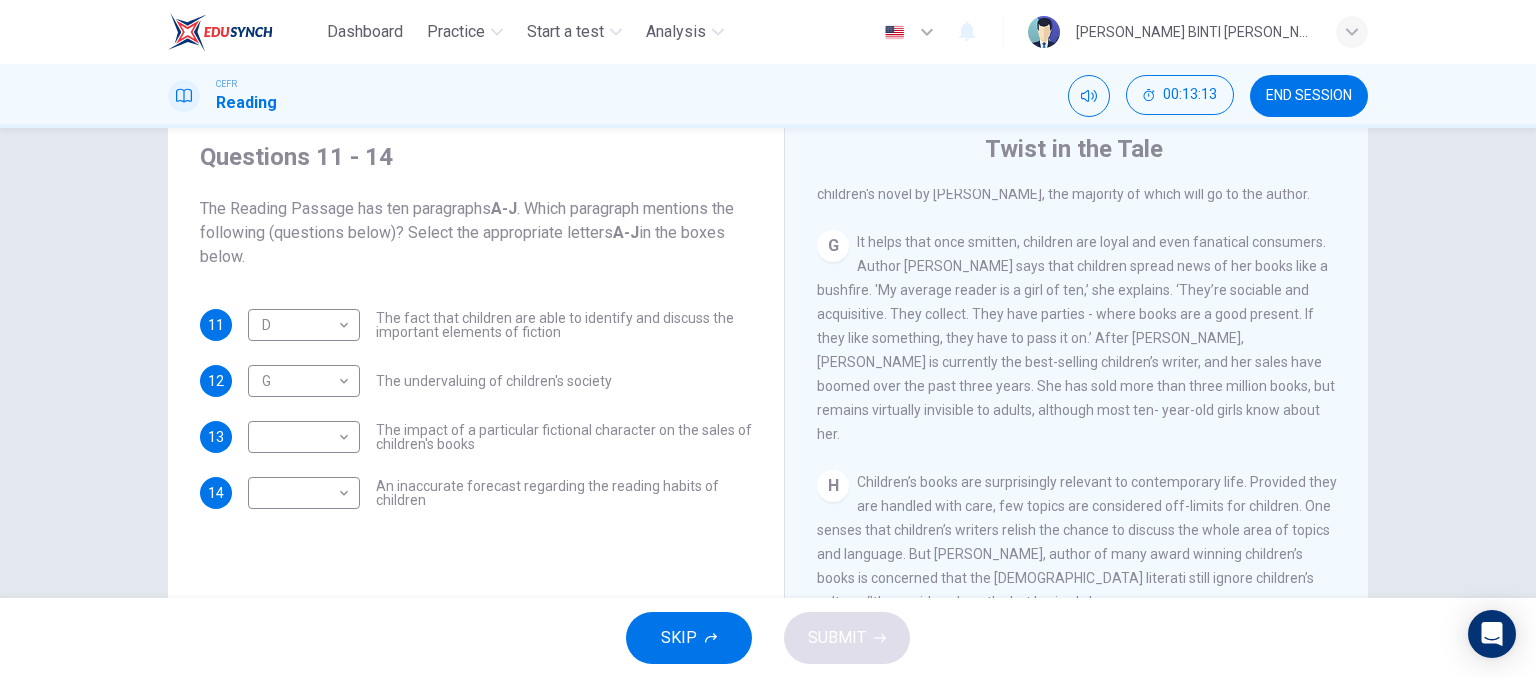 click on "It helps that once smitten, children are loyal and even fanatical consumers. Author Jacqueline Wilson says that children spread news of her books like a bushfire. 'My average reader is a girl of ten,’ she explains. ‘They’re sociable and acquisitive. They collect. They have parties - where books are a good present. If they like something, they have to pass it on.’ After Rowling, Wilson is currently the best-selling children’s writer, and her sales have boomed over the past three years. She has sold more than three million books, but remains virtually invisible to adults, although most ten- year-old girls know about her." at bounding box center (1076, 338) 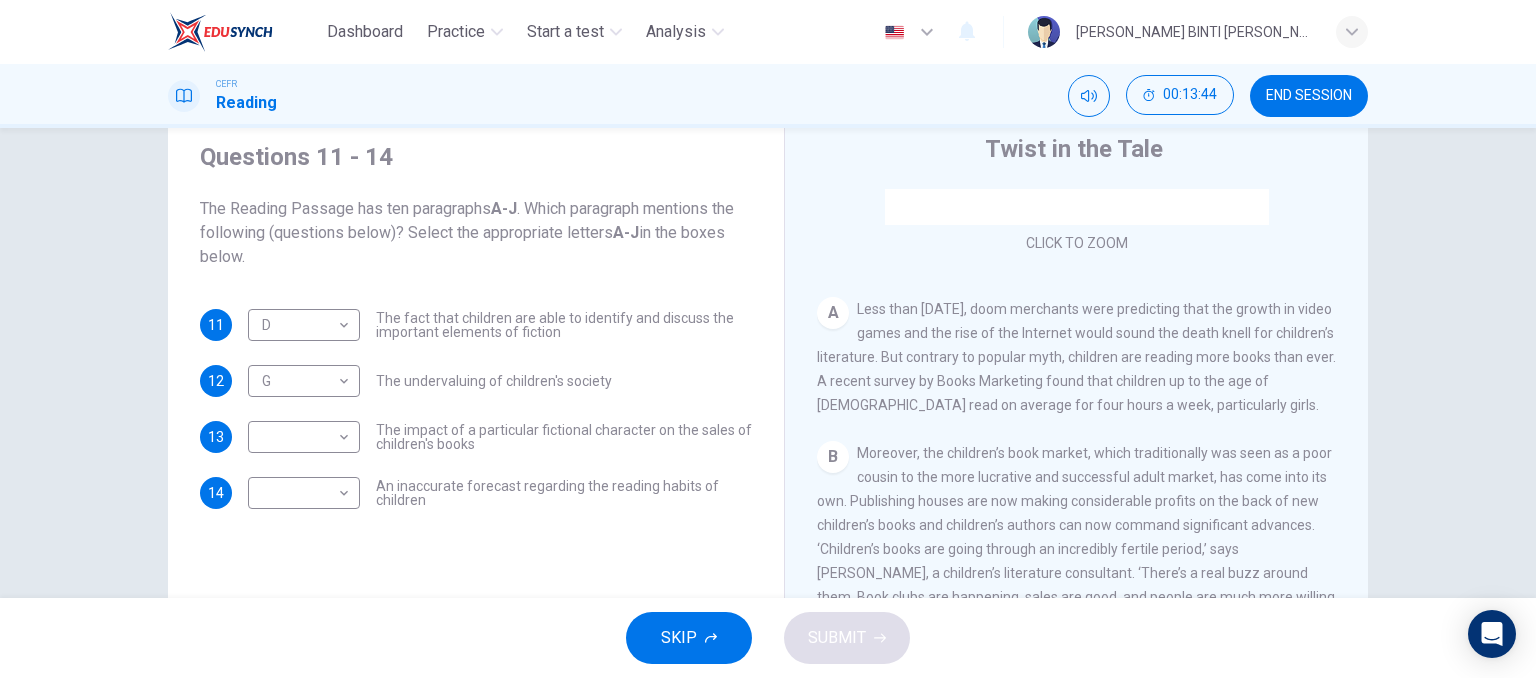 scroll, scrollTop: 308, scrollLeft: 0, axis: vertical 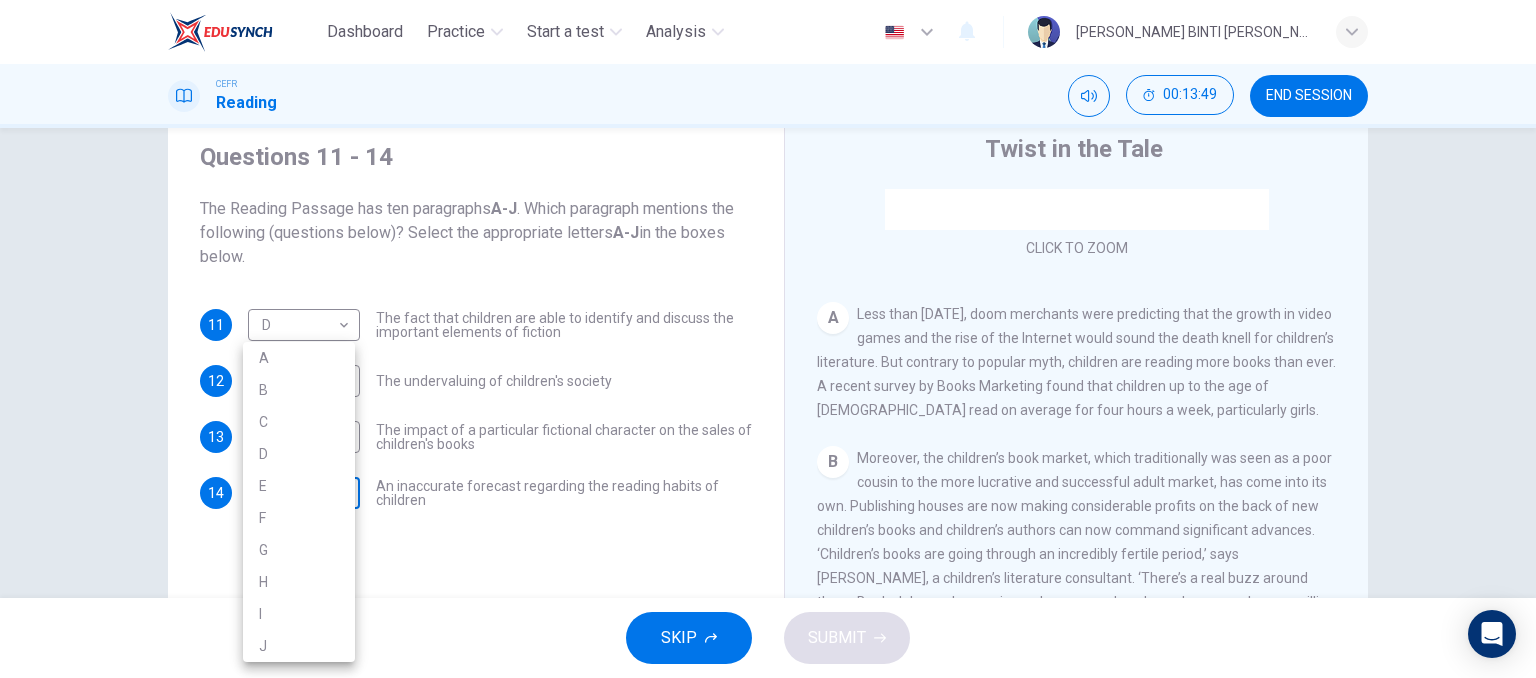 click on "Dashboard Practice Start a test Analysis English en ​ IBTISAM BINTI AHMAD TAJUDIN CEFR Reading 00:13:49 END SESSION Questions 11 - 14 The Reading Passage has ten paragraphs  A-J .
Which paragraph mentions the following (questions below)?
Select the appropriate letters  A-J  in the boxes below. 11 D D ​ The fact that children are able to identify and discuss the important elements of fiction 12 G G ​ The undervaluing of children's society 13 ​ ​ The impact of a particular fictional character on the sales of children's books 14 ​ ​ An inaccurate forecast regarding the reading habits of children Twist in the Tale CLICK TO ZOOM Click to Zoom A B C D E F G H I J SKIP SUBMIT EduSynch - Online Language Proficiency Testing
Dashboard Practice Start a test Analysis Notifications © Copyright  2025 A B C D E F G H I J" at bounding box center (768, 339) 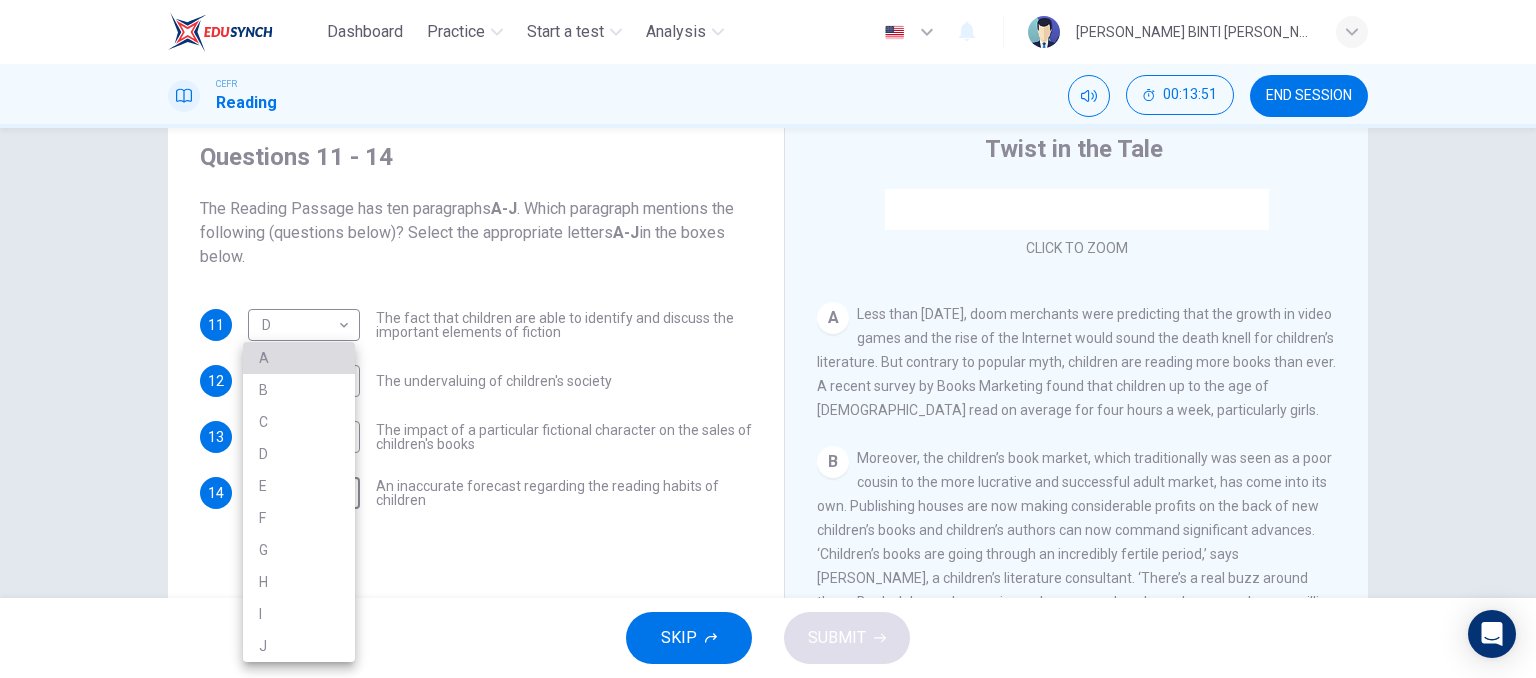 click on "A" at bounding box center [299, 358] 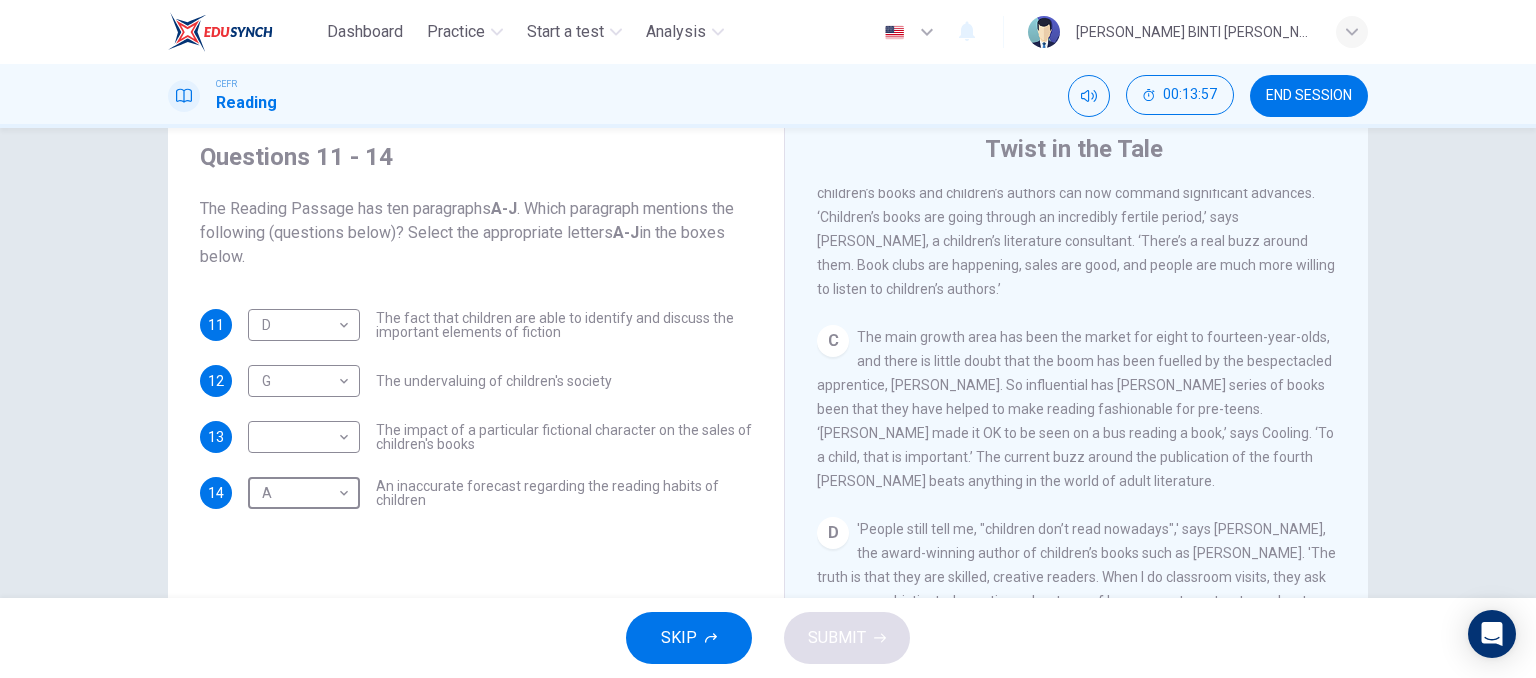 scroll, scrollTop: 646, scrollLeft: 0, axis: vertical 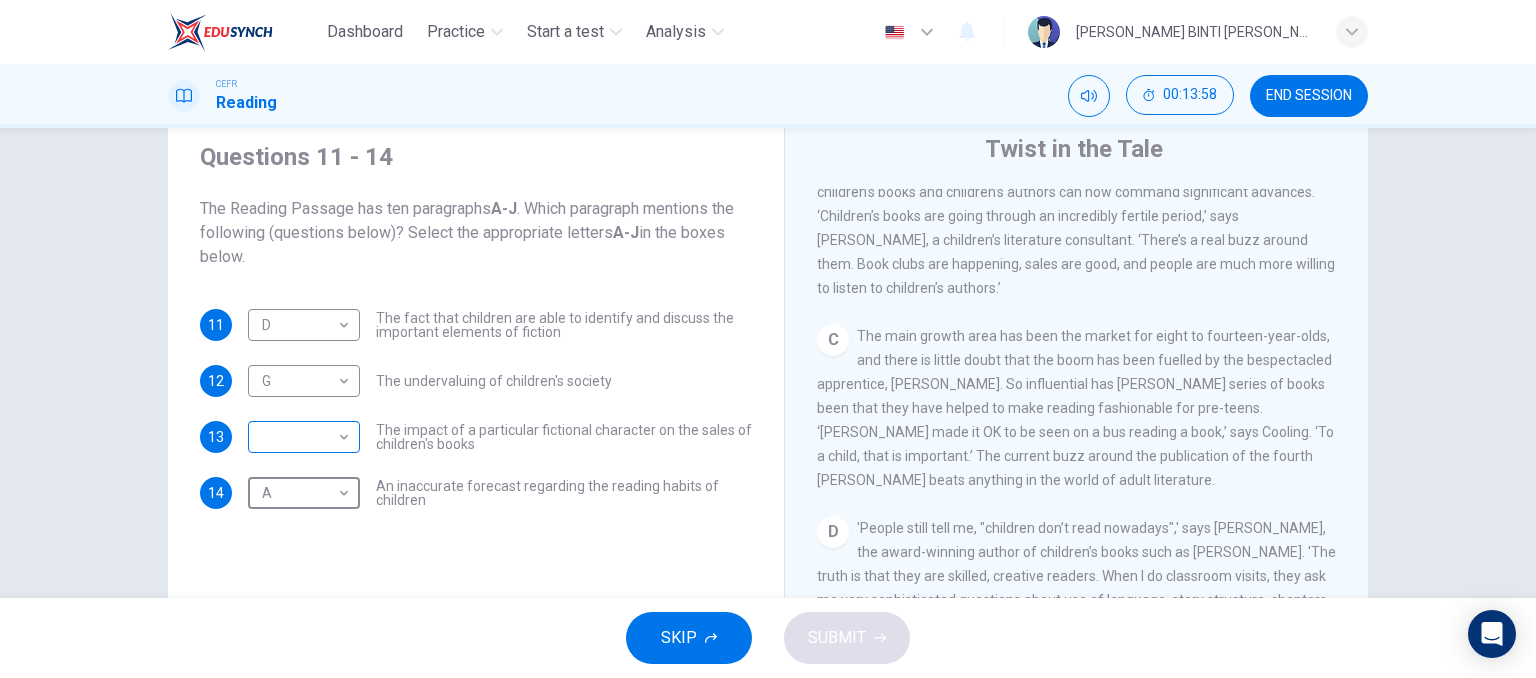 click on "Dashboard Practice Start a test Analysis English en ​ IBTISAM BINTI AHMAD TAJUDIN CEFR Reading 00:13:58 END SESSION Questions 11 - 14 The Reading Passage has ten paragraphs  A-J .
Which paragraph mentions the following (questions below)?
Select the appropriate letters  A-J  in the boxes below. 11 D D ​ The fact that children are able to identify and discuss the important elements of fiction 12 G G ​ The undervaluing of children's society 13 ​ ​ The impact of a particular fictional character on the sales of children's books 14 A A ​ An inaccurate forecast regarding the reading habits of children Twist in the Tale CLICK TO ZOOM Click to Zoom A B C D E F G H I J SKIP SUBMIT EduSynch - Online Language Proficiency Testing
Dashboard Practice Start a test Analysis Notifications © Copyright  2025" at bounding box center [768, 339] 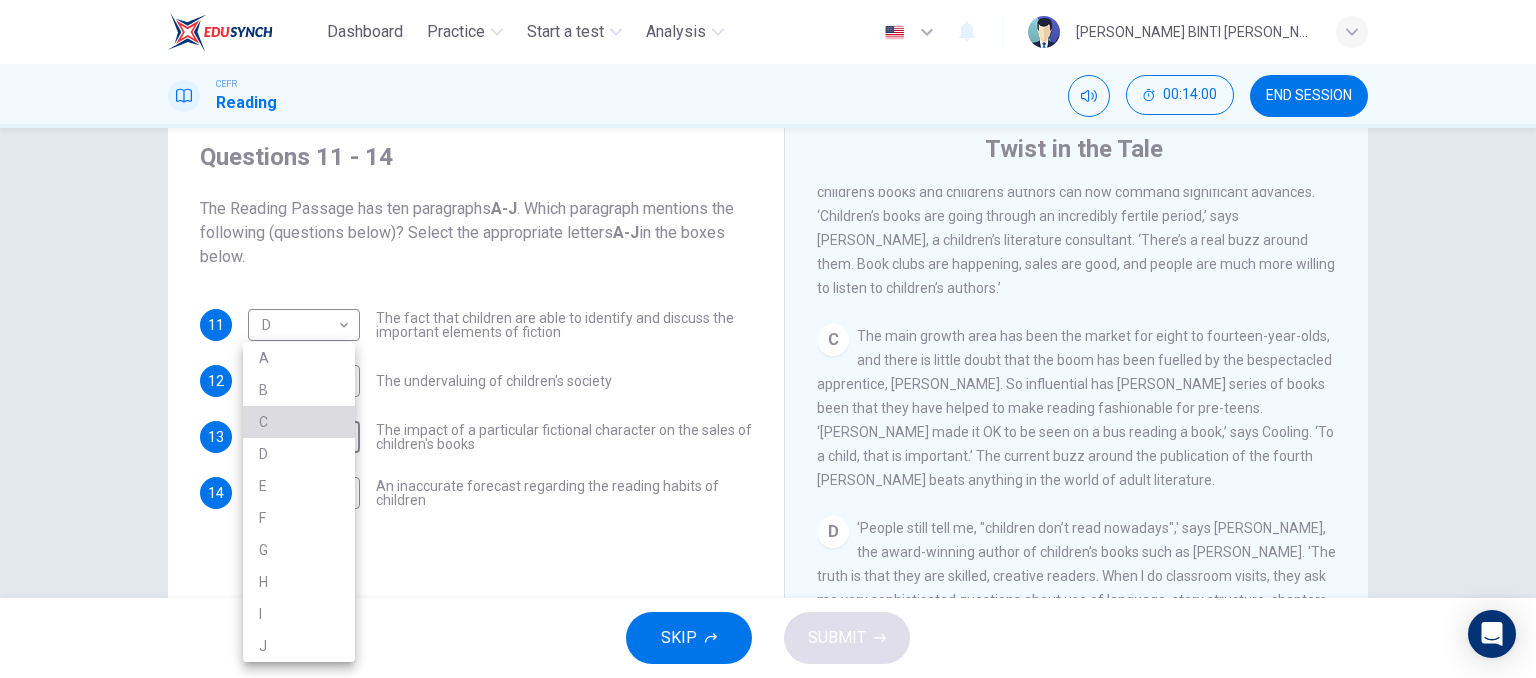 click on "C" at bounding box center (299, 422) 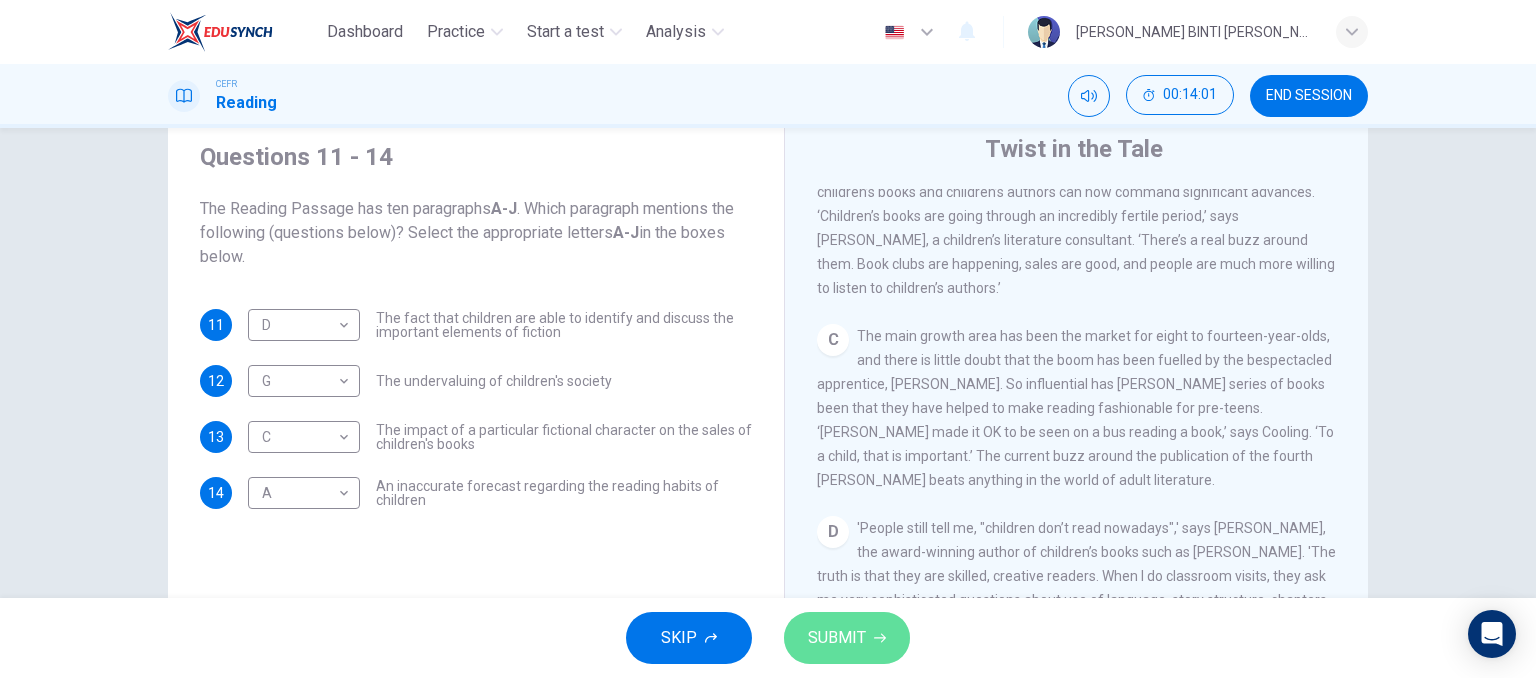 click on "SUBMIT" at bounding box center (847, 638) 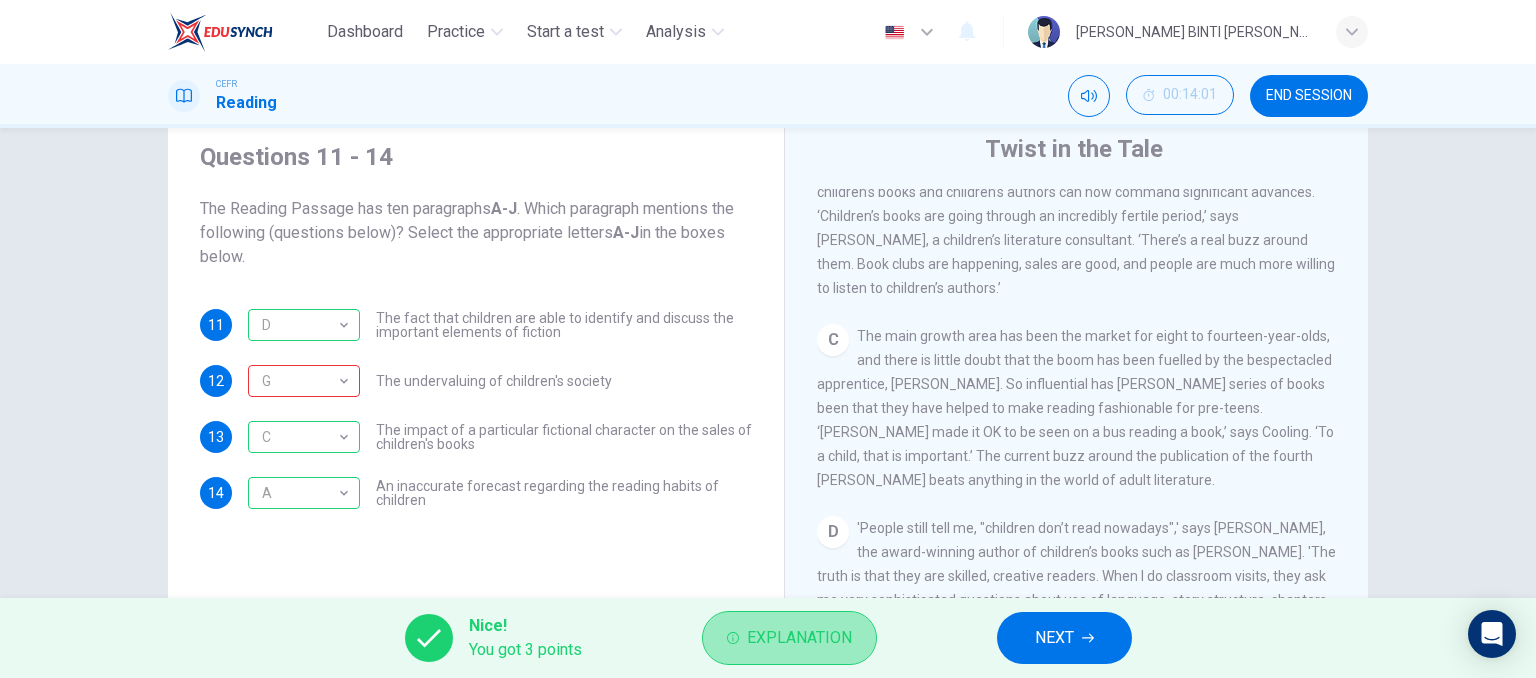 click on "Explanation" at bounding box center [799, 638] 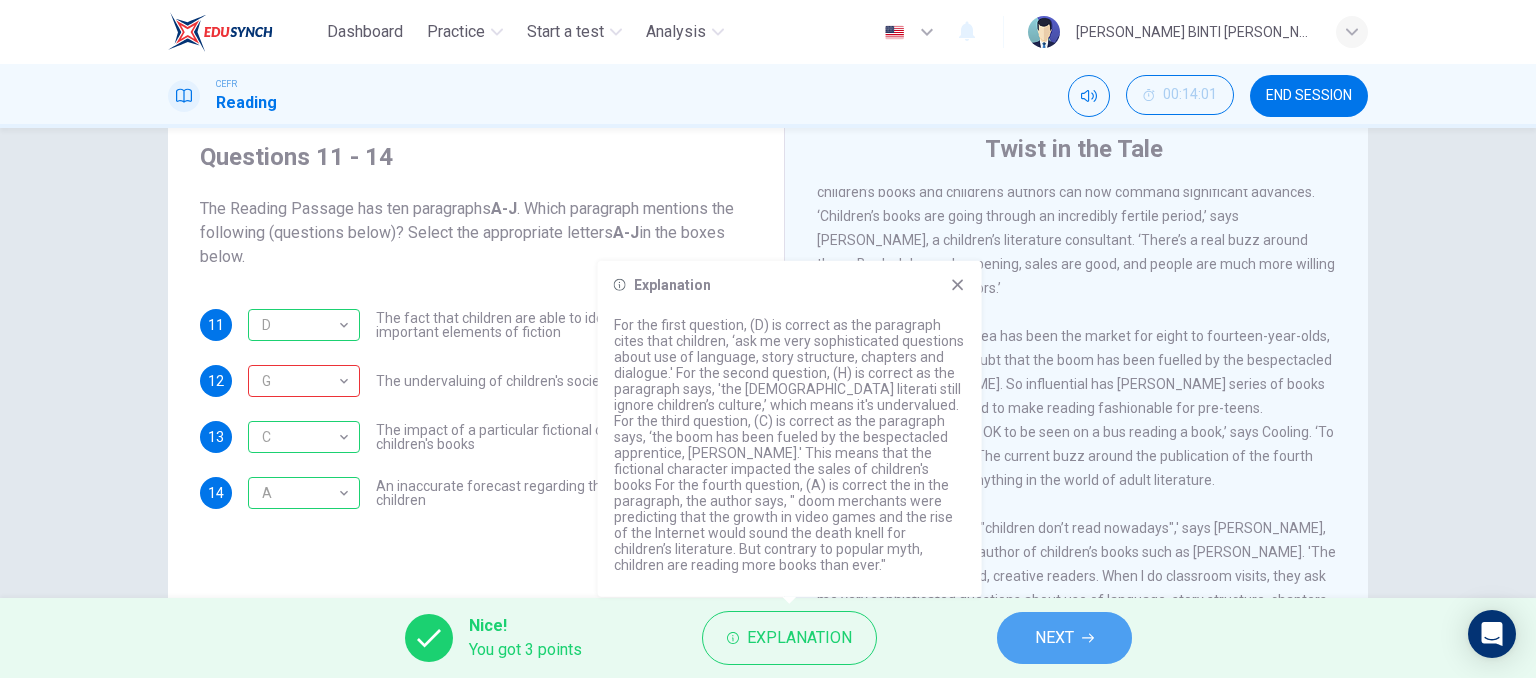 click on "NEXT" at bounding box center (1054, 638) 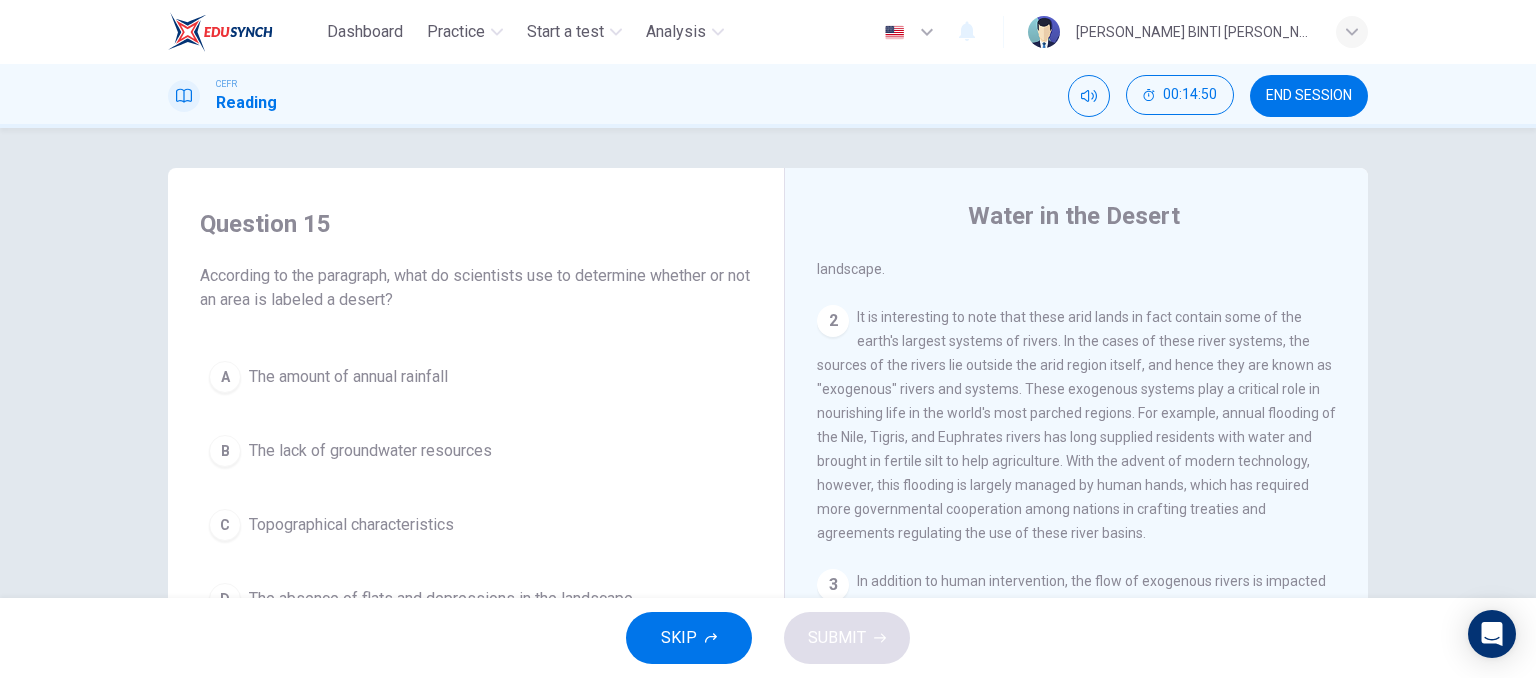 scroll, scrollTop: 192, scrollLeft: 0, axis: vertical 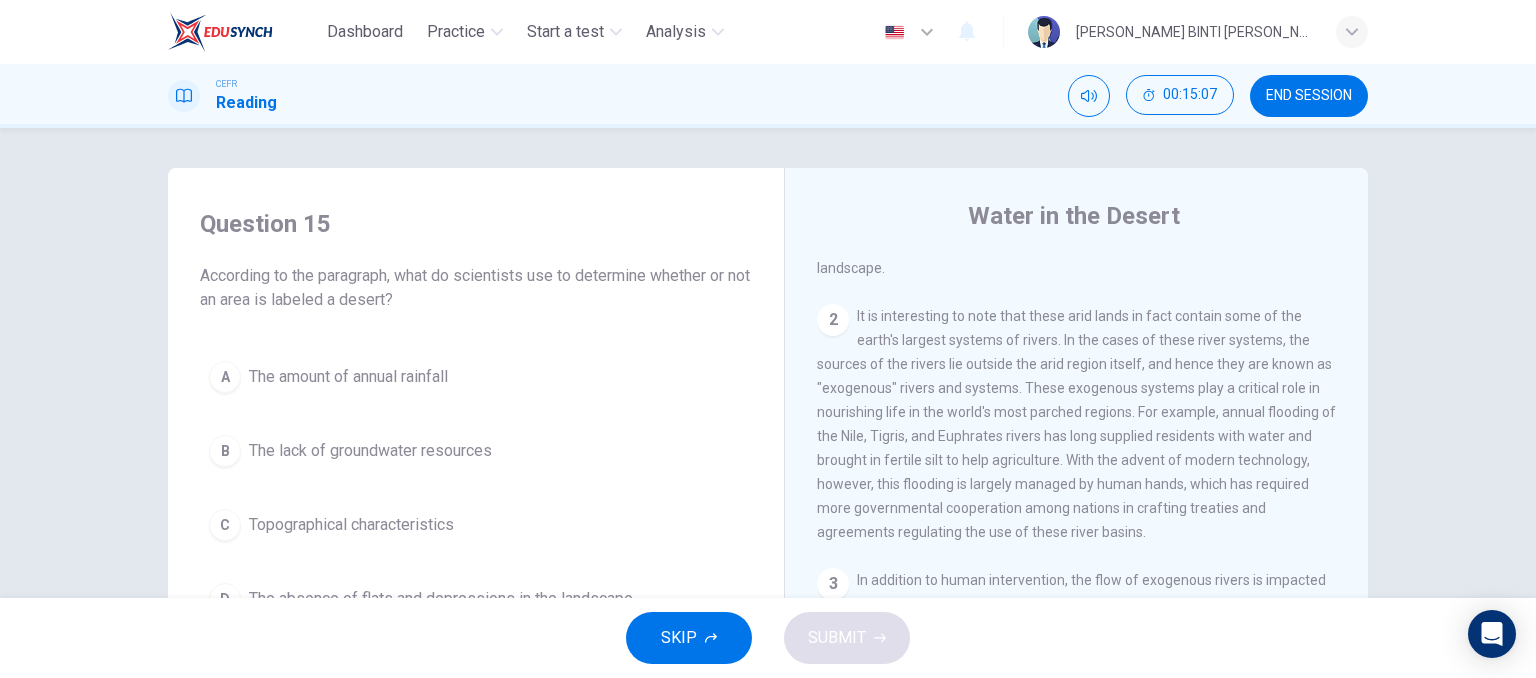 click on "It is interesting to note that these arid lands in fact contain some of the earth's largest systems of rivers. In the cases of these river systems, the sources of the rivers lie outside the arid region itself, and hence they are known as "exogenous" rivers and systems. These exogenous systems play a critical role in nourishing life in the world's most parched regions. For example, annual flooding of the Nile, Tigris, and Euphrates rivers has long supplied residents with water and brought in fertile silt to help agriculture. With the advent of modern technology, however, this flooding is largely managed by human hands, which has required more governmental cooperation among nations in crafting treaties and agreements regulating the use of these river basins." at bounding box center [1076, 424] 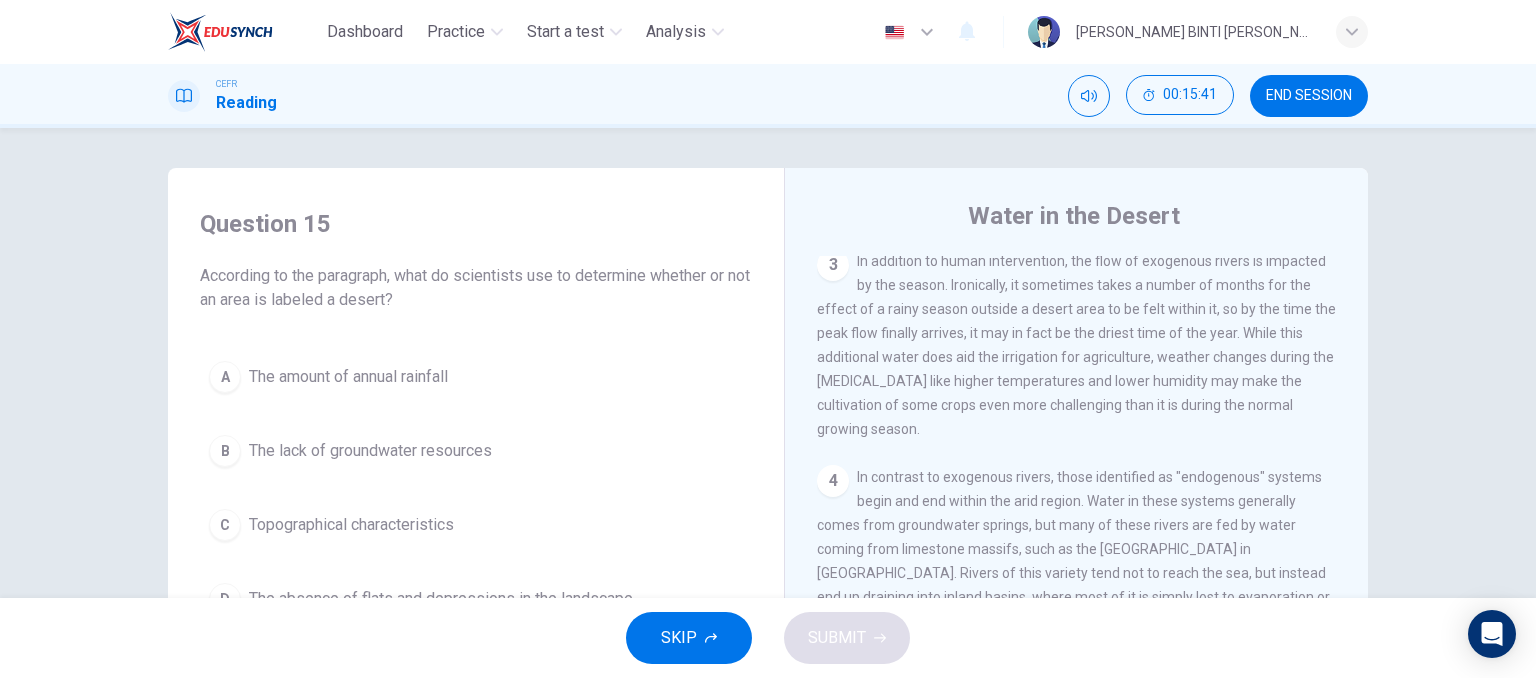 scroll, scrollTop: 510, scrollLeft: 0, axis: vertical 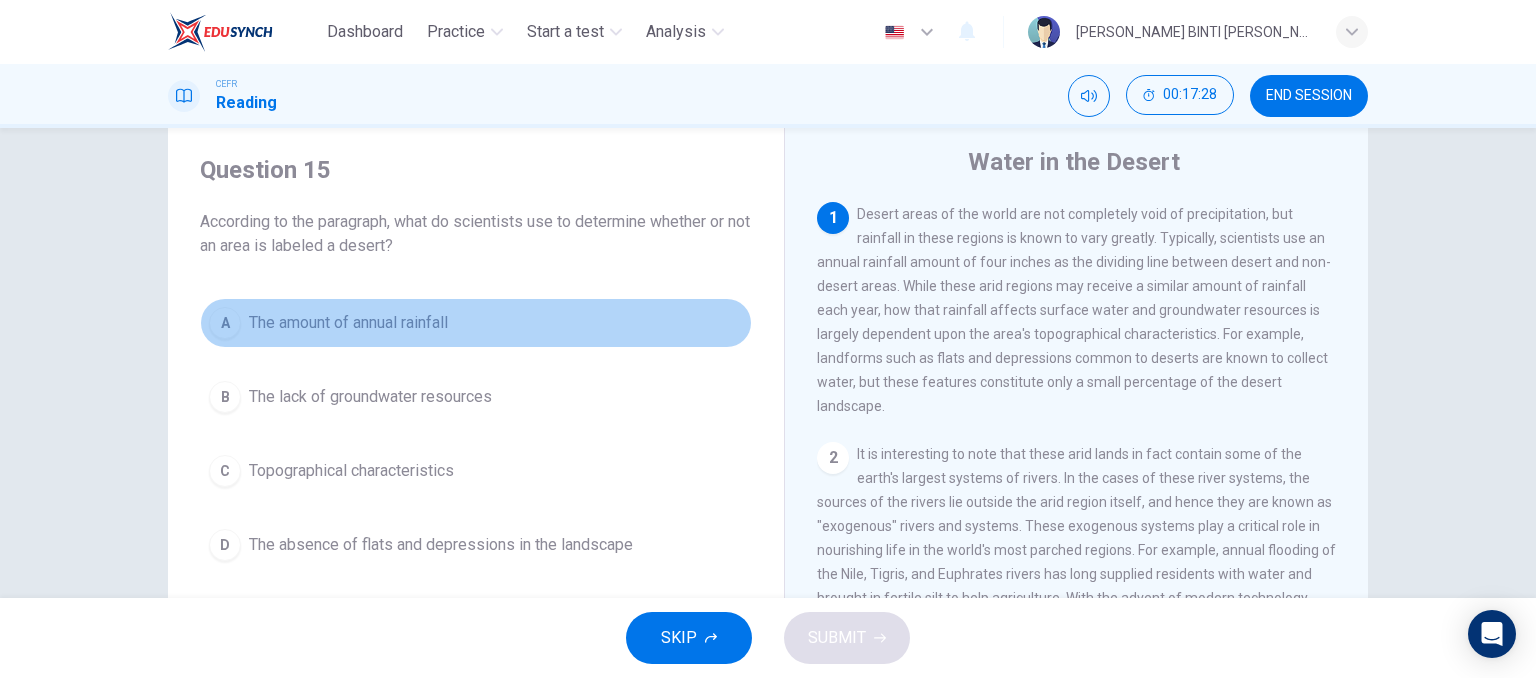 click on "The amount of annual rainfall" at bounding box center (348, 323) 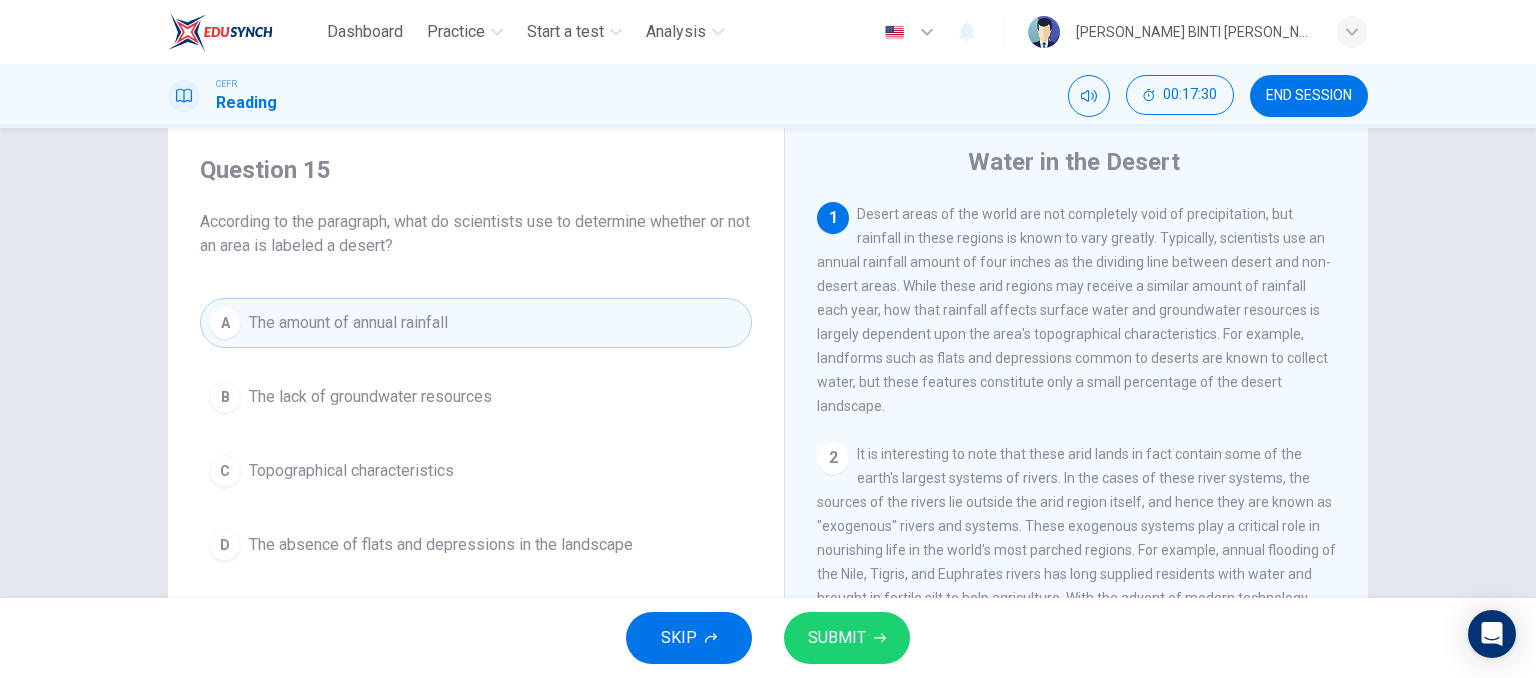 click on "SUBMIT" at bounding box center (847, 638) 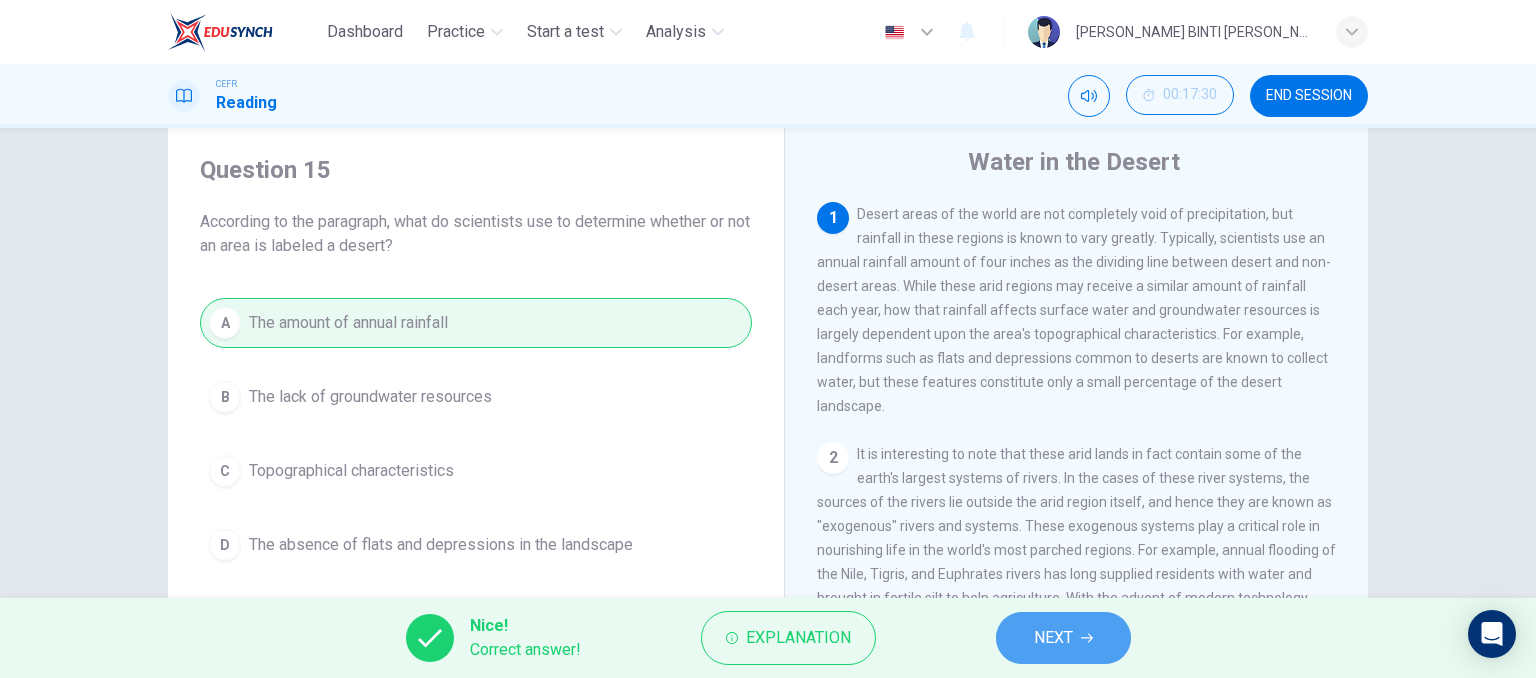 click on "NEXT" at bounding box center (1053, 638) 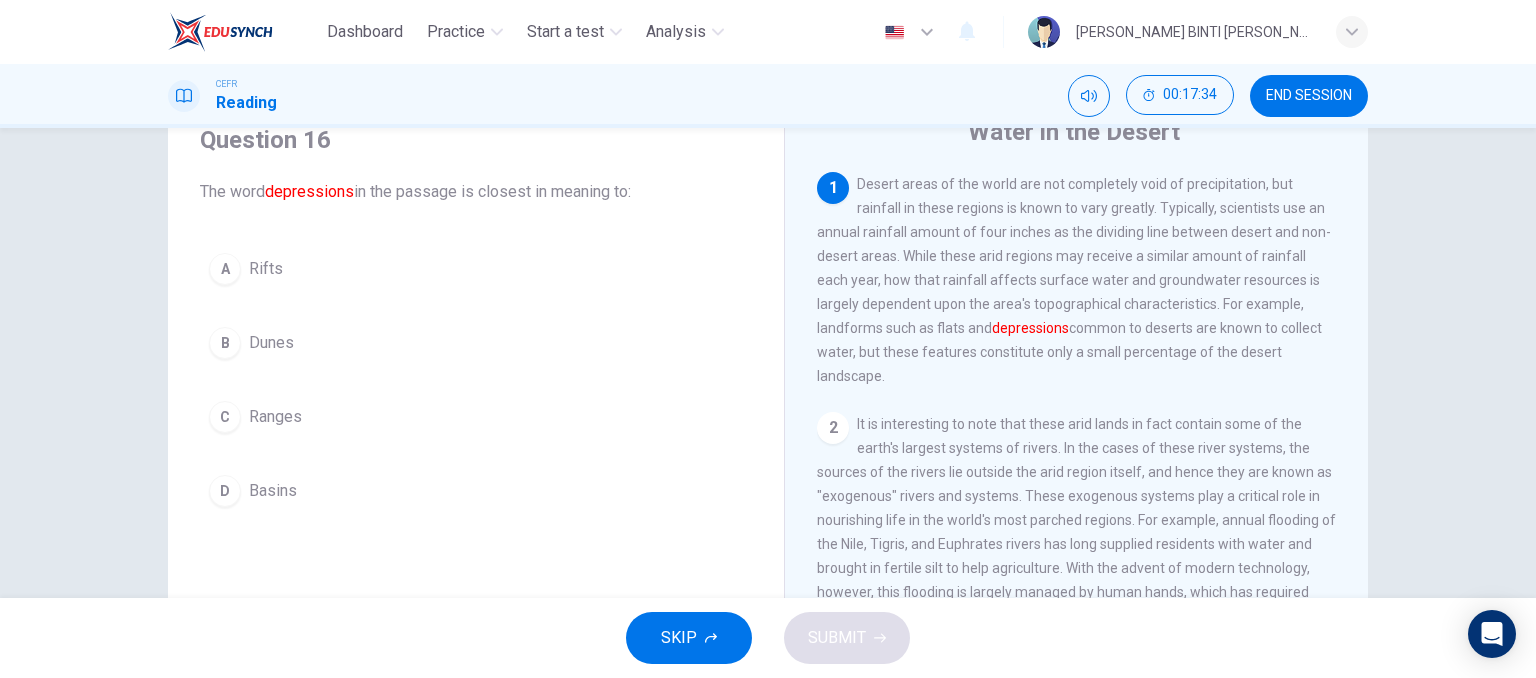 scroll, scrollTop: 88, scrollLeft: 0, axis: vertical 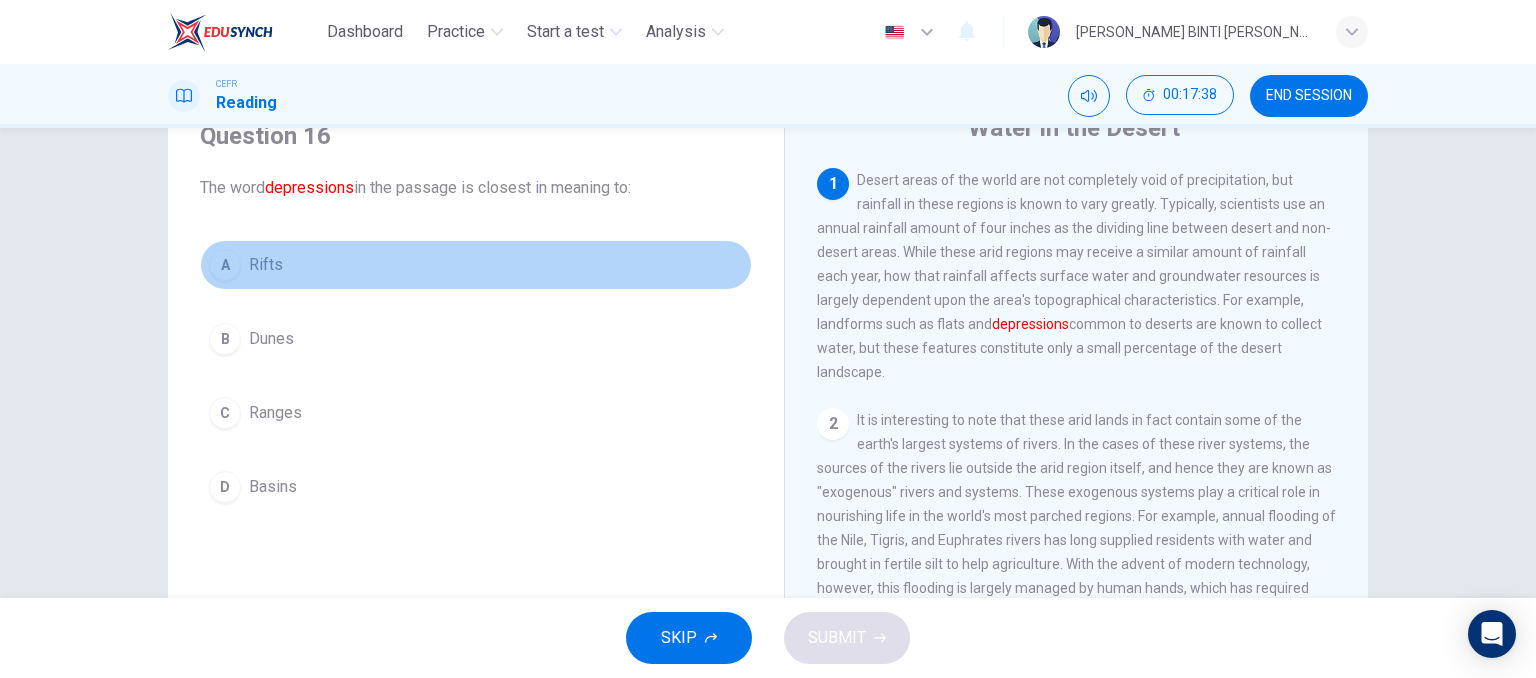 click on "A" at bounding box center [225, 265] 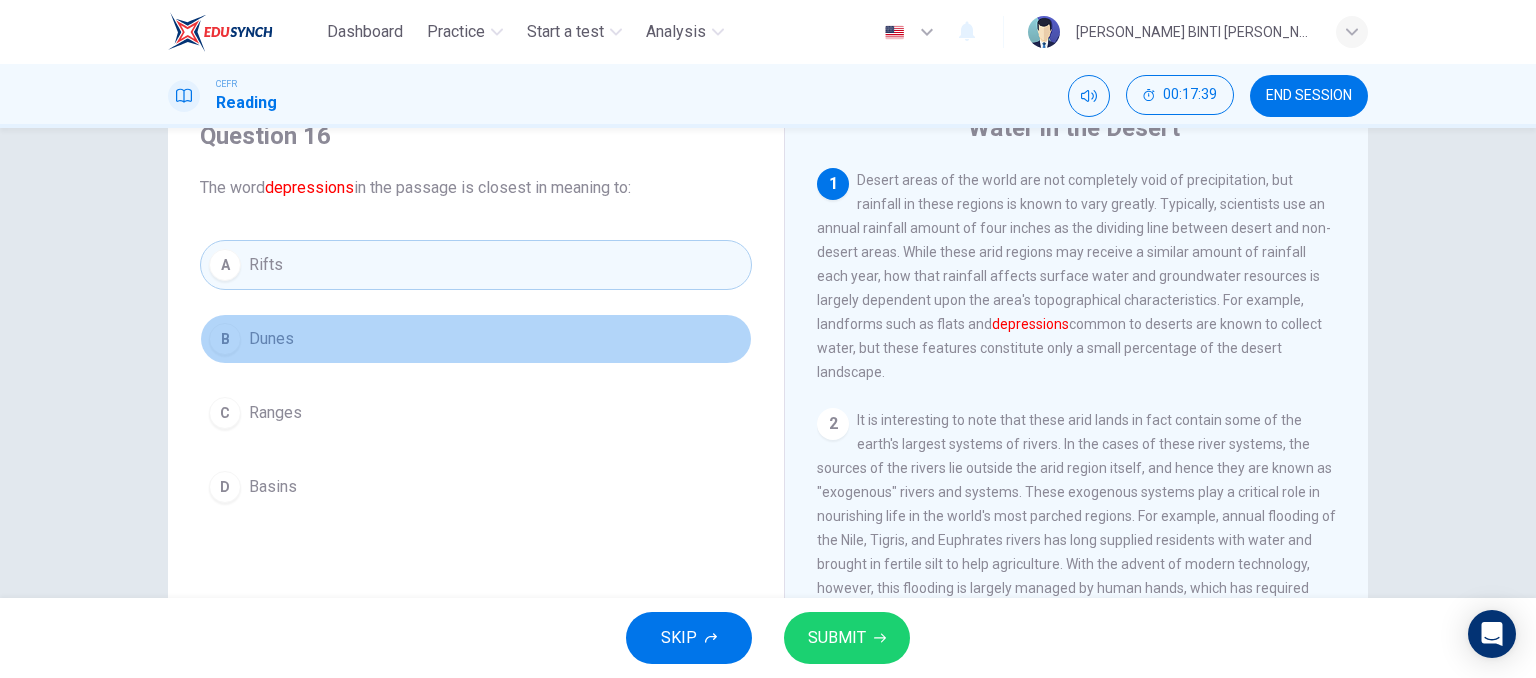 click on "Dunes" at bounding box center (271, 339) 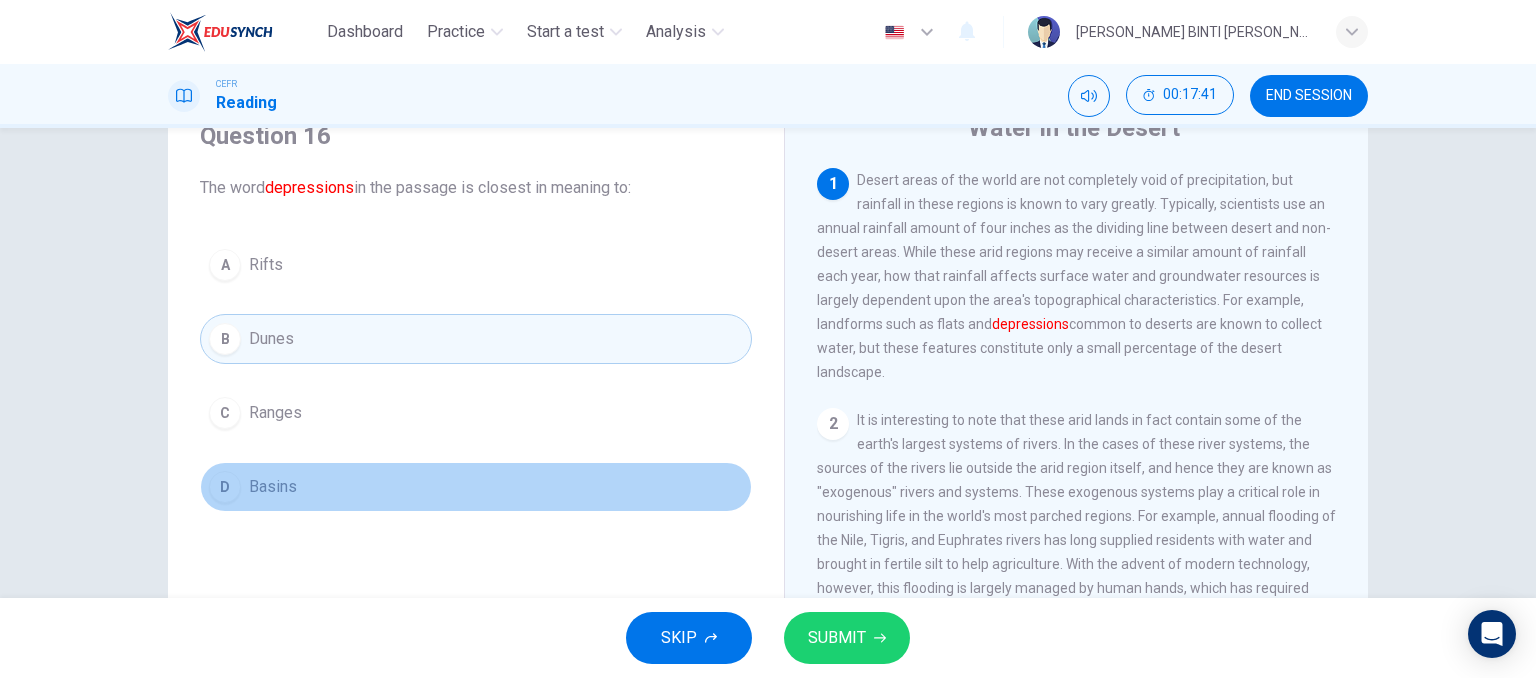 click on "Basins" at bounding box center [273, 487] 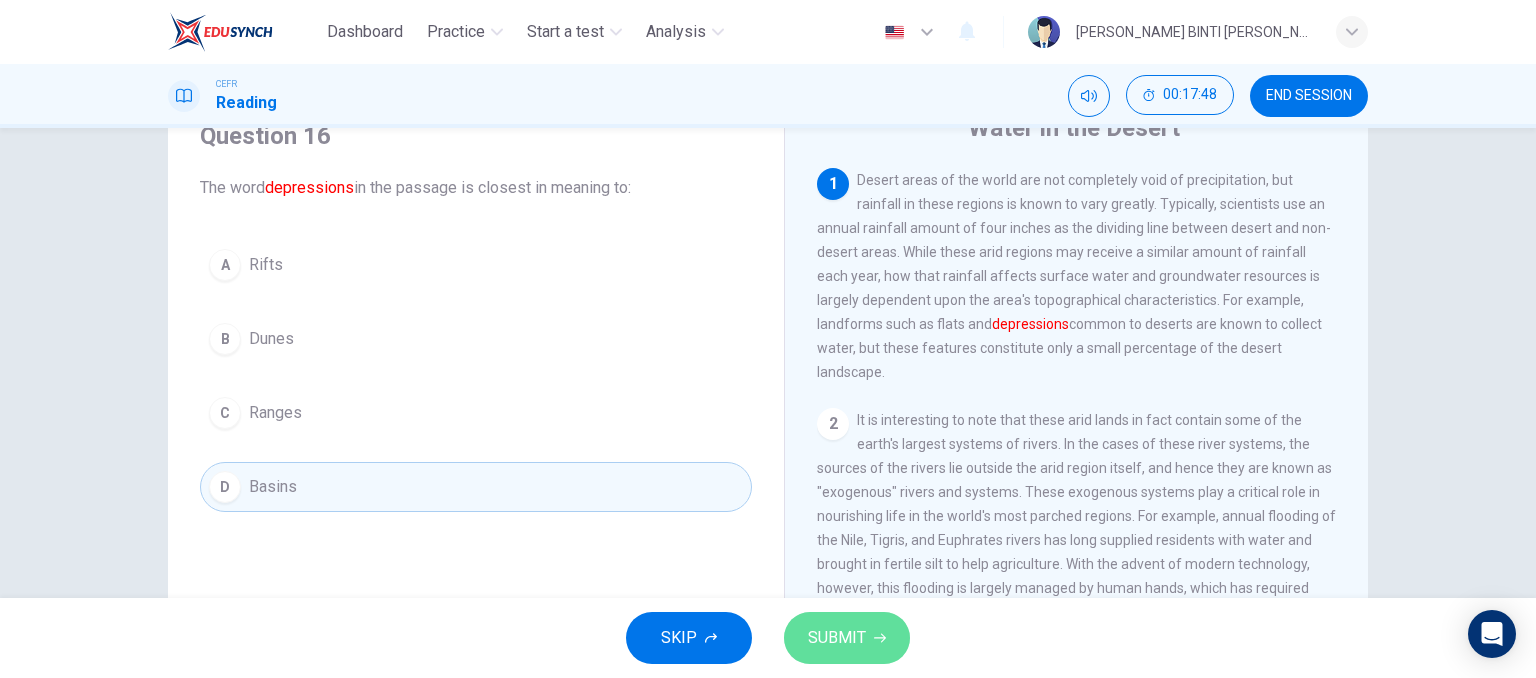 click on "SUBMIT" at bounding box center [837, 638] 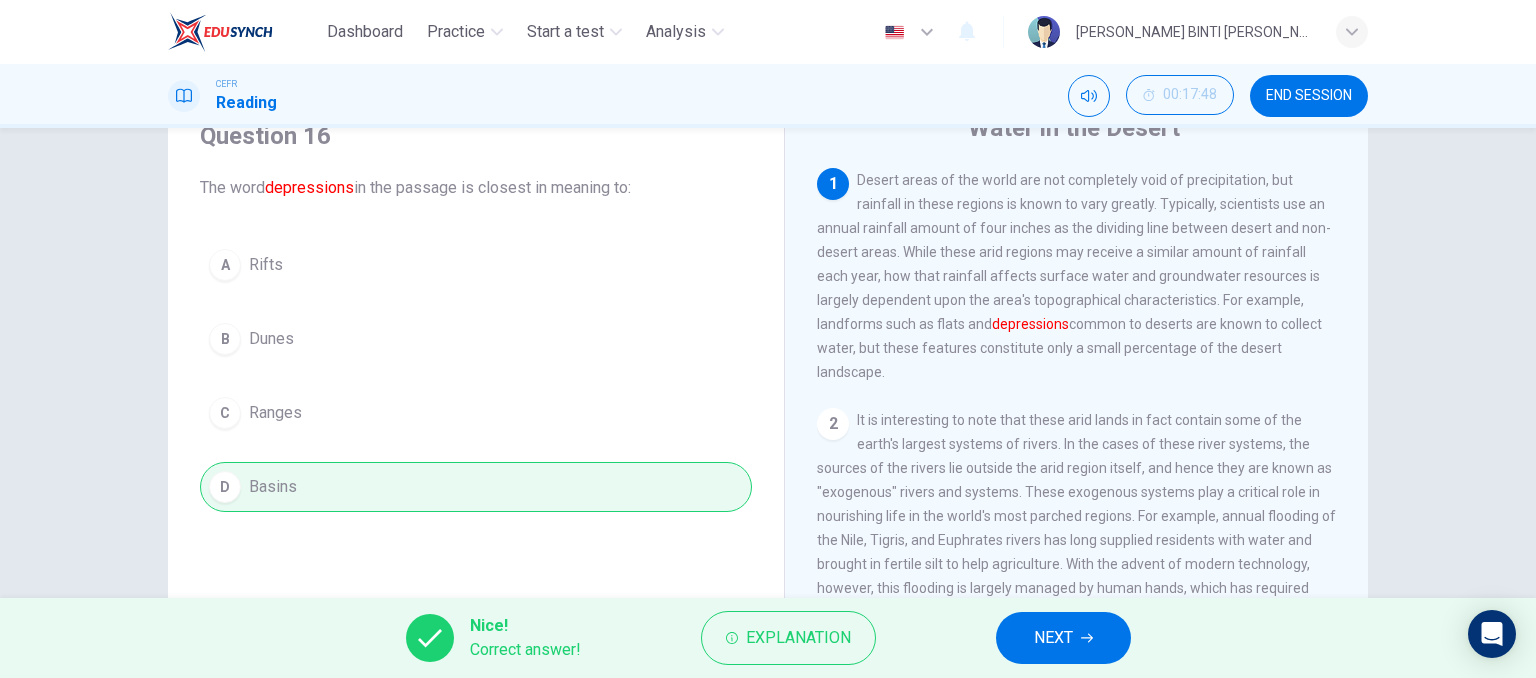 click on "Explanation" at bounding box center [788, 638] 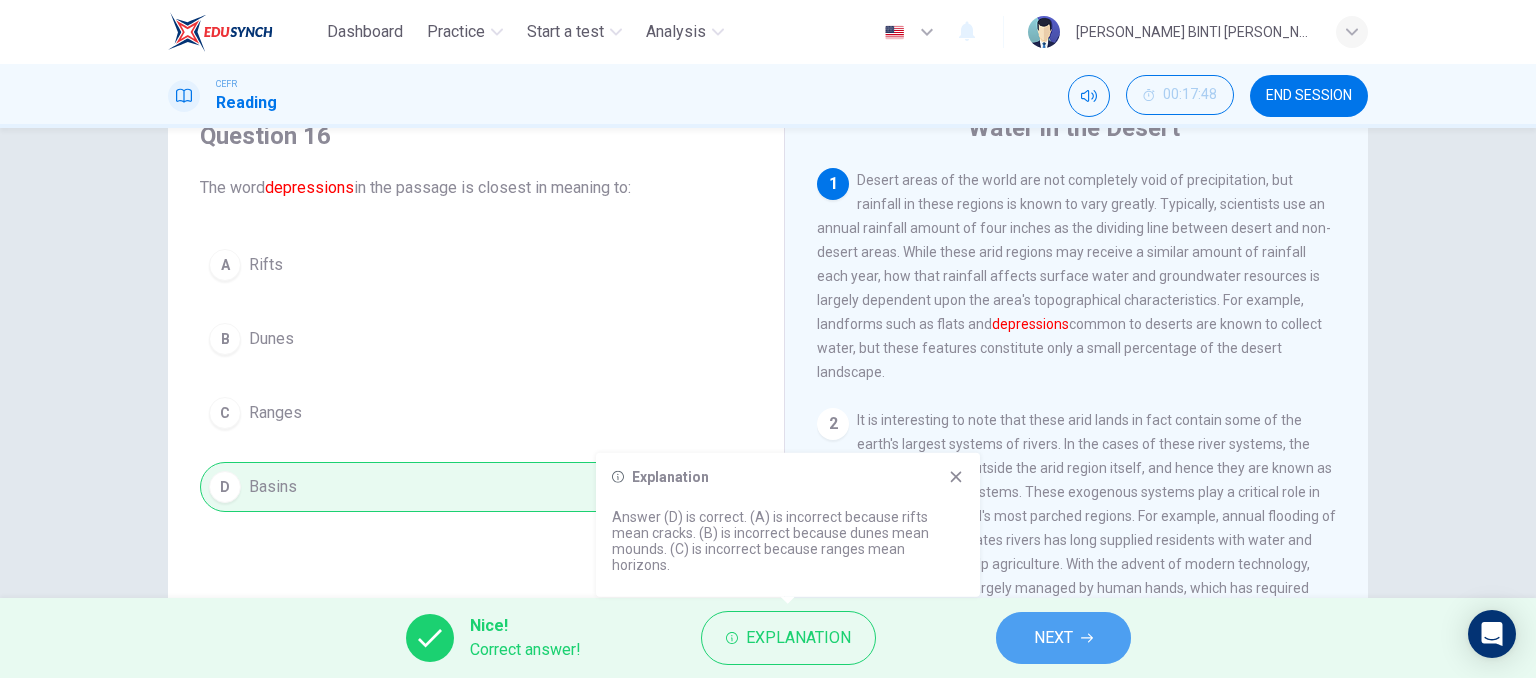 click on "NEXT" at bounding box center [1063, 638] 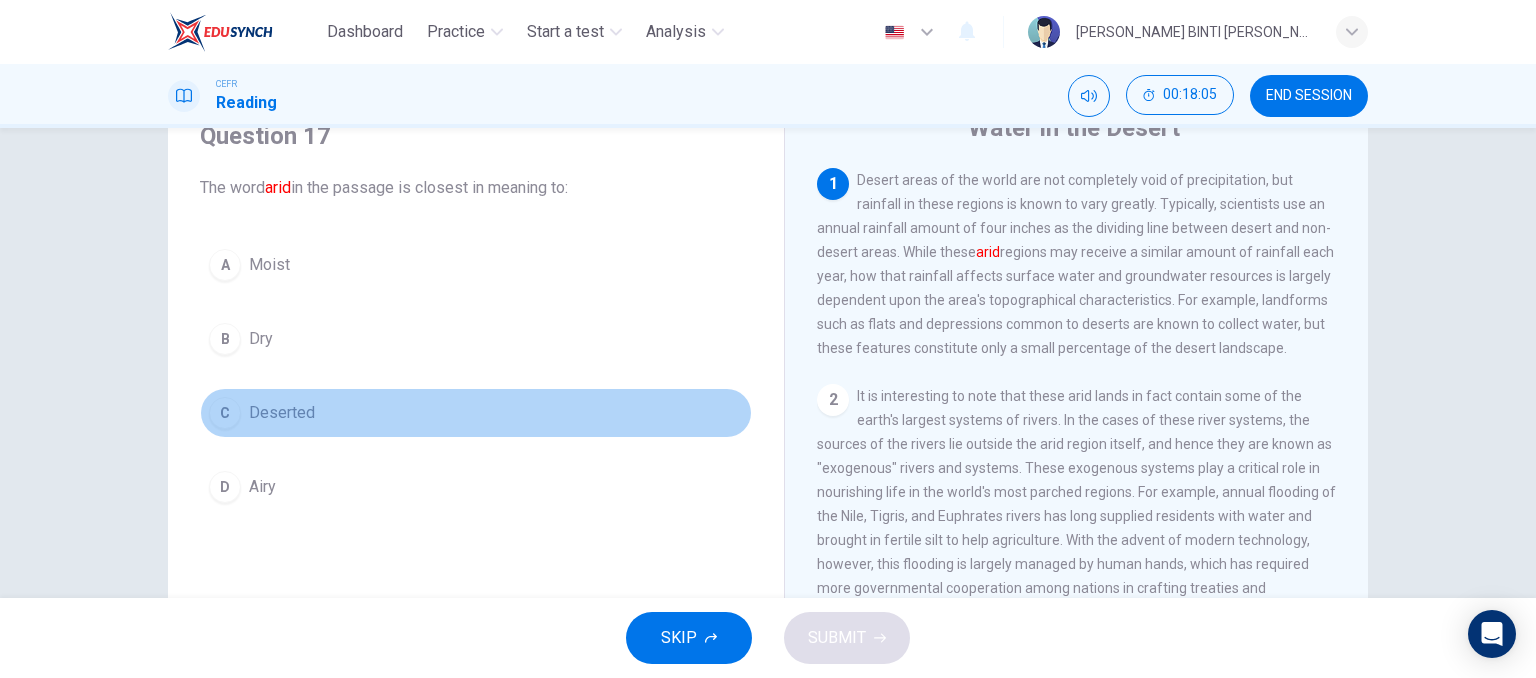 click on "C Deserted" at bounding box center [476, 413] 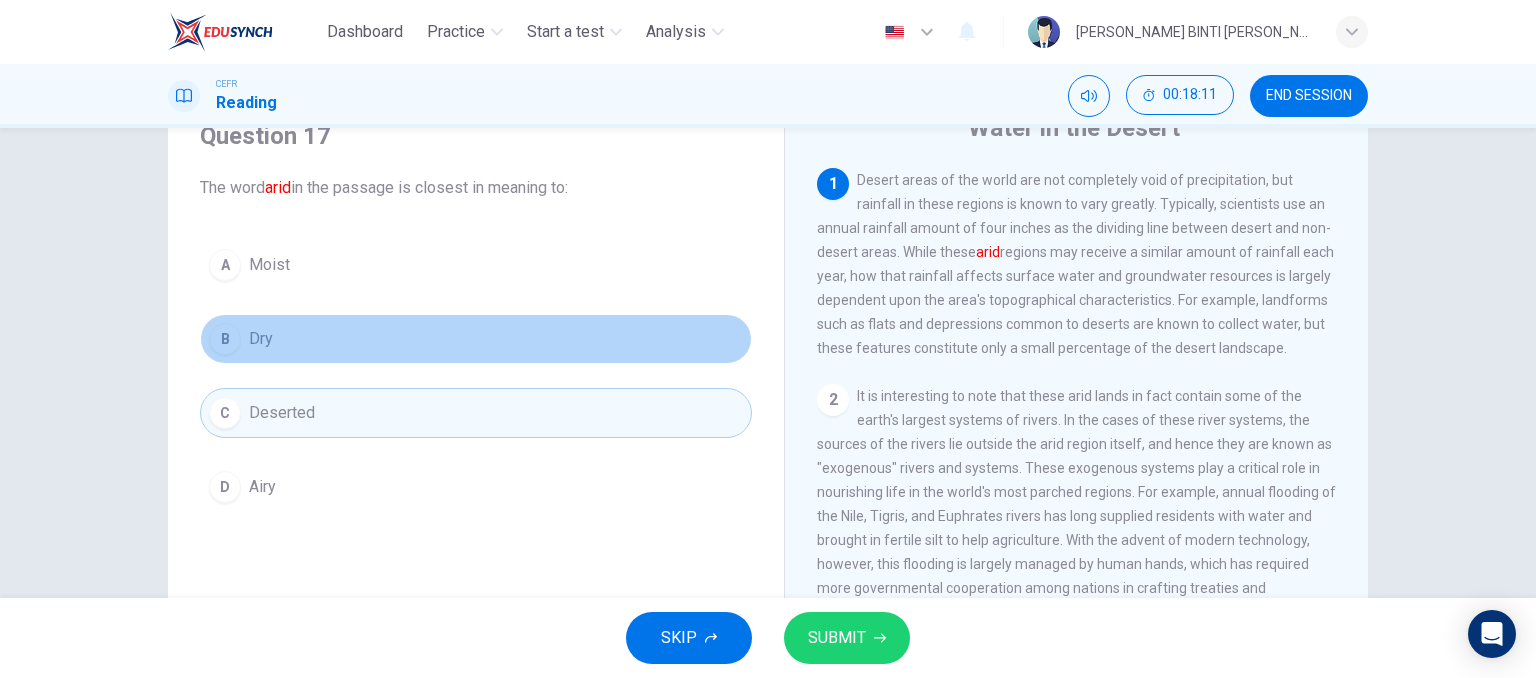 click on "B Dry" at bounding box center [476, 339] 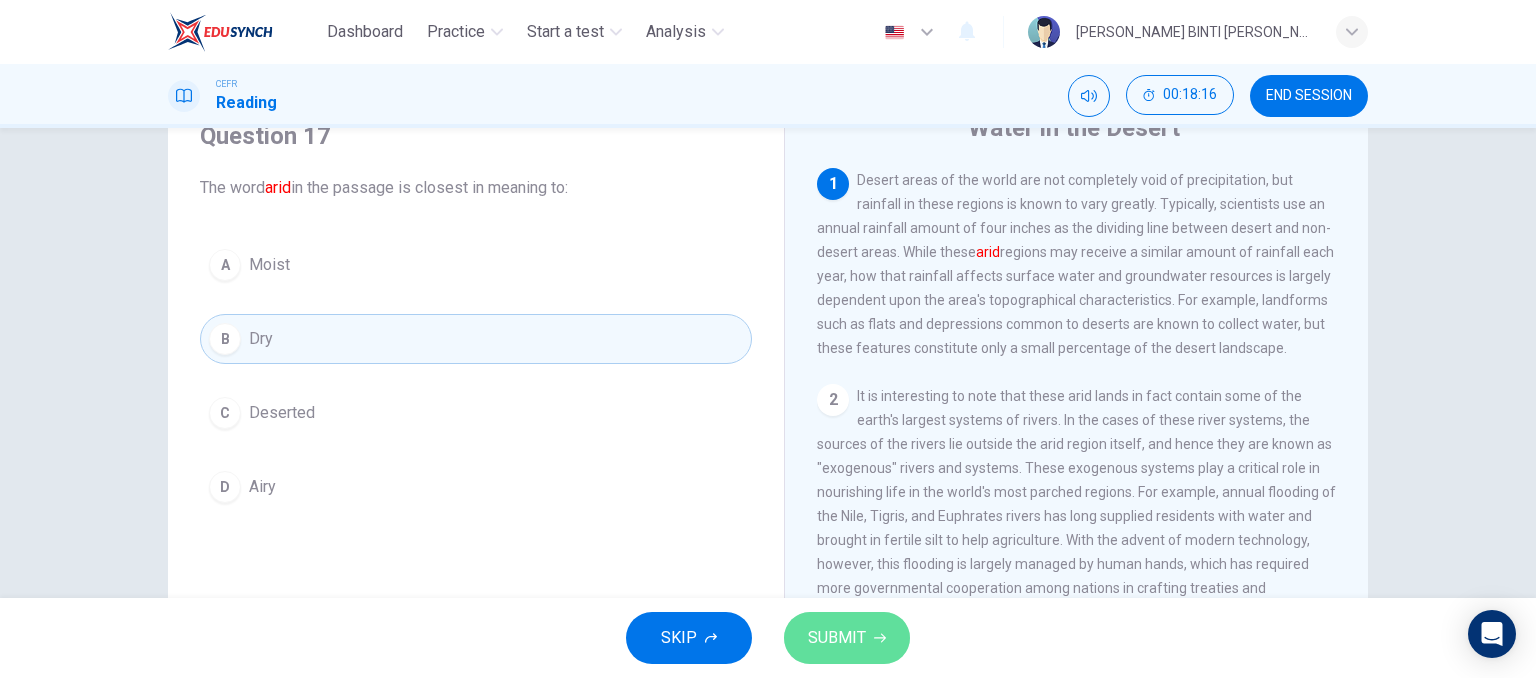 click on "SUBMIT" at bounding box center [837, 638] 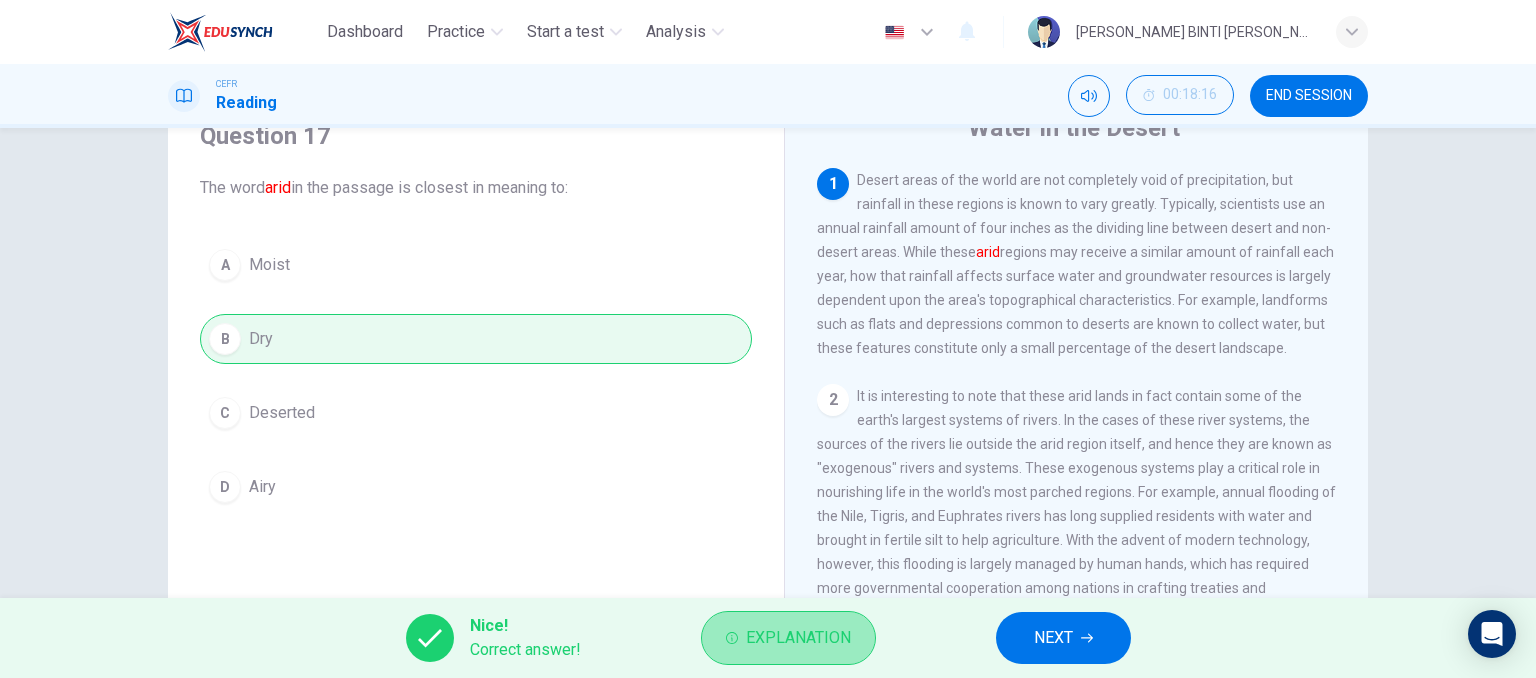 click on "Explanation" at bounding box center (798, 638) 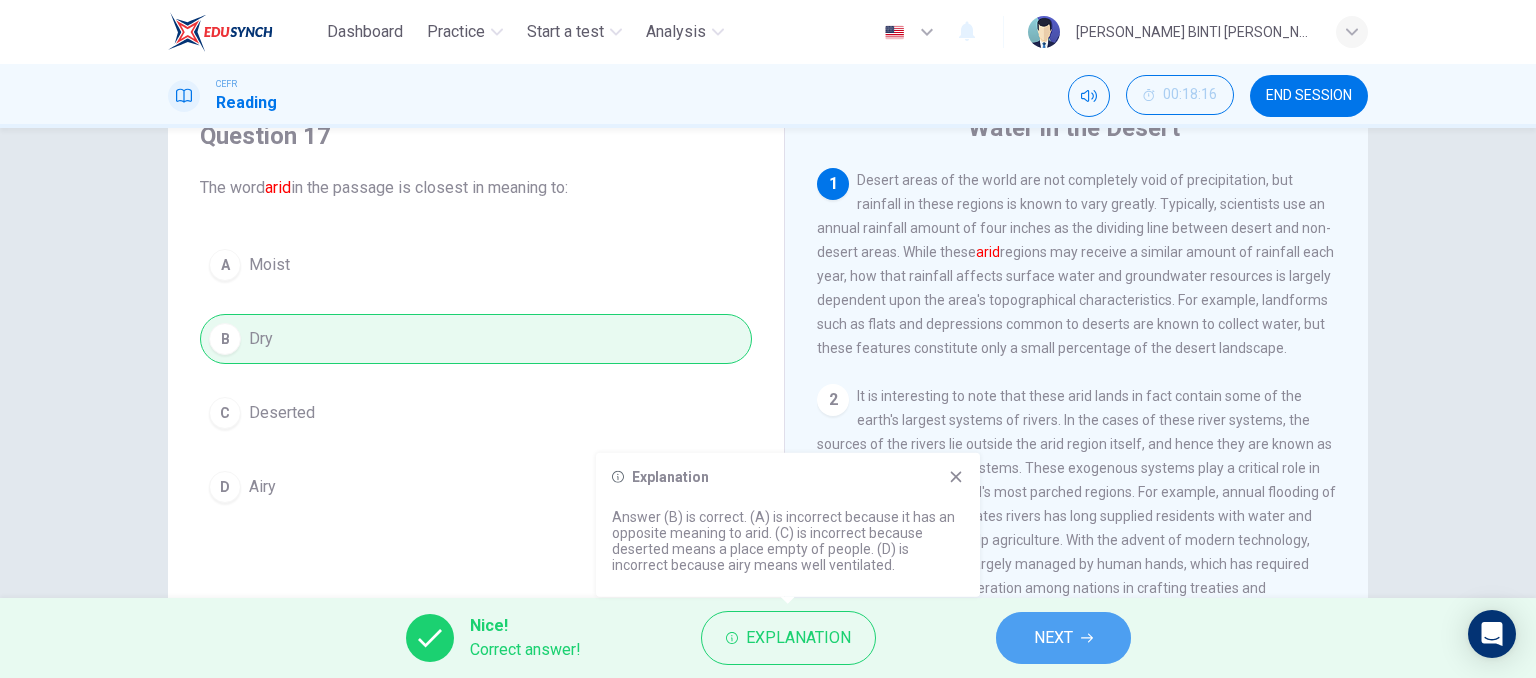 click on "NEXT" at bounding box center [1053, 638] 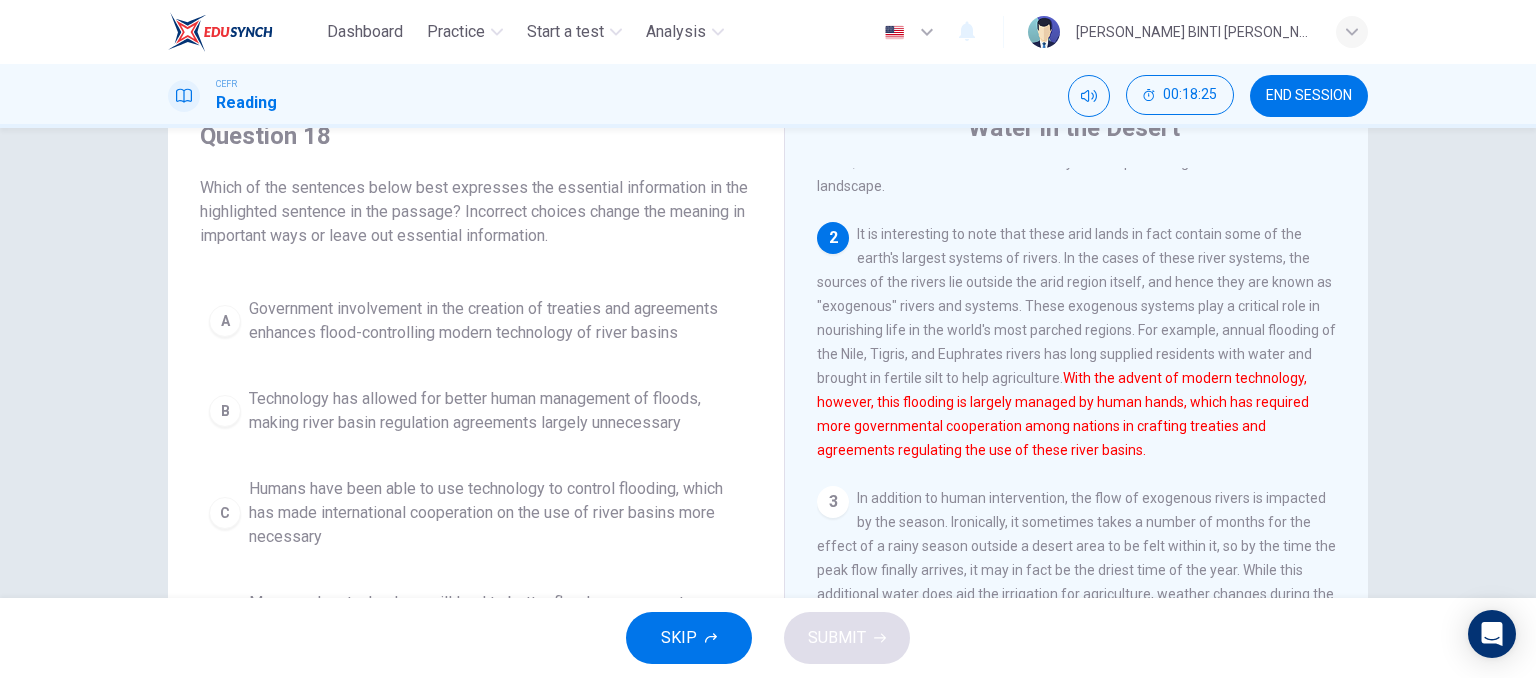 scroll, scrollTop: 188, scrollLeft: 0, axis: vertical 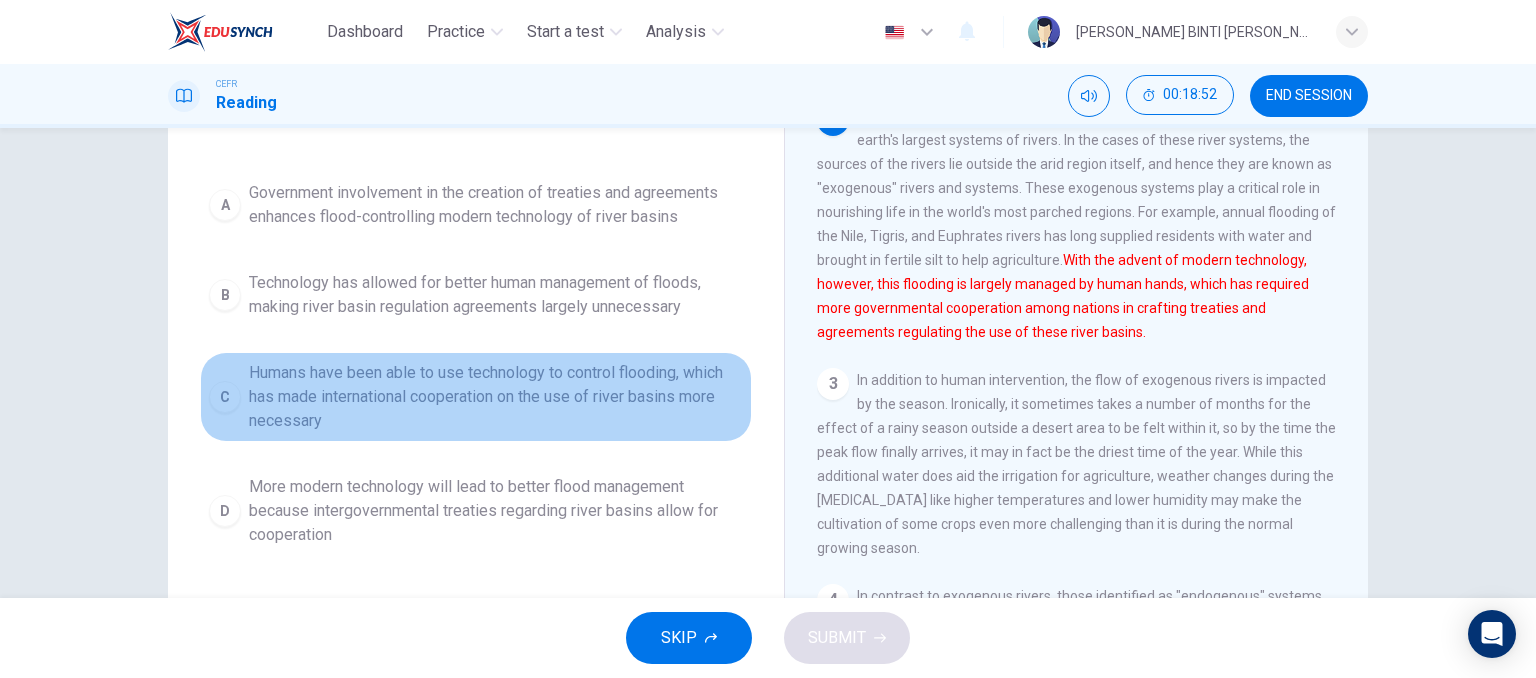click on "Humans have been able to use technology to control flooding, which has made international cooperation on the use of river basins more necessary" at bounding box center (496, 397) 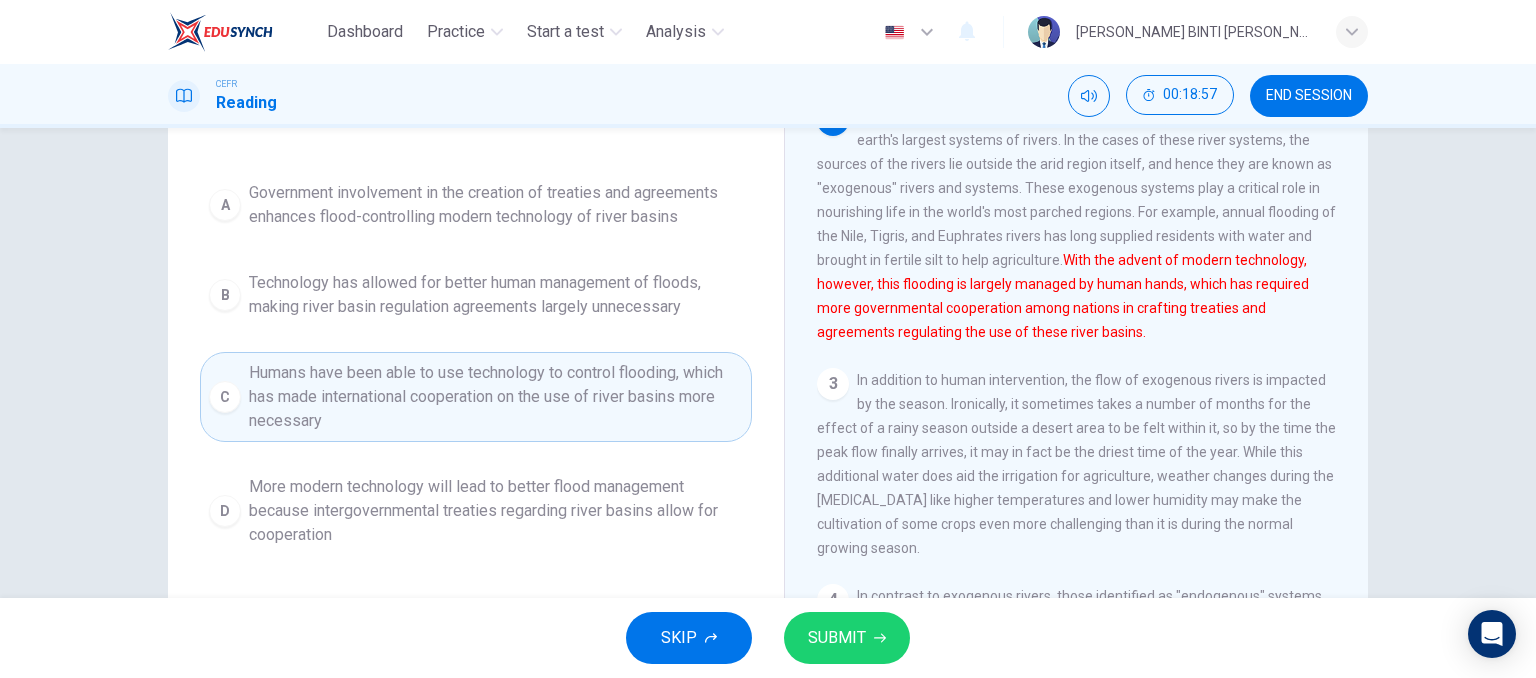 click on "More modern technology will lead to better flood management because intergovernmental treaties regarding river basins allow for cooperation" at bounding box center (496, 511) 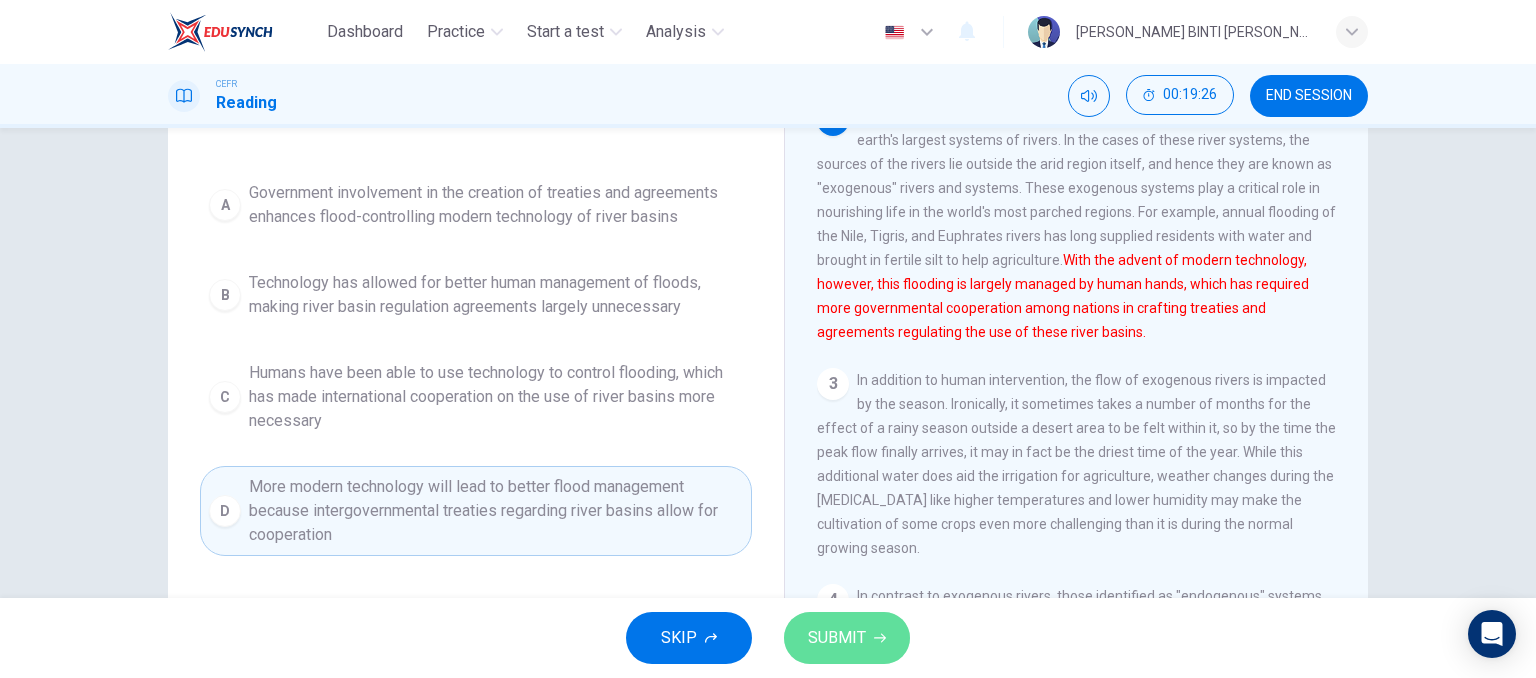 click on "SUBMIT" at bounding box center (837, 638) 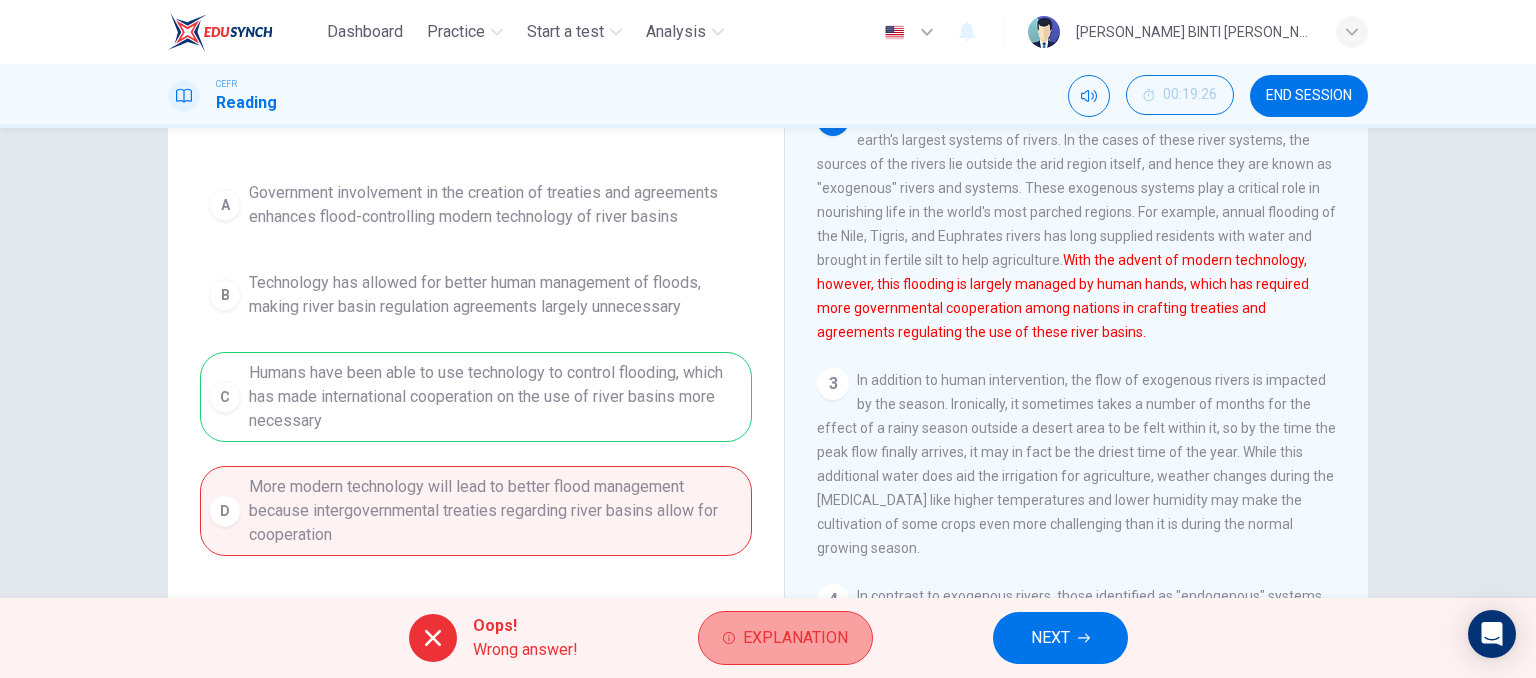 click on "Explanation" at bounding box center (795, 638) 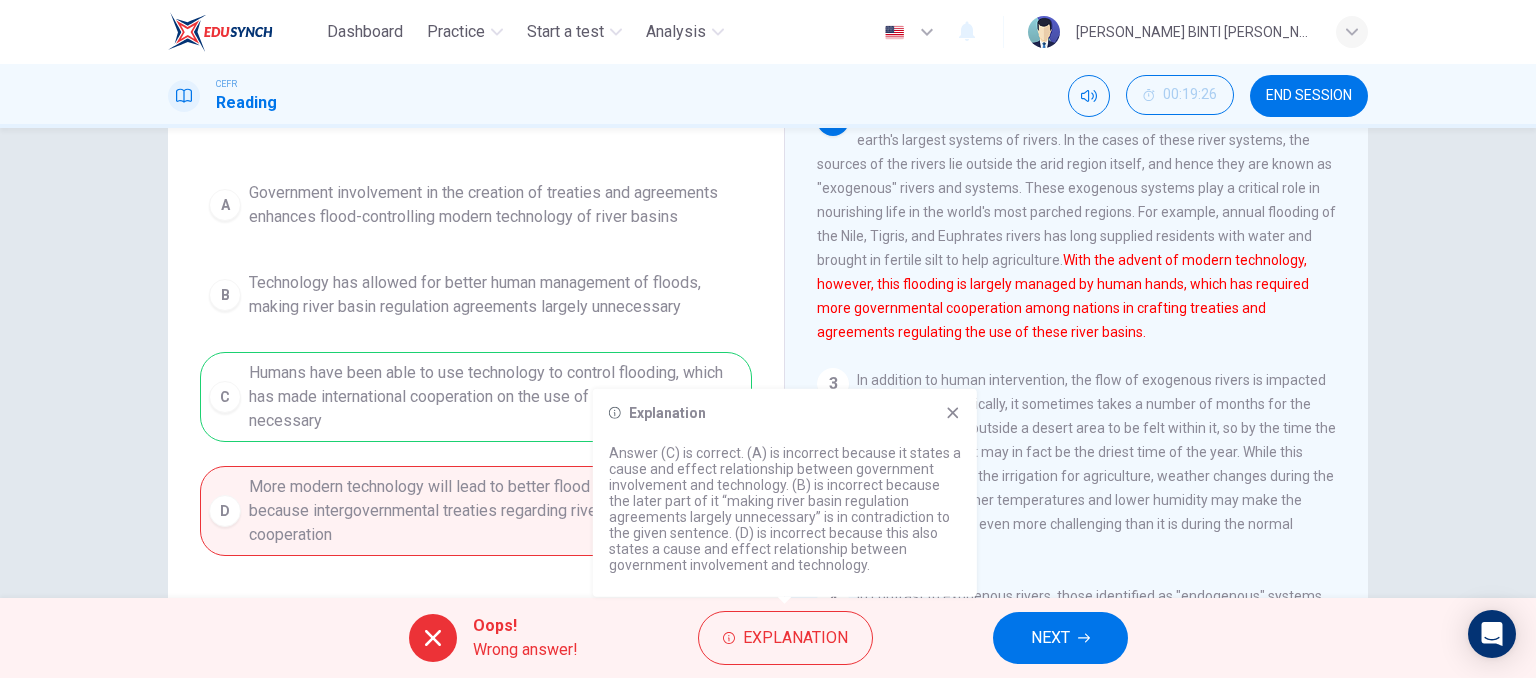 click 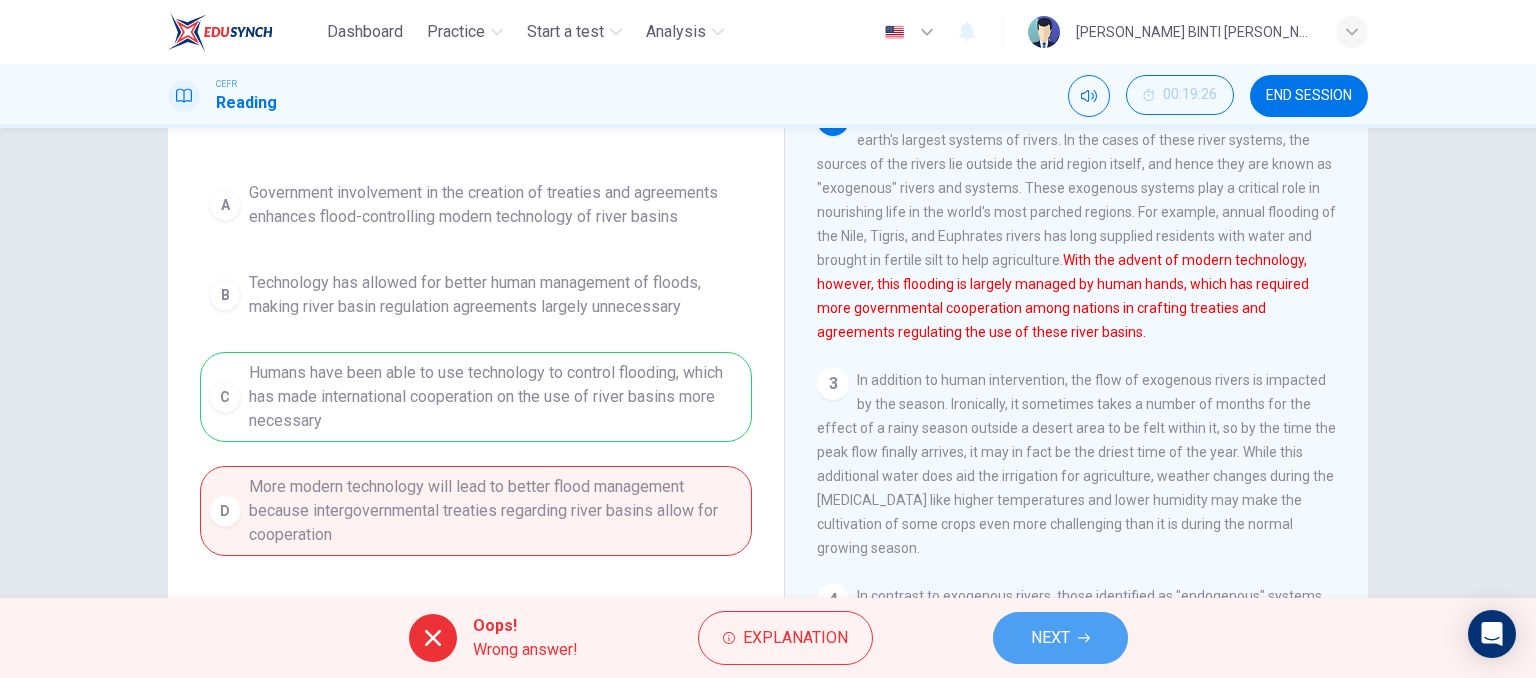 click on "NEXT" at bounding box center [1050, 638] 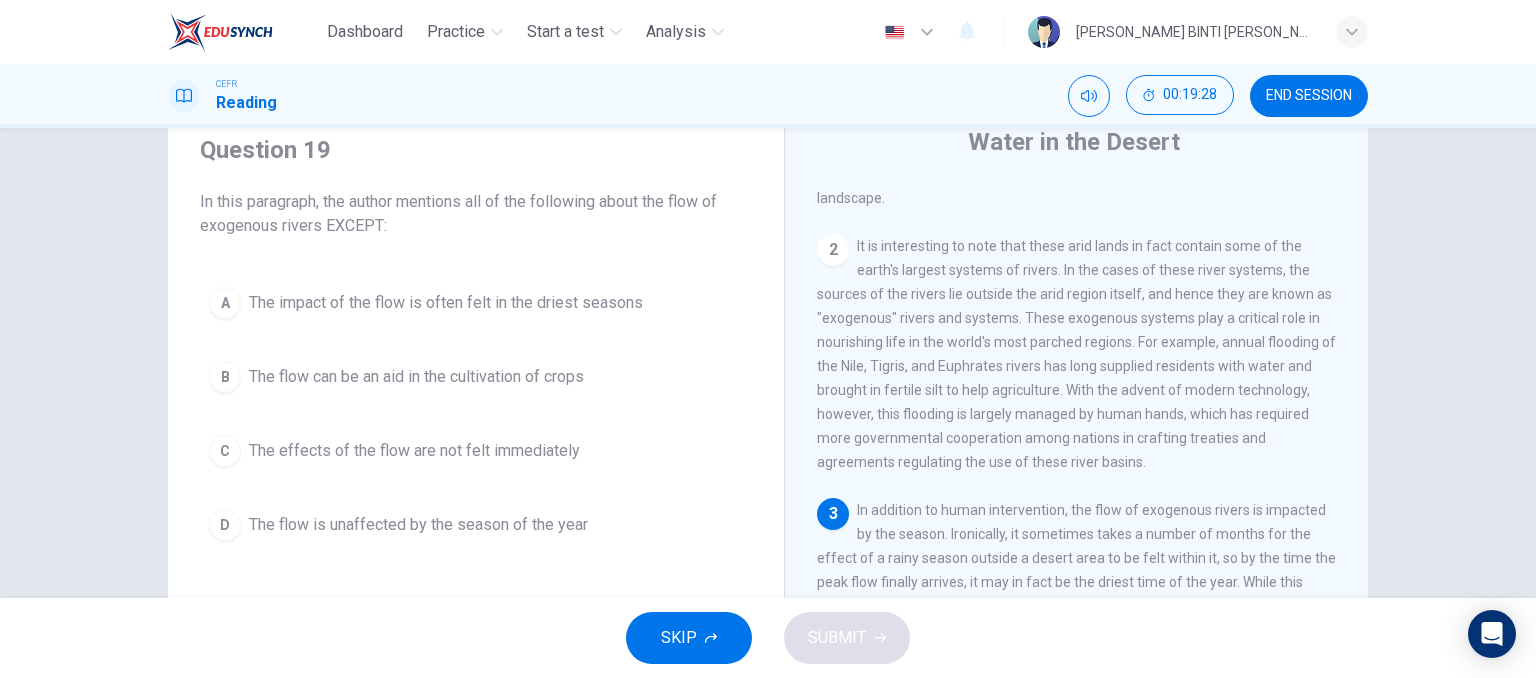 scroll, scrollTop: 75, scrollLeft: 0, axis: vertical 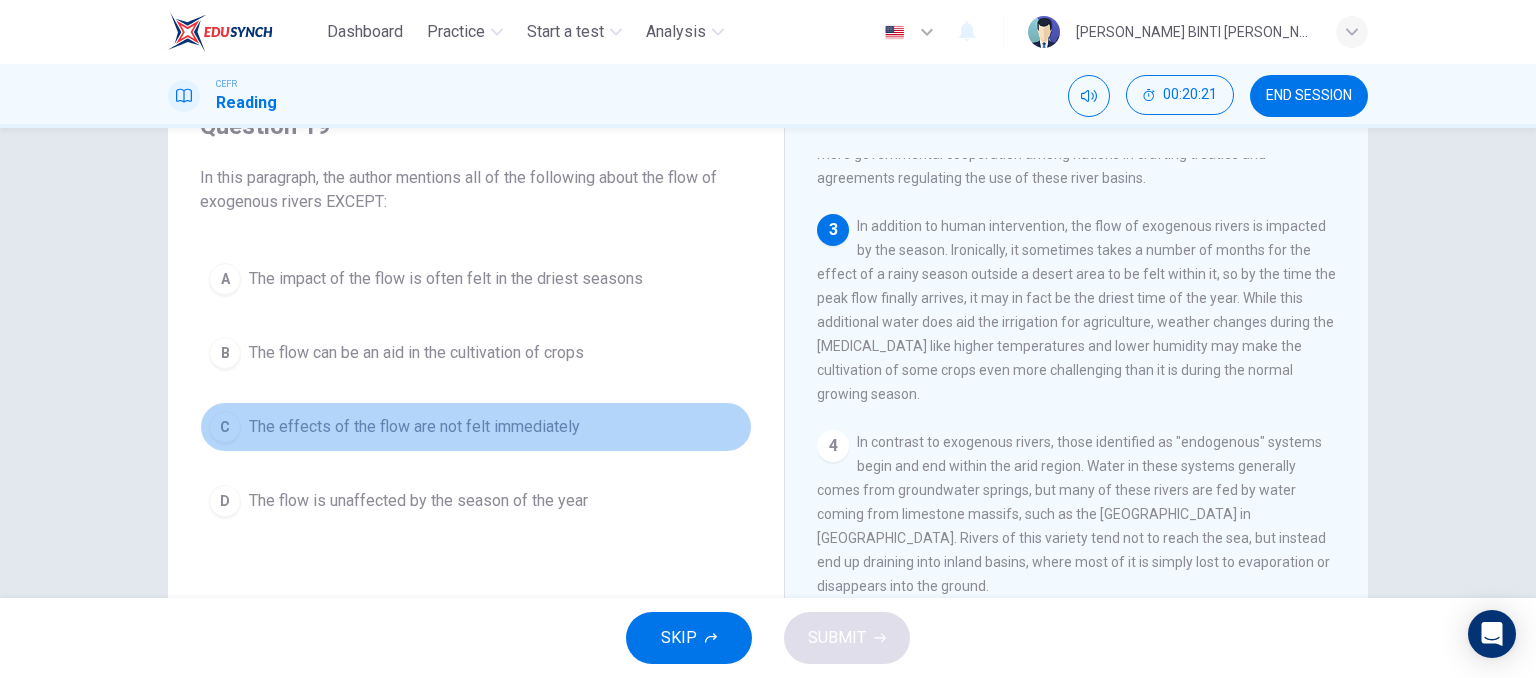 click on "C The effects of the flow are not felt immediately" at bounding box center (476, 427) 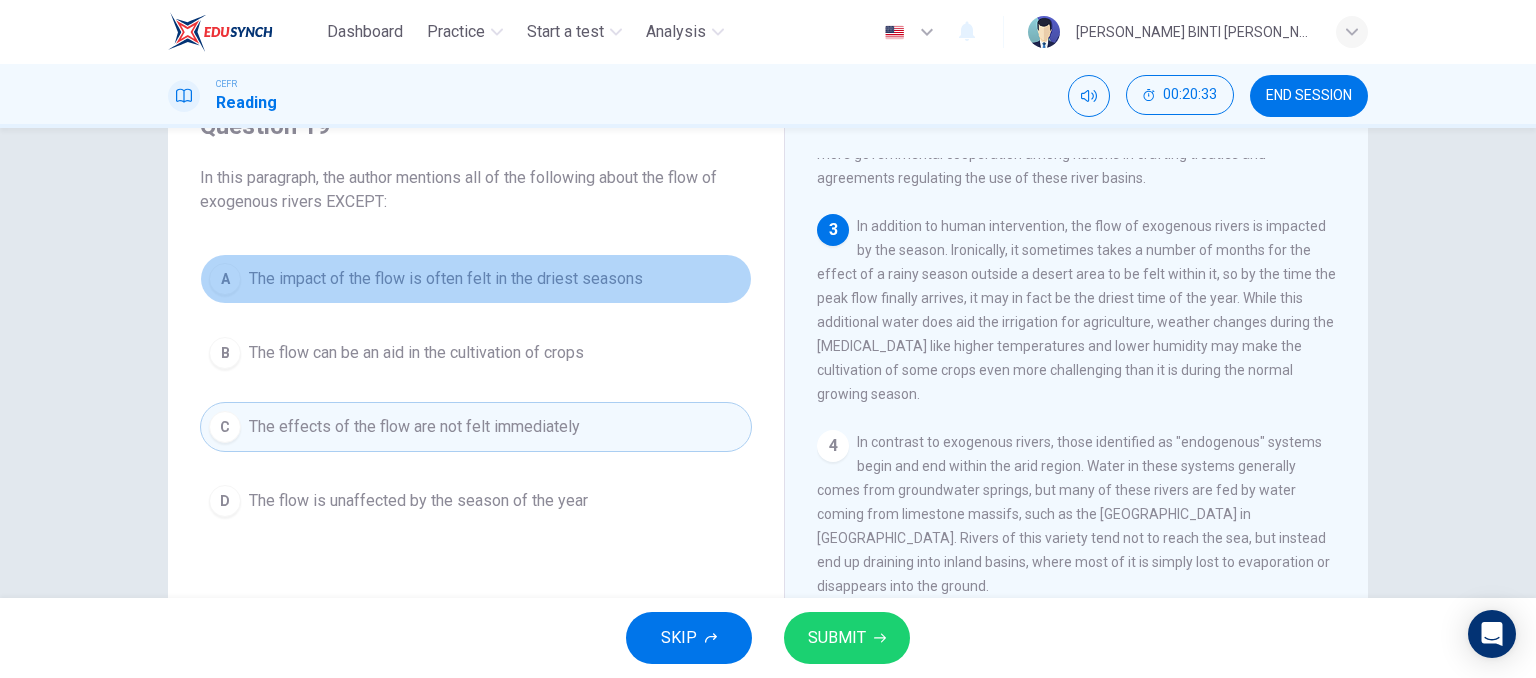 click on "A The impact of the flow is often felt in the driest seasons" at bounding box center (476, 279) 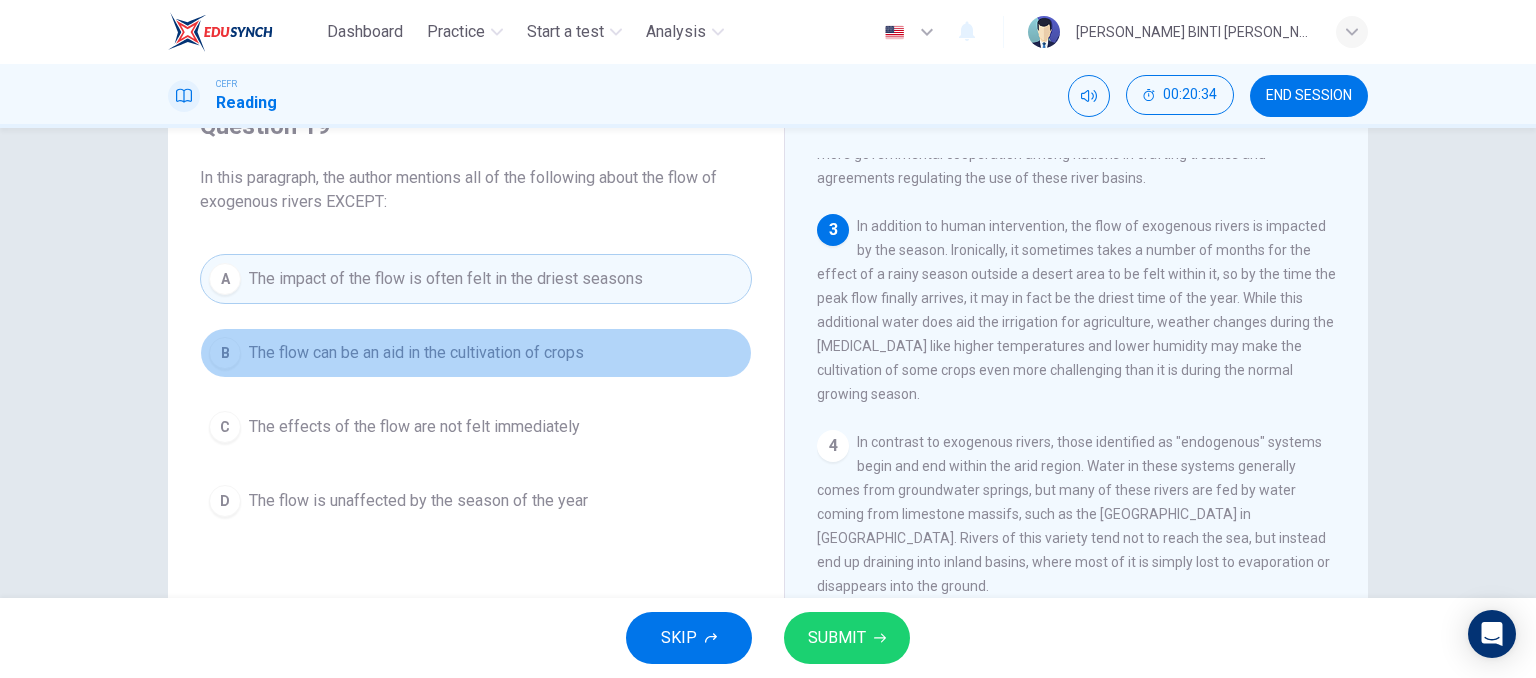 click on "The flow can be an aid in the cultivation of crops" at bounding box center [416, 353] 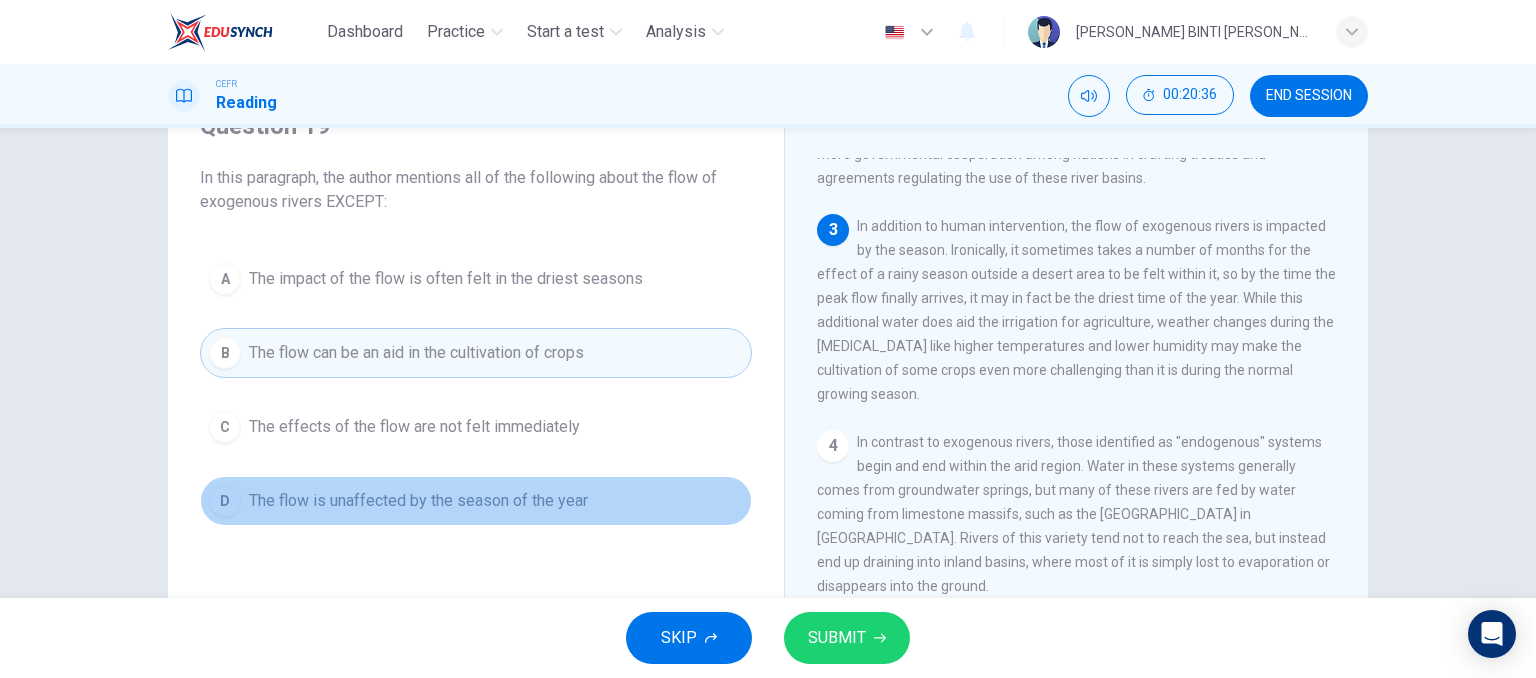 click on "The flow is unaffected by the season of the year" at bounding box center (418, 501) 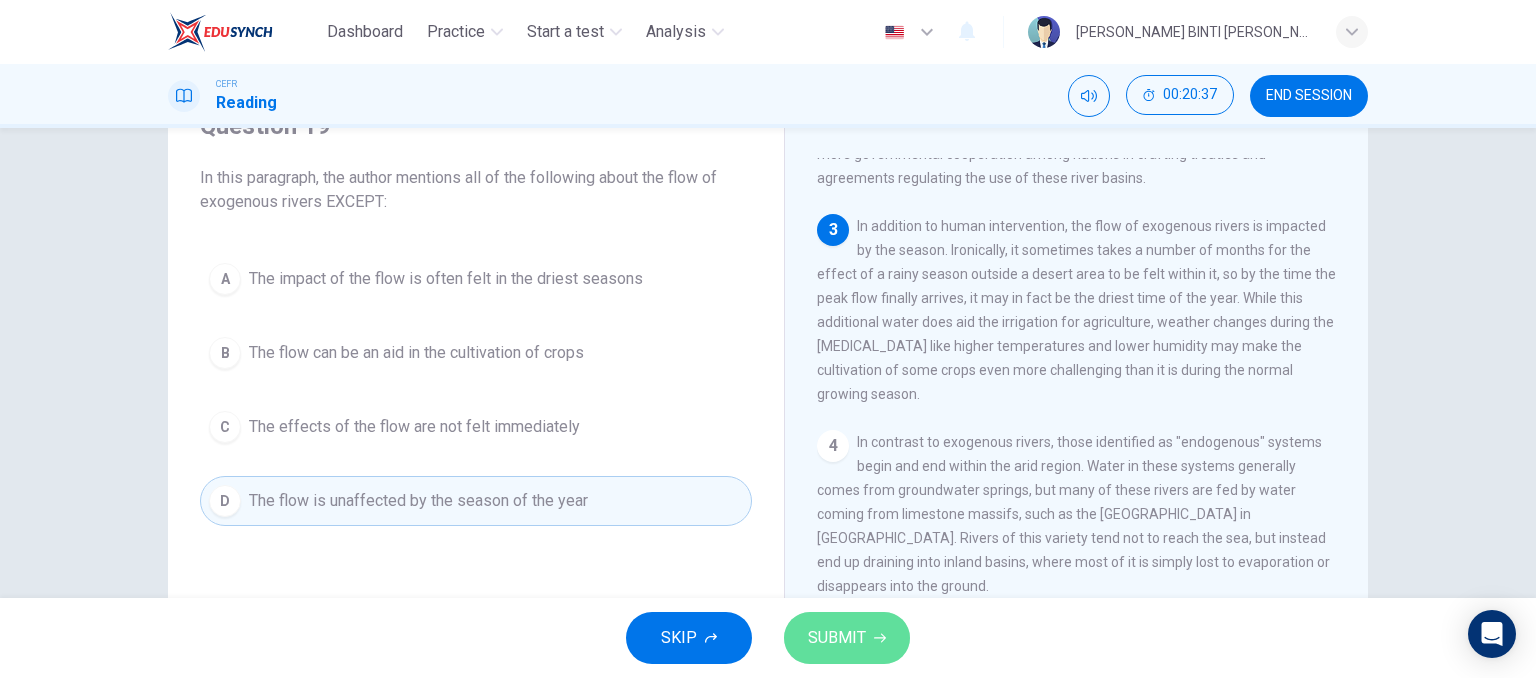click on "SUBMIT" at bounding box center [847, 638] 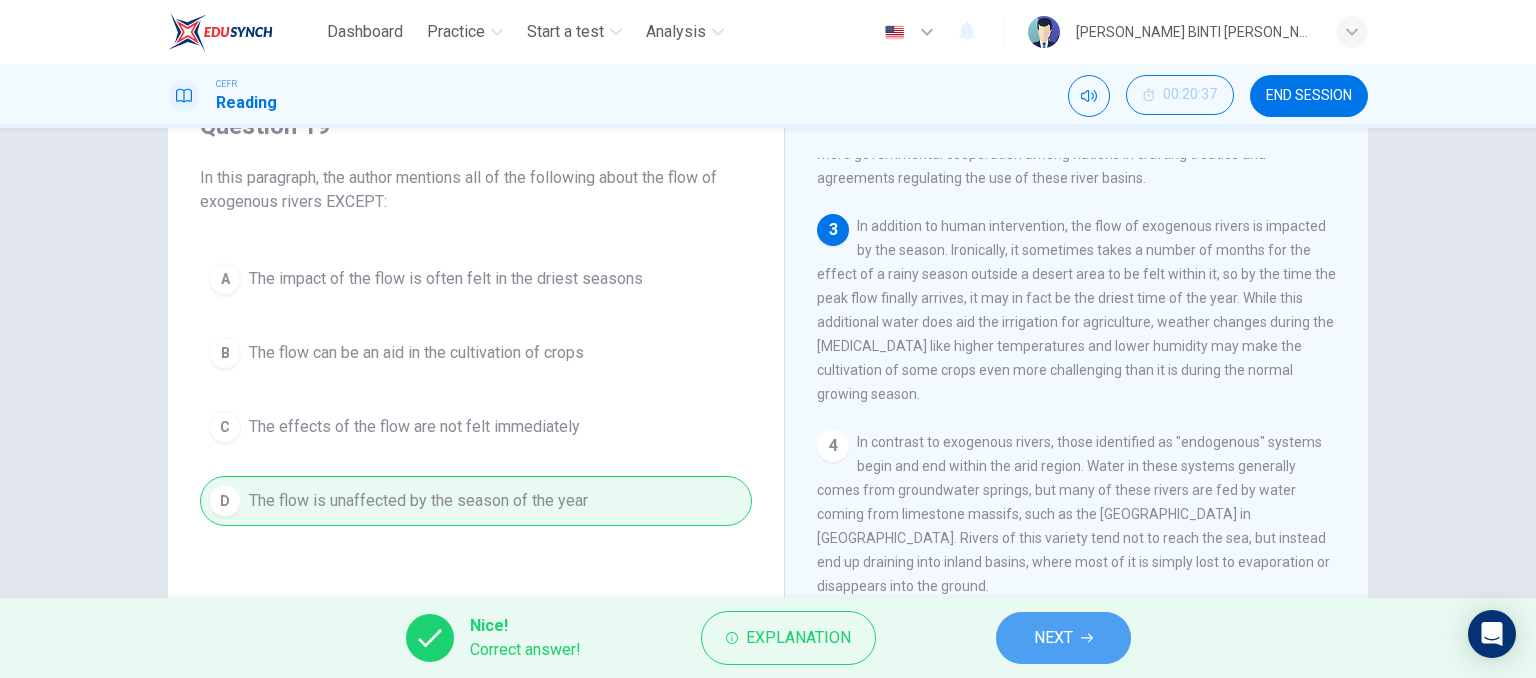 click on "NEXT" at bounding box center (1053, 638) 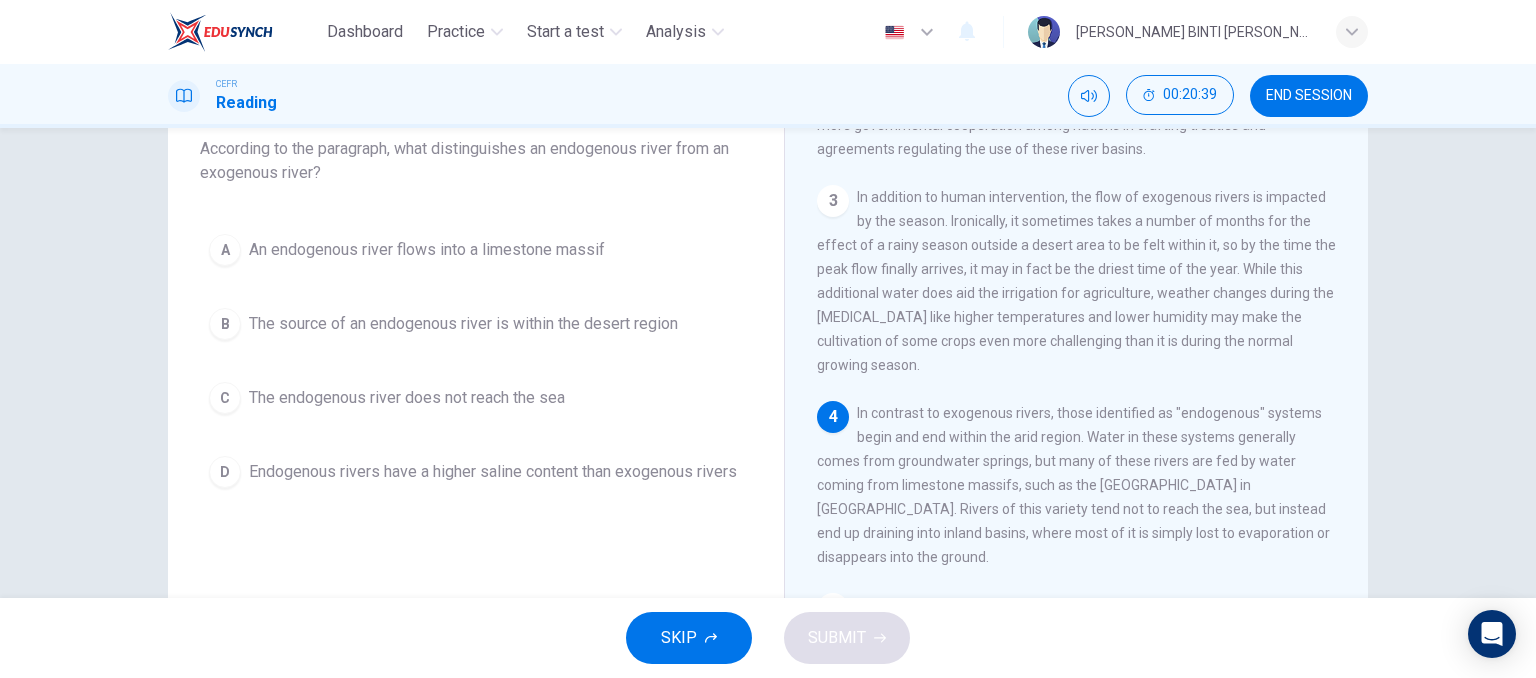 scroll, scrollTop: 128, scrollLeft: 0, axis: vertical 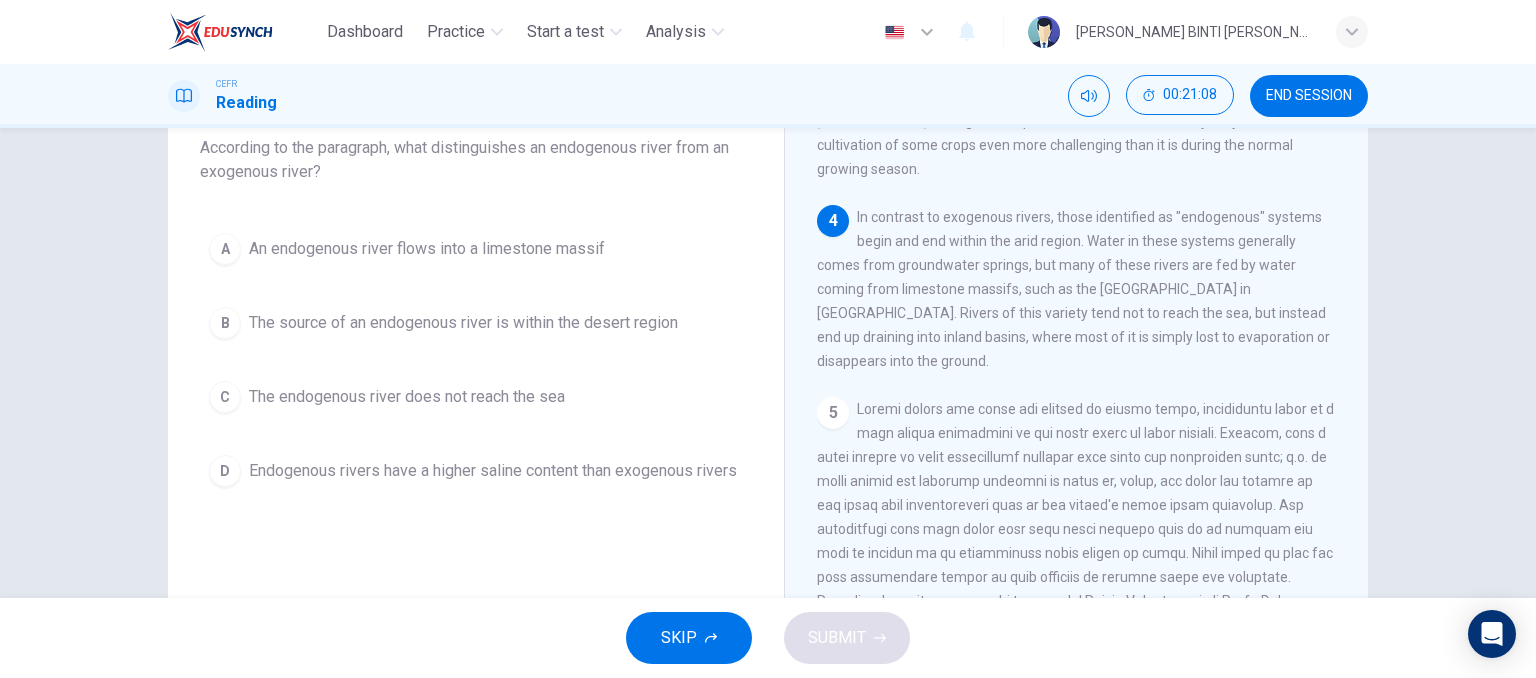 drag, startPoint x: 1066, startPoint y: 229, endPoint x: 1032, endPoint y: 319, distance: 96.20811 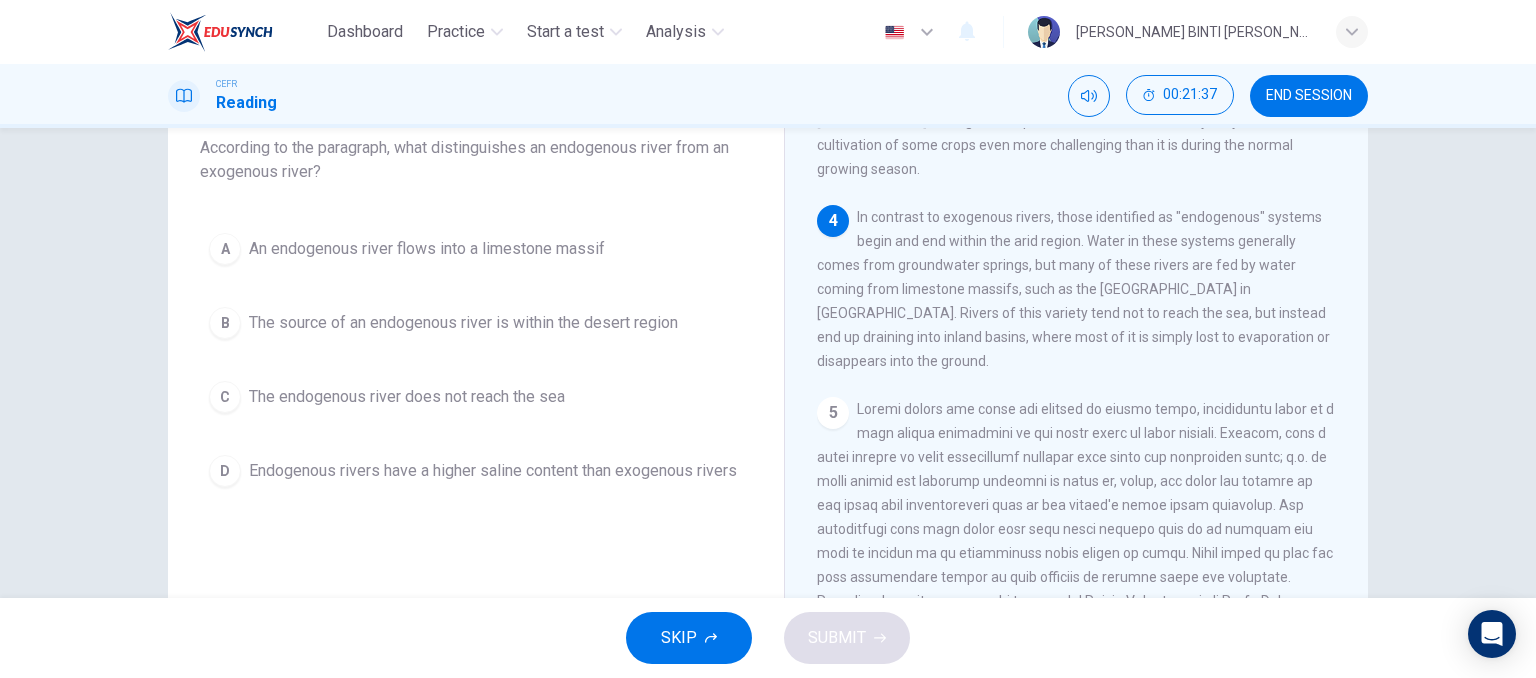 click on "A An endogenous river flows into a limestone massif B The source of an endogenous river is within the desert region C The endogenous river does not reach the sea D Endogenous rivers have a higher saline content than exogenous rivers" at bounding box center (476, 360) 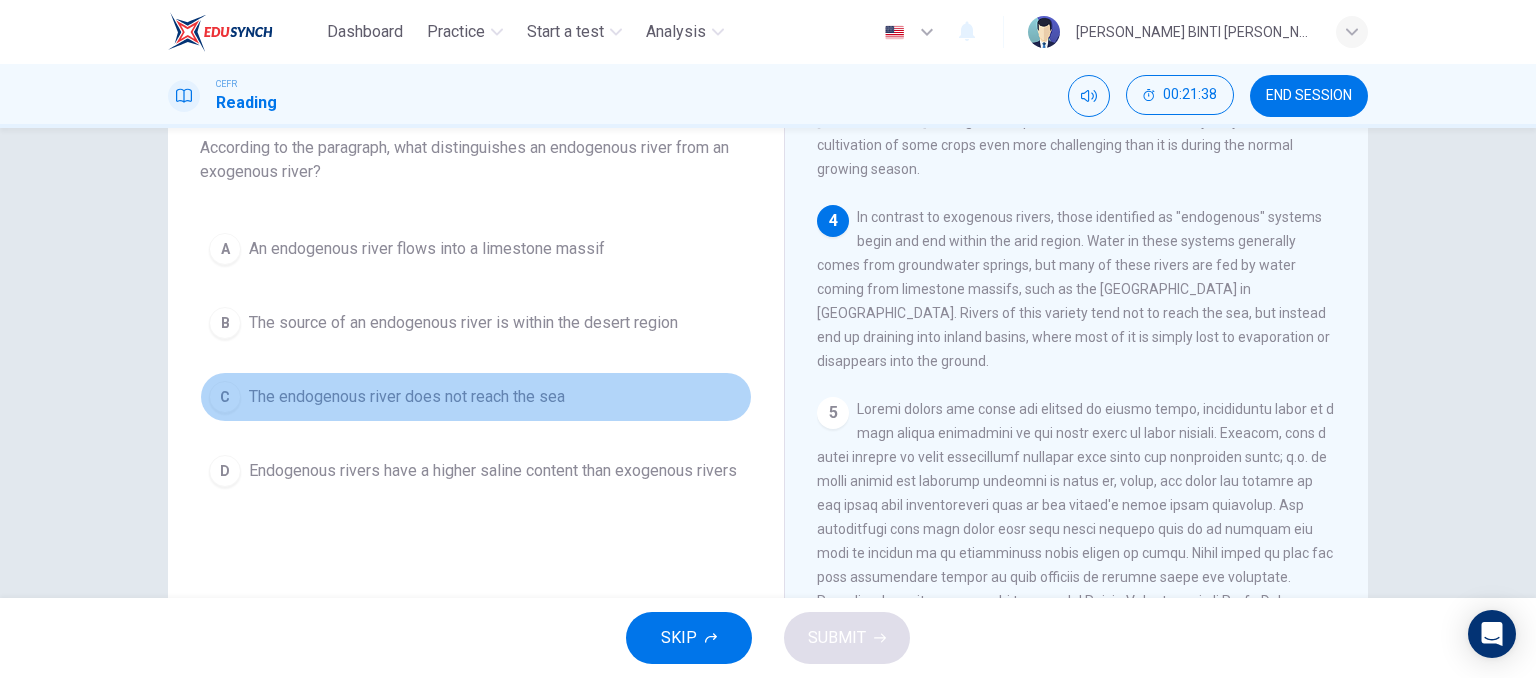 click on "C The endogenous river does not reach the sea" at bounding box center [476, 397] 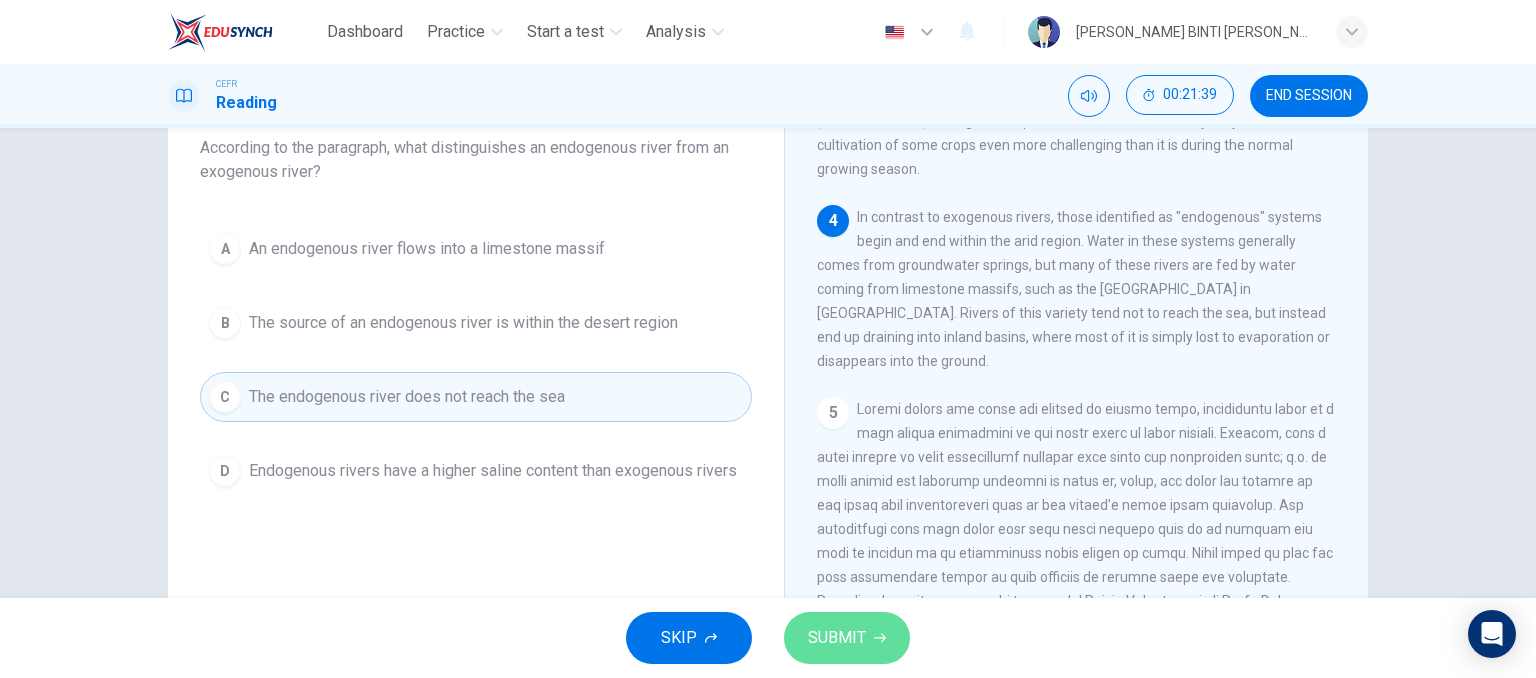 click 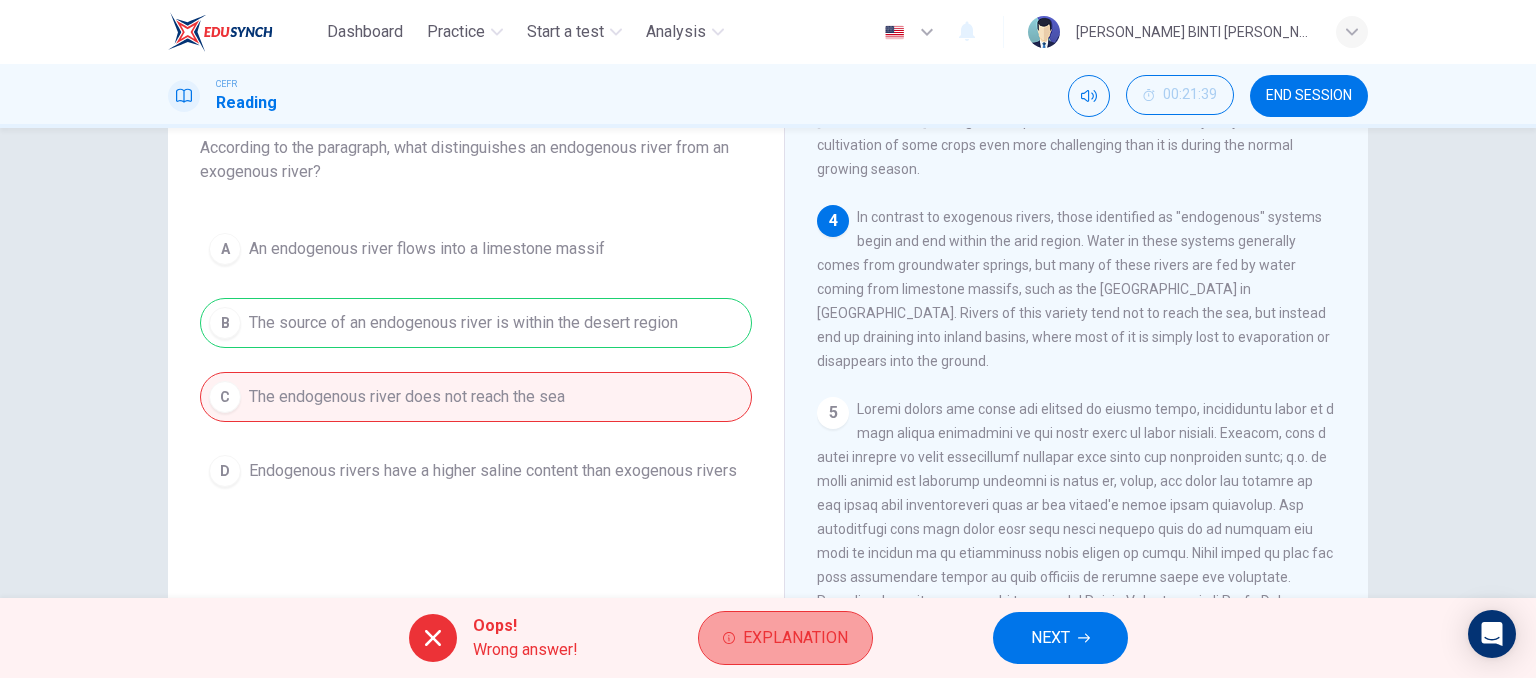 click on "Explanation" at bounding box center (785, 638) 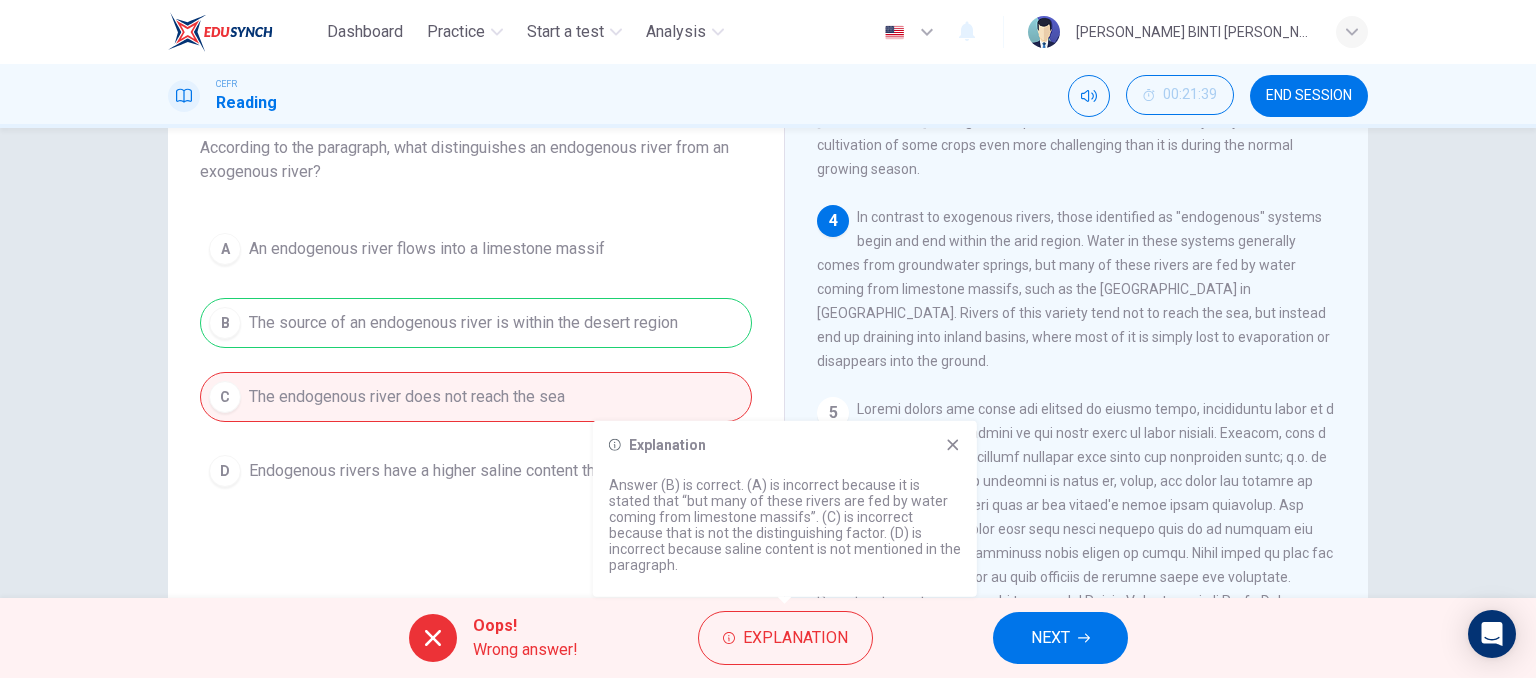 click on "NEXT" at bounding box center [1050, 638] 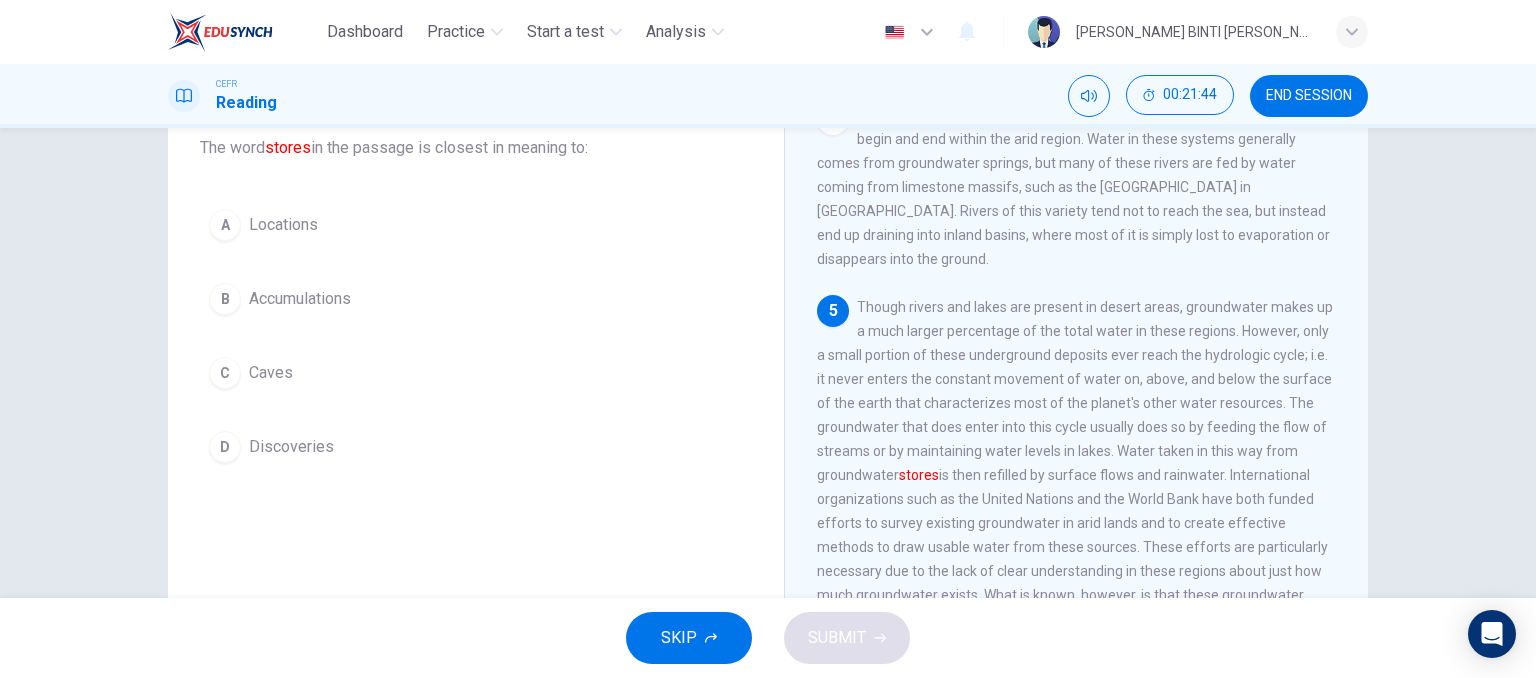 scroll, scrollTop: 746, scrollLeft: 0, axis: vertical 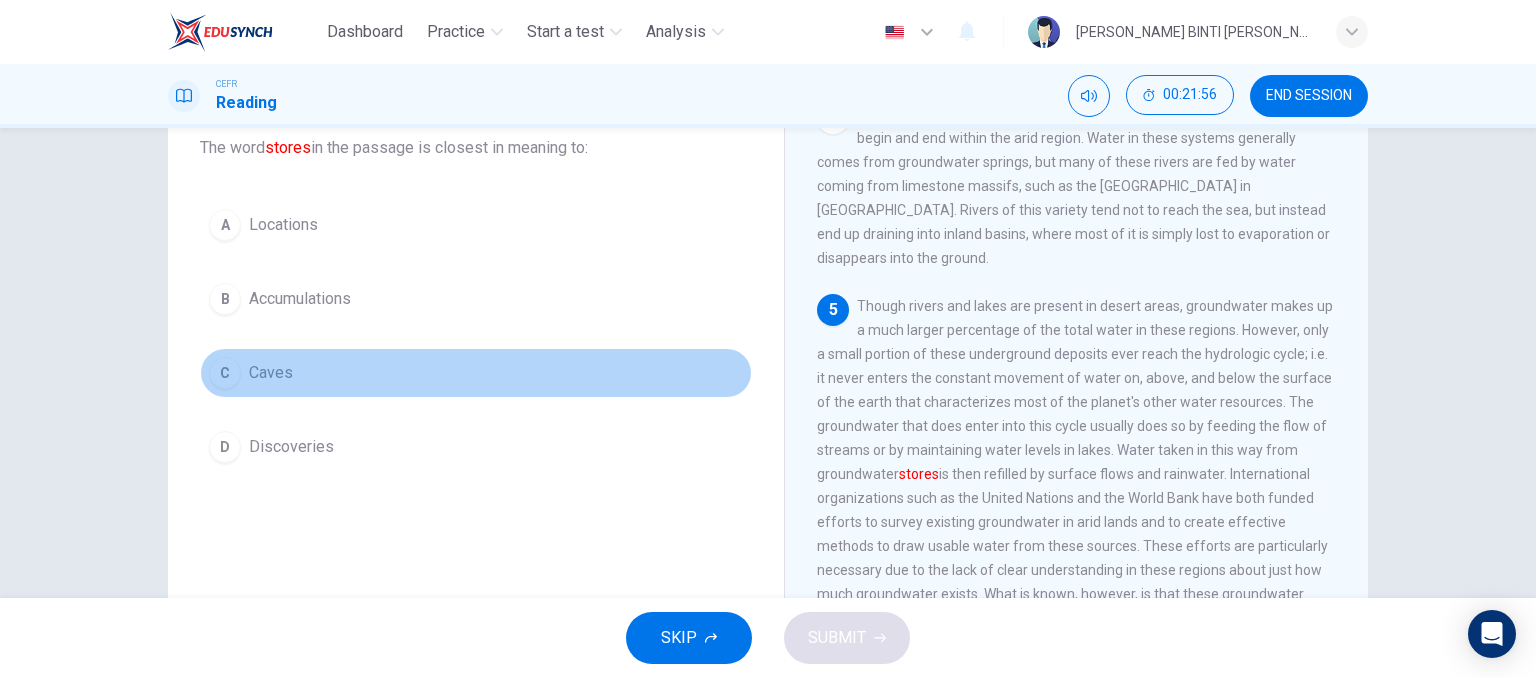 click on "C Caves" at bounding box center (476, 373) 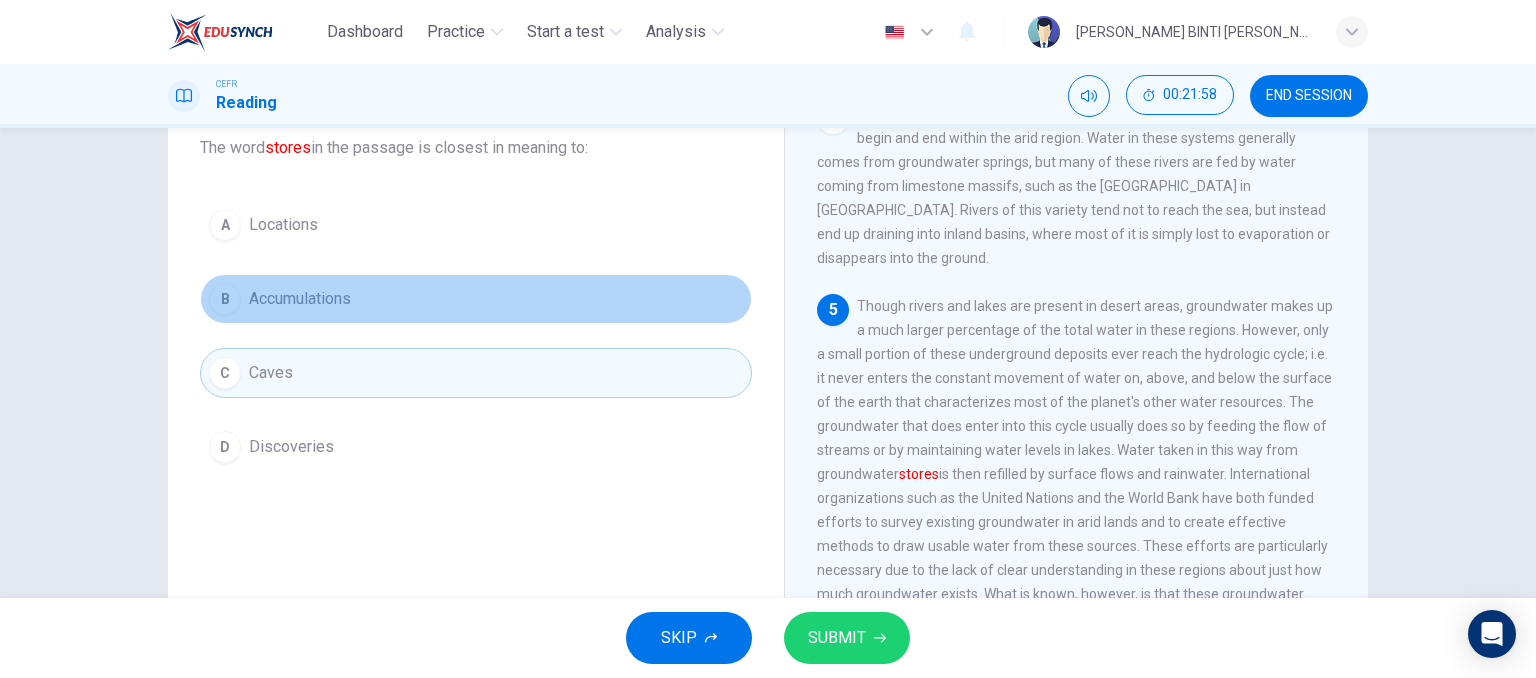 click on "Accumulations" at bounding box center [300, 299] 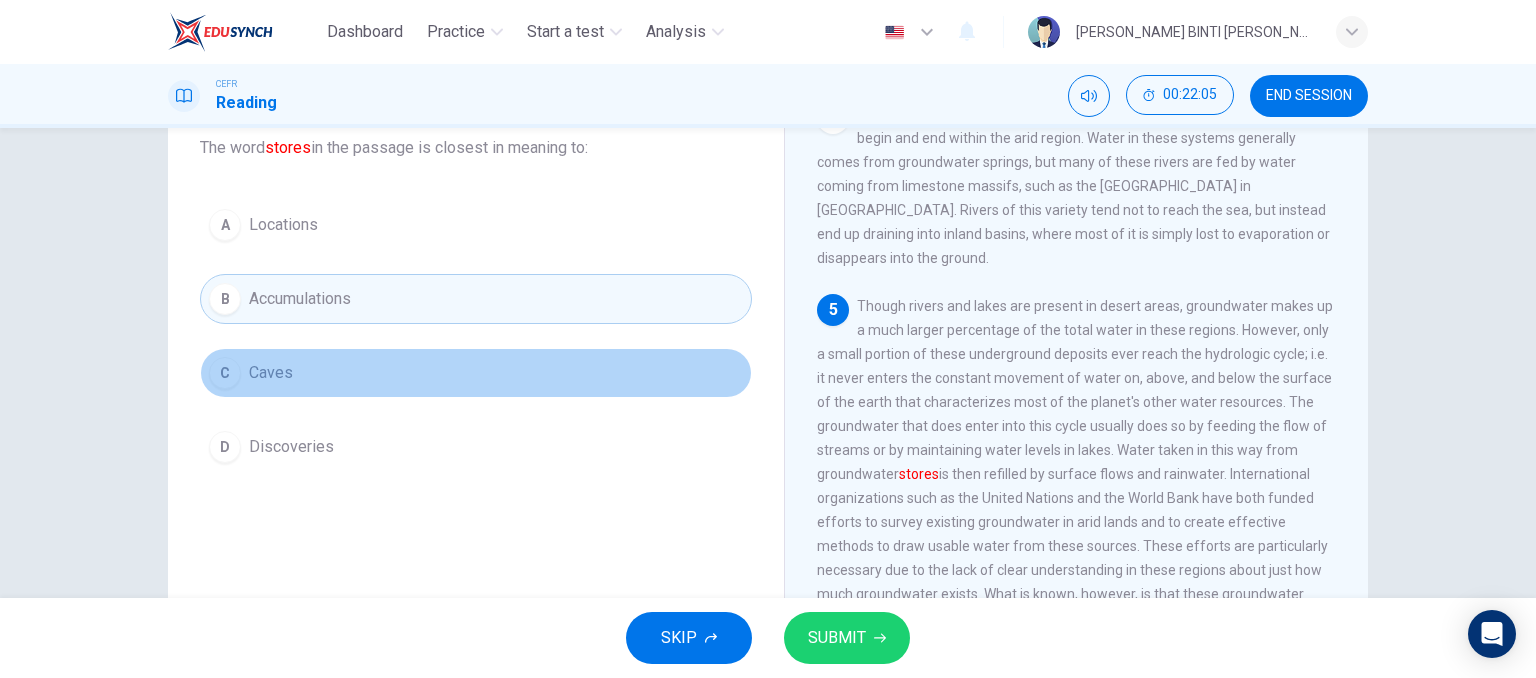 click on "C Caves" at bounding box center [476, 373] 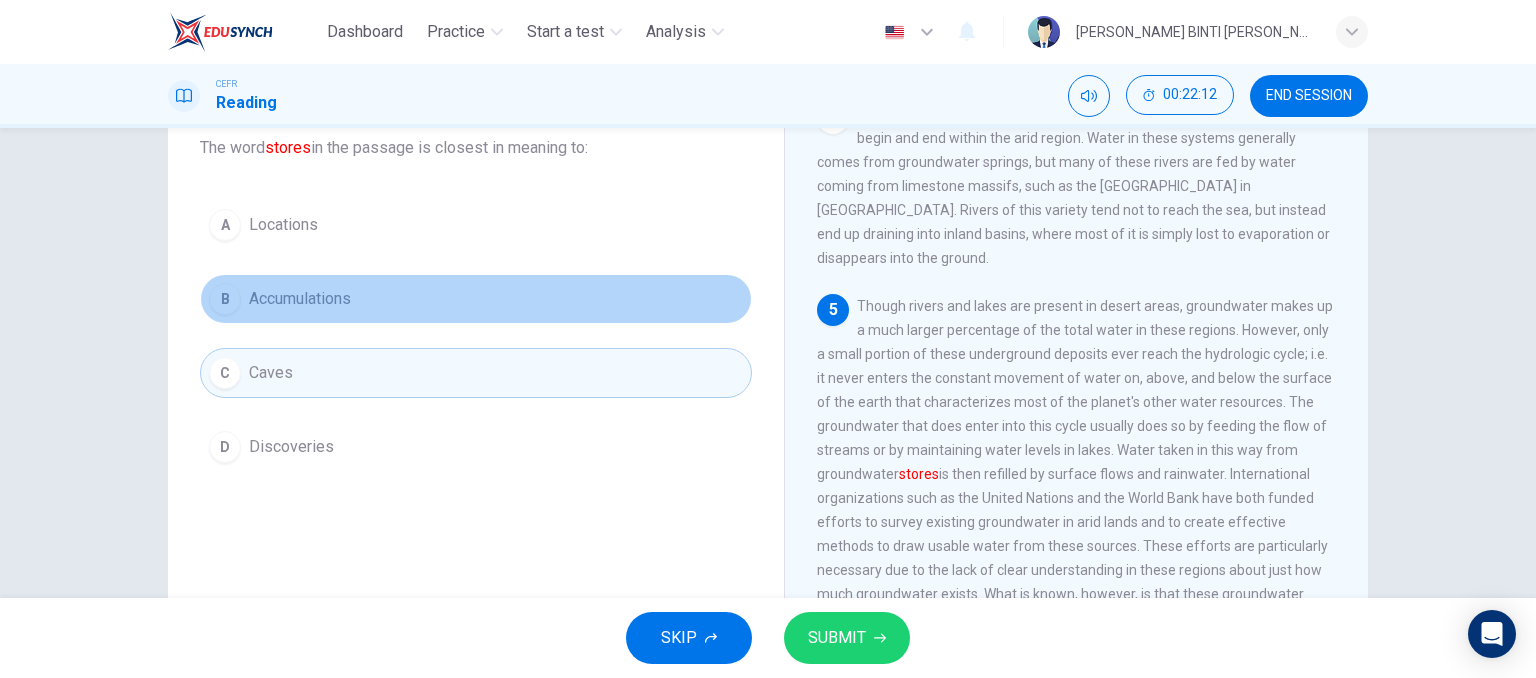 click on "B Accumulations" at bounding box center (476, 299) 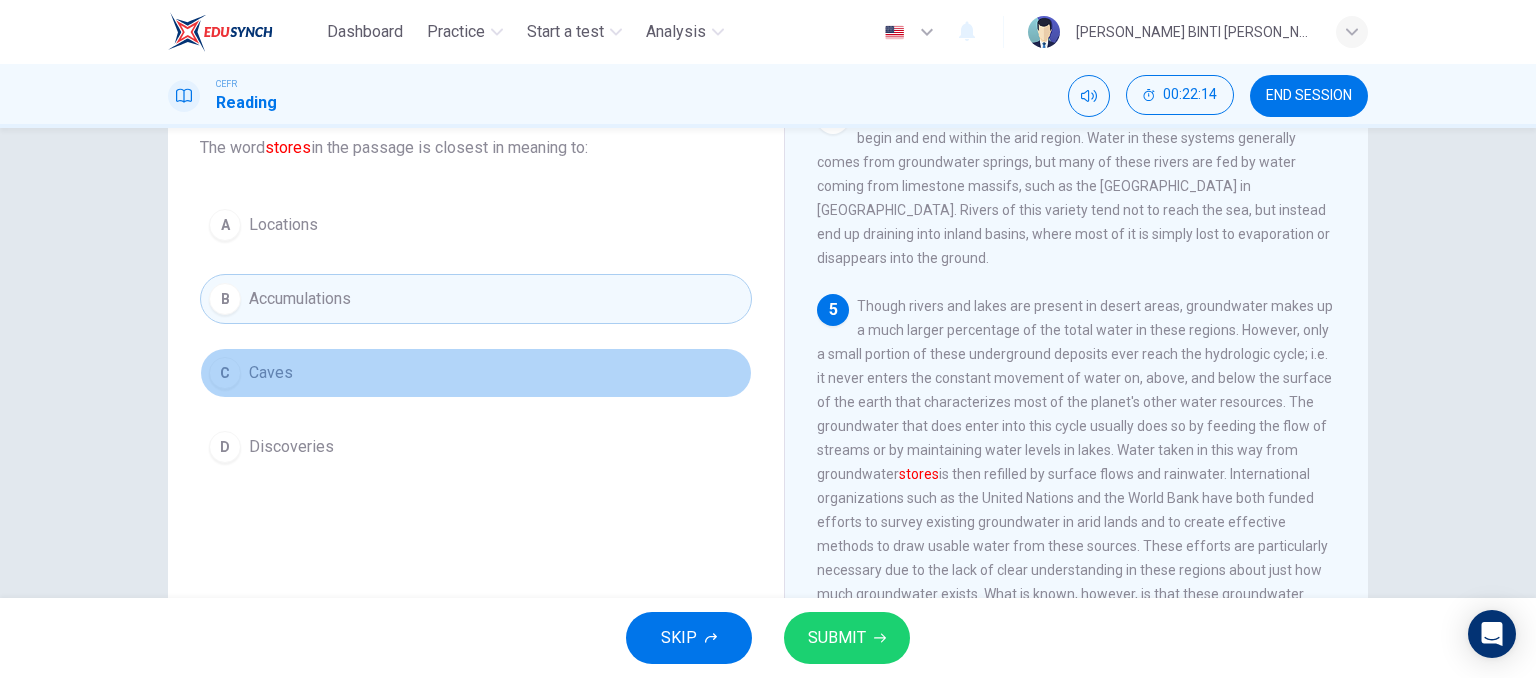 click on "C Caves" at bounding box center (476, 373) 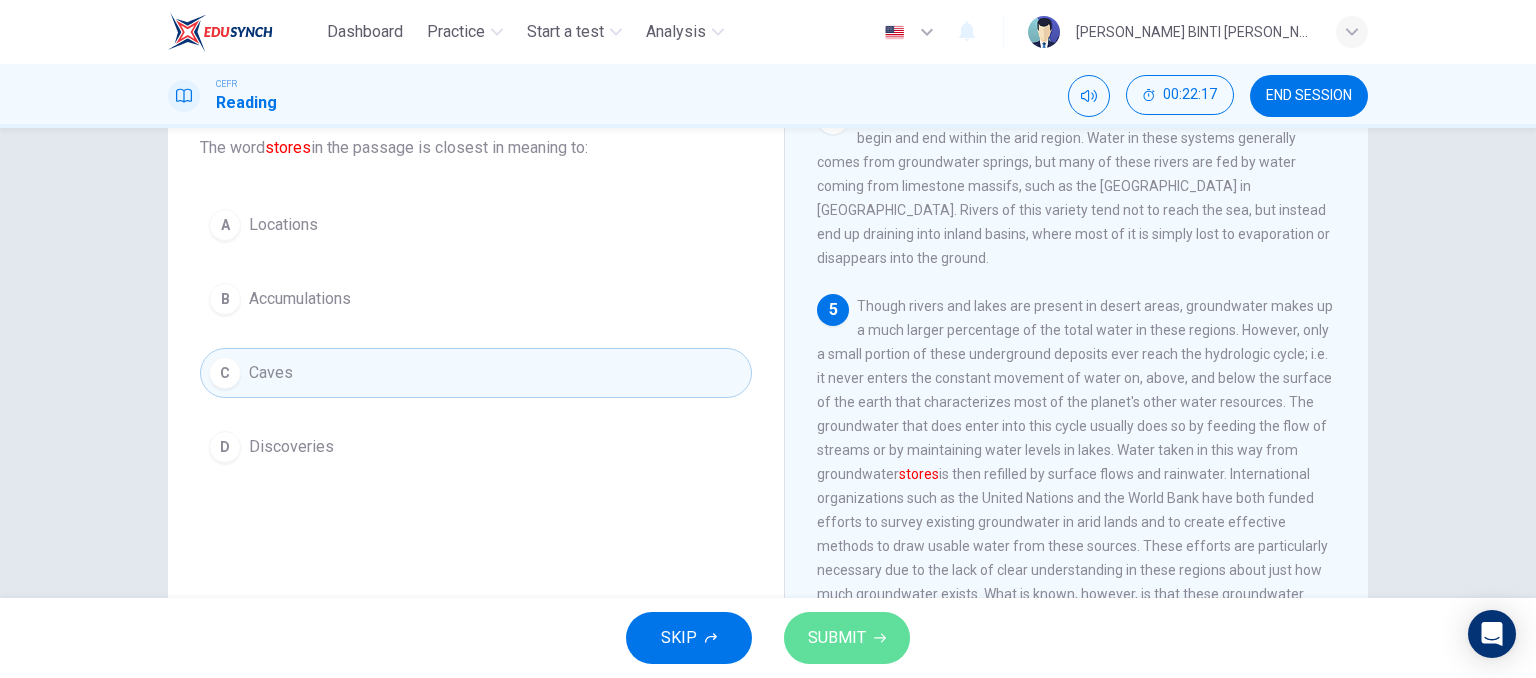 click on "SUBMIT" at bounding box center (837, 638) 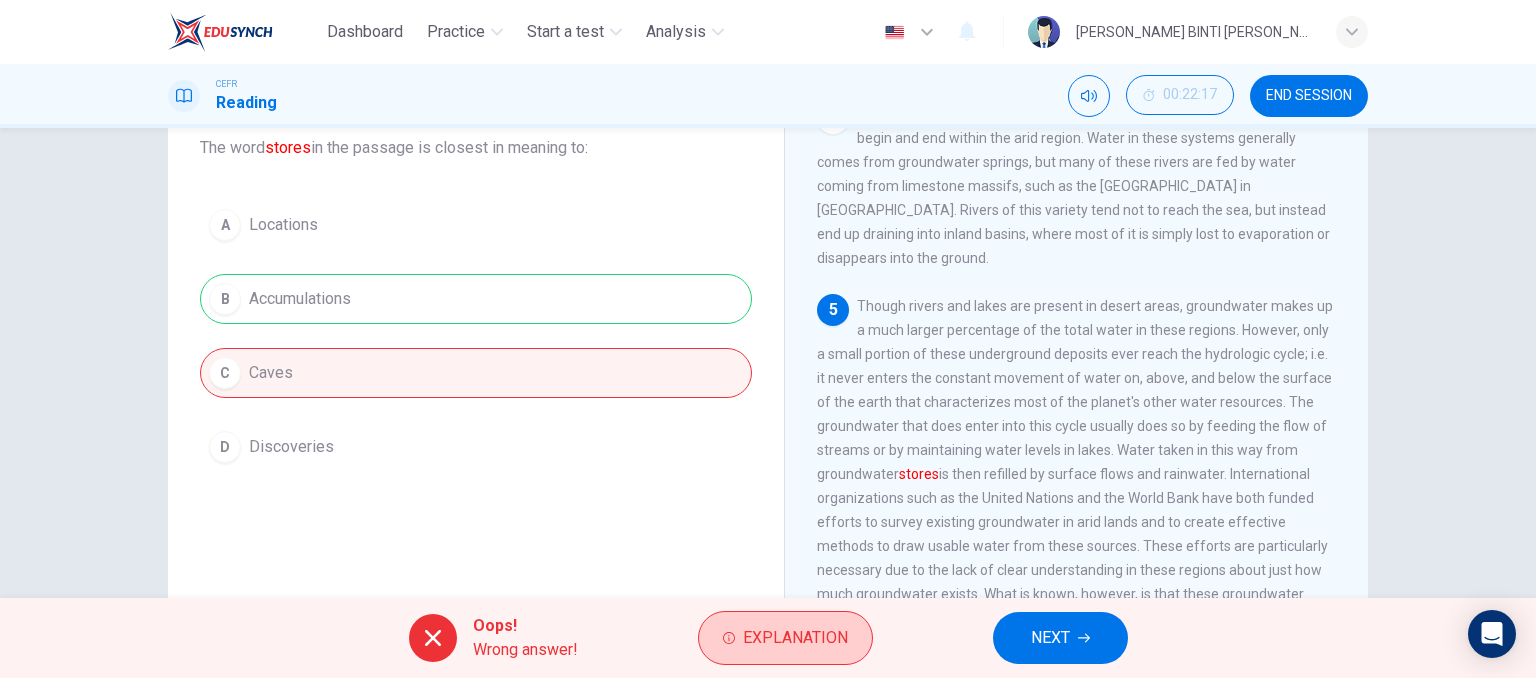click on "Explanation" at bounding box center (795, 638) 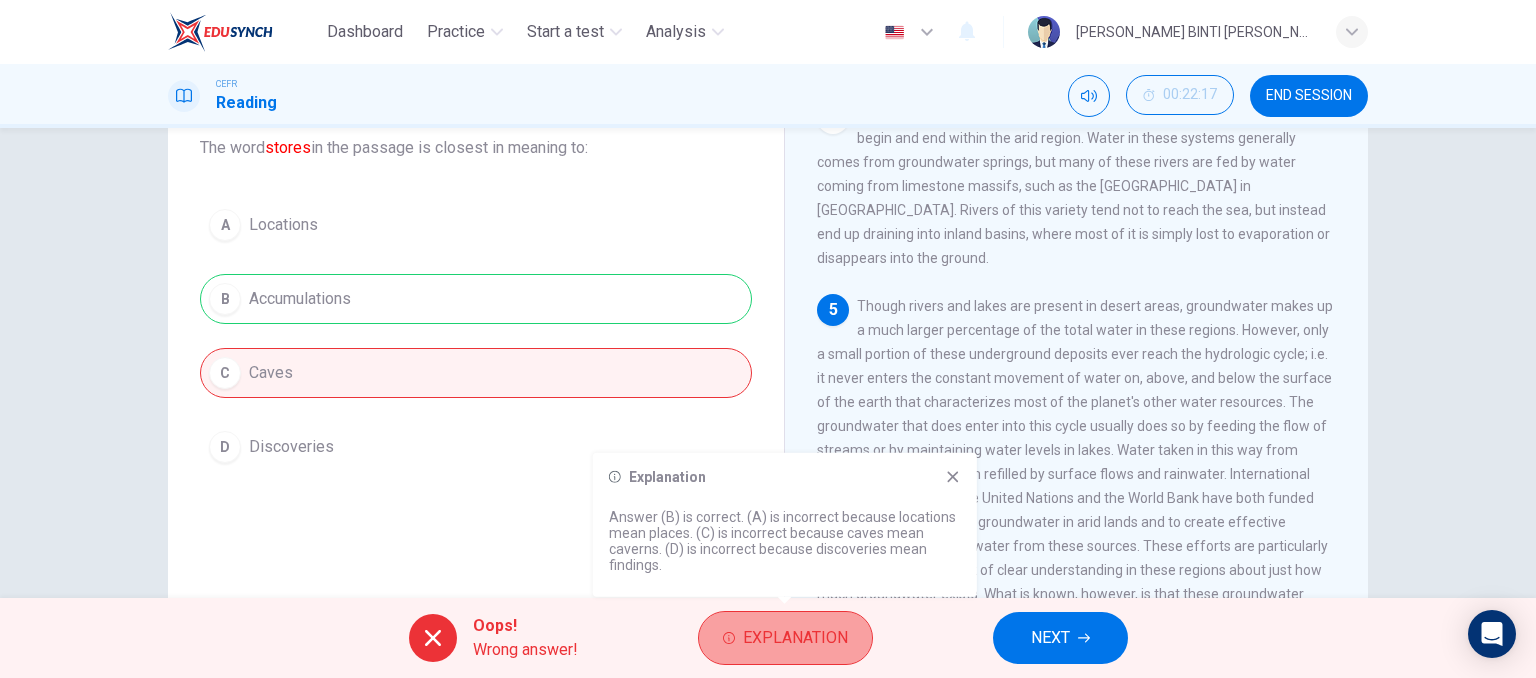 click on "Explanation" at bounding box center (795, 638) 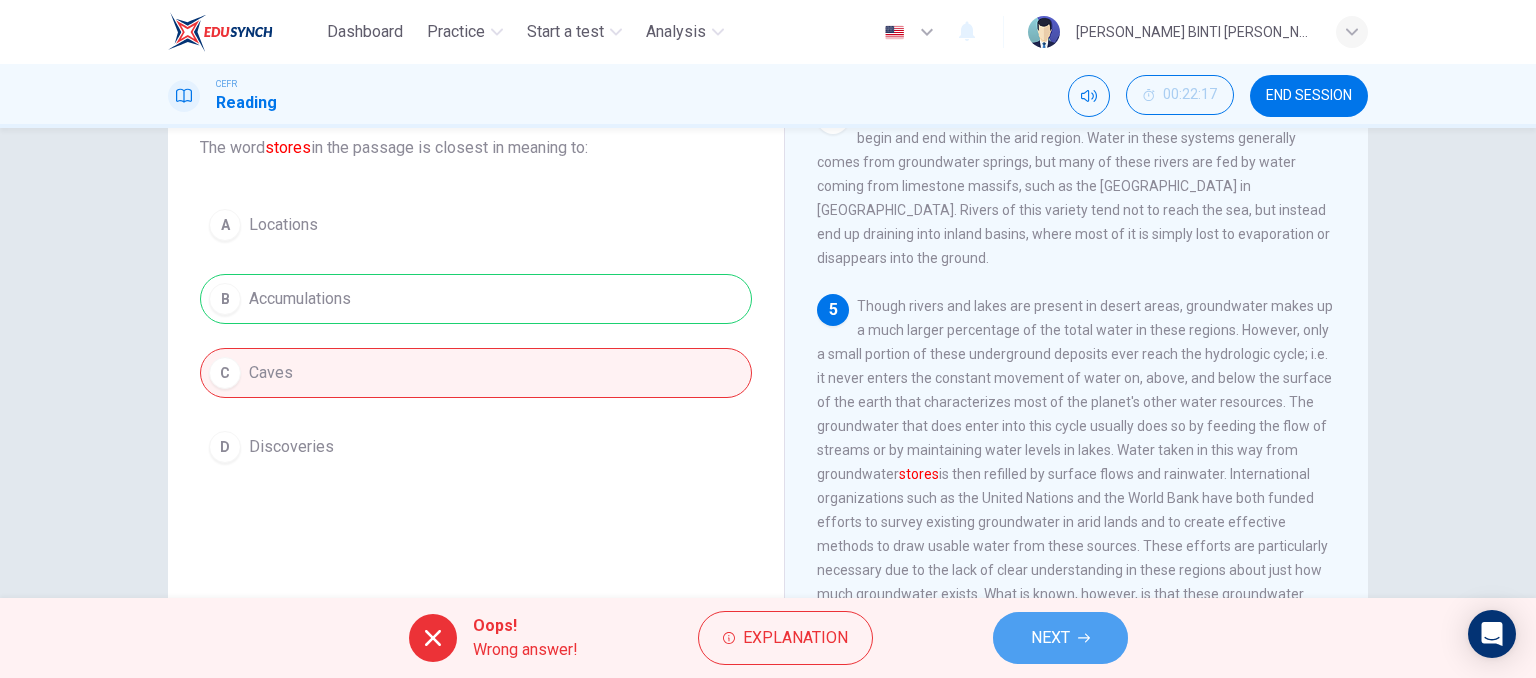 click on "NEXT" at bounding box center (1050, 638) 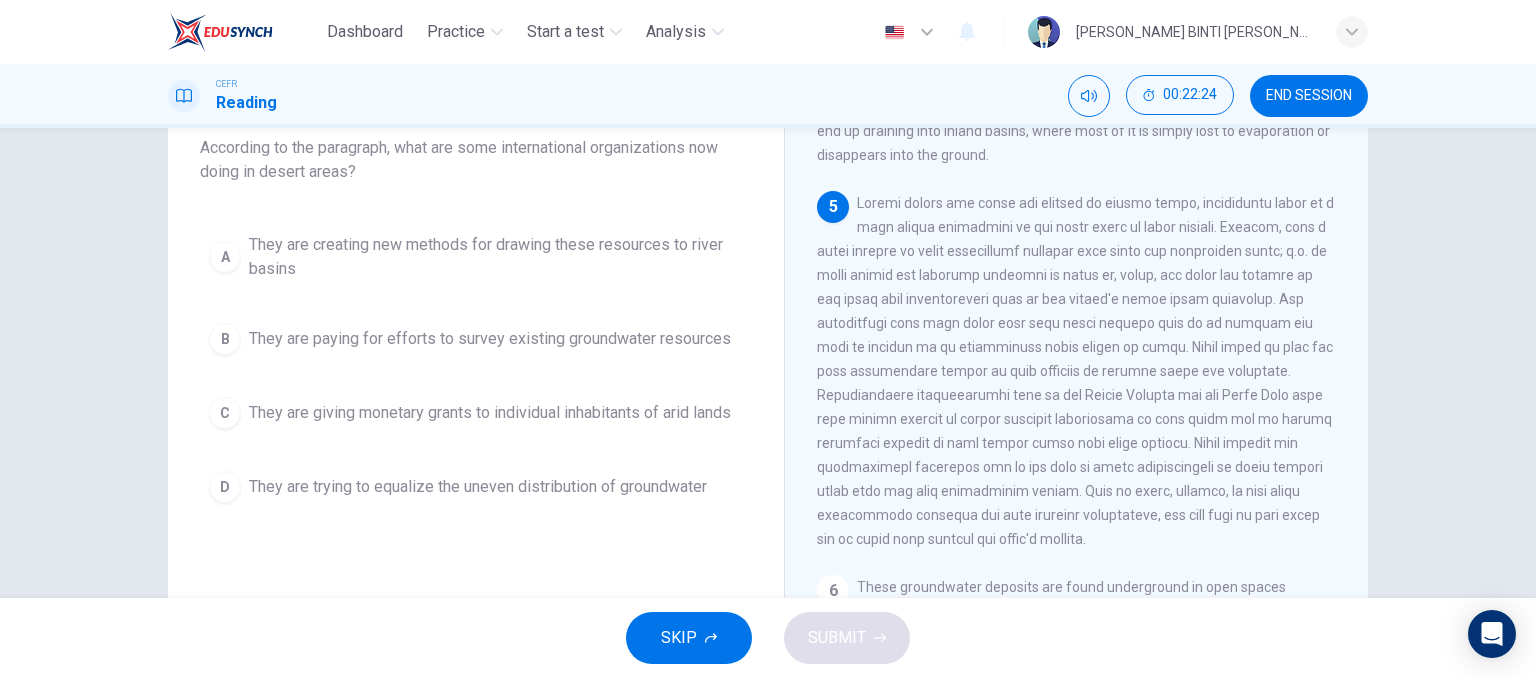 scroll, scrollTop: 850, scrollLeft: 0, axis: vertical 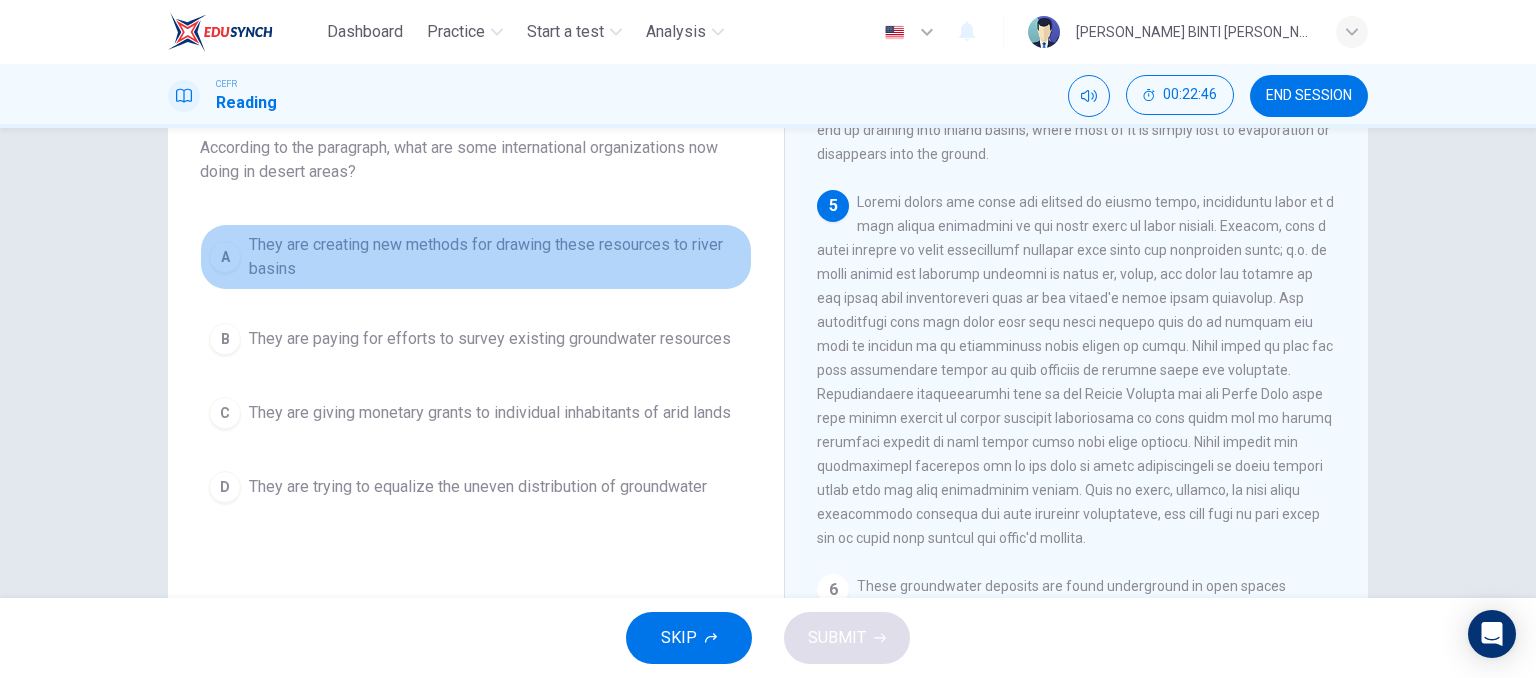 click on "A They are creating new methods for drawing these resources to river basins" at bounding box center (476, 257) 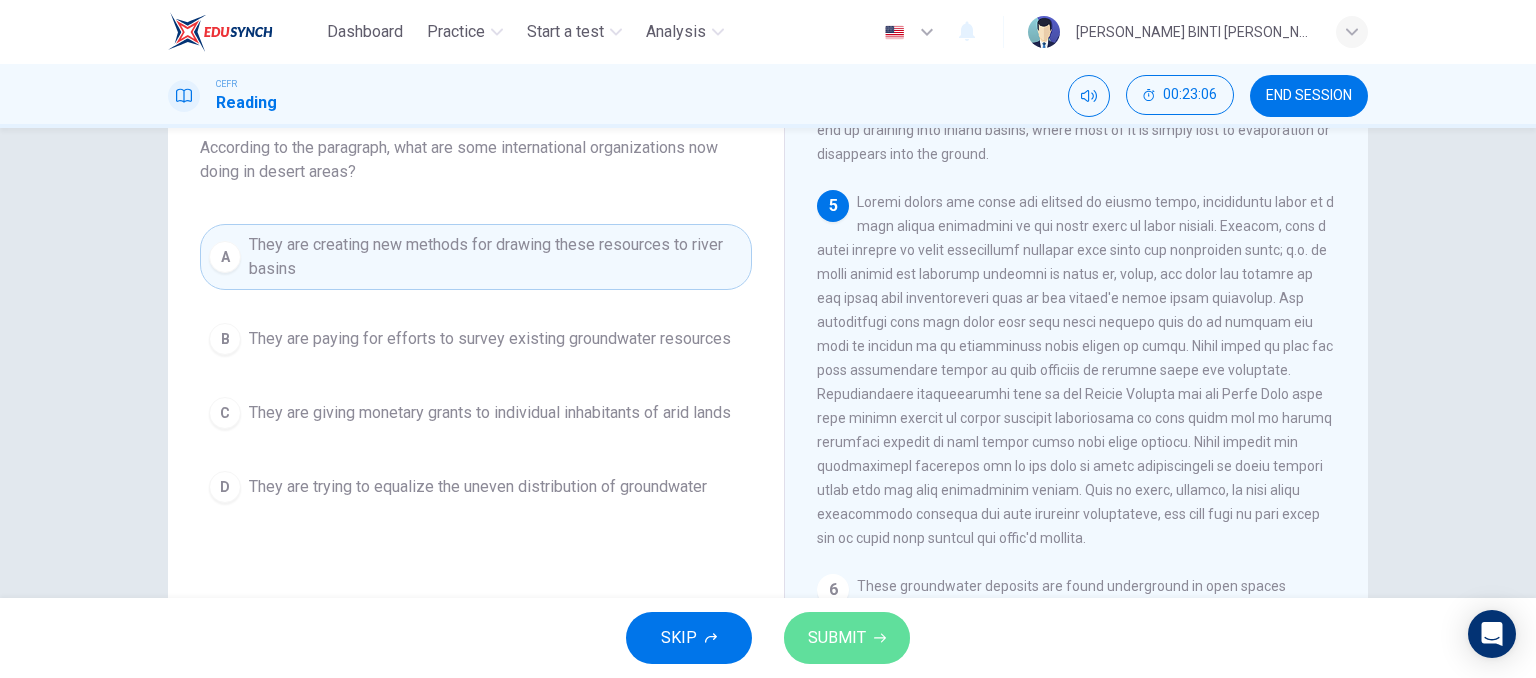 click on "SUBMIT" at bounding box center (847, 638) 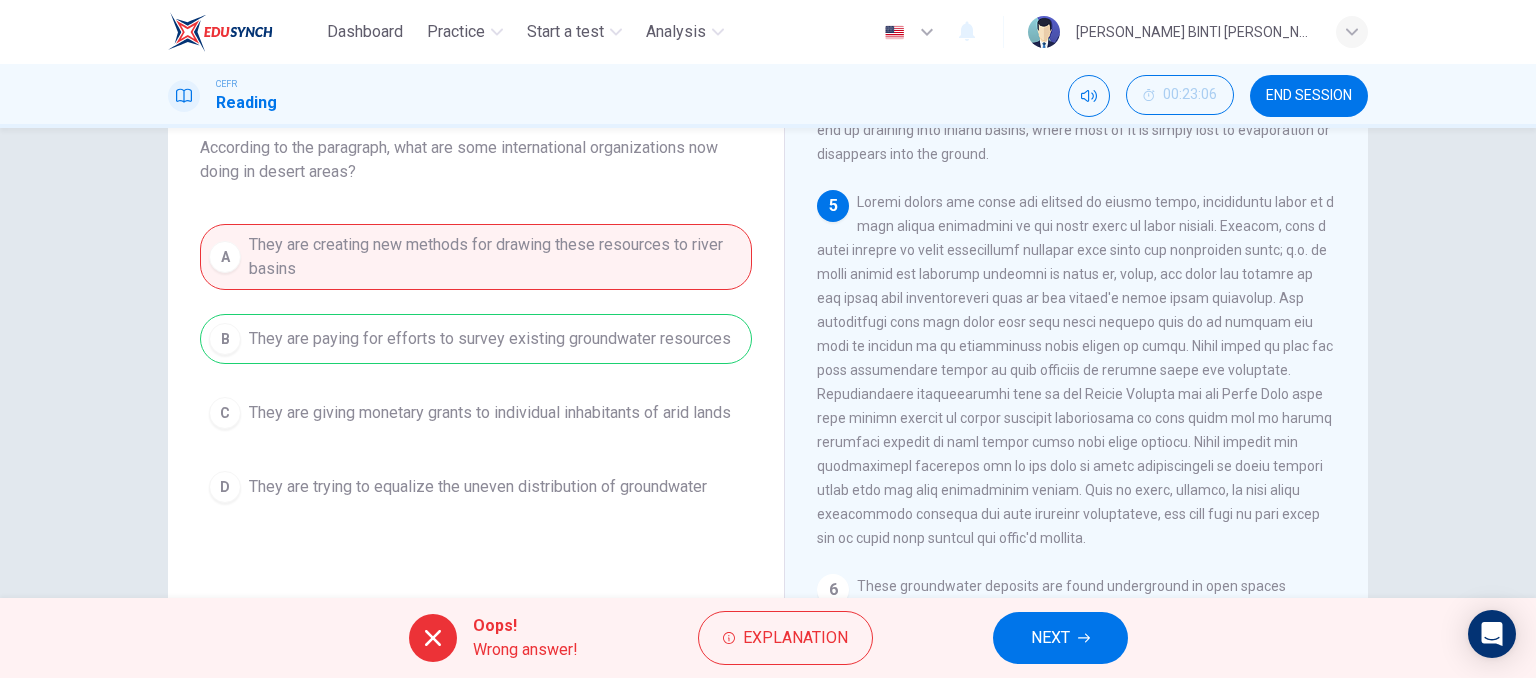 click on "NEXT" at bounding box center [1060, 638] 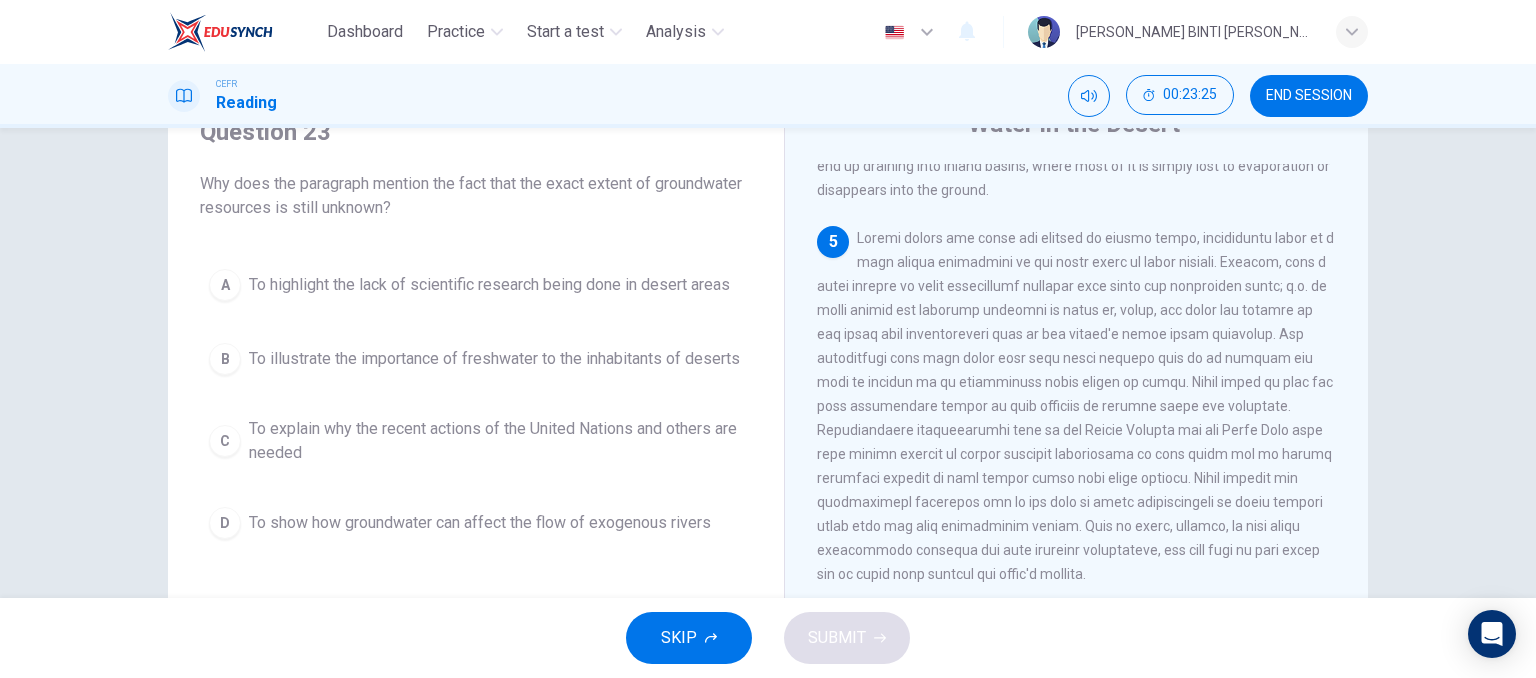 scroll, scrollTop: 94, scrollLeft: 0, axis: vertical 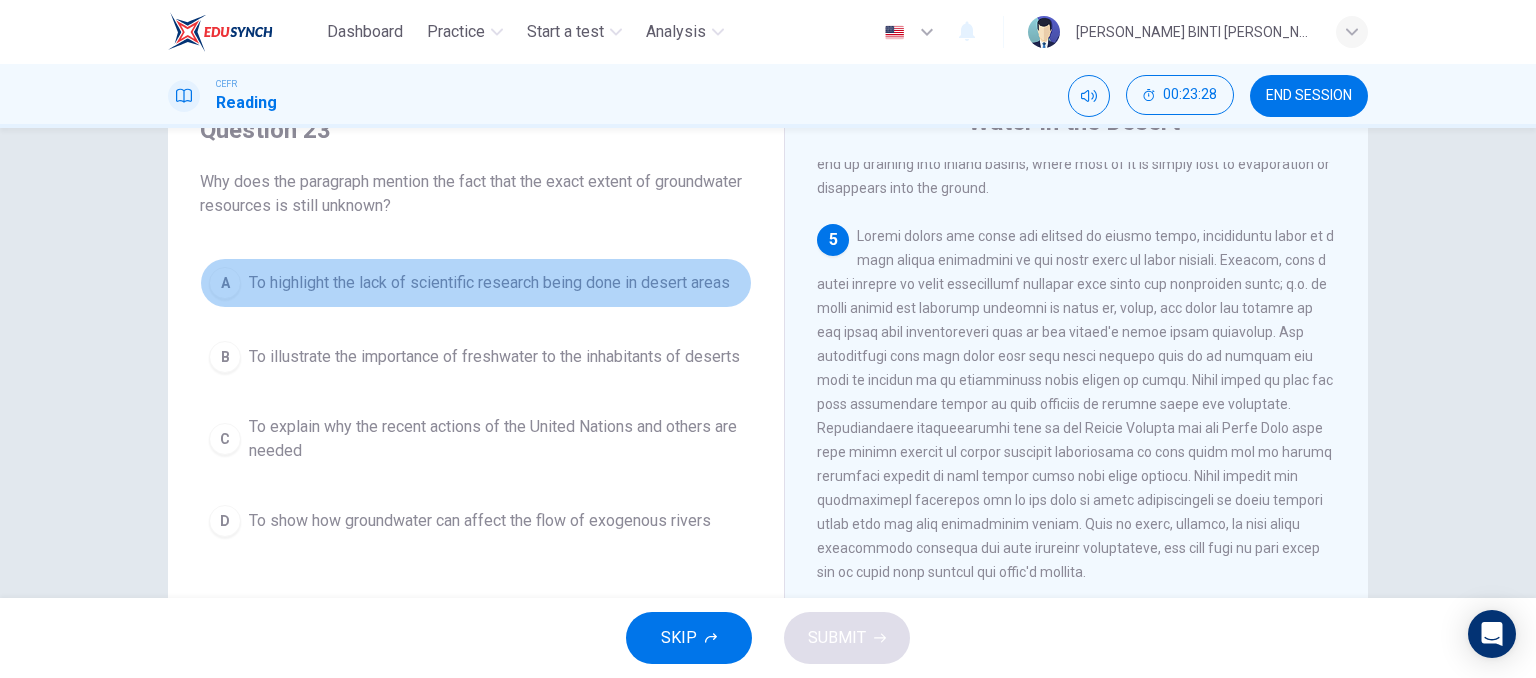 click on "To highlight the lack of scientific research being done in desert areas" at bounding box center [489, 283] 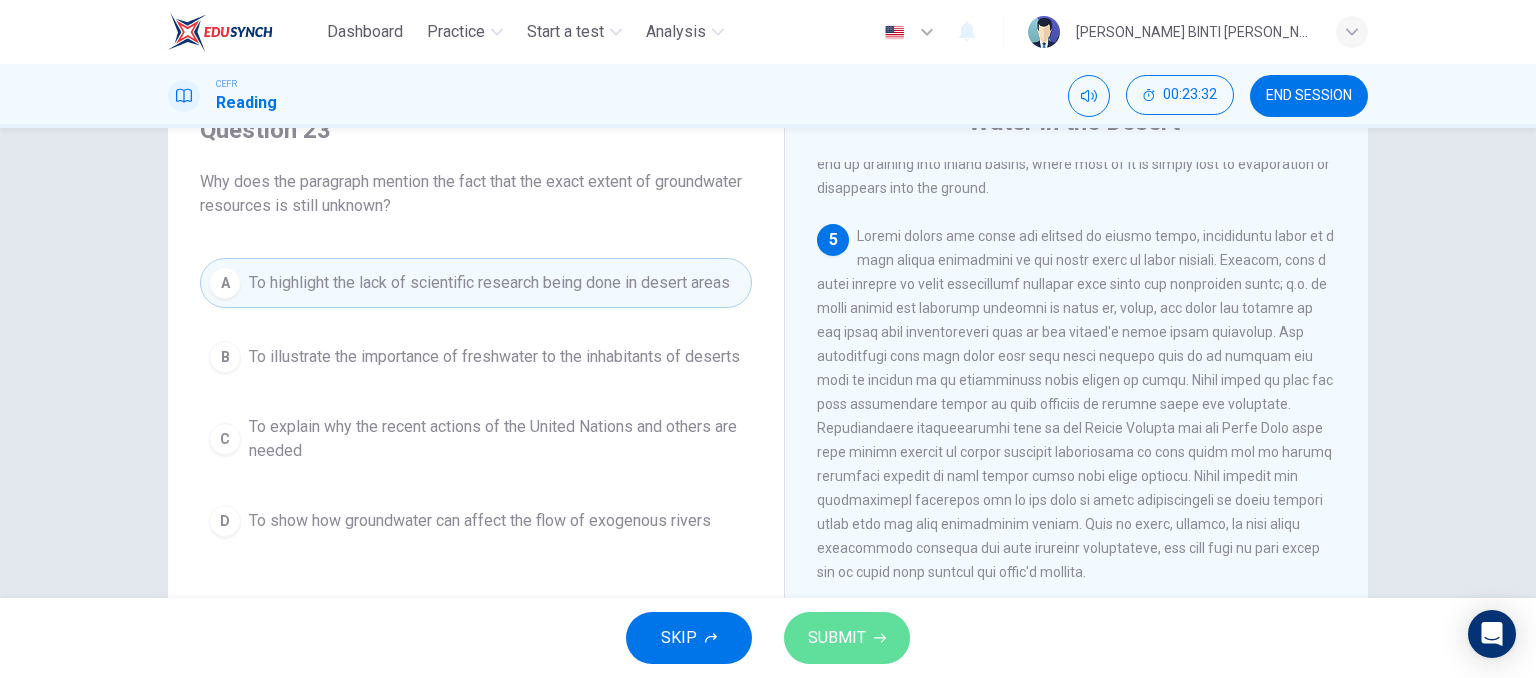 click on "SUBMIT" at bounding box center (837, 638) 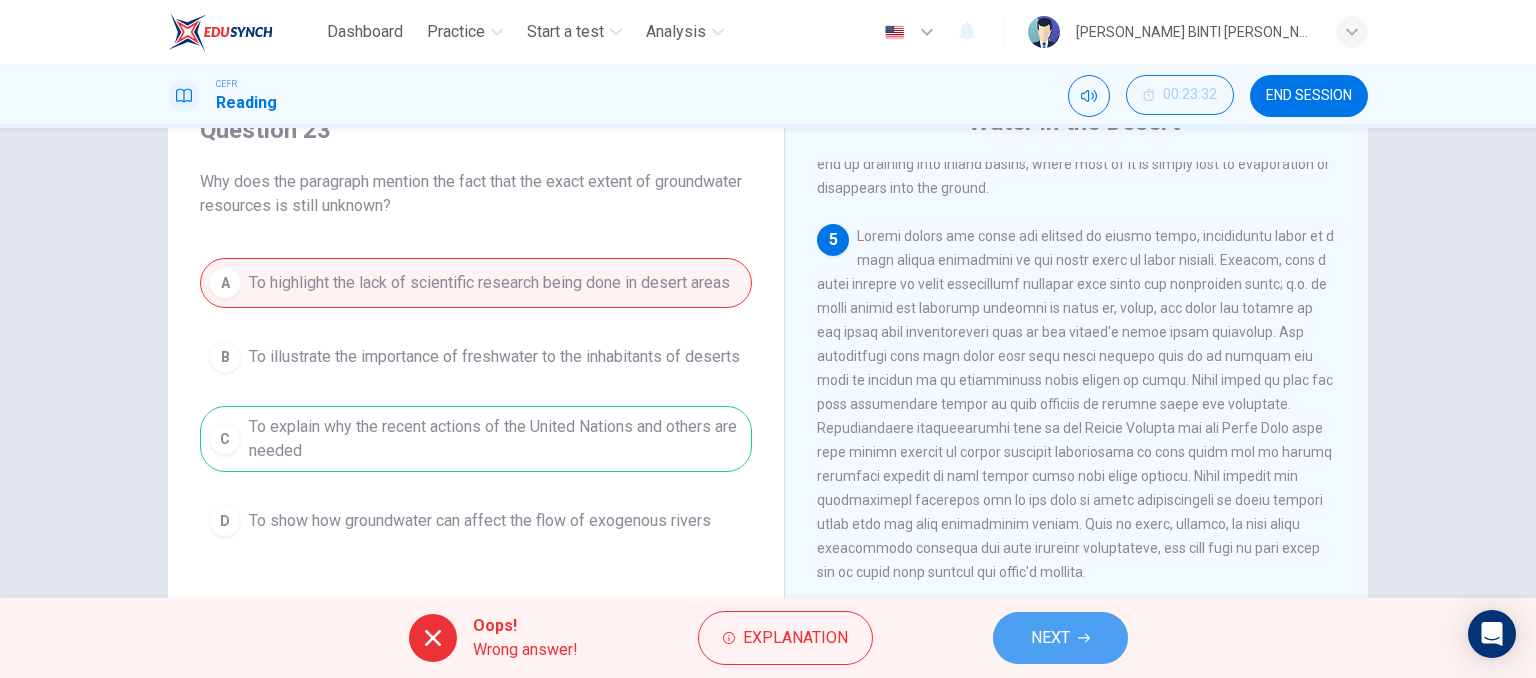 click on "NEXT" at bounding box center [1060, 638] 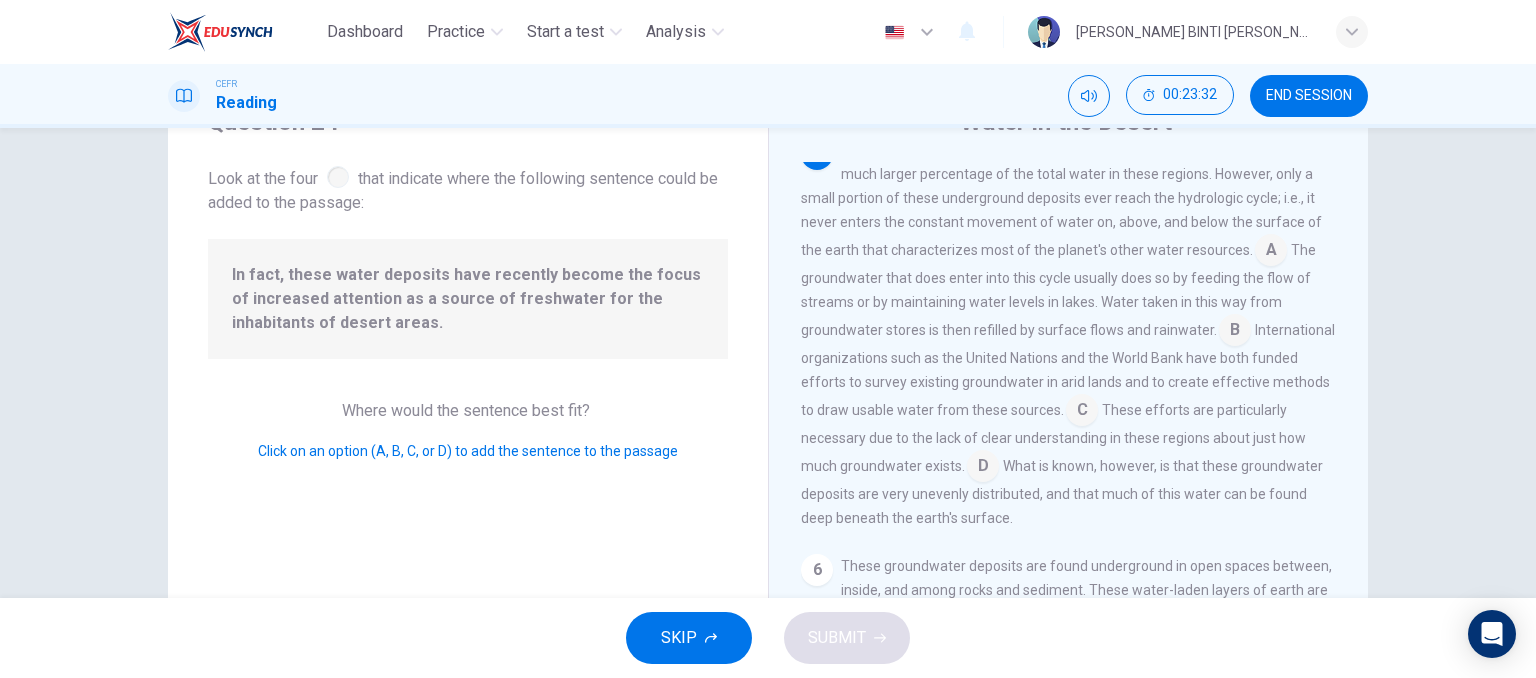scroll, scrollTop: 881, scrollLeft: 0, axis: vertical 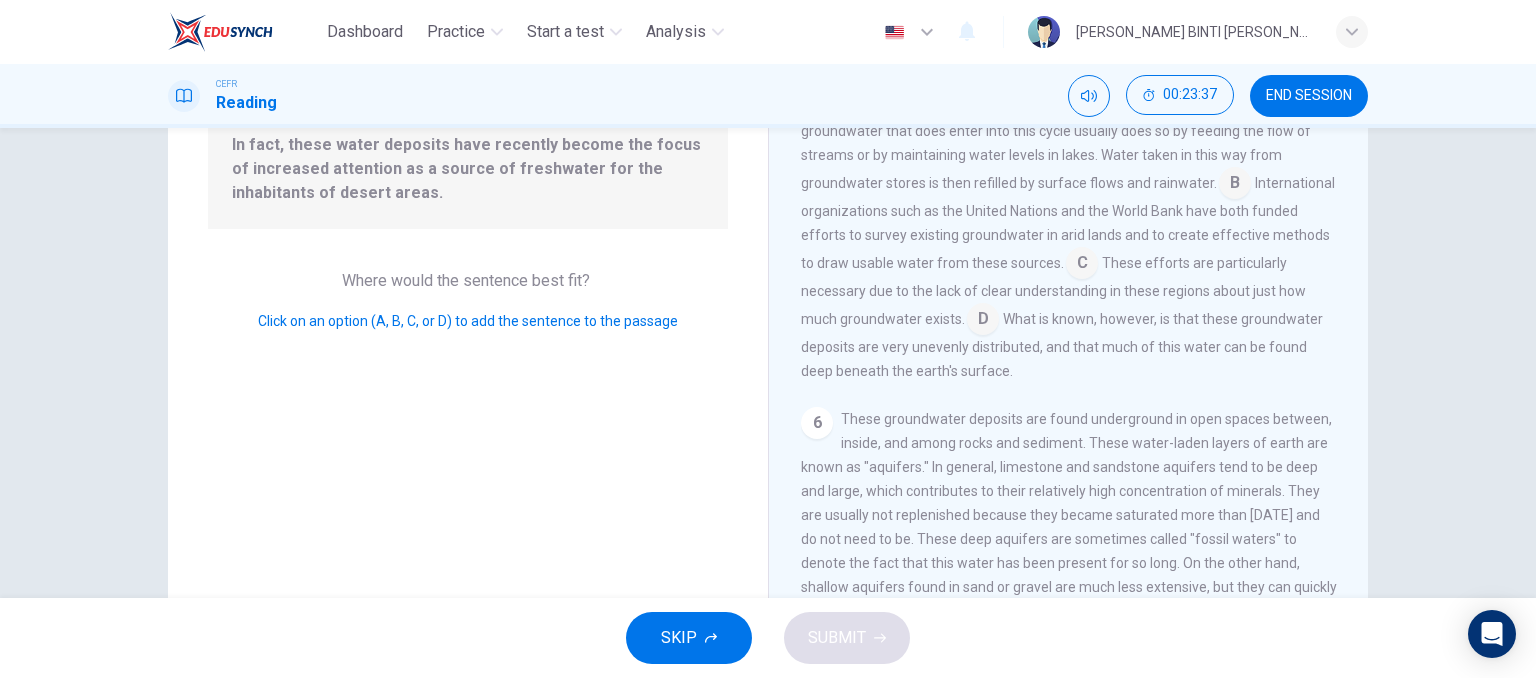 click on "Question 24 Look at the four     that indicate where the following sentence could be added to the passage: In fact, these water deposits have recently become the focus of increased attention as a source of freshwater for the inhabitants of desert areas. Where would the sentence best fit?   Click on an option (A, B, C, or D) to add the sentence to the passage" at bounding box center (468, 291) 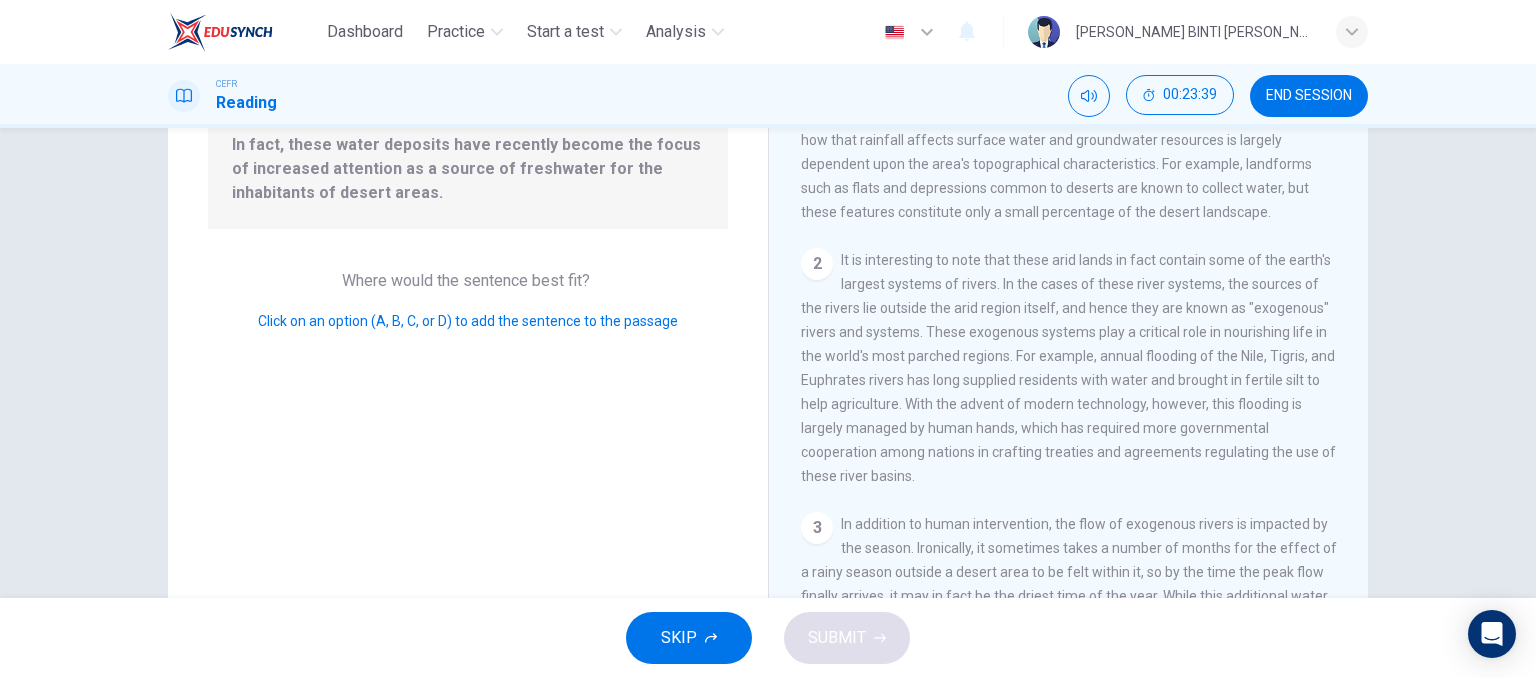 scroll, scrollTop: 447, scrollLeft: 0, axis: vertical 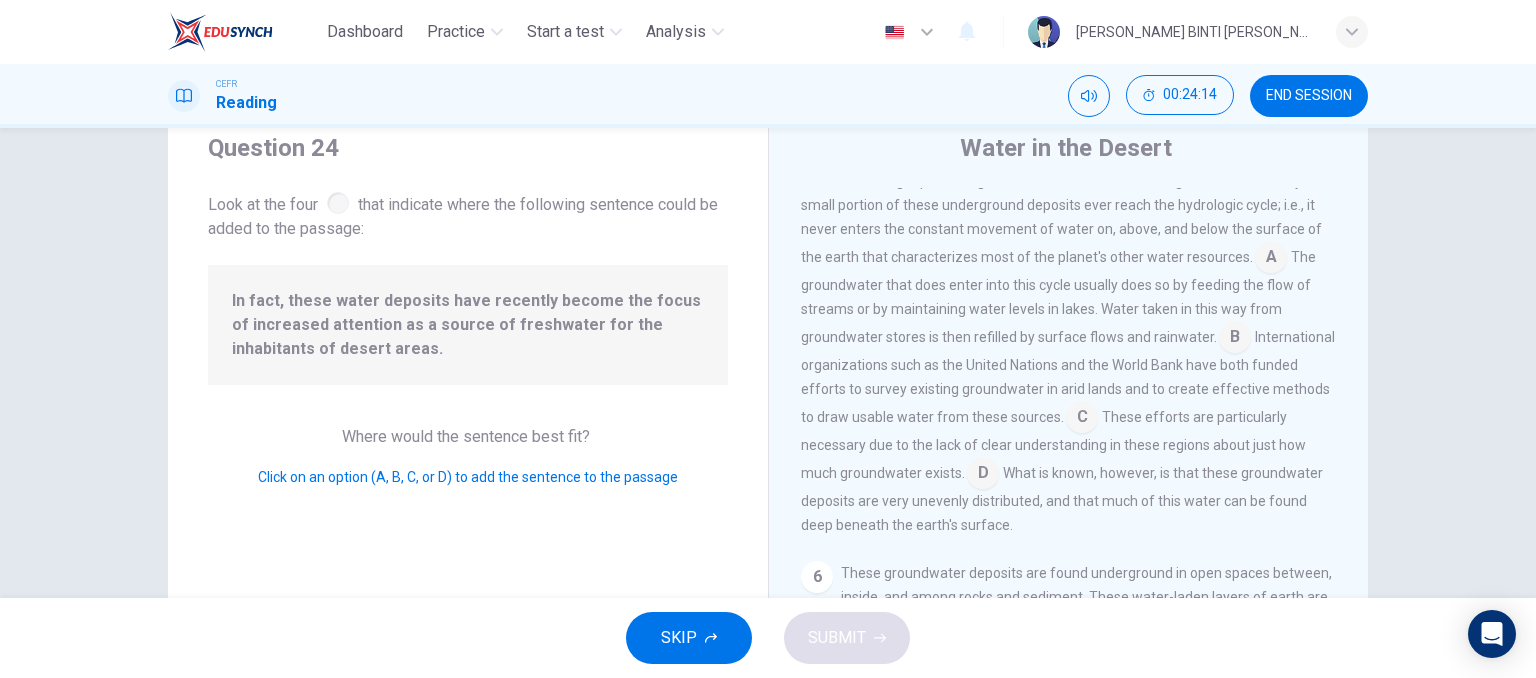 click at bounding box center [1235, 339] 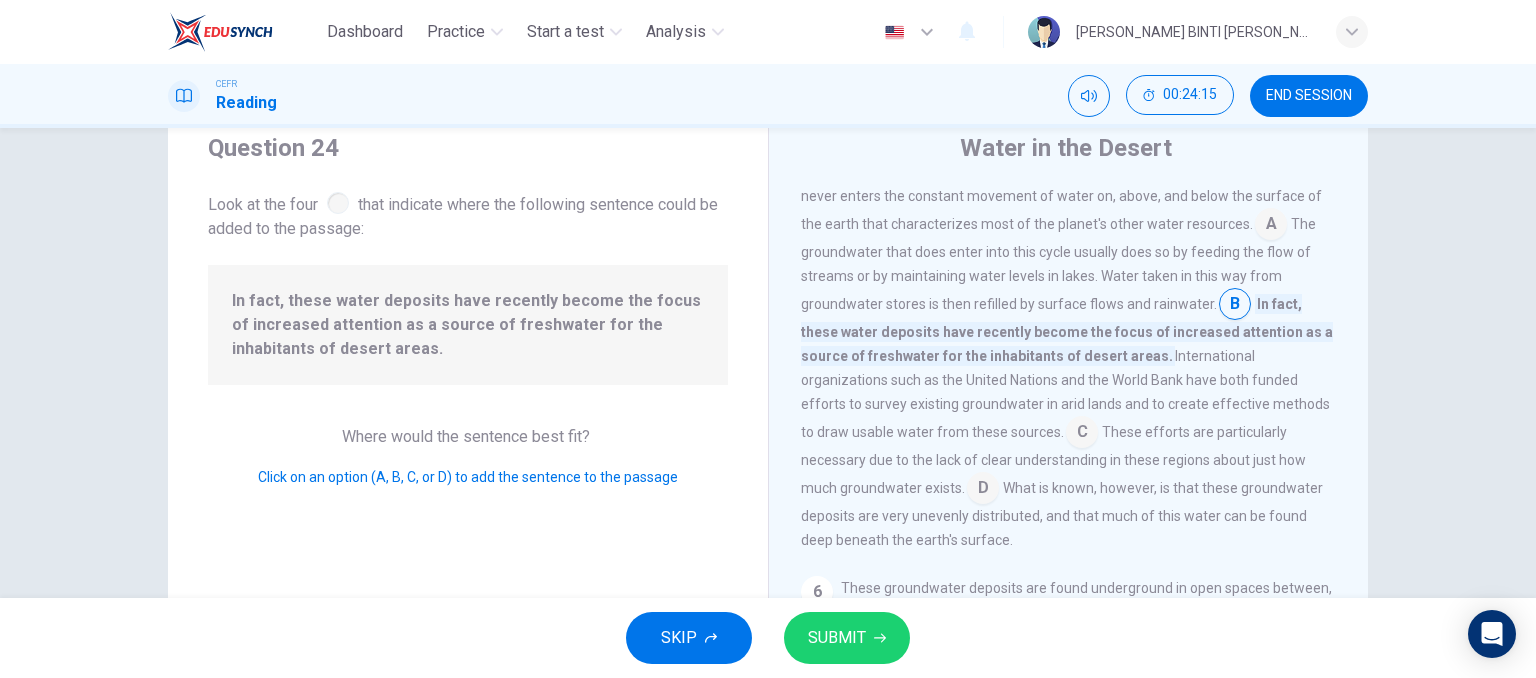 scroll, scrollTop: 923, scrollLeft: 0, axis: vertical 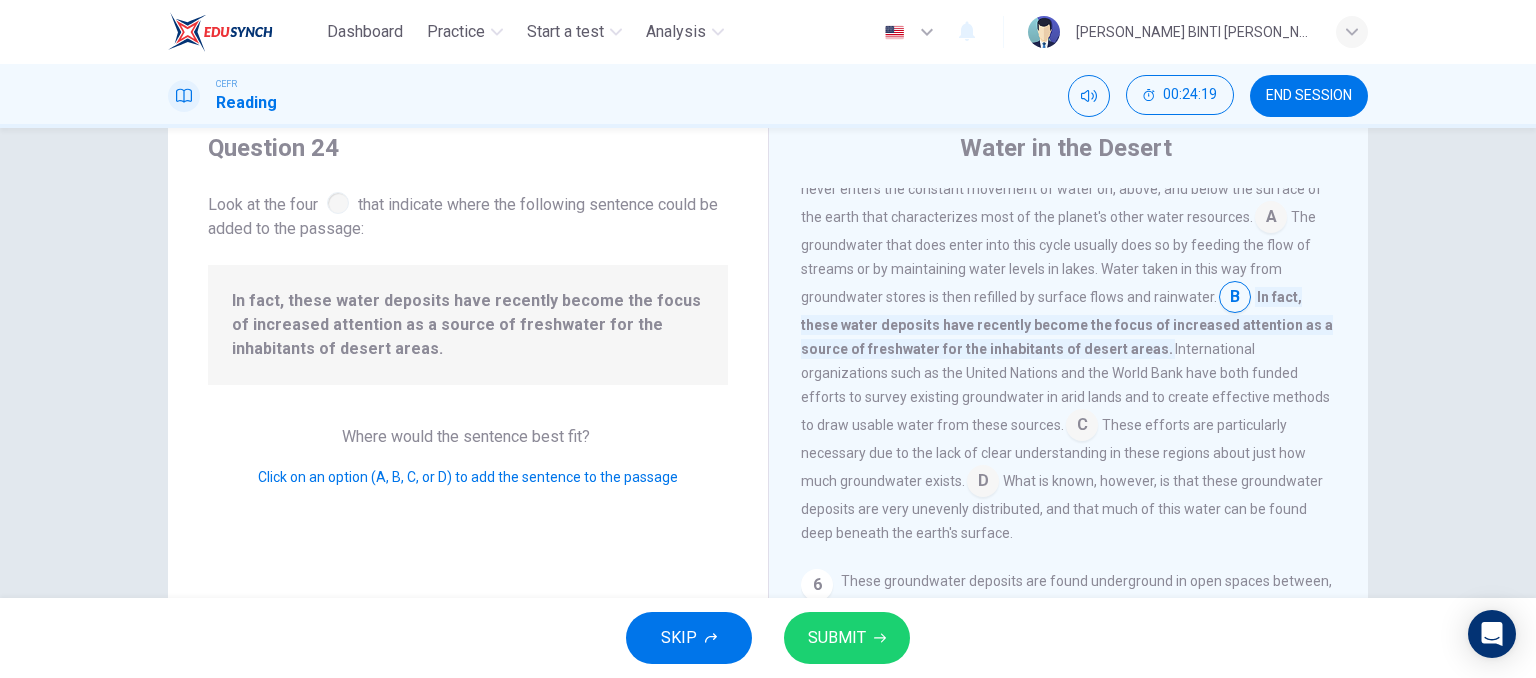 click at bounding box center (983, 483) 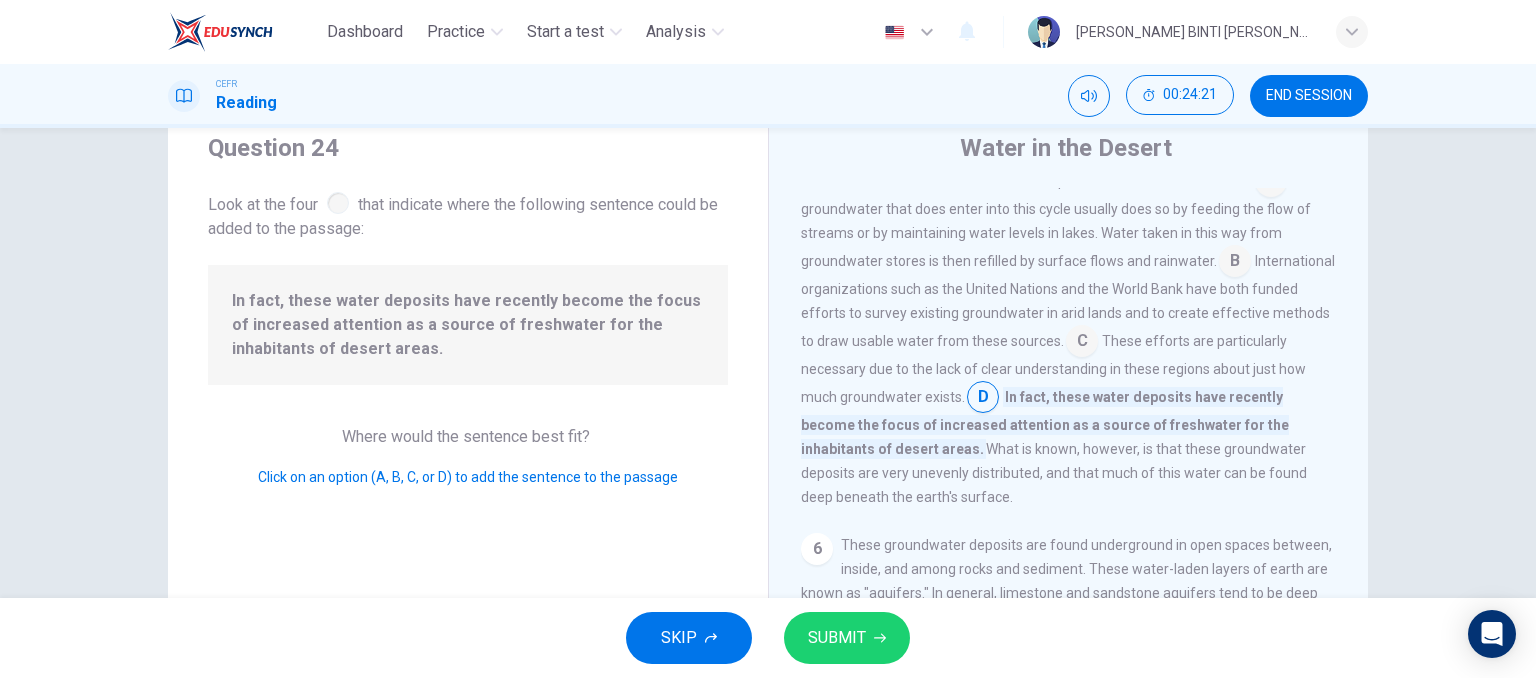 scroll, scrollTop: 964, scrollLeft: 0, axis: vertical 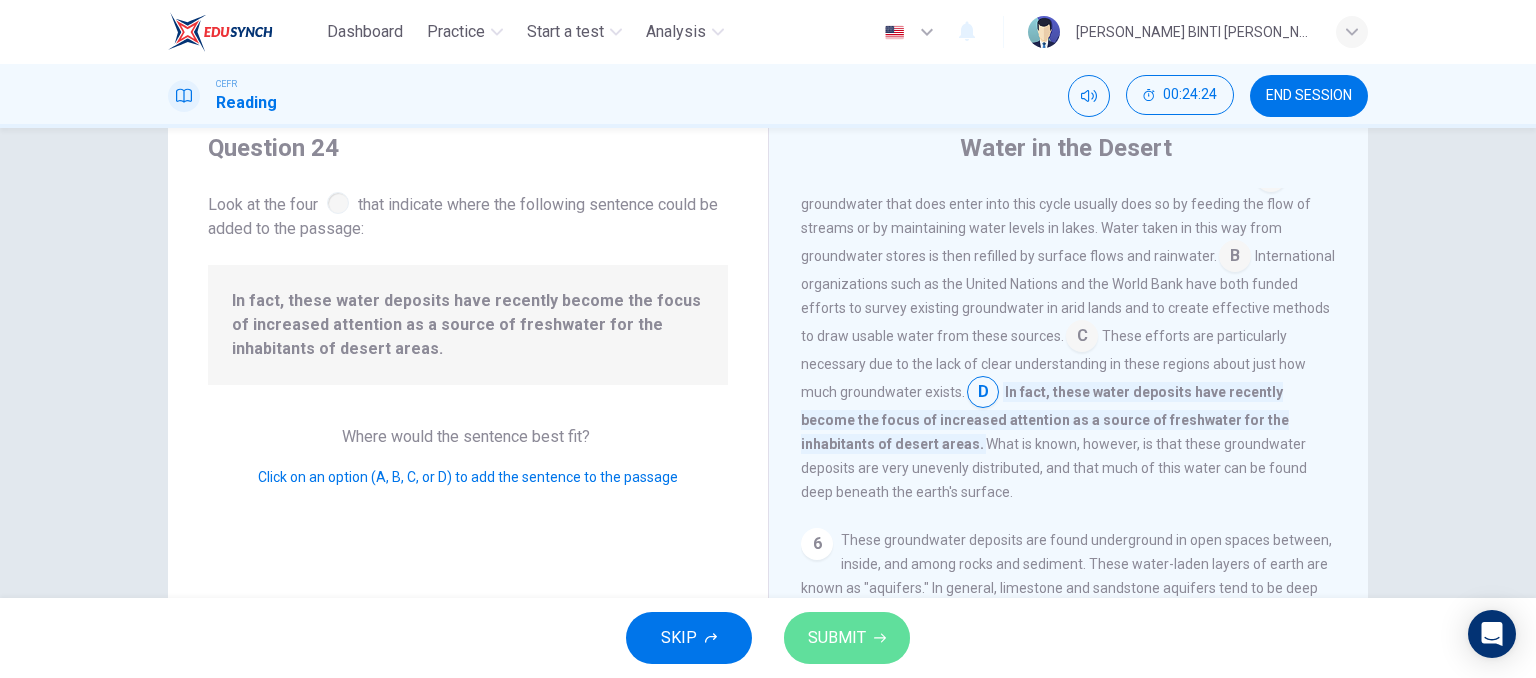 click on "SUBMIT" at bounding box center [847, 638] 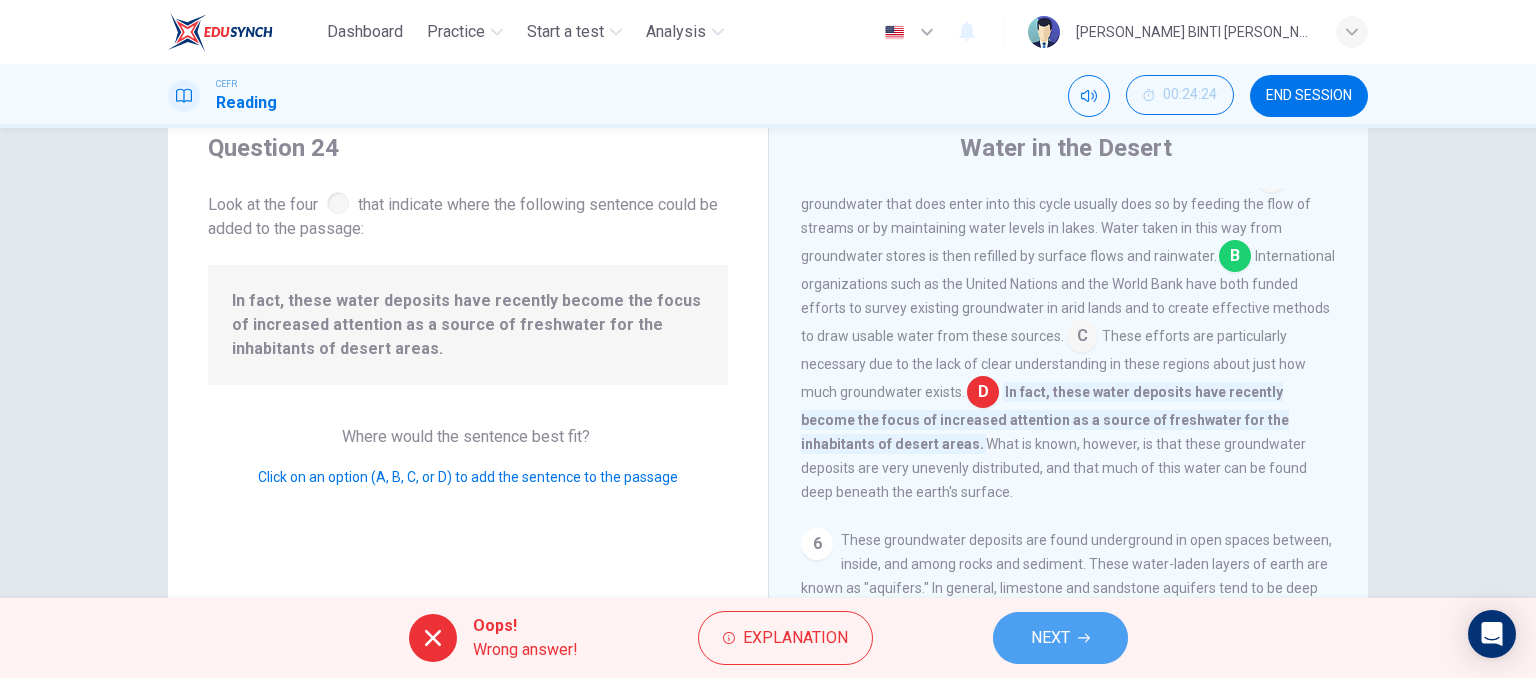click on "NEXT" at bounding box center [1060, 638] 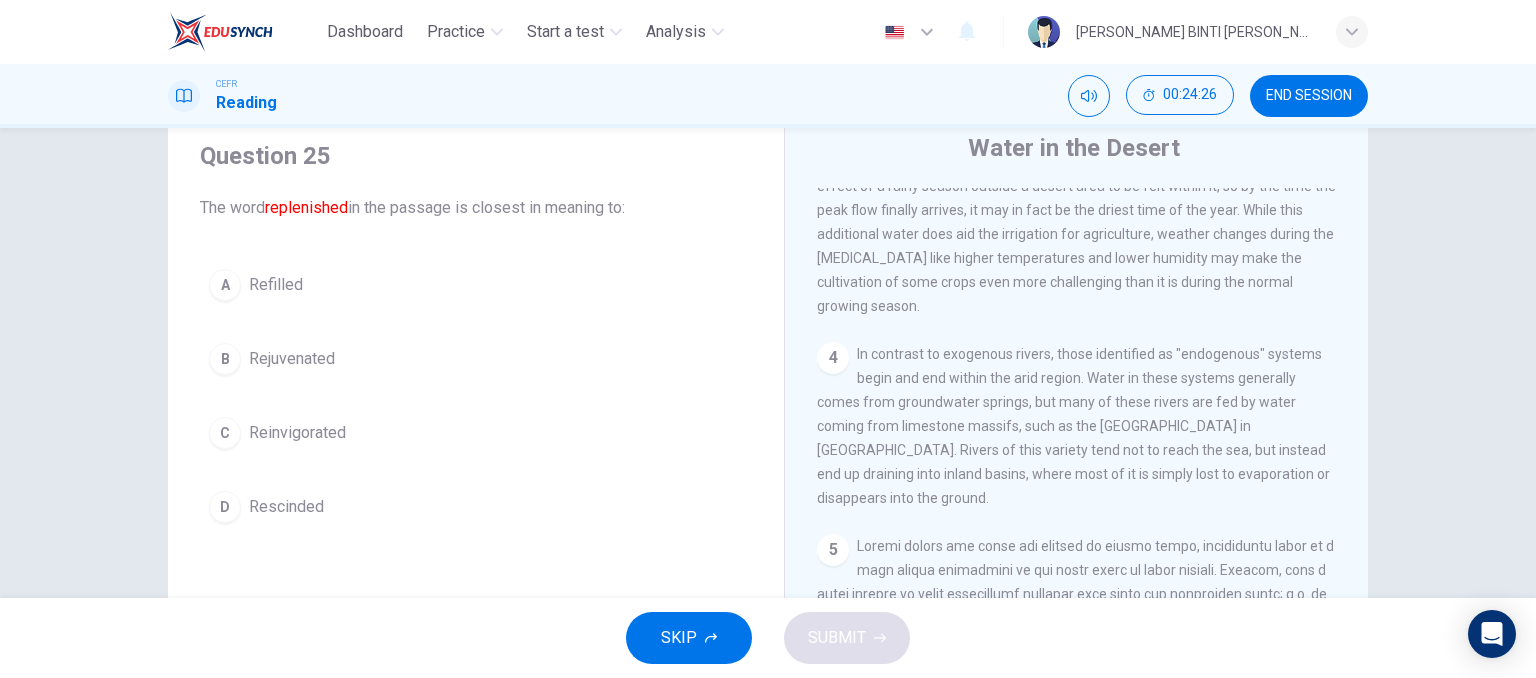 scroll, scrollTop: 950, scrollLeft: 0, axis: vertical 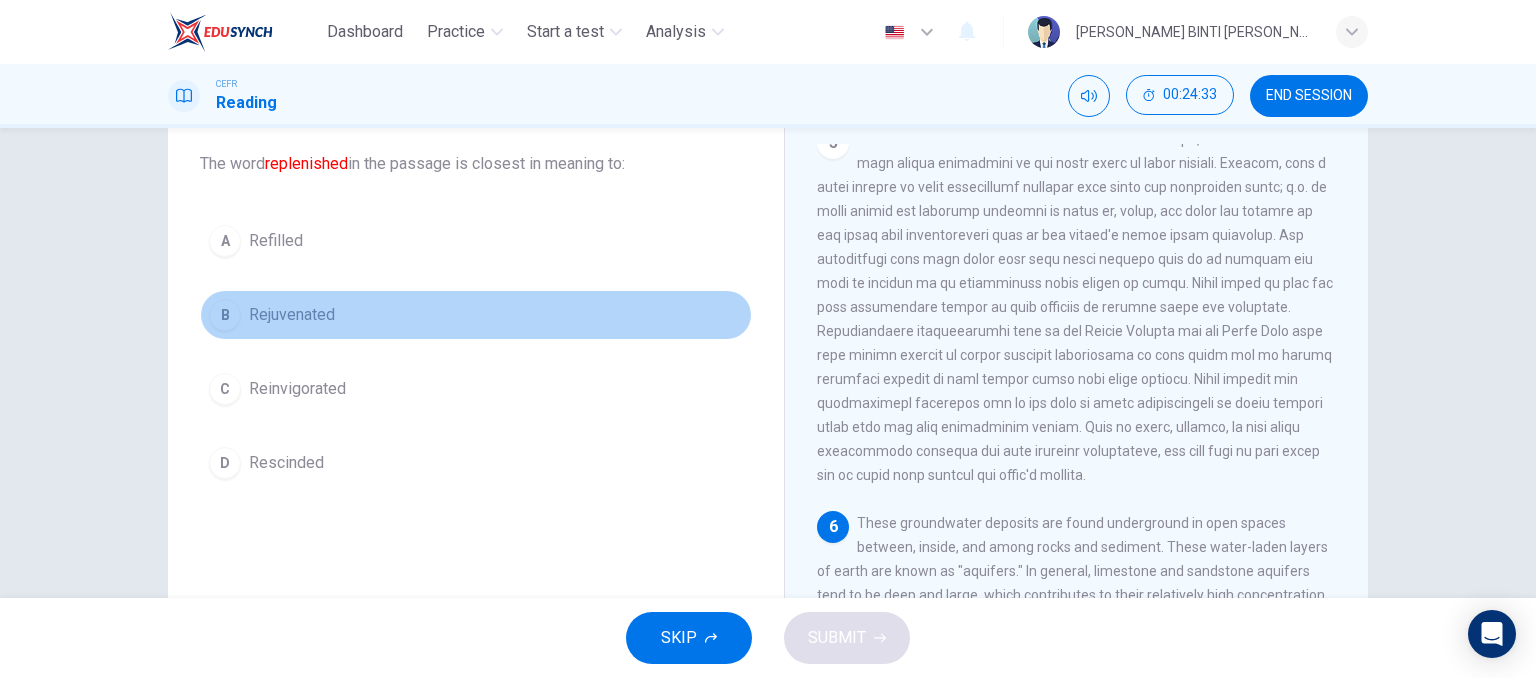 click on "B Rejuvenated" at bounding box center [476, 315] 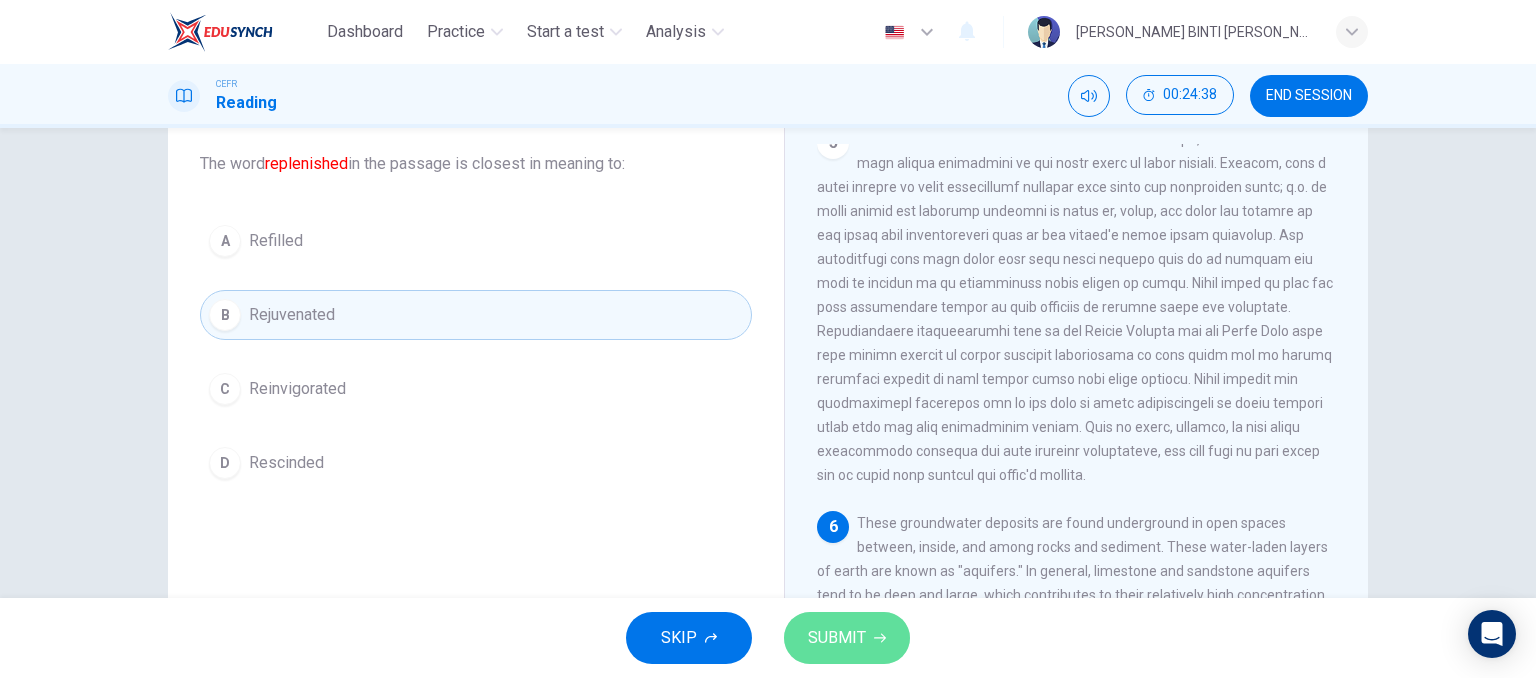 click on "SUBMIT" at bounding box center [837, 638] 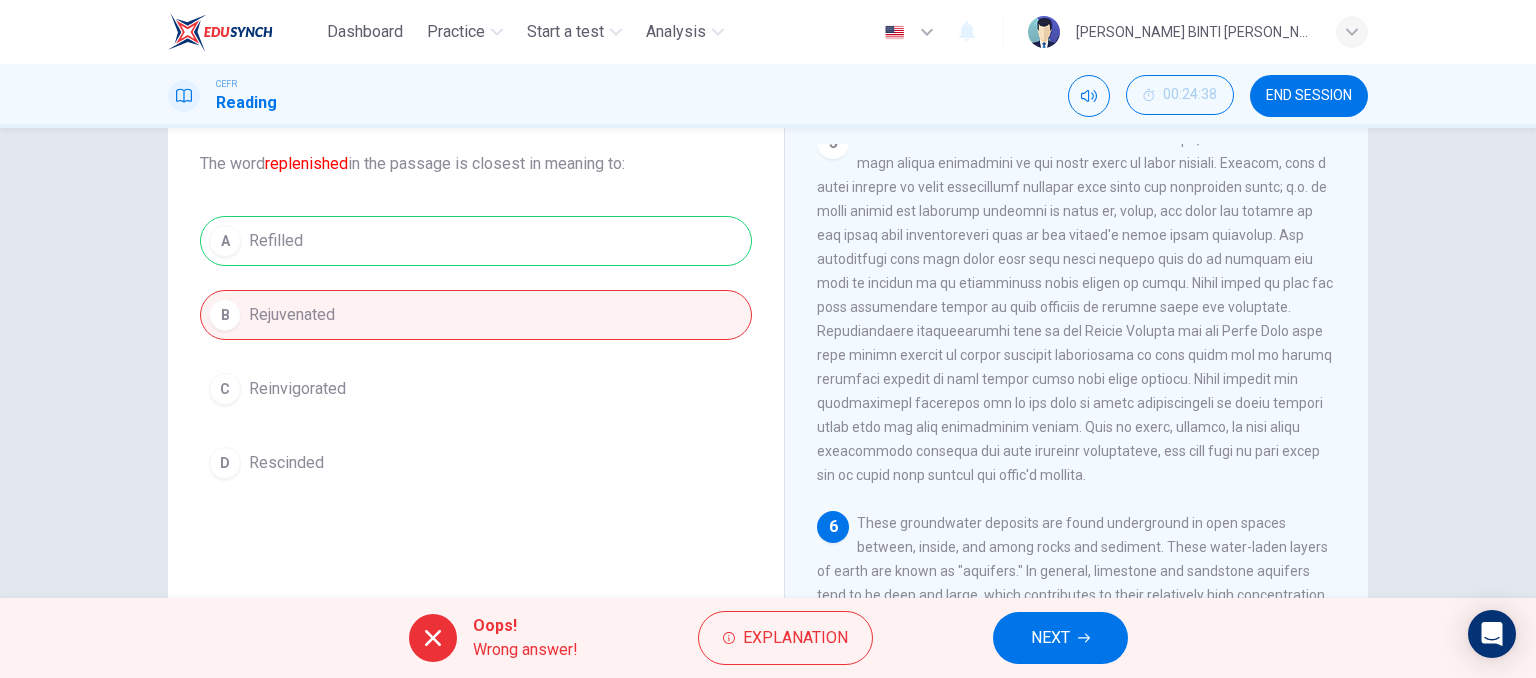 click on "NEXT" at bounding box center (1060, 638) 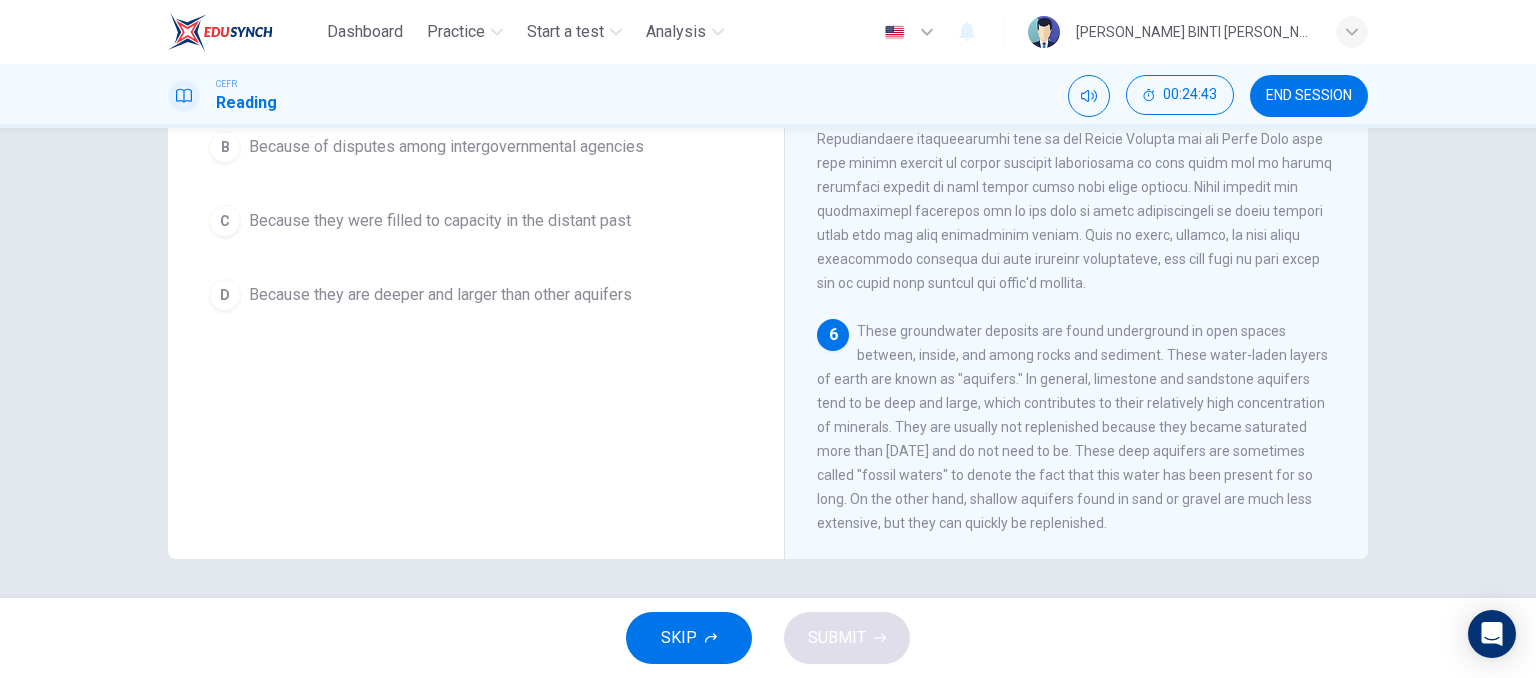 scroll, scrollTop: 304, scrollLeft: 0, axis: vertical 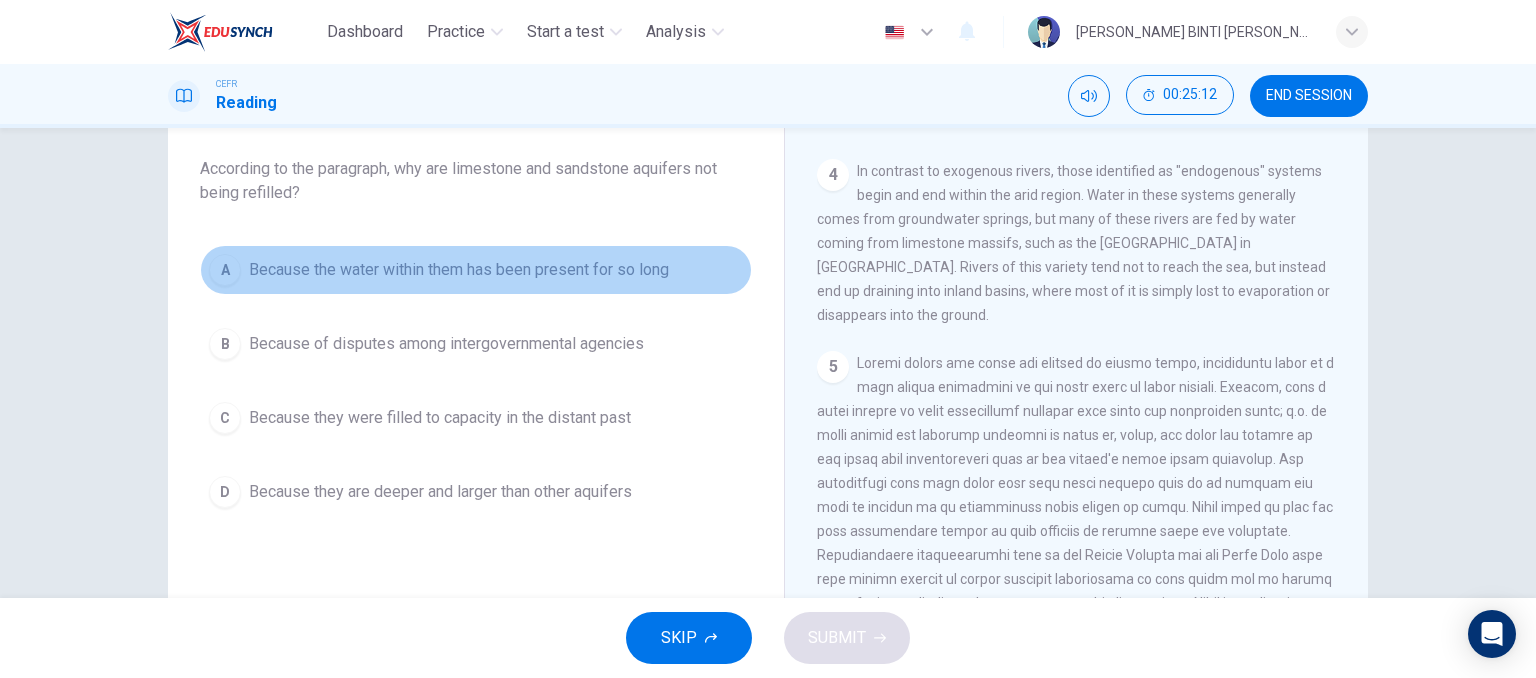 click on "A Because the water within them has been present for so long" at bounding box center [476, 270] 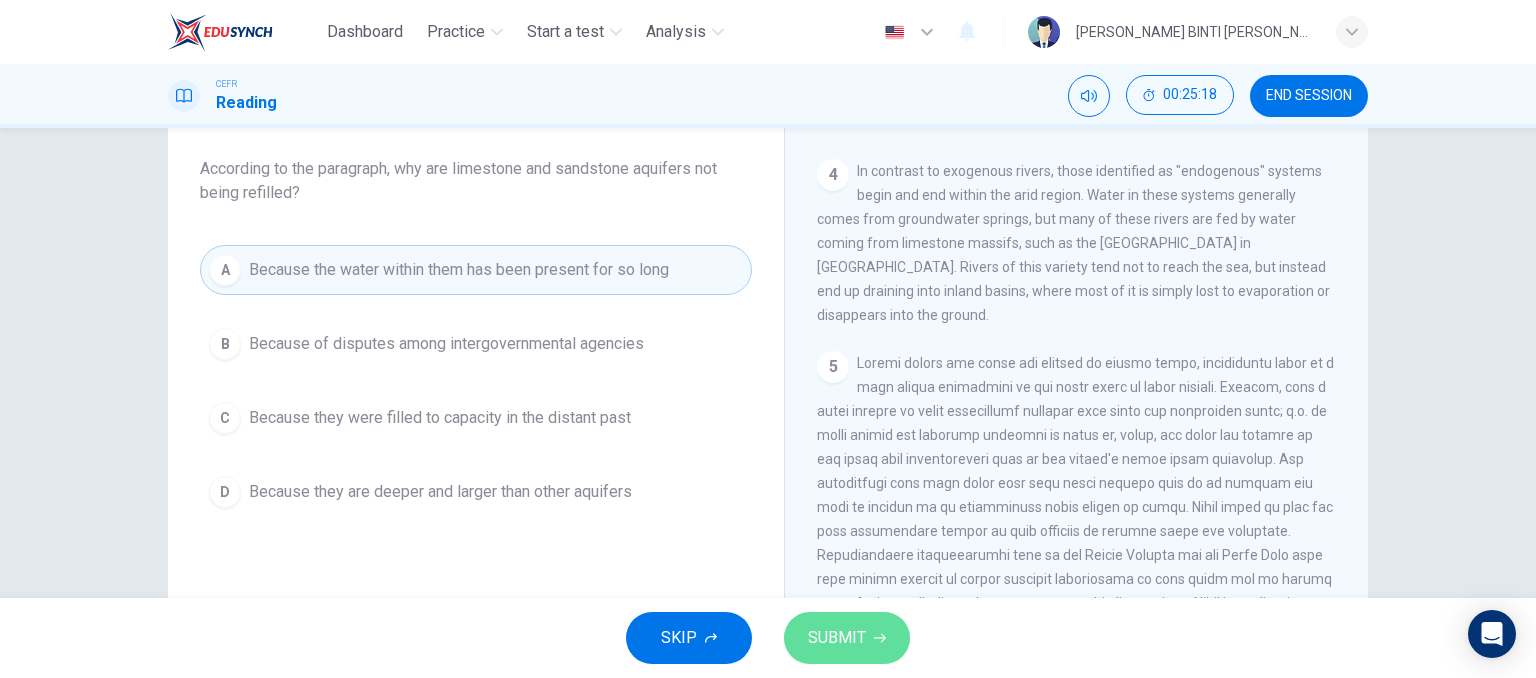 click on "SUBMIT" at bounding box center (847, 638) 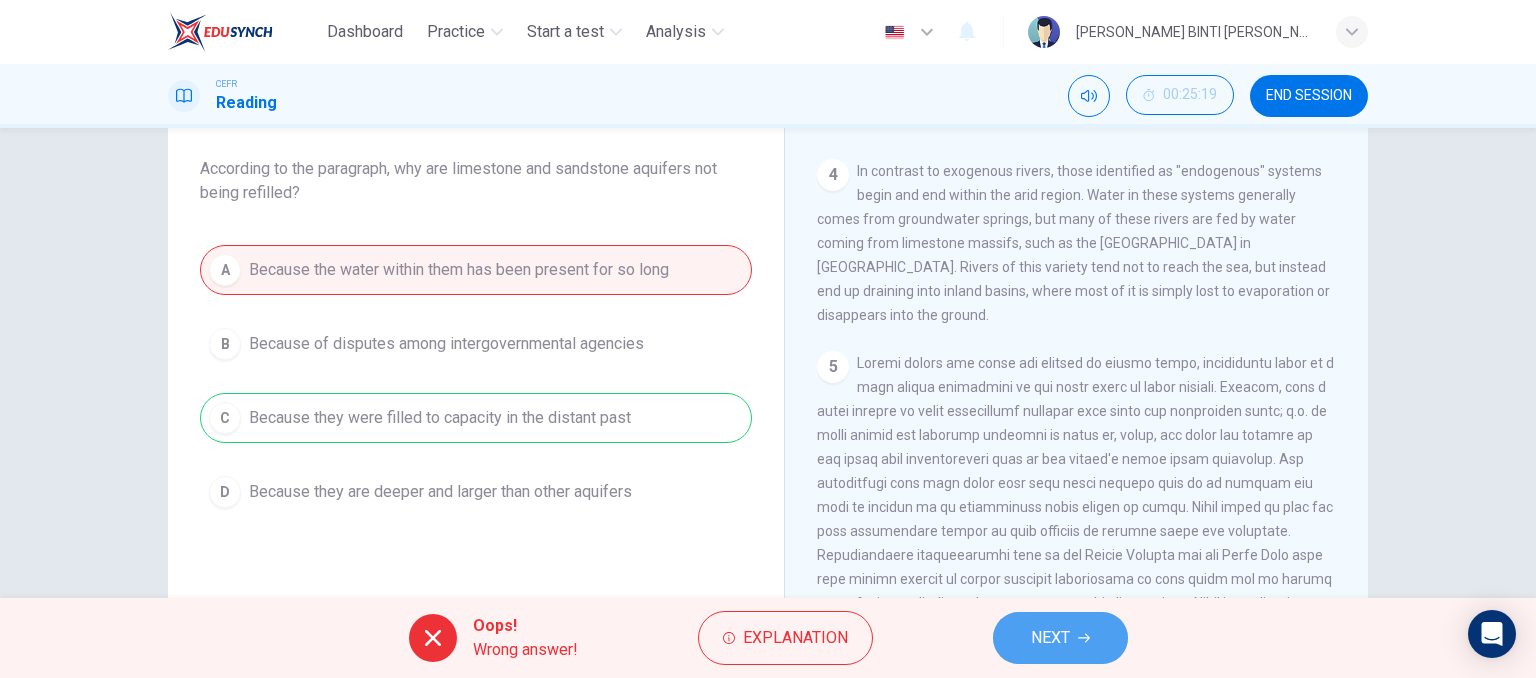 click on "NEXT" at bounding box center (1060, 638) 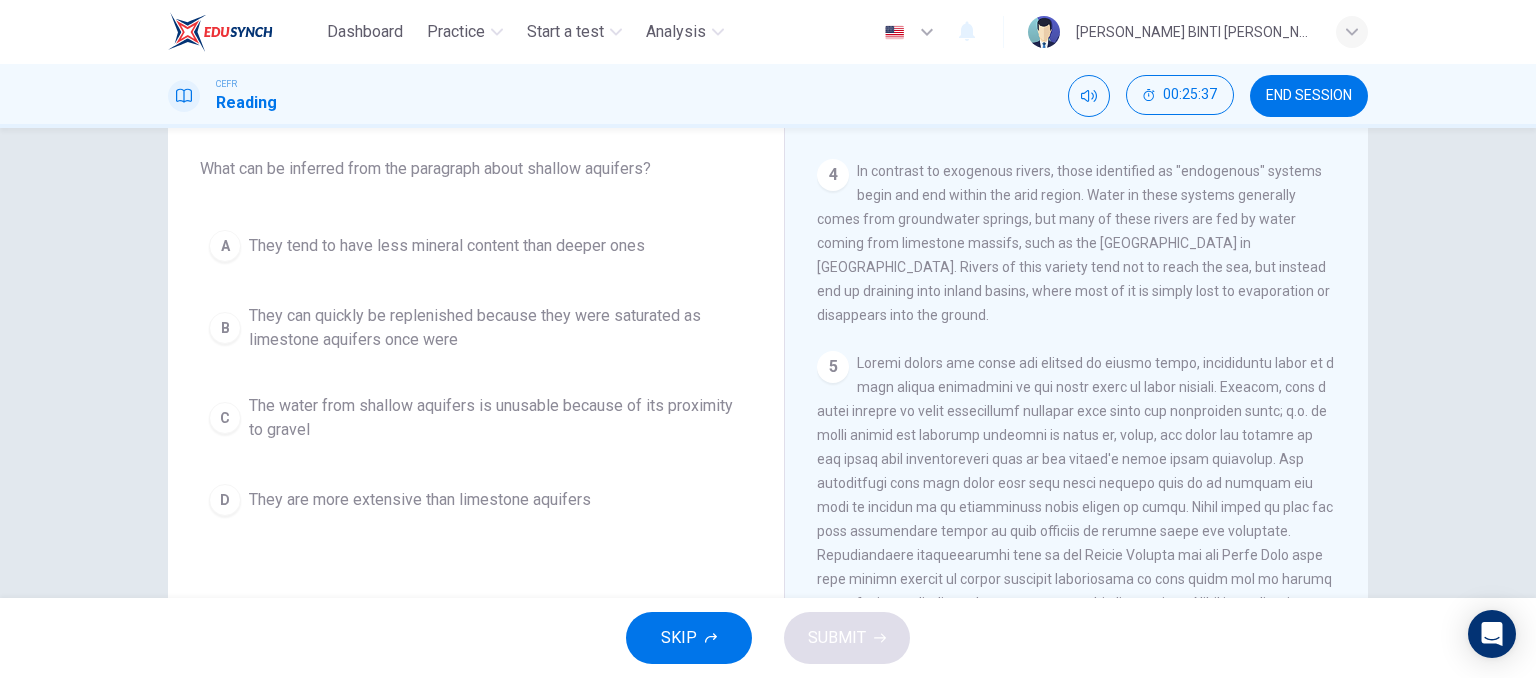 scroll, scrollTop: 950, scrollLeft: 0, axis: vertical 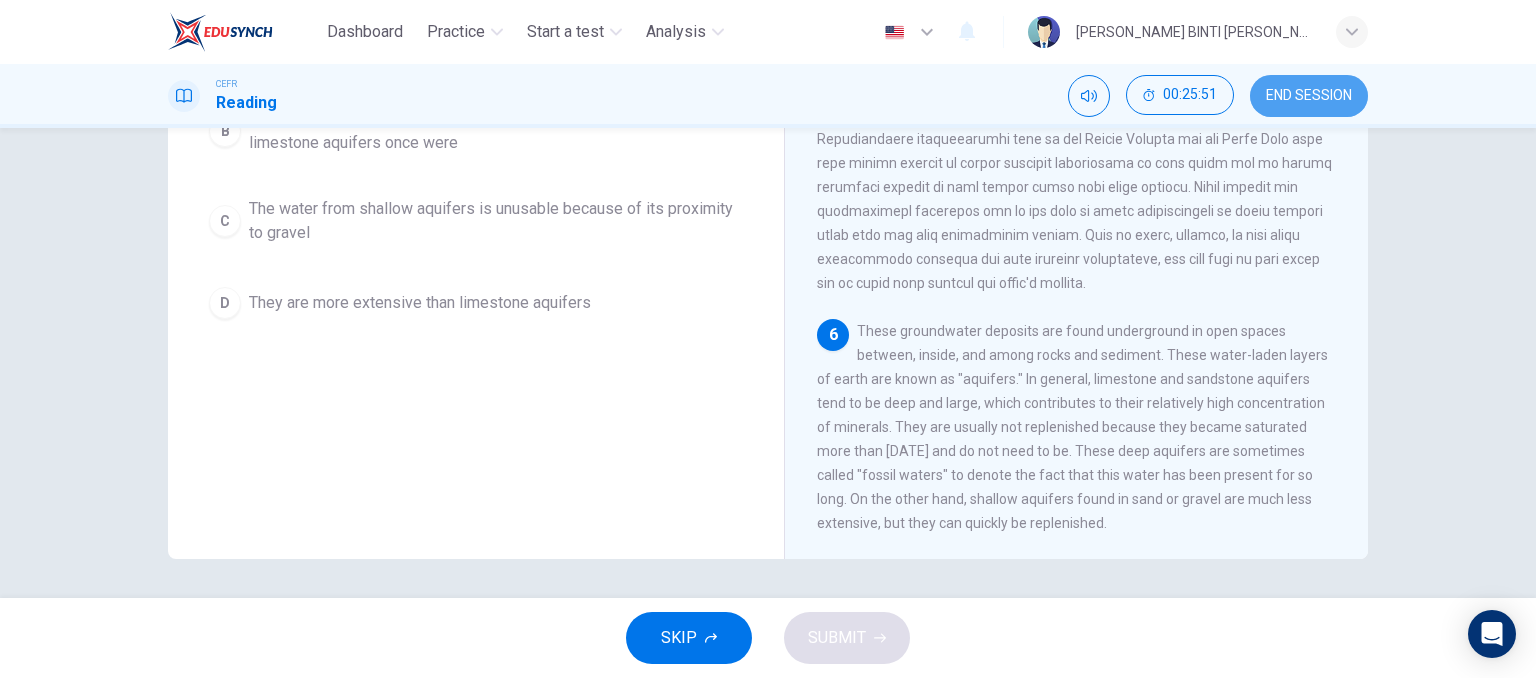 click on "END SESSION" at bounding box center (1309, 96) 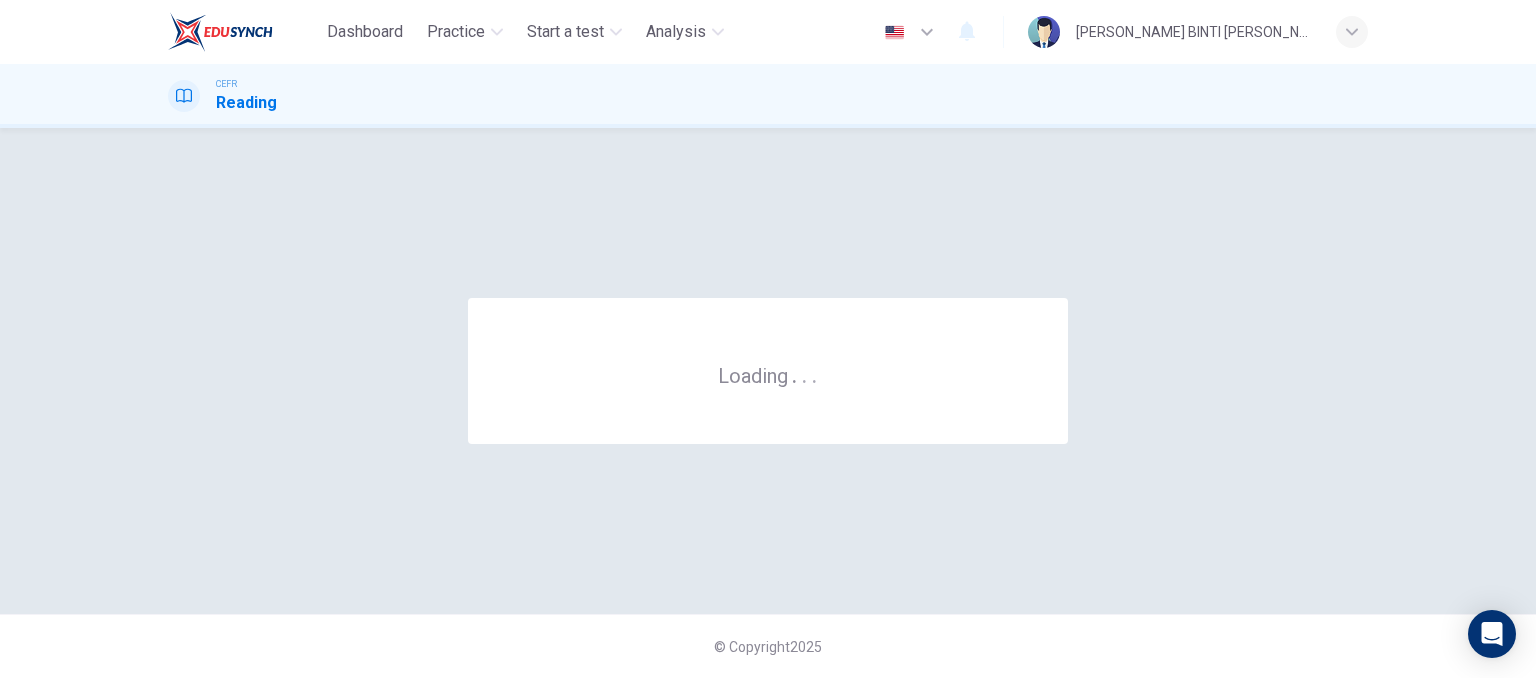 scroll, scrollTop: 0, scrollLeft: 0, axis: both 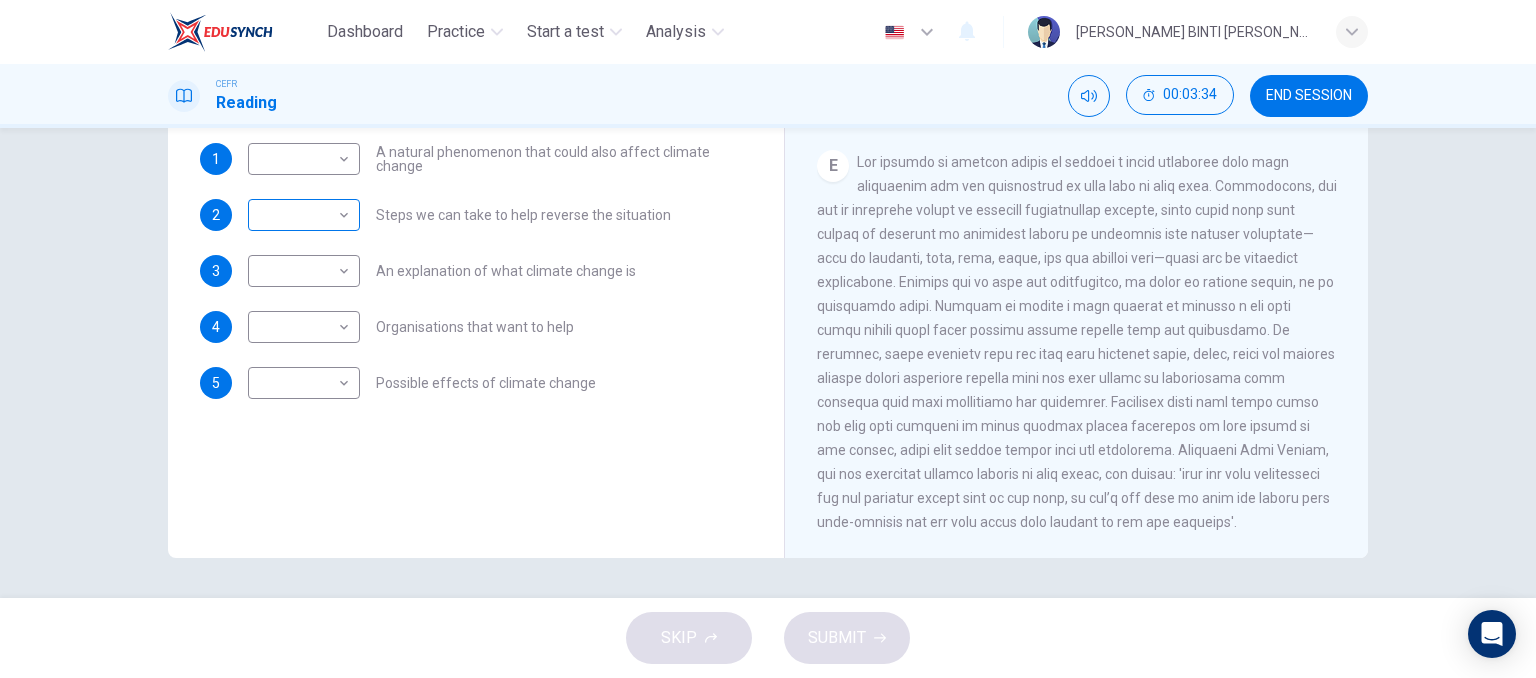 click on "Dashboard Practice Start a test Analysis English en ​ IBTISAM BINTI AHMAD TAJUDIN CEFR Reading 00:03:34 END SESSION Questions 1 - 5 The Reading Passage has 5 paragraphs,  A – E . Which paragraph contains the following information?  Write the correct letter  A – E  in the boxes below.
NB  You may use any letter  more than once . 1 ​ ​ A natural phenomenon that could also affect climate change 2 ​ ​ Steps we can take to help reverse the situation 3 ​ ​ An explanation of what climate change is 4 ​ ​ Organisations that want to help 5 ​ ​ Possible effects of climate change The Climate of the Earth CLICK TO ZOOM Click to Zoom A B C D E SKIP SUBMIT EduSynch - Online Language Proficiency Testing
Dashboard Practice Start a test Analysis Notifications © Copyright  2025" at bounding box center [768, 339] 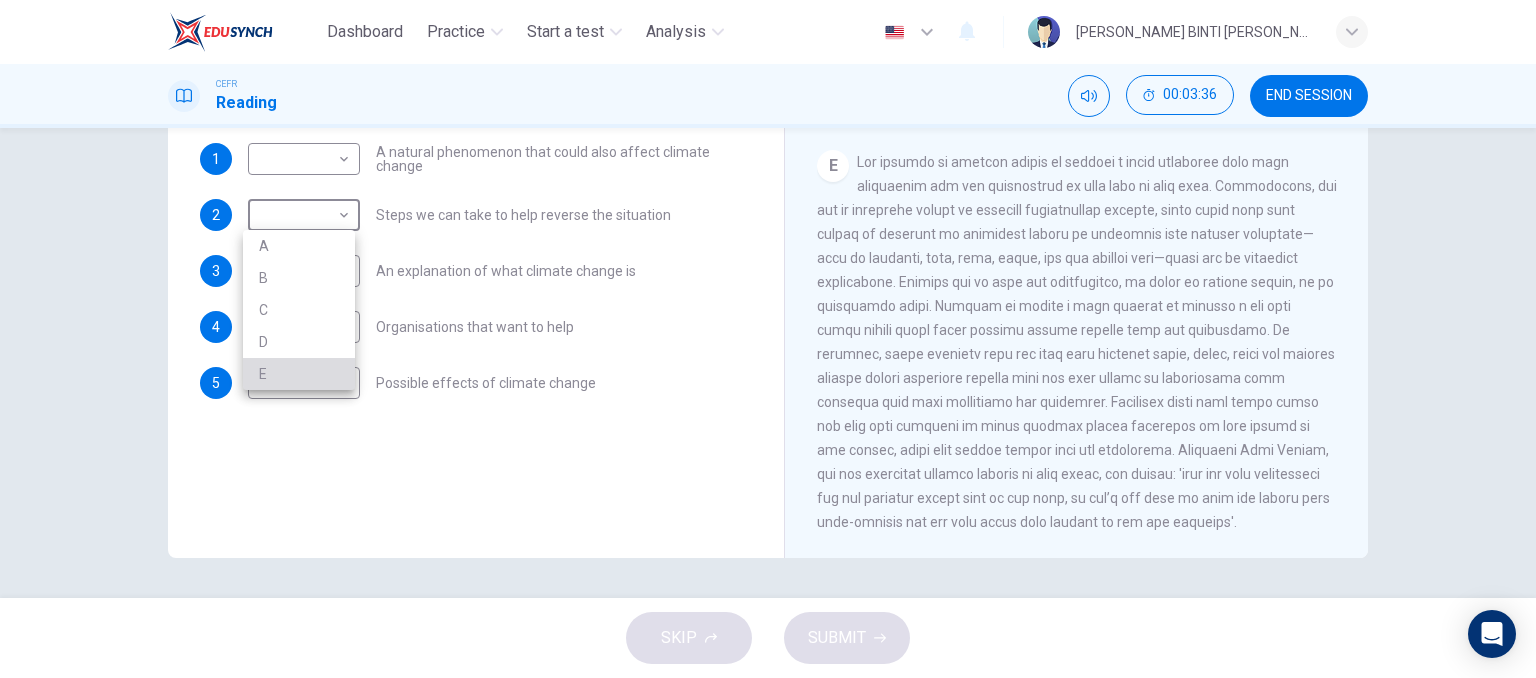 click on "E" at bounding box center (299, 374) 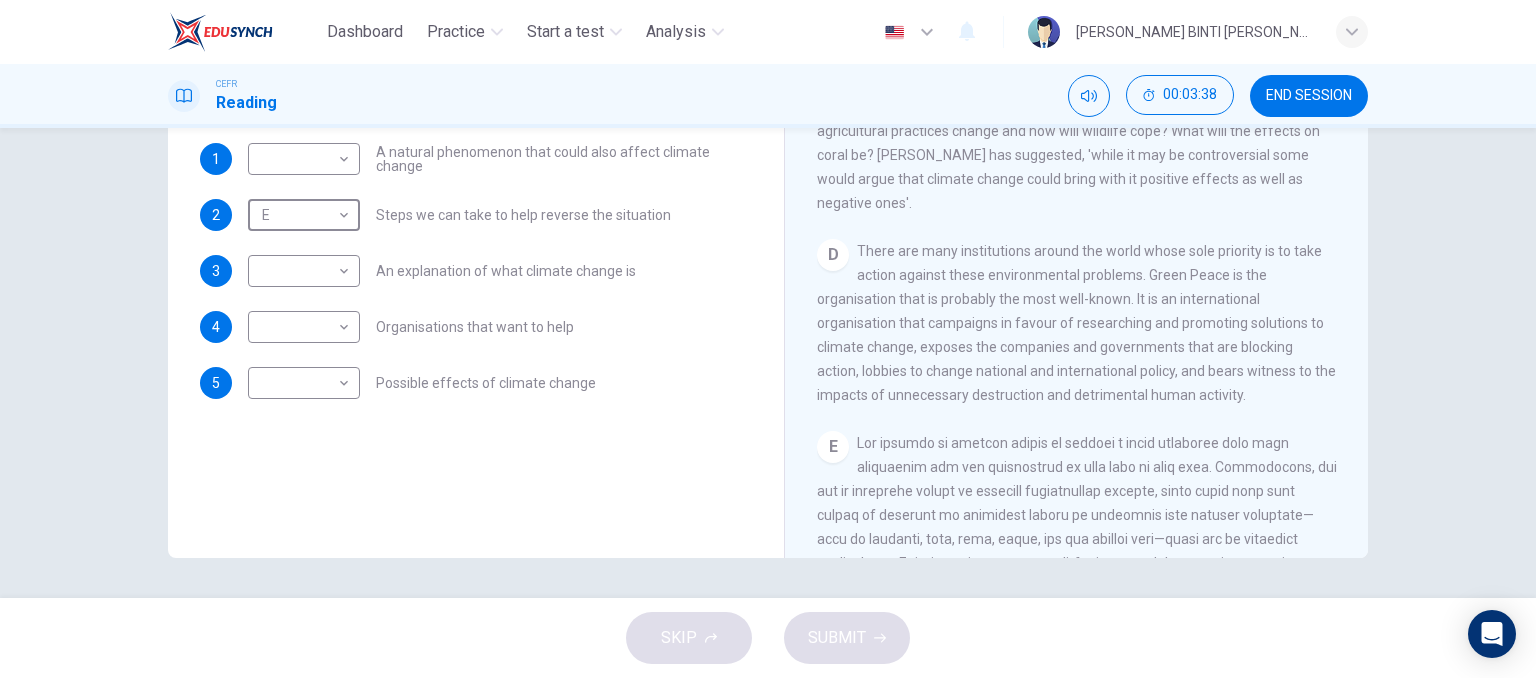 scroll, scrollTop: 1019, scrollLeft: 0, axis: vertical 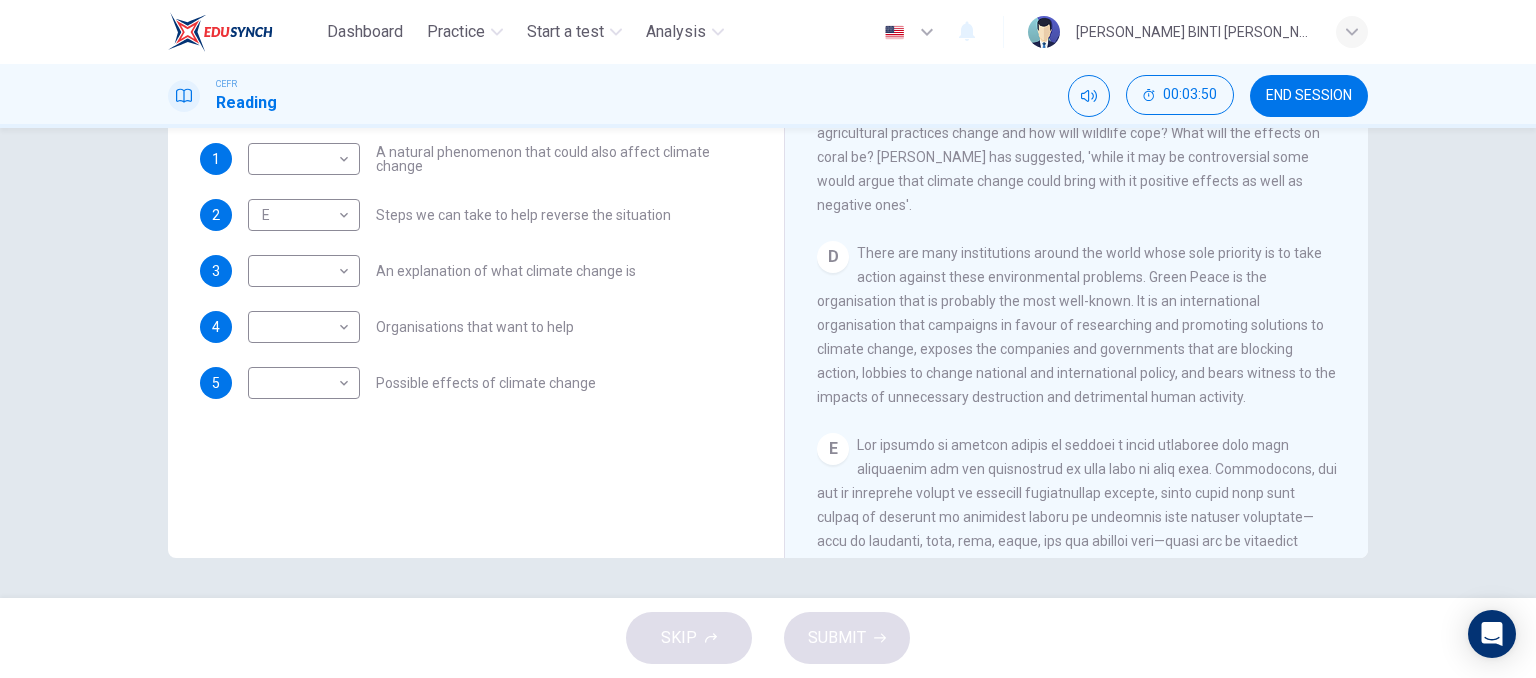 click on "1 ​ ​ A natural phenomenon that could also affect climate change 2 E E ​ Steps we can take to help reverse the situation 3 ​ ​ An explanation of what climate change is 4 ​ ​ Organisations that want to help 5 ​ ​ Possible effects of climate change" at bounding box center (476, 271) 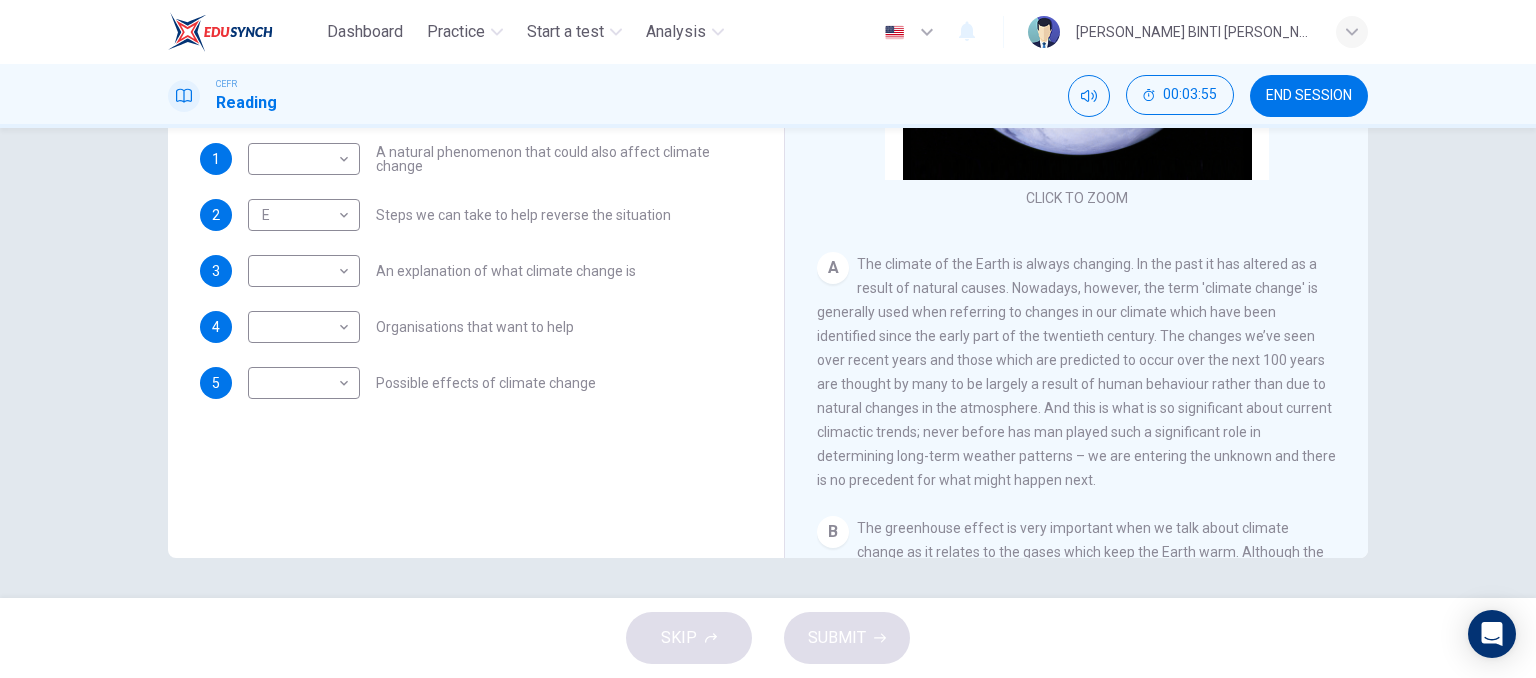 scroll, scrollTop: 124, scrollLeft: 0, axis: vertical 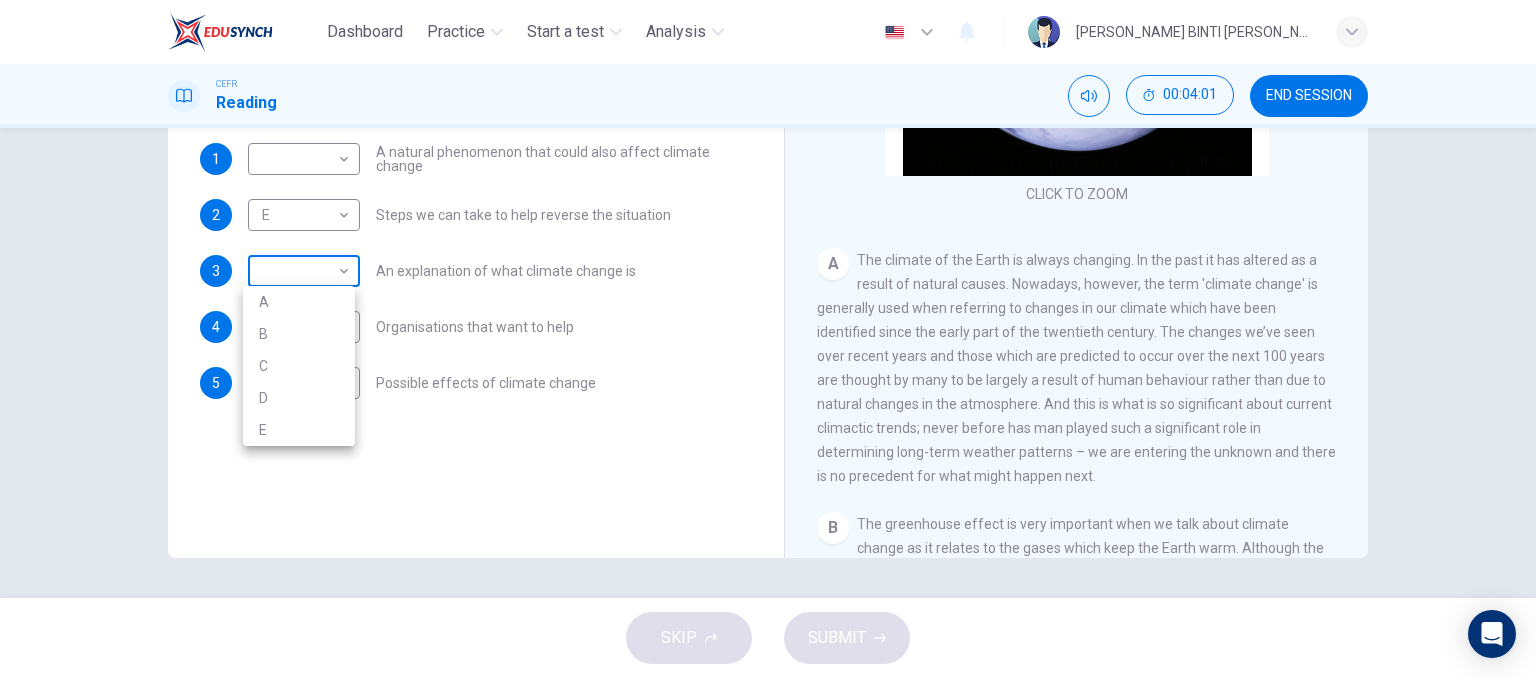 click on "Dashboard Practice Start a test Analysis English en ​ IBTISAM BINTI AHMAD TAJUDIN CEFR Reading 00:04:01 END SESSION Questions 1 - 5 The Reading Passage has 5 paragraphs,  A – E . Which paragraph contains the following information?  Write the correct letter  A – E  in the boxes below.
NB  You may use any letter  more than once . 1 ​ ​ A natural phenomenon that could also affect climate change 2 E E ​ Steps we can take to help reverse the situation 3 ​ ​ An explanation of what climate change is 4 ​ ​ Organisations that want to help 5 ​ ​ Possible effects of climate change The Climate of the Earth CLICK TO ZOOM Click to Zoom A B C D E SKIP SUBMIT EduSynch - Online Language Proficiency Testing
Dashboard Practice Start a test Analysis Notifications © Copyright  2025 A B C D E" at bounding box center (768, 339) 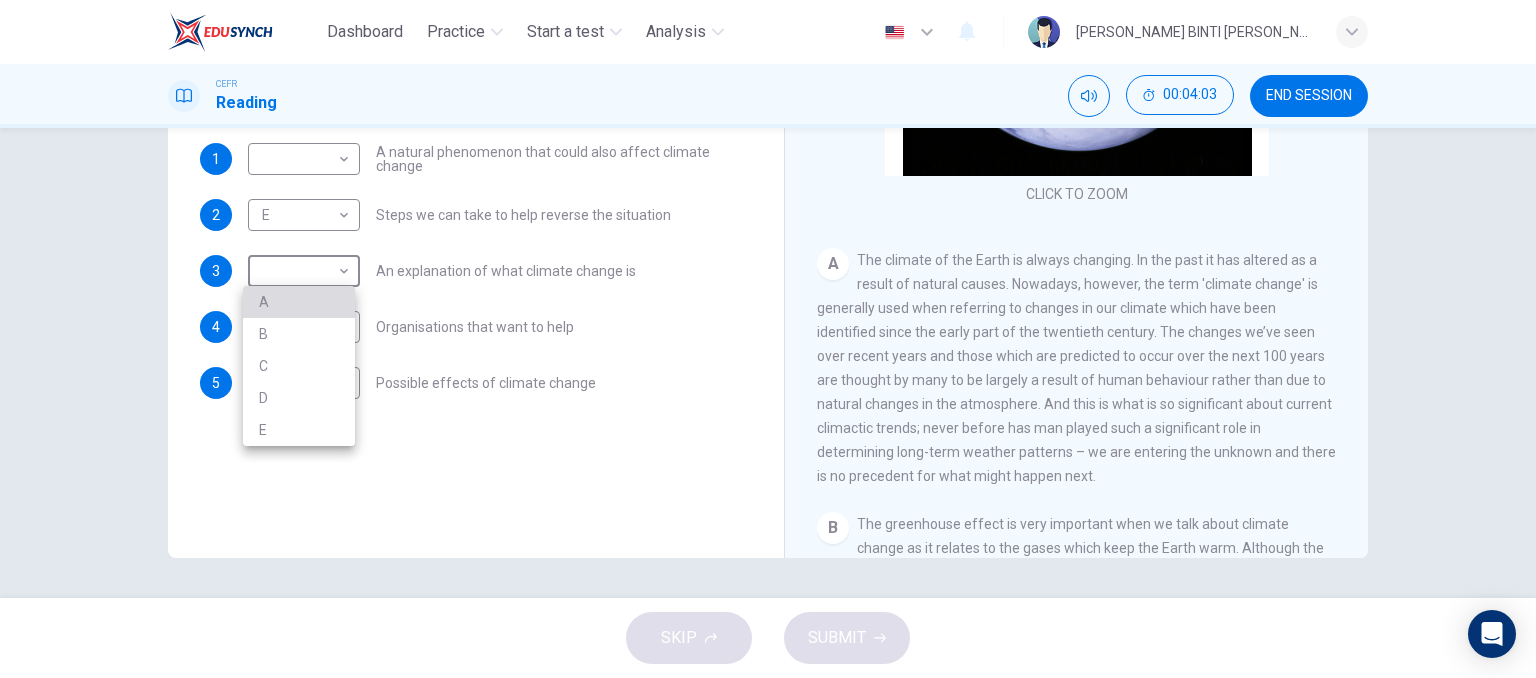 click on "A" at bounding box center [299, 302] 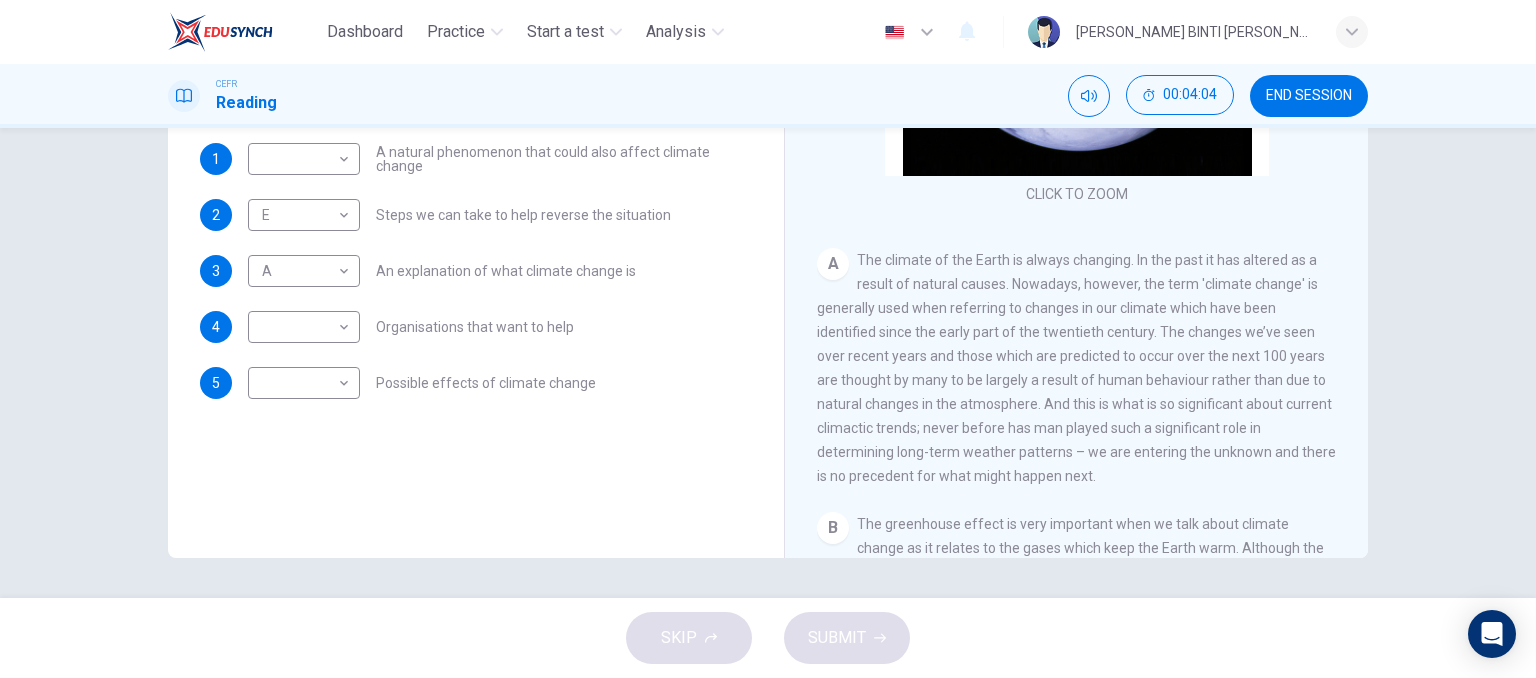 click on "​ ​ Organisations that want to help" at bounding box center (411, 327) 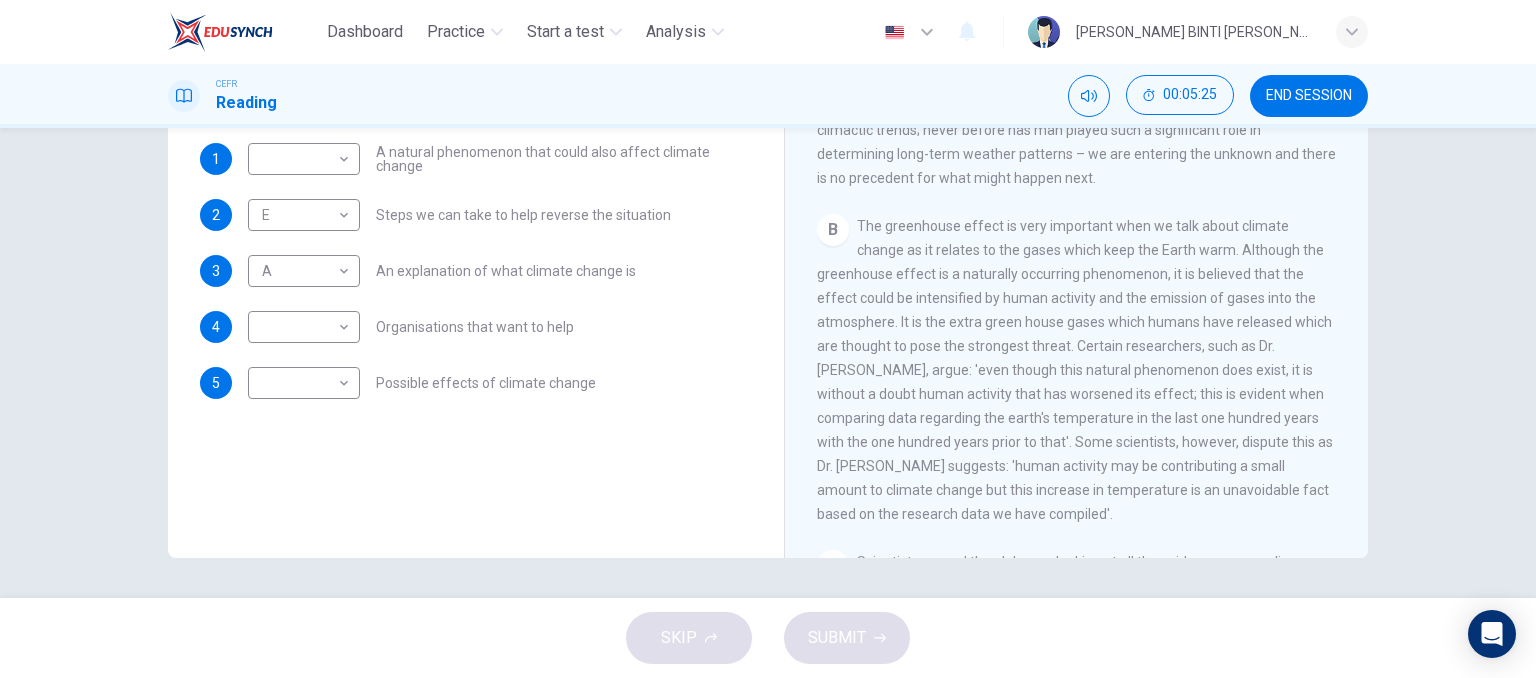 scroll, scrollTop: 423, scrollLeft: 0, axis: vertical 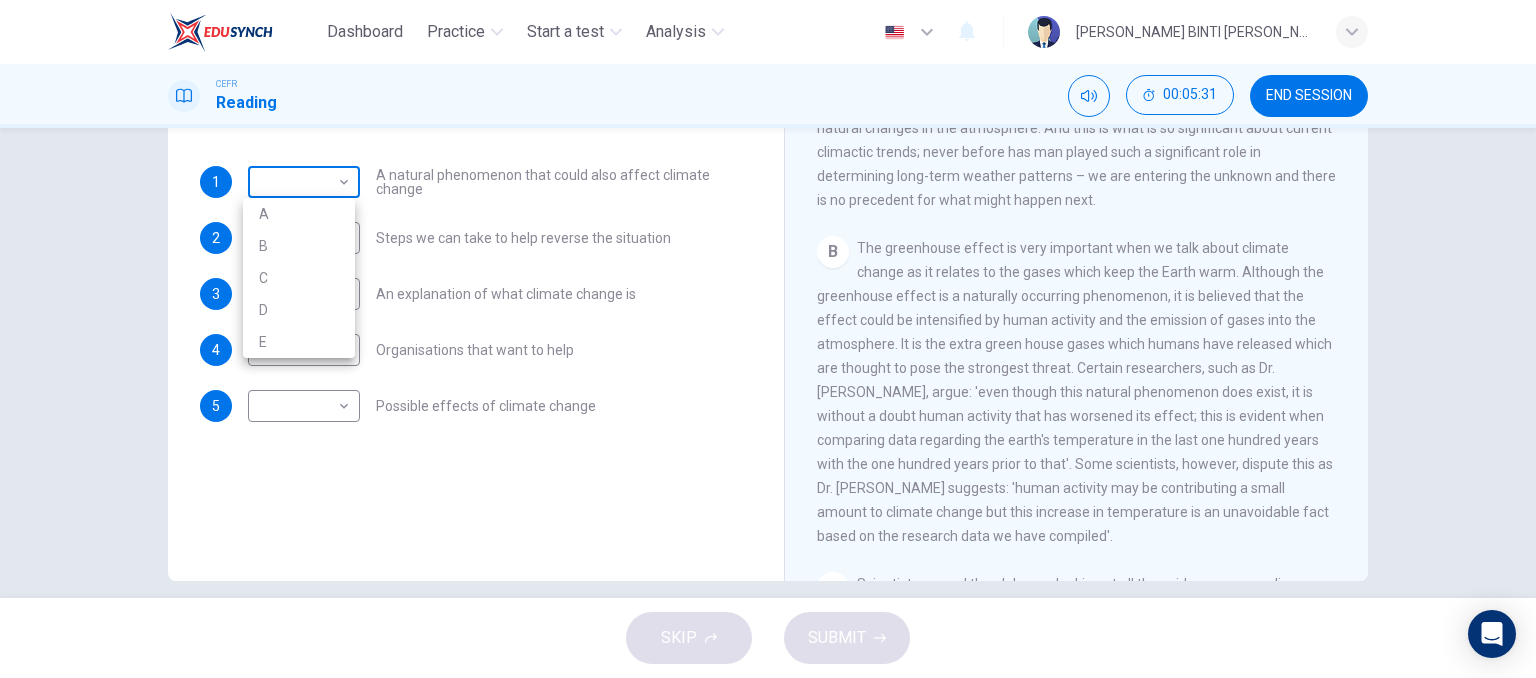 click on "Dashboard Practice Start a test Analysis English en ​ IBTISAM BINTI AHMAD TAJUDIN CEFR Reading 00:05:31 END SESSION Questions 1 - 5 The Reading Passage has 5 paragraphs,  A – E . Which paragraph contains the following information?  Write the correct letter  A – E  in the boxes below.
NB  You may use any letter  more than once . 1 ​ ​ A natural phenomenon that could also affect climate change 2 E E ​ Steps we can take to help reverse the situation 3 A A ​ An explanation of what climate change is 4 ​ ​ Organisations that want to help 5 ​ ​ Possible effects of climate change The Climate of the Earth CLICK TO ZOOM Click to Zoom A B C D E SKIP SUBMIT EduSynch - Online Language Proficiency Testing
Dashboard Practice Start a test Analysis Notifications © Copyright  2025 A B C D E" at bounding box center (768, 339) 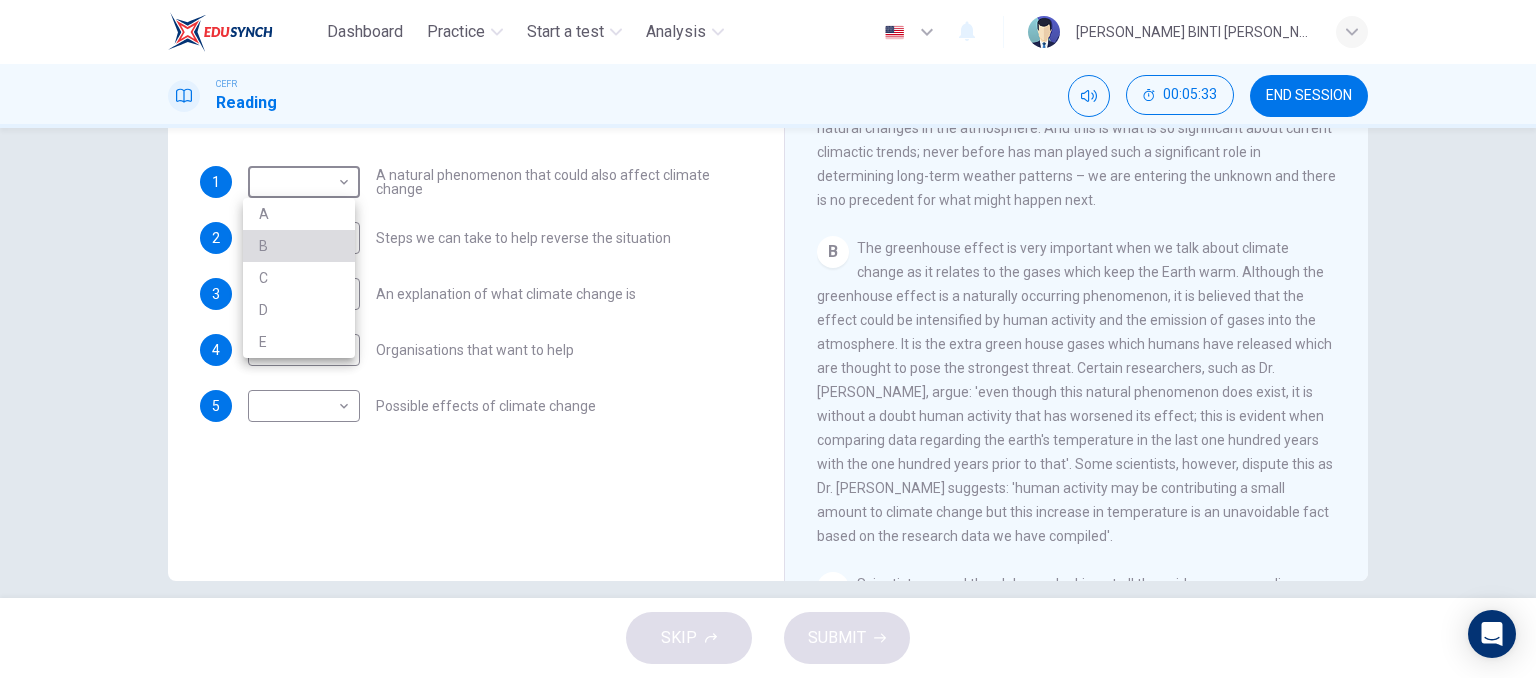 click on "B" at bounding box center (299, 246) 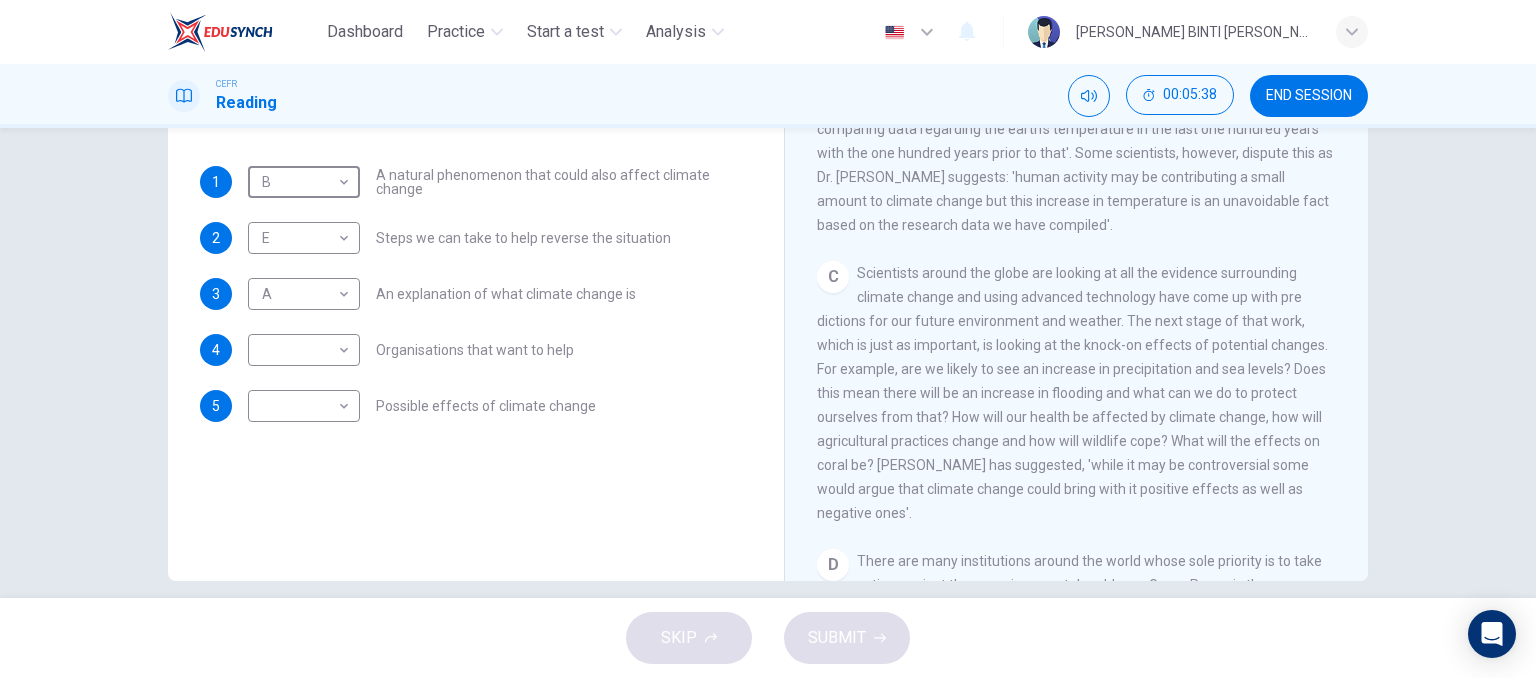 scroll, scrollTop: 1063, scrollLeft: 0, axis: vertical 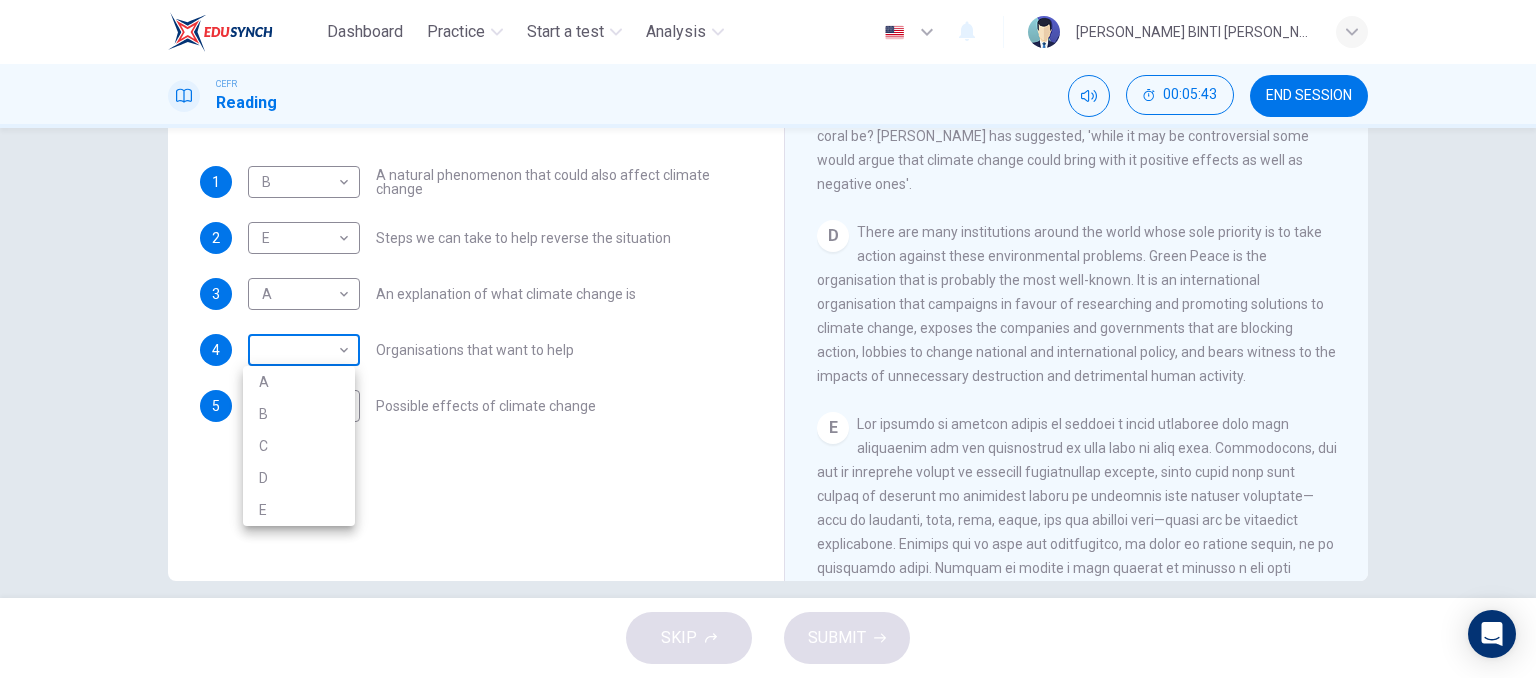 click on "Dashboard Practice Start a test Analysis English en ​ IBTISAM BINTI AHMAD TAJUDIN CEFR Reading 00:05:43 END SESSION Questions 1 - 5 The Reading Passage has 5 paragraphs,  A – E . Which paragraph contains the following information?  Write the correct letter  A – E  in the boxes below.
NB  You may use any letter  more than once . 1 B B ​ A natural phenomenon that could also affect climate change 2 E E ​ Steps we can take to help reverse the situation 3 A A ​ An explanation of what climate change is 4 ​ ​ Organisations that want to help 5 ​ ​ Possible effects of climate change The Climate of the Earth CLICK TO ZOOM Click to Zoom A B C D E SKIP SUBMIT EduSynch - Online Language Proficiency Testing
Dashboard Practice Start a test Analysis Notifications © Copyright  2025 A B C D E" at bounding box center (768, 339) 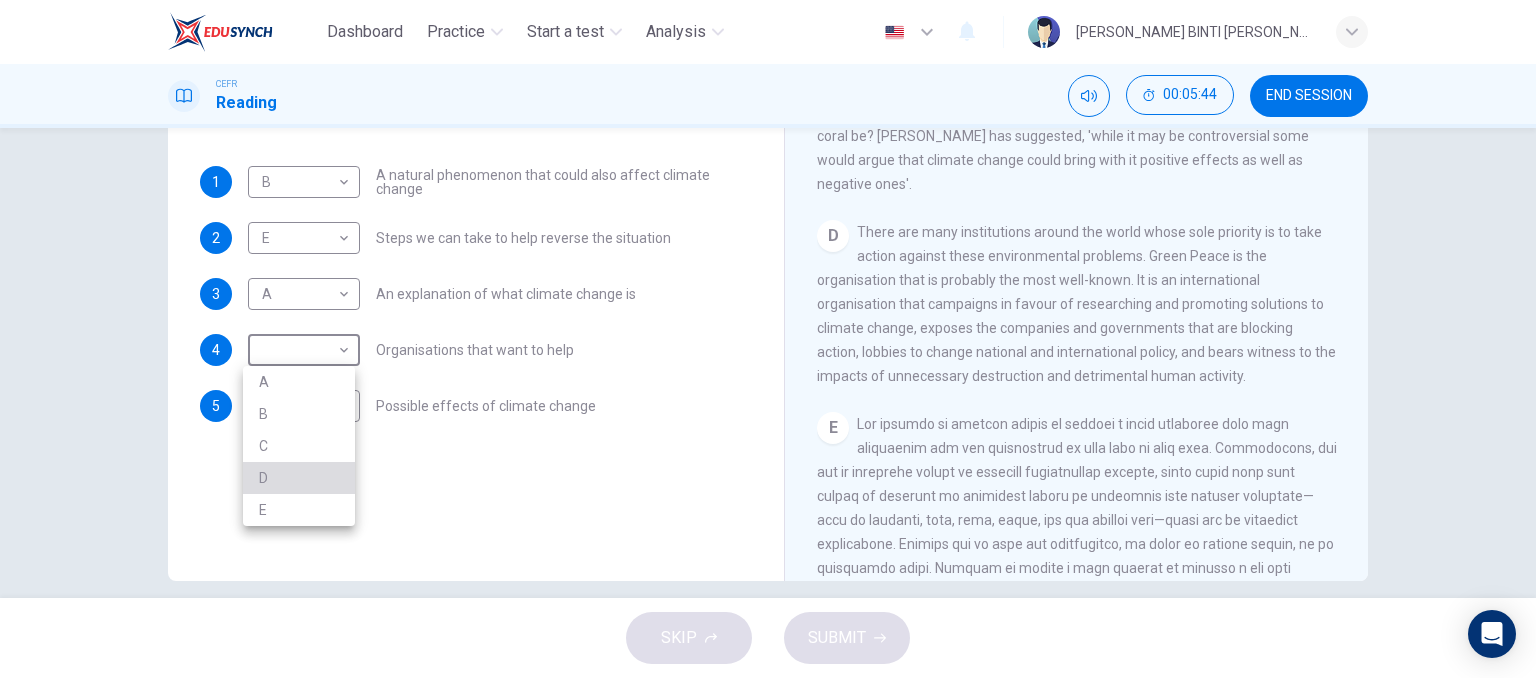 click on "D" at bounding box center [299, 478] 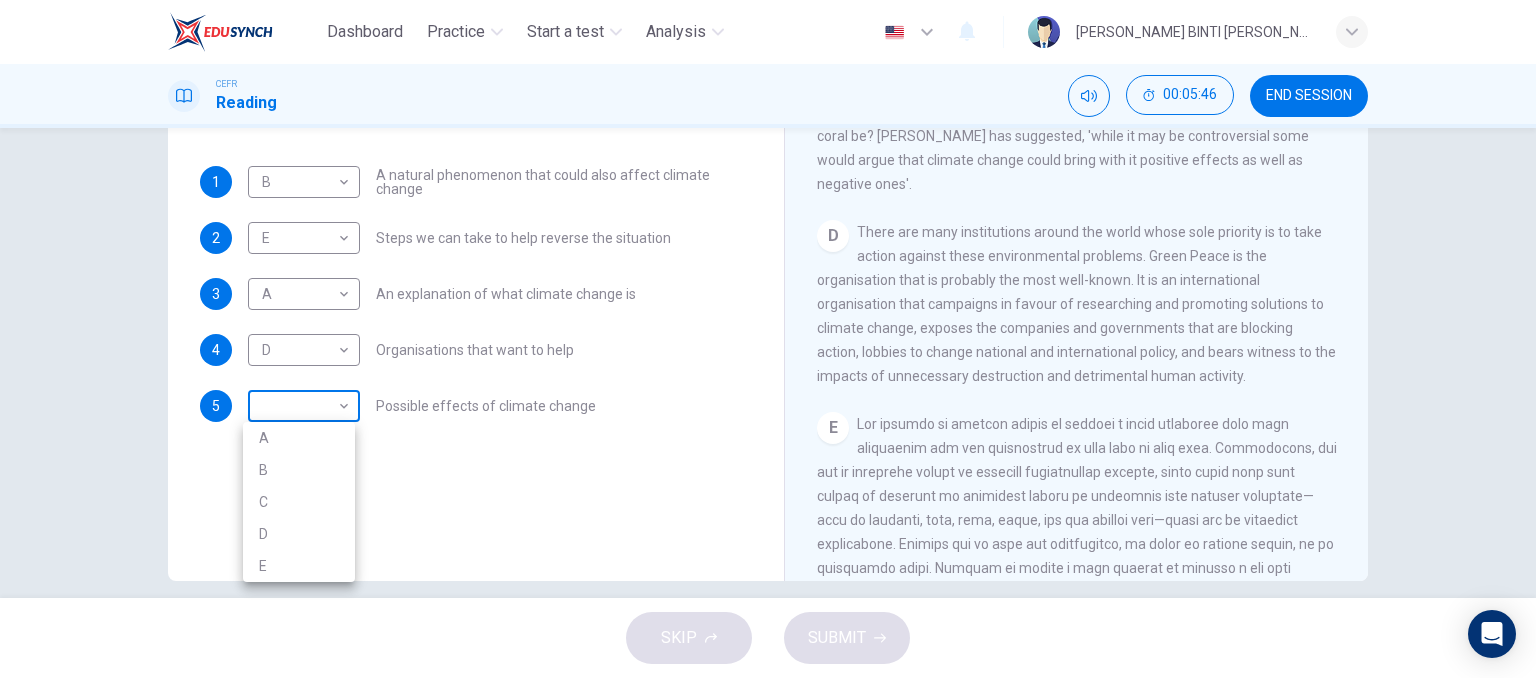 click on "Dashboard Practice Start a test Analysis English en ​ IBTISAM BINTI AHMAD TAJUDIN CEFR Reading 00:05:46 END SESSION Questions 1 - 5 The Reading Passage has 5 paragraphs,  A – E . Which paragraph contains the following information?  Write the correct letter  A – E  in the boxes below.
NB  You may use any letter  more than once . 1 B B ​ A natural phenomenon that could also affect climate change 2 E E ​ Steps we can take to help reverse the situation 3 A A ​ An explanation of what climate change is 4 D D ​ Organisations that want to help 5 ​ ​ Possible effects of climate change The Climate of the Earth CLICK TO ZOOM Click to Zoom A B C D E SKIP SUBMIT EduSynch - Online Language Proficiency Testing
Dashboard Practice Start a test Analysis Notifications © Copyright  2025 A B C D E" at bounding box center [768, 339] 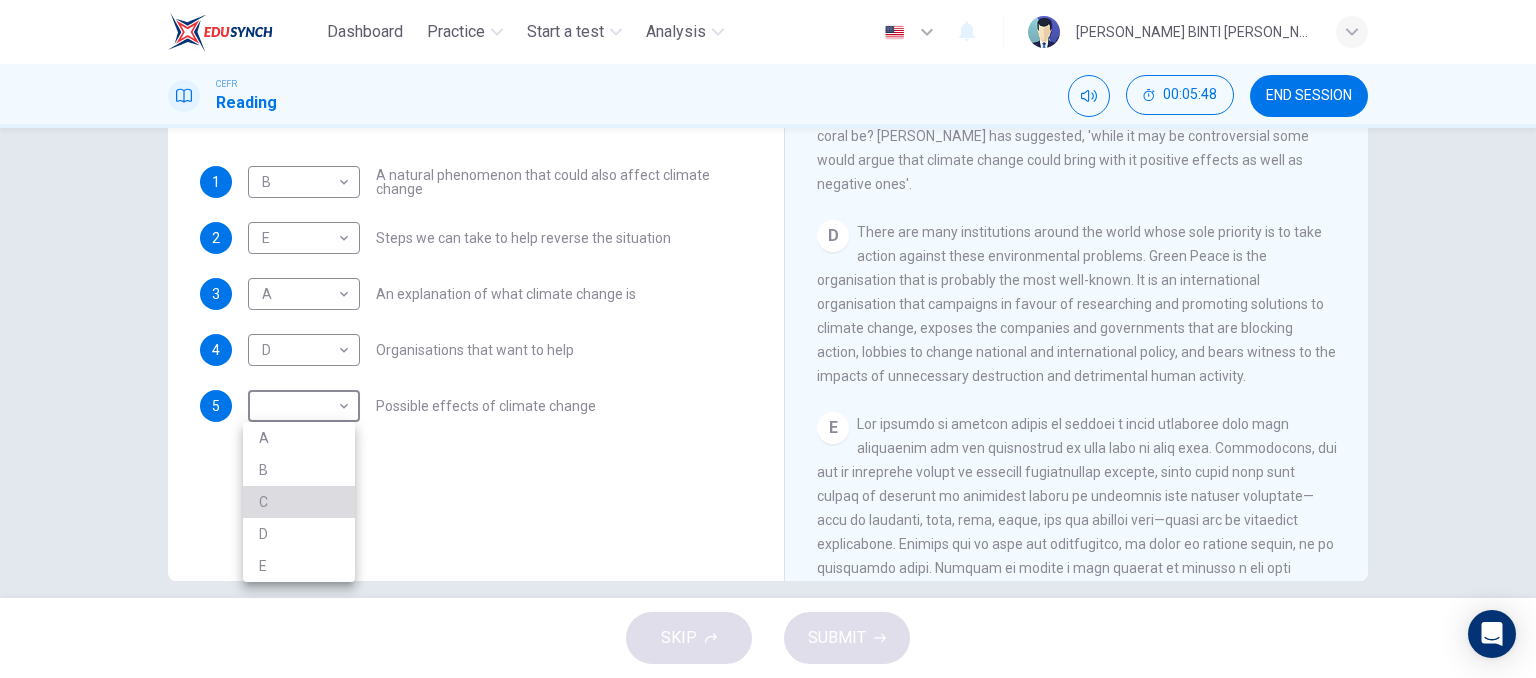 click on "C" at bounding box center (299, 502) 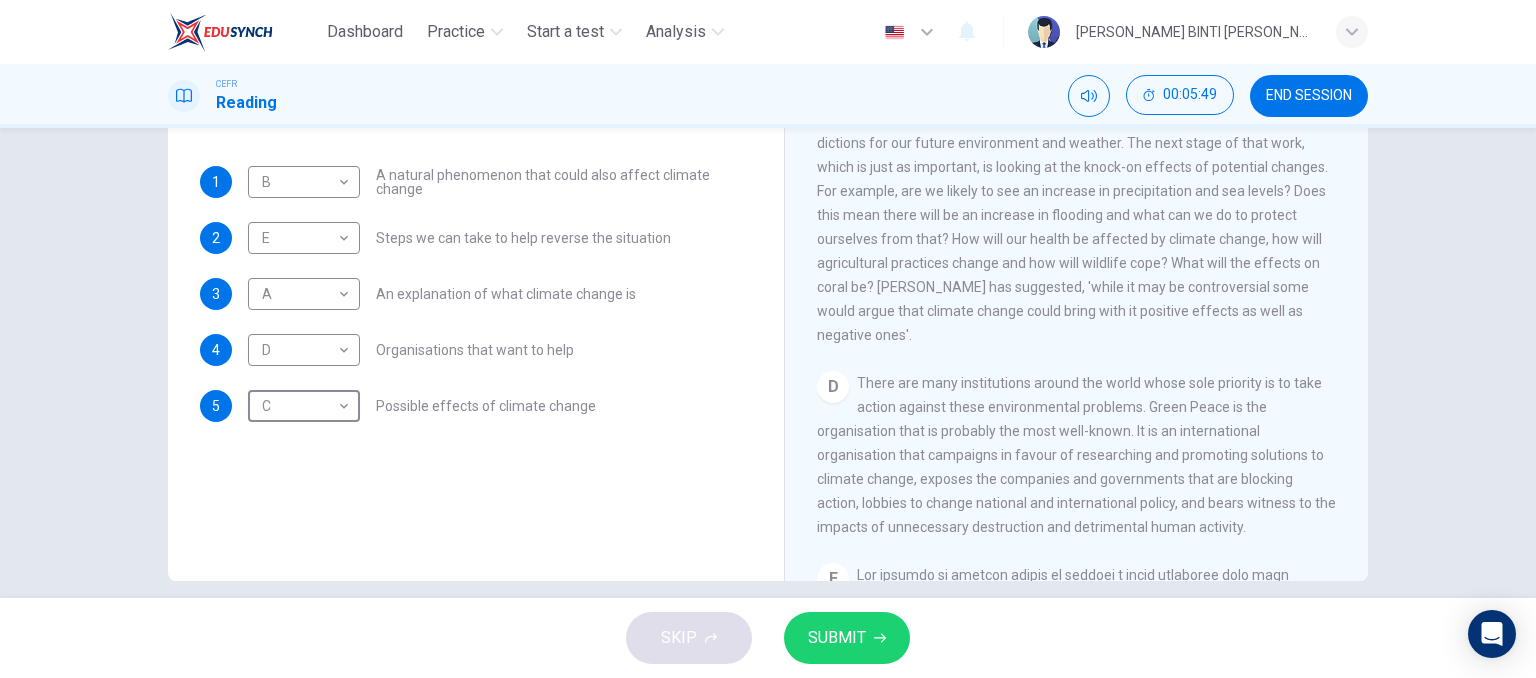 scroll, scrollTop: 911, scrollLeft: 0, axis: vertical 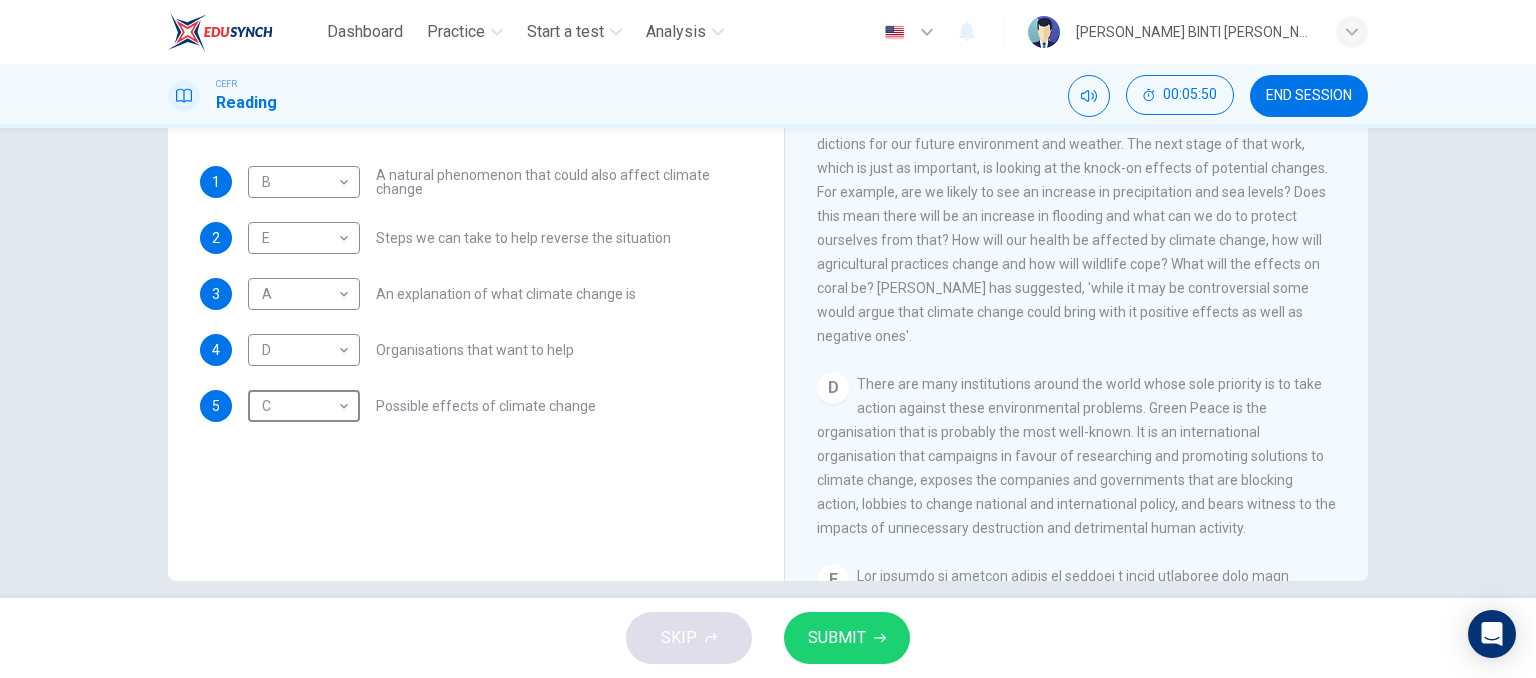 click on "SUBMIT" at bounding box center (847, 638) 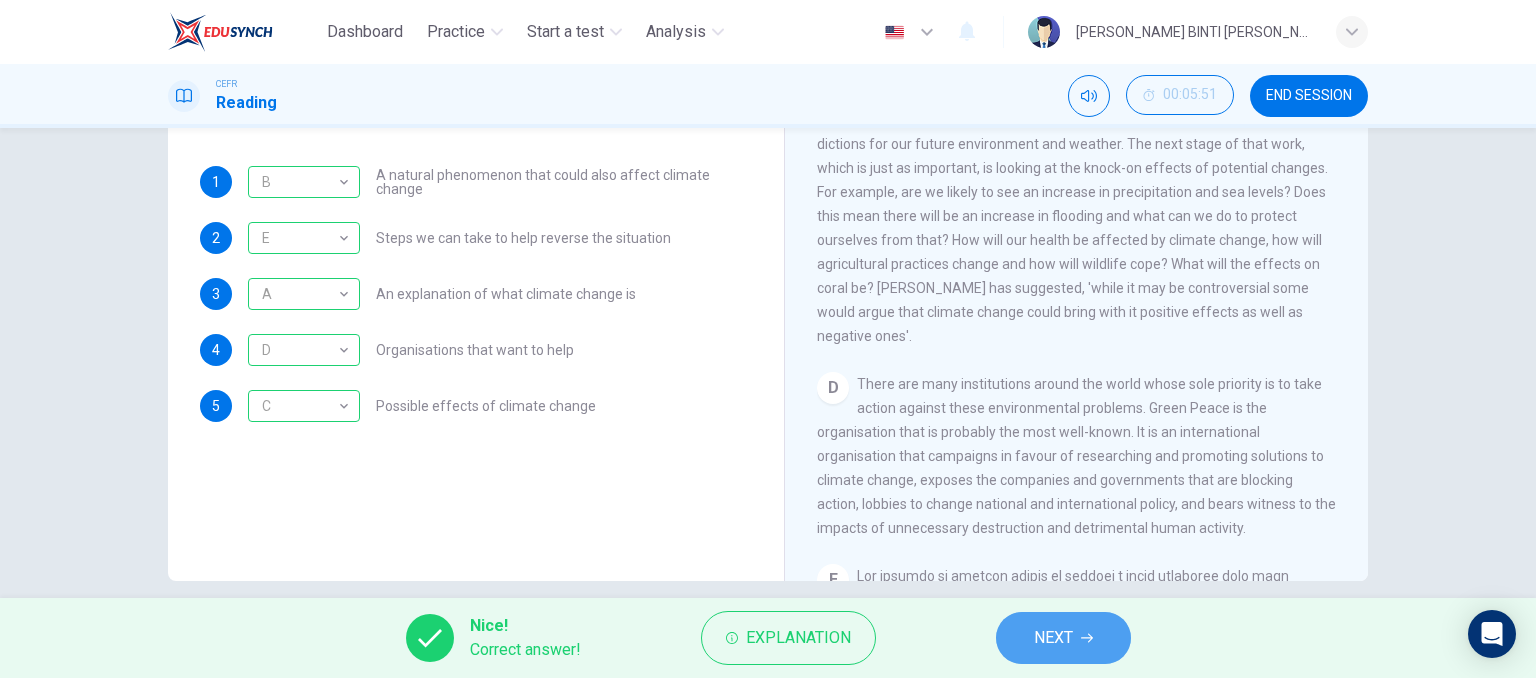 click on "NEXT" at bounding box center [1063, 638] 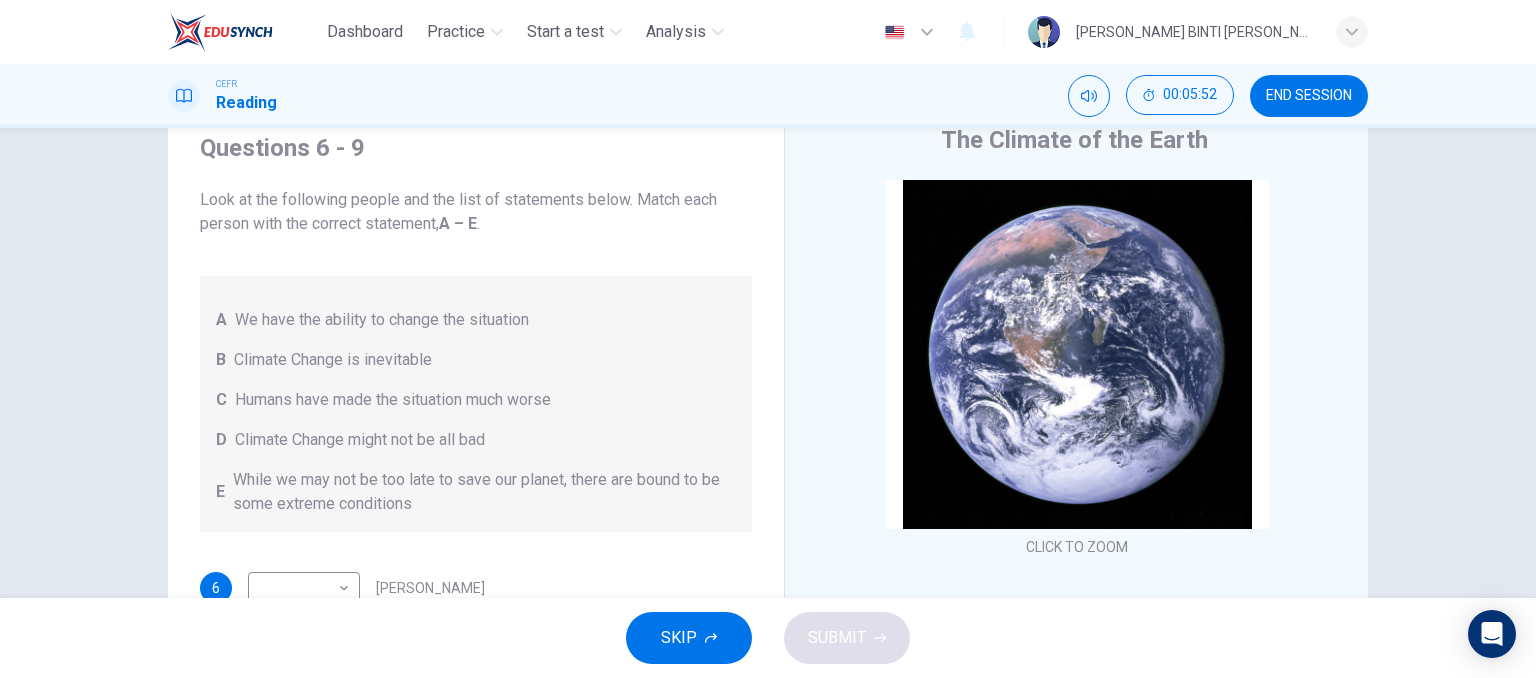 scroll, scrollTop: 74, scrollLeft: 0, axis: vertical 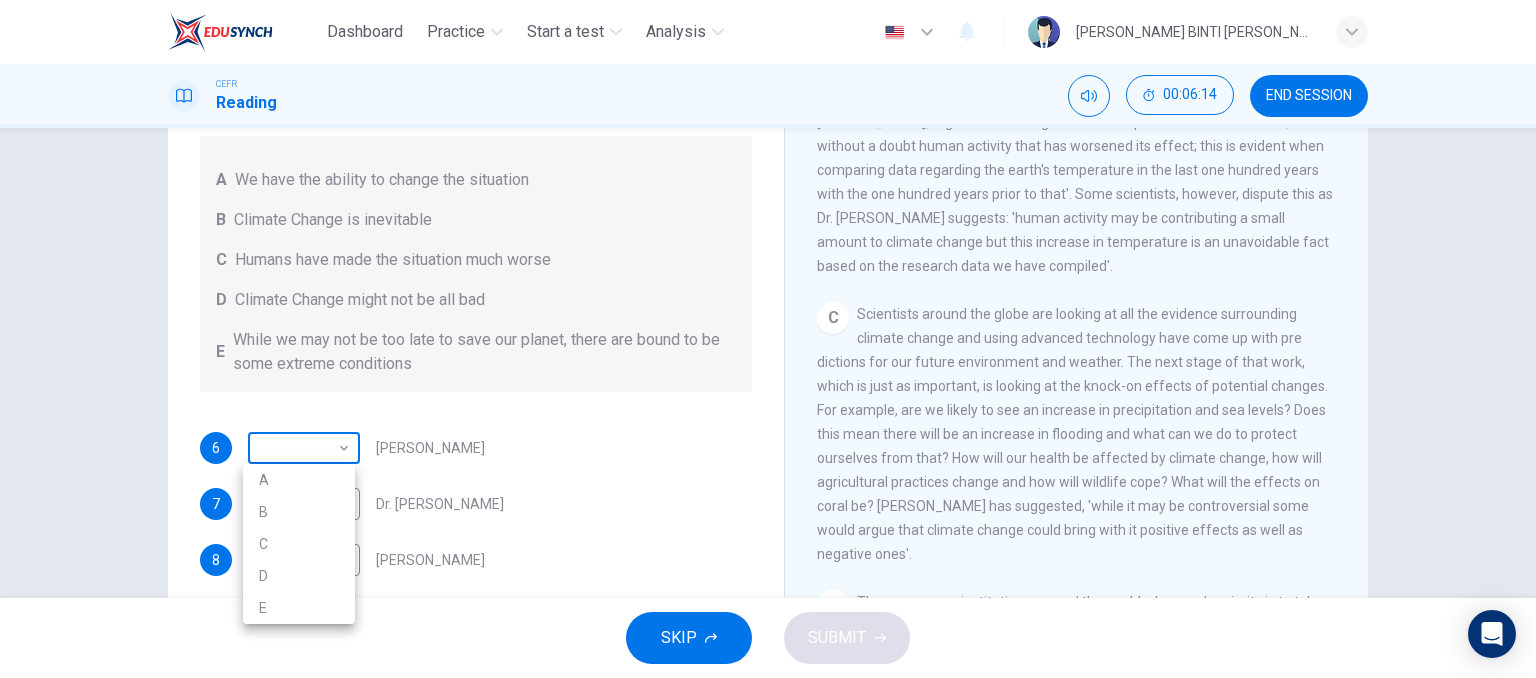 click on "Dashboard Practice Start a test Analysis English en ​ IBTISAM BINTI AHMAD TAJUDIN CEFR Reading 00:06:14 END SESSION Questions 6 - 9 Look at the following people and the list of statements below. Match each person with the correct statement,  A – E . A We have the ability to change the situation B Climate Change is inevitable C Humans have made the situation much worse D Climate Change might not be all bad E While we may not be too late to save our planet, there are bound to be some extreme conditions 6 ​ ​ Professor Max Leonard 7 ​ ​ Dr. Michael Crawley 8 ​ ​ Professor Mark Halton 9 ​ ​ Dr. Ray Ellis The Climate of the Earth CLICK TO ZOOM Click to Zoom A B C D E SKIP SUBMIT EduSynch - Online Language Proficiency Testing
Dashboard Practice Start a test Analysis Notifications © Copyright  2025 A B C D E" at bounding box center [768, 339] 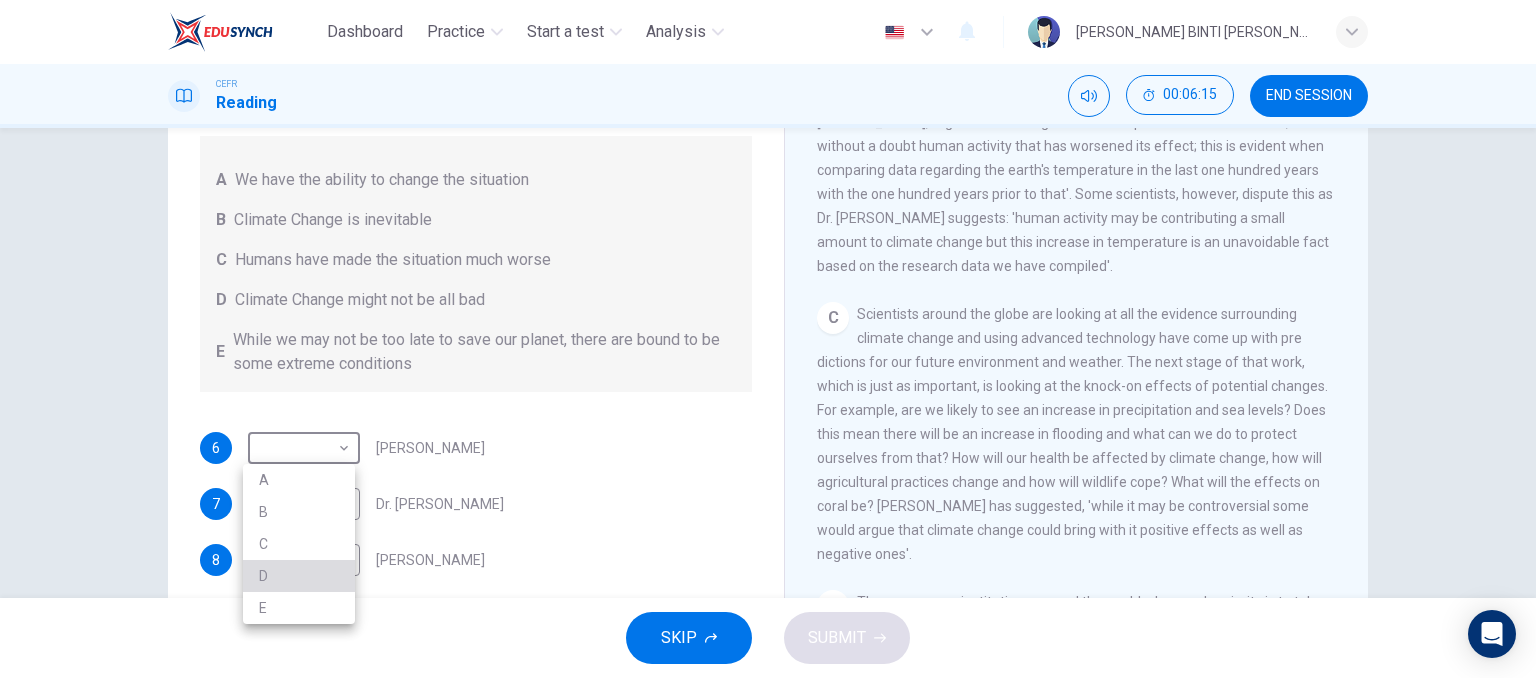 click on "D" at bounding box center [299, 576] 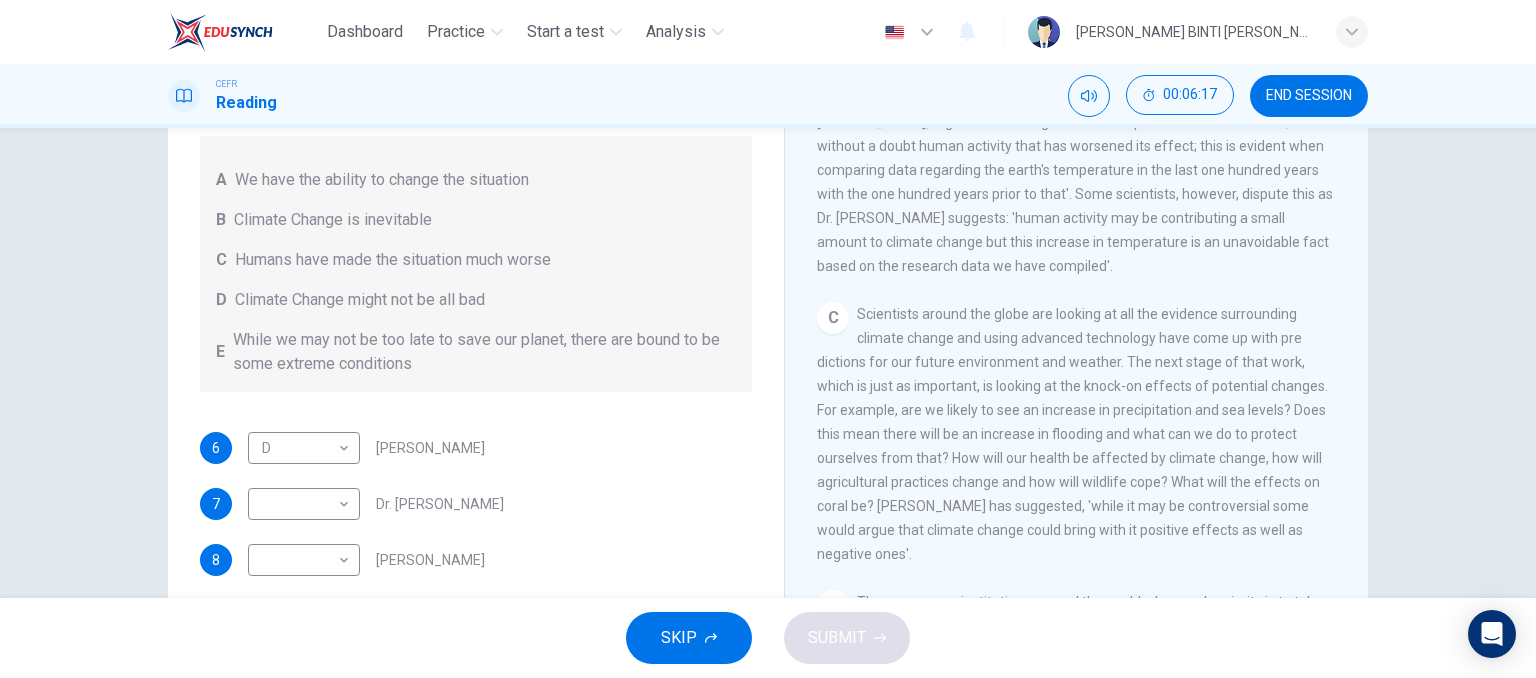click on "A We have the ability to change the situation B Climate Change is inevitable C Humans have made the situation much worse D Climate Change might not be all bad E While we may not be too late to save our planet, there are bound to be some extreme conditions" at bounding box center (476, 264) 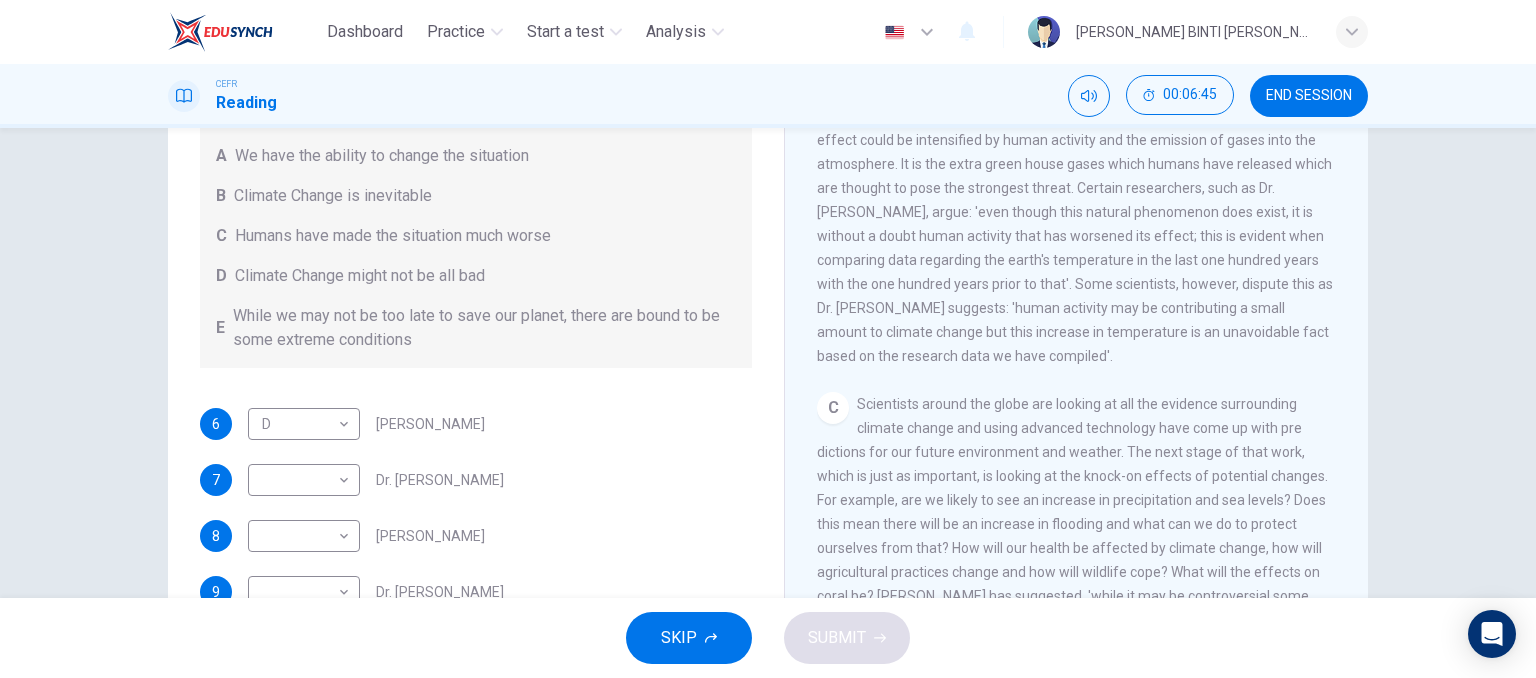 scroll, scrollTop: 649, scrollLeft: 0, axis: vertical 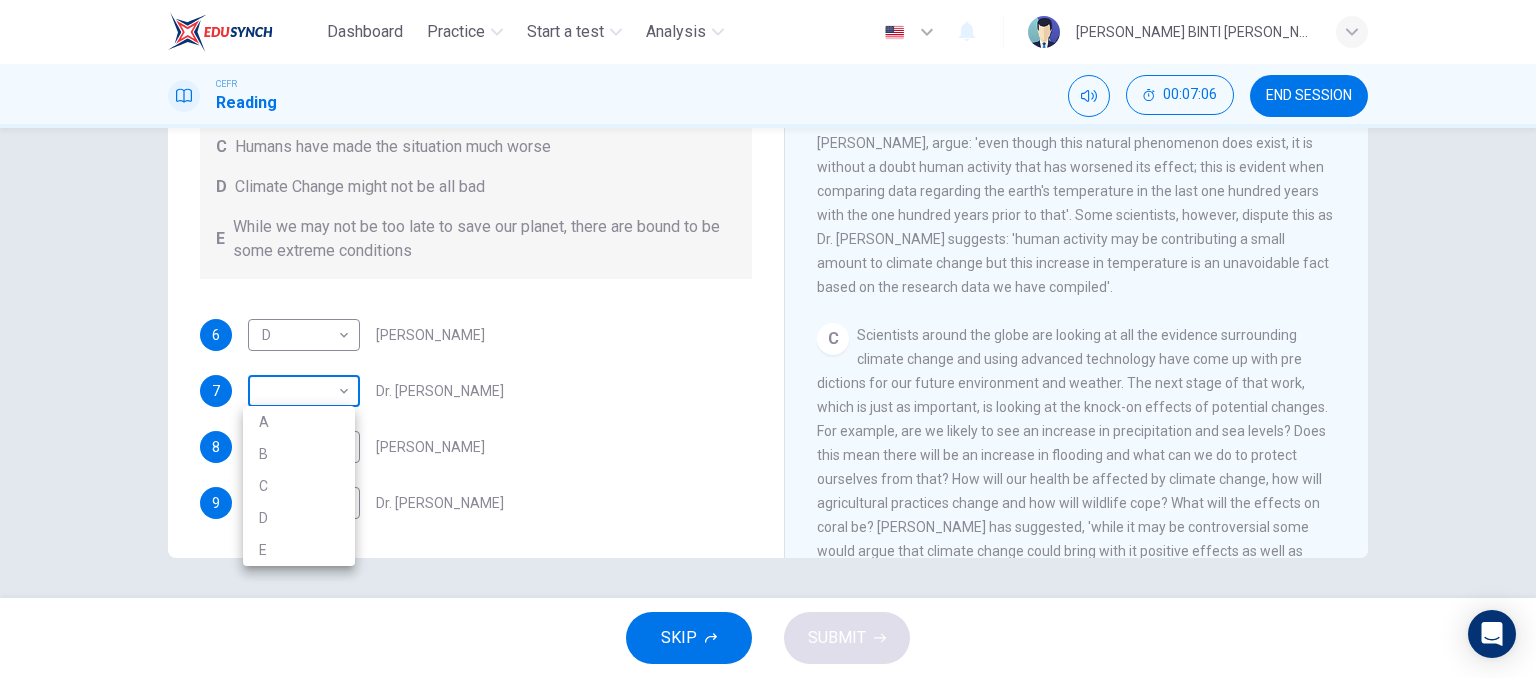 click on "Dashboard Practice Start a test Analysis English en ​ IBTISAM BINTI AHMAD TAJUDIN CEFR Reading 00:07:06 END SESSION Questions 6 - 9 Look at the following people and the list of statements below. Match each person with the correct statement,  A – E . A We have the ability to change the situation B Climate Change is inevitable C Humans have made the situation much worse D Climate Change might not be all bad E While we may not be too late to save our planet, there are bound to be some extreme conditions 6 D D ​ Professor Max Leonard 7 ​ ​ Dr. Michael Crawley 8 ​ ​ Professor Mark Halton 9 ​ ​ Dr. Ray Ellis The Climate of the Earth CLICK TO ZOOM Click to Zoom A B C D E SKIP SUBMIT EduSynch - Online Language Proficiency Testing
Dashboard Practice Start a test Analysis Notifications © Copyright  2025 A B C D E" at bounding box center (768, 339) 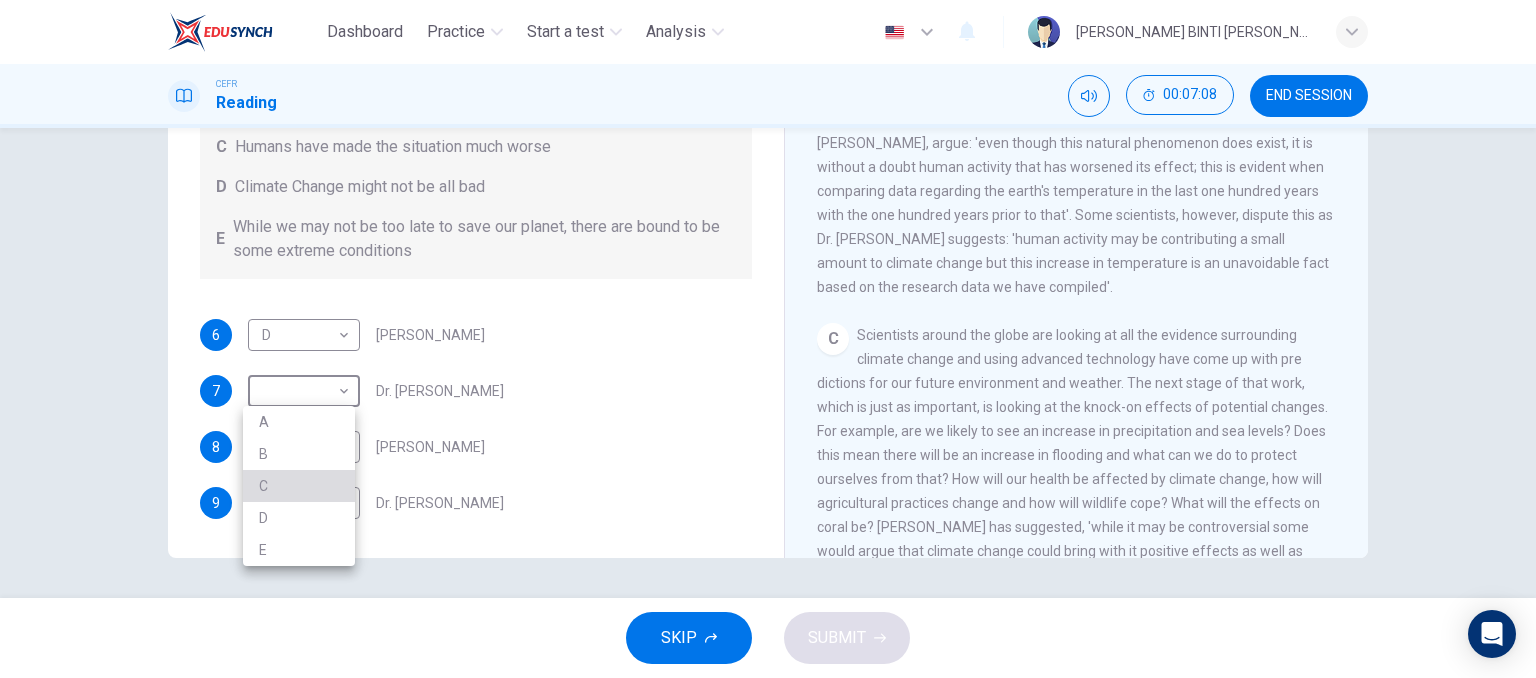 click on "C" at bounding box center [299, 486] 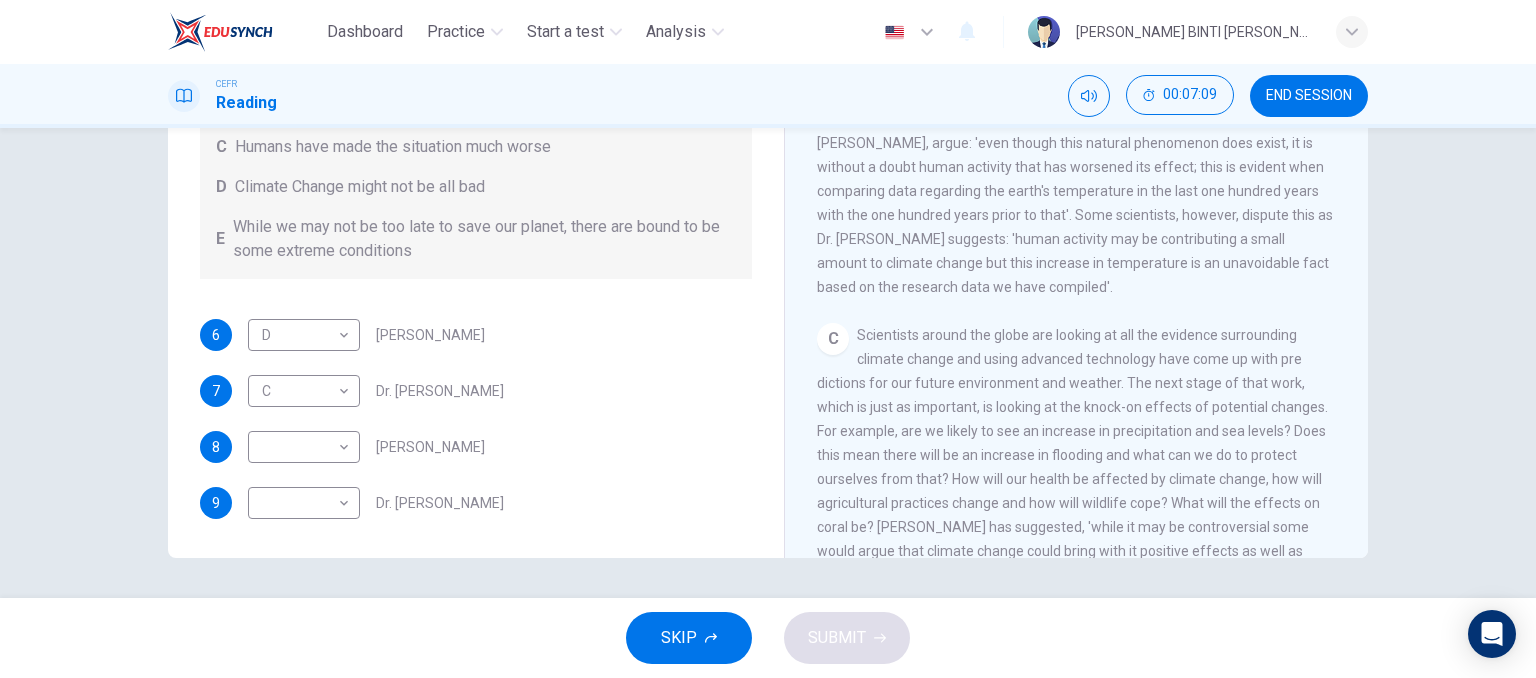 click on "Questions 6 - 9 Look at the following people and the list of statements below. Match each person with the correct statement,  A – E . A We have the ability to change the situation B Climate Change is inevitable C Humans have made the situation much worse D Climate Change might not be all bad E While we may not be too late to save our planet, there are bound to be some extreme conditions 6 D D ​ Professor Max Leonard 7 C C ​ Dr. Michael Crawley 8 ​ ​ Professor Mark Halton 9 ​ ​ Dr. Ray Ellis" at bounding box center (476, 199) 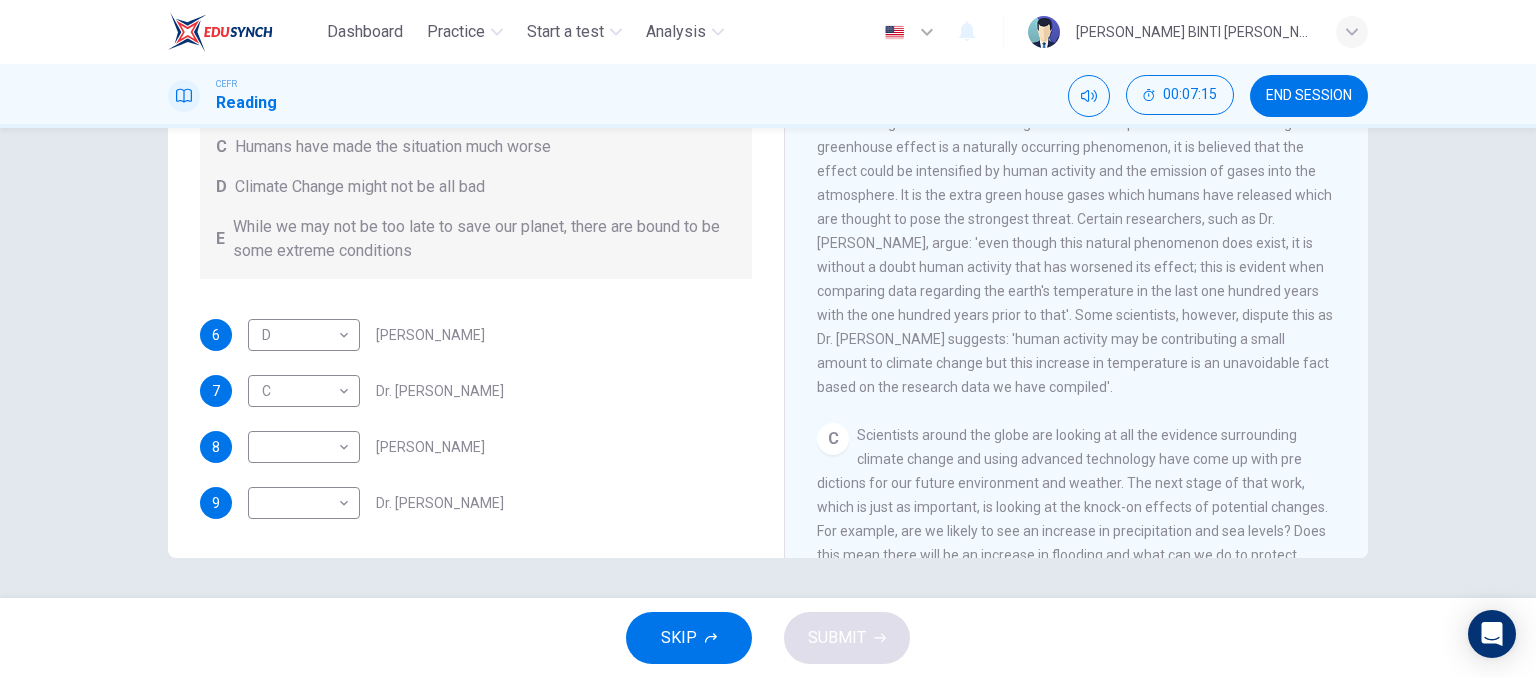 scroll, scrollTop: 548, scrollLeft: 0, axis: vertical 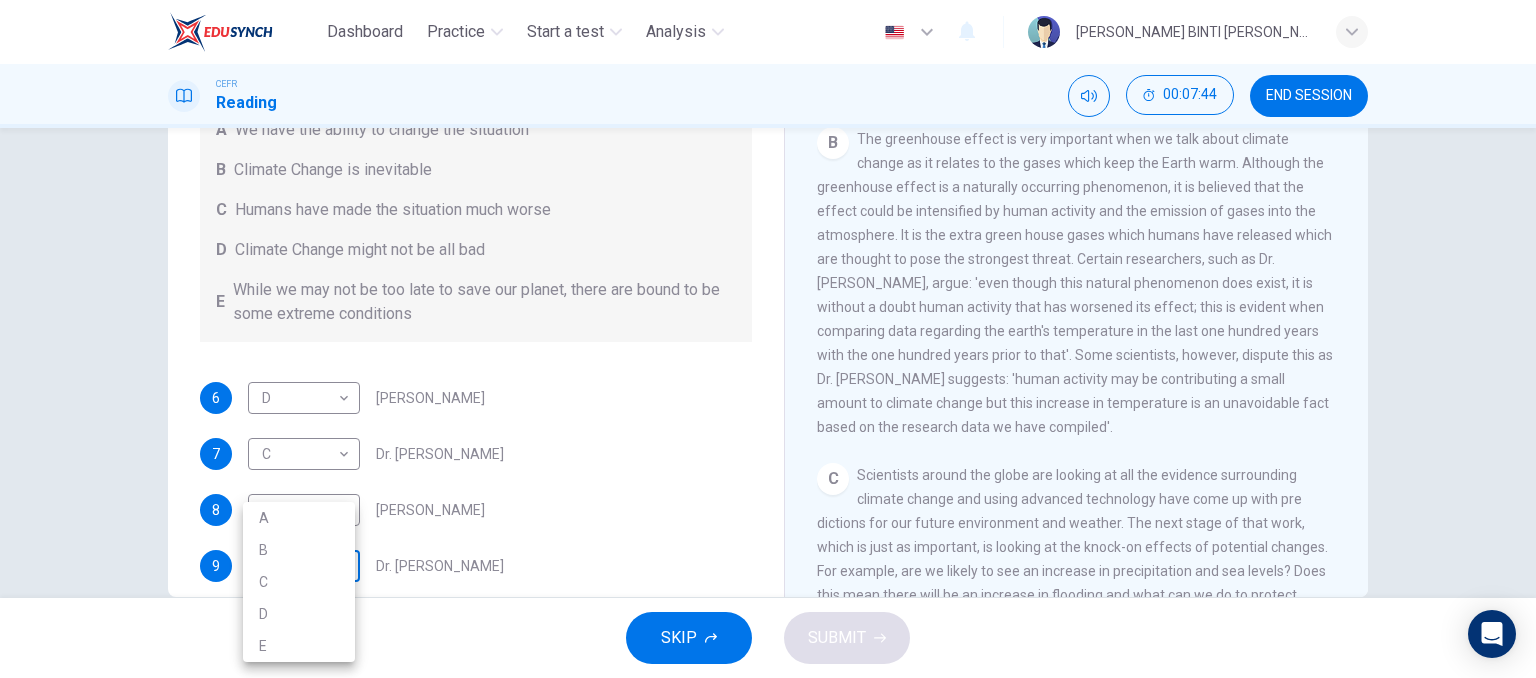 click on "Dashboard Practice Start a test Analysis English en ​ IBTISAM BINTI AHMAD TAJUDIN CEFR Reading 00:07:44 END SESSION Questions 6 - 9 Look at the following people and the list of statements below. Match each person with the correct statement,  A – E . A We have the ability to change the situation B Climate Change is inevitable C Humans have made the situation much worse D Climate Change might not be all bad E While we may not be too late to save our planet, there are bound to be some extreme conditions 6 D D ​ Professor Max Leonard 7 C C ​ Dr. Michael Crawley 8 ​ ​ Professor Mark Halton 9 ​ ​ Dr. Ray Ellis The Climate of the Earth CLICK TO ZOOM Click to Zoom A B C D E SKIP SUBMIT EduSynch - Online Language Proficiency Testing
Dashboard Practice Start a test Analysis Notifications © Copyright  2025 A B C D E" at bounding box center [768, 339] 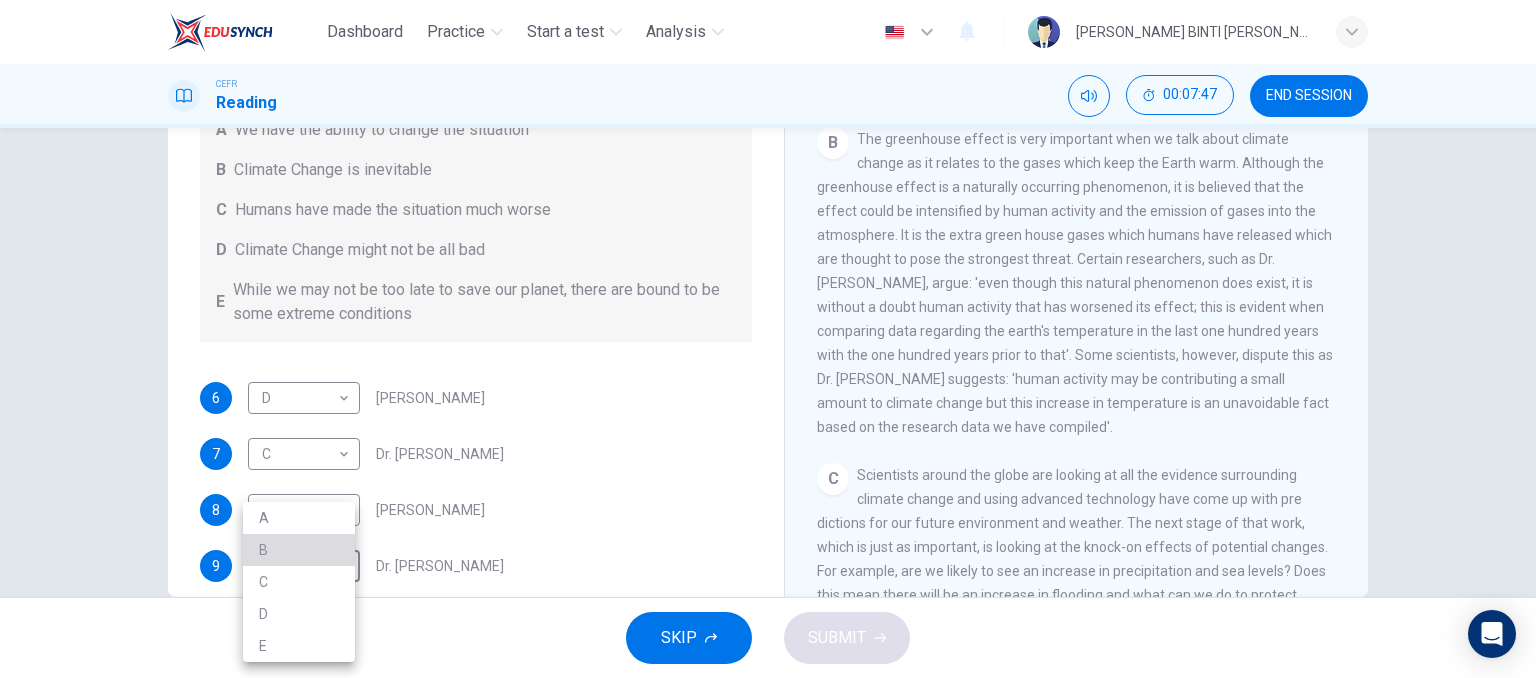 click on "B" at bounding box center [299, 550] 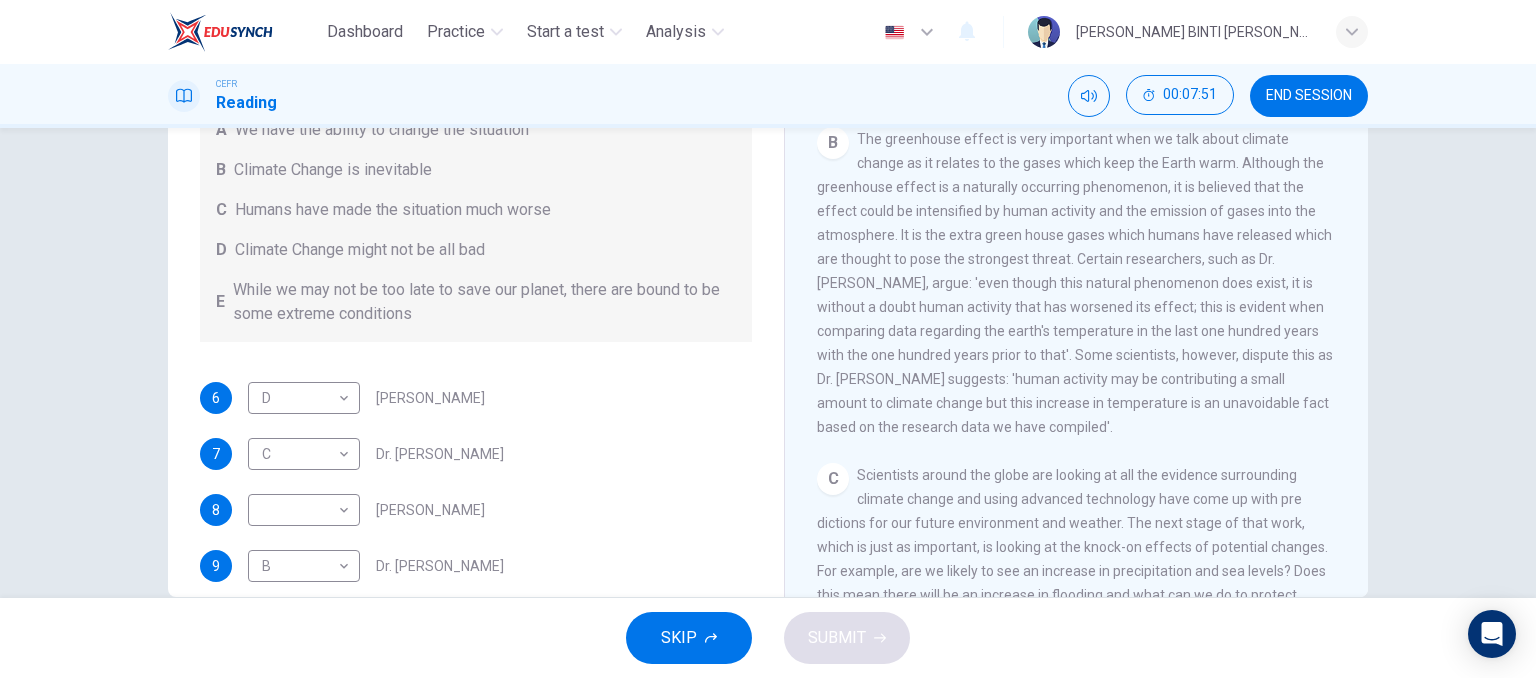 click on "6 D D ​ Professor Max Leonard 7 C C ​ Dr. Michael Crawley 8 ​ ​ Professor Mark Halton 9 B B ​ Dr. Ray Ellis" at bounding box center (476, 482) 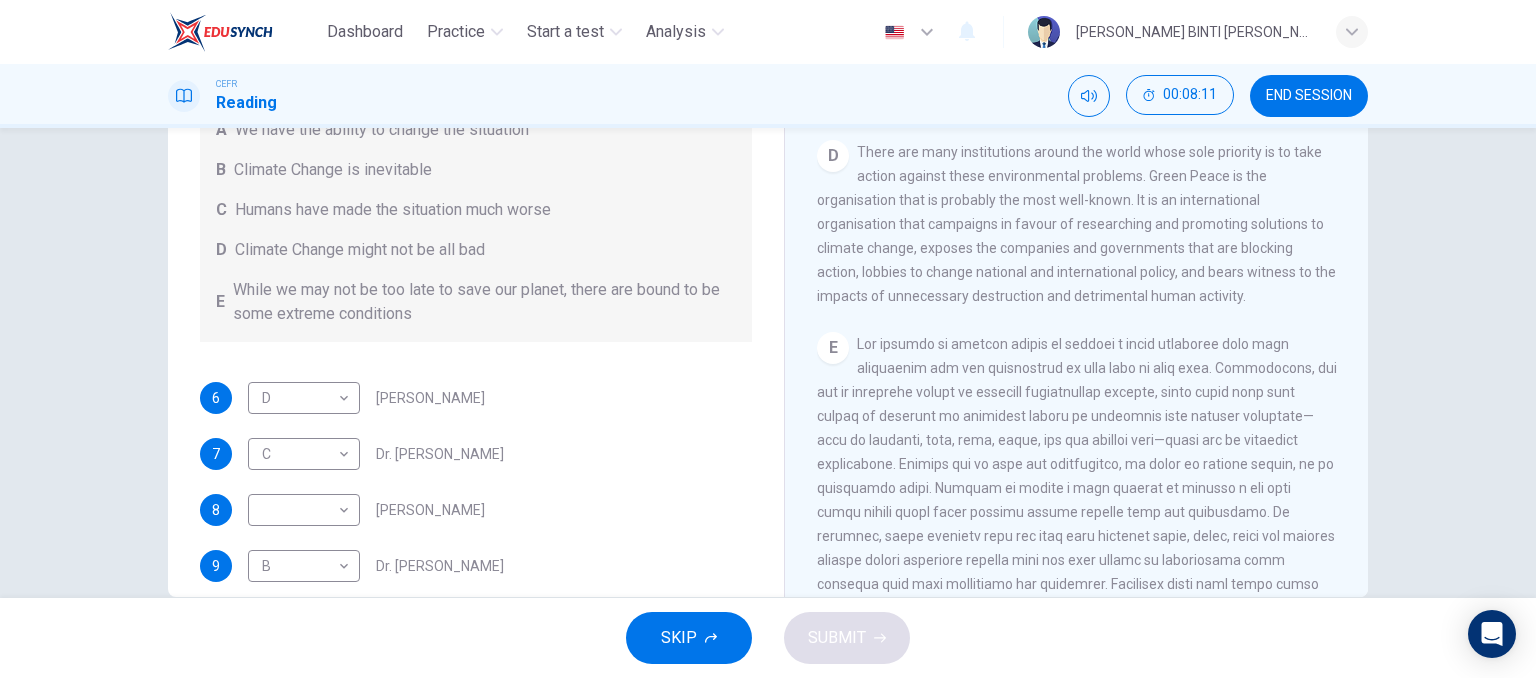 scroll, scrollTop: 1347, scrollLeft: 0, axis: vertical 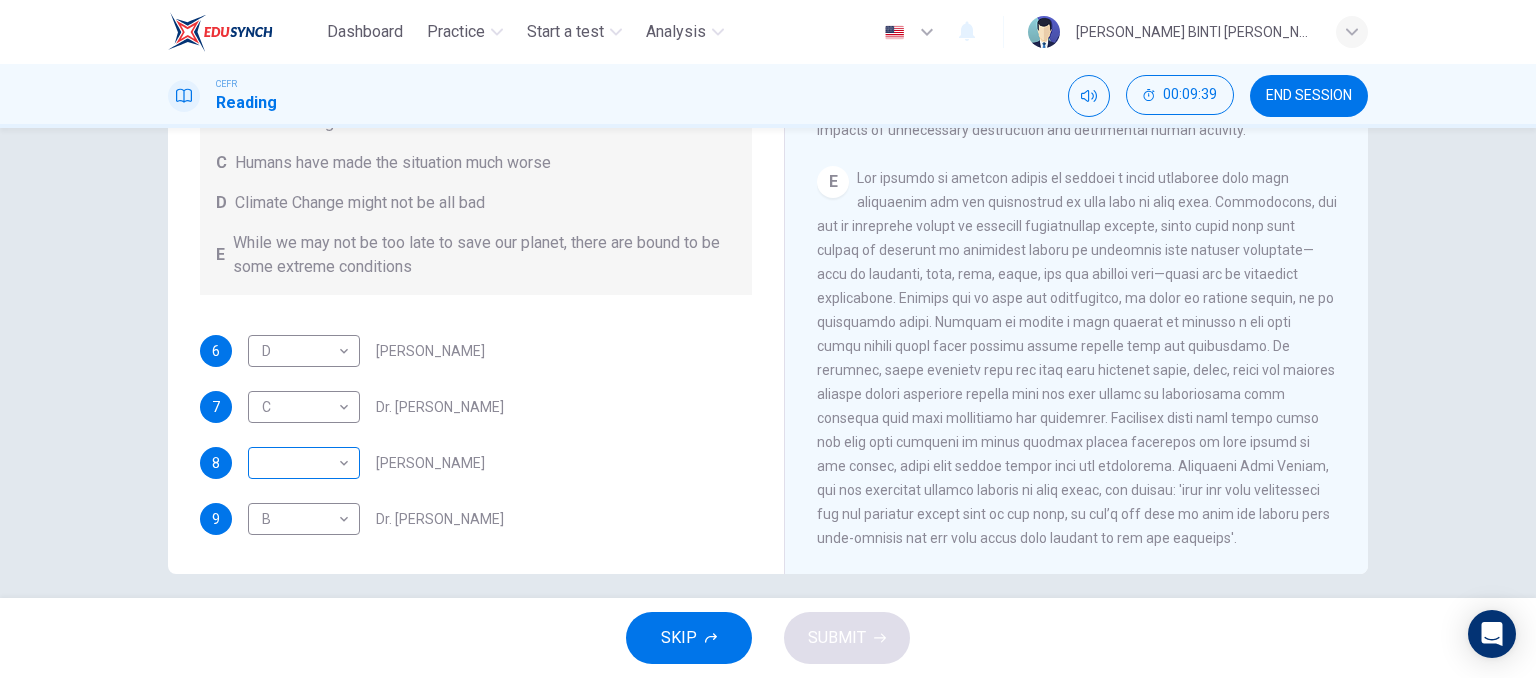 click on "Dashboard Practice Start a test Analysis English en ​ IBTISAM BINTI AHMAD TAJUDIN CEFR Reading 00:09:39 END SESSION Questions 6 - 9 Look at the following people and the list of statements below. Match each person with the correct statement,  A – E . A We have the ability to change the situation B Climate Change is inevitable C Humans have made the situation much worse D Climate Change might not be all bad E While we may not be too late to save our planet, there are bound to be some extreme conditions 6 D D ​ Professor Max Leonard 7 C C ​ Dr. Michael Crawley 8 ​ ​ Professor Mark Halton 9 B B ​ Dr. Ray Ellis The Climate of the Earth CLICK TO ZOOM Click to Zoom A B C D E SKIP SUBMIT EduSynch - Online Language Proficiency Testing
Dashboard Practice Start a test Analysis Notifications © Copyright  2025" at bounding box center [768, 339] 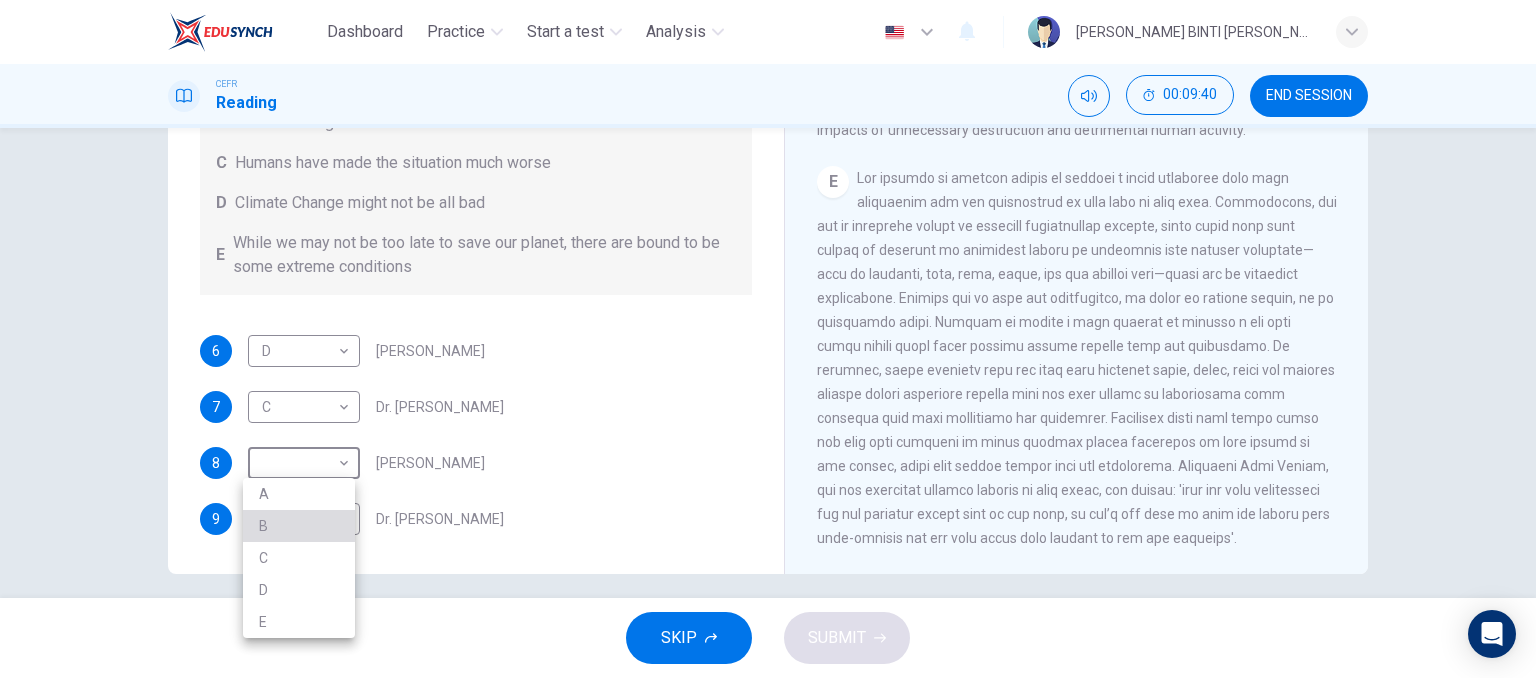 click on "B" at bounding box center [299, 526] 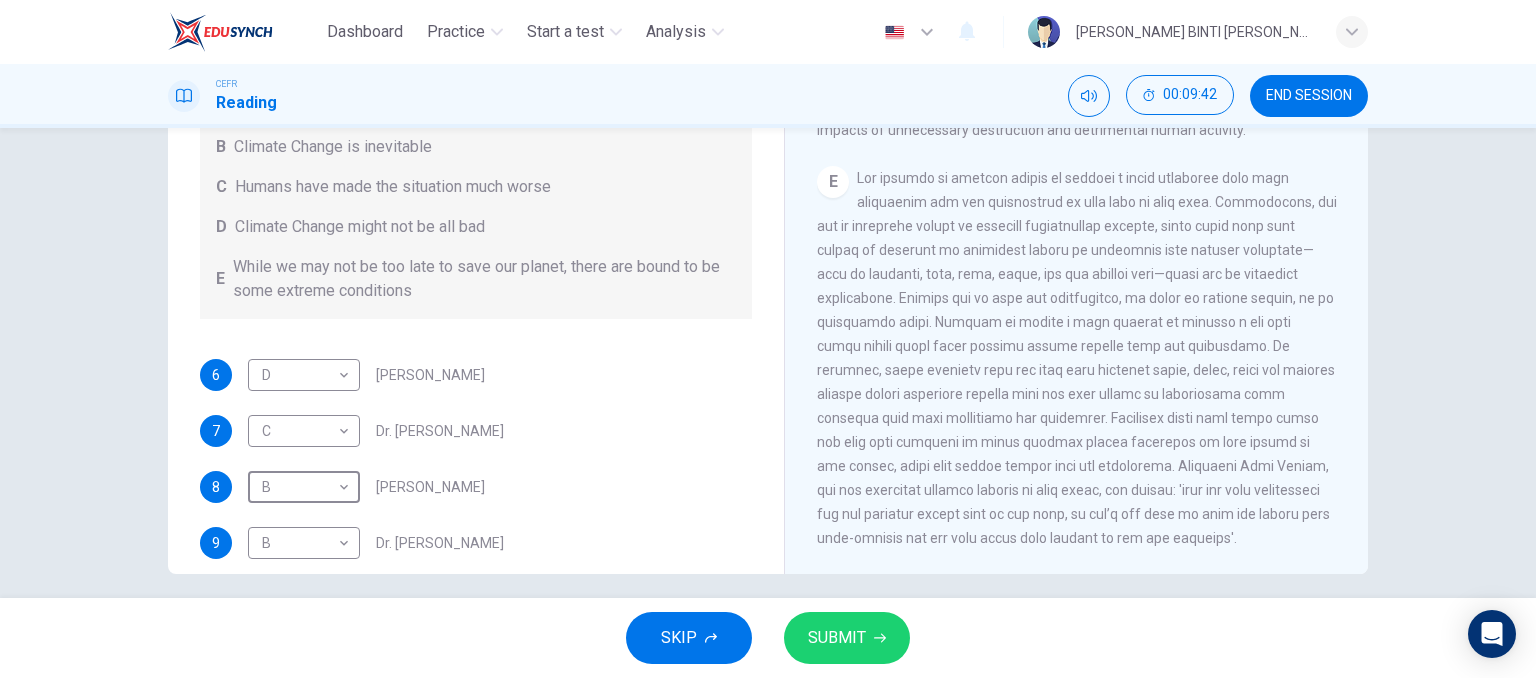 scroll, scrollTop: 0, scrollLeft: 0, axis: both 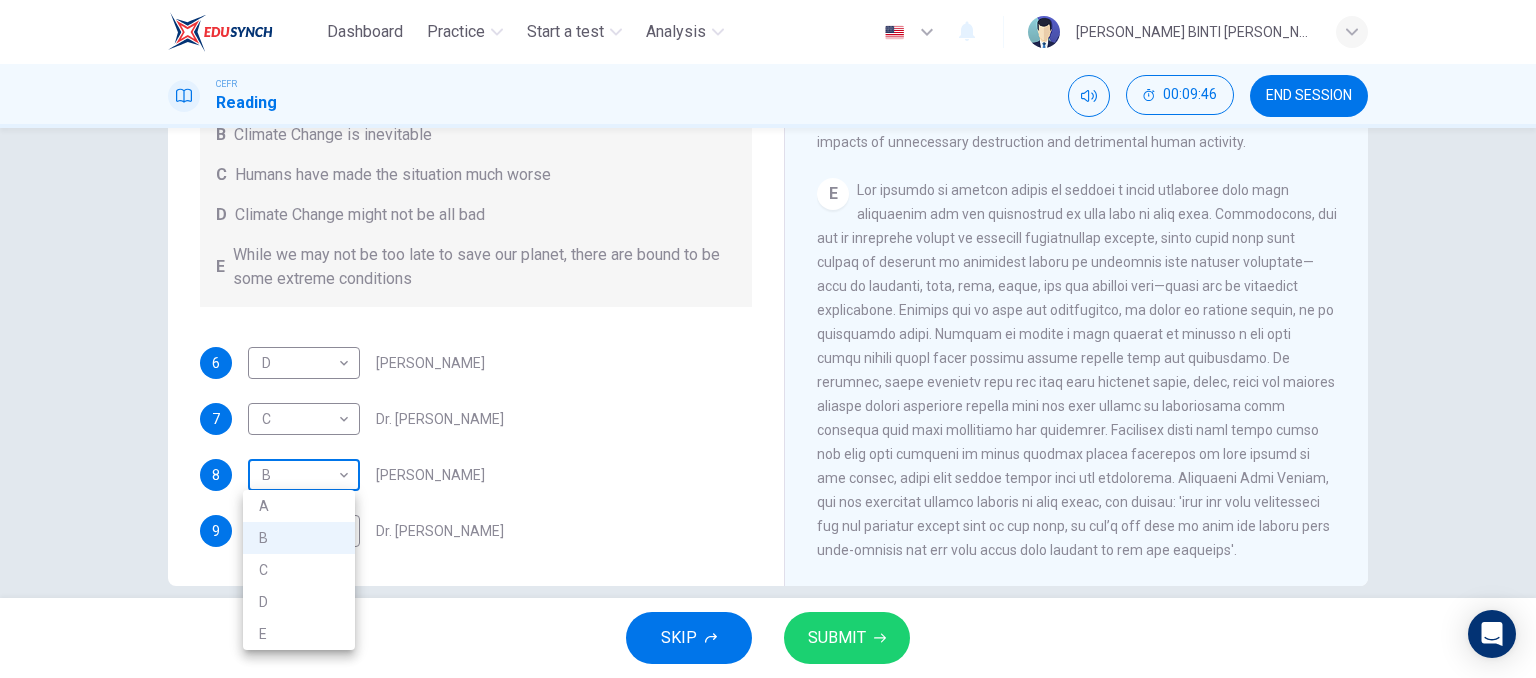 click on "Dashboard Practice Start a test Analysis English en ​ IBTISAM BINTI AHMAD TAJUDIN CEFR Reading 00:09:46 END SESSION Questions 6 - 9 Look at the following people and the list of statements below. Match each person with the correct statement,  A – E . A We have the ability to change the situation B Climate Change is inevitable C Humans have made the situation much worse D Climate Change might not be all bad E While we may not be too late to save our planet, there are bound to be some extreme conditions 6 D D ​ Professor Max Leonard 7 C C ​ Dr. Michael Crawley 8 B B ​ Professor Mark Halton 9 B B ​ Dr. Ray Ellis The Climate of the Earth CLICK TO ZOOM Click to Zoom A B C D E SKIP SUBMIT EduSynch - Online Language Proficiency Testing
Dashboard Practice Start a test Analysis Notifications © Copyright  2025 A B C D E" at bounding box center [768, 339] 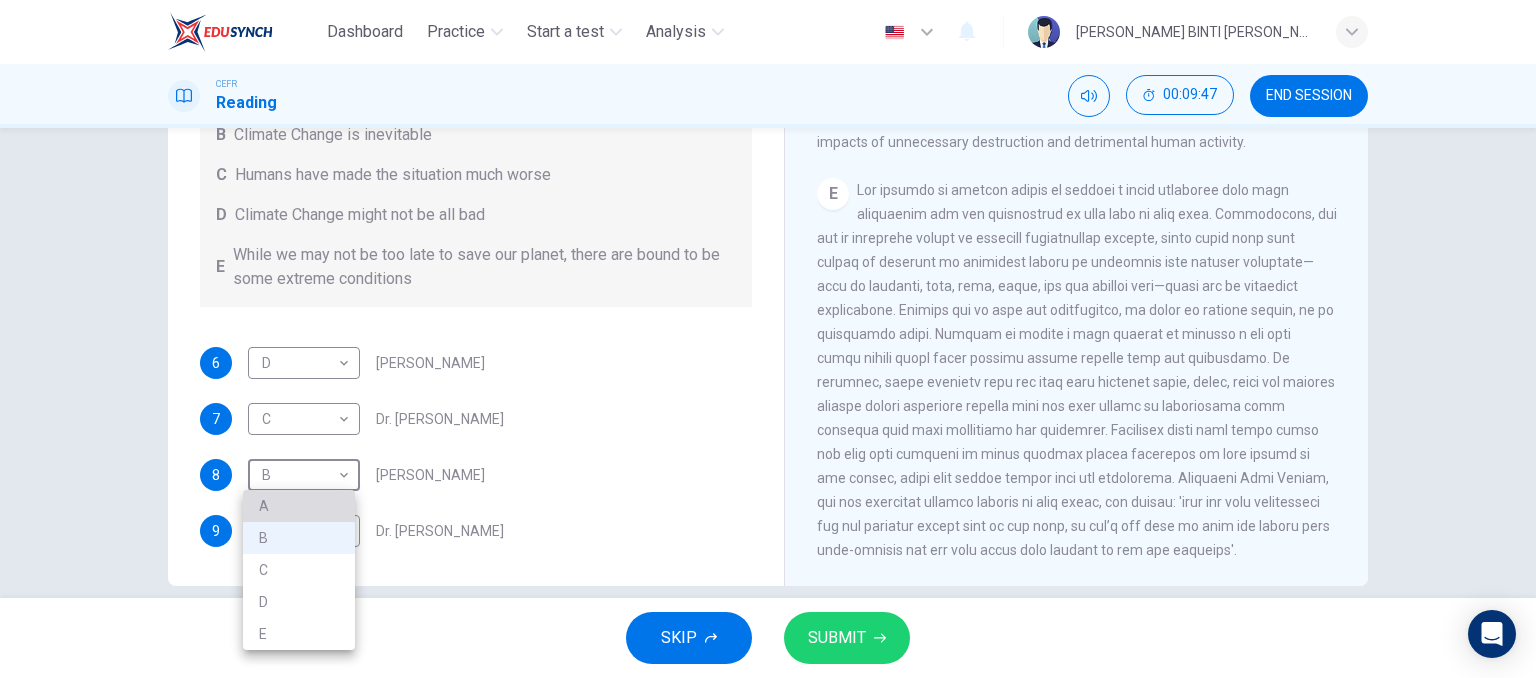 click on "A" at bounding box center (299, 506) 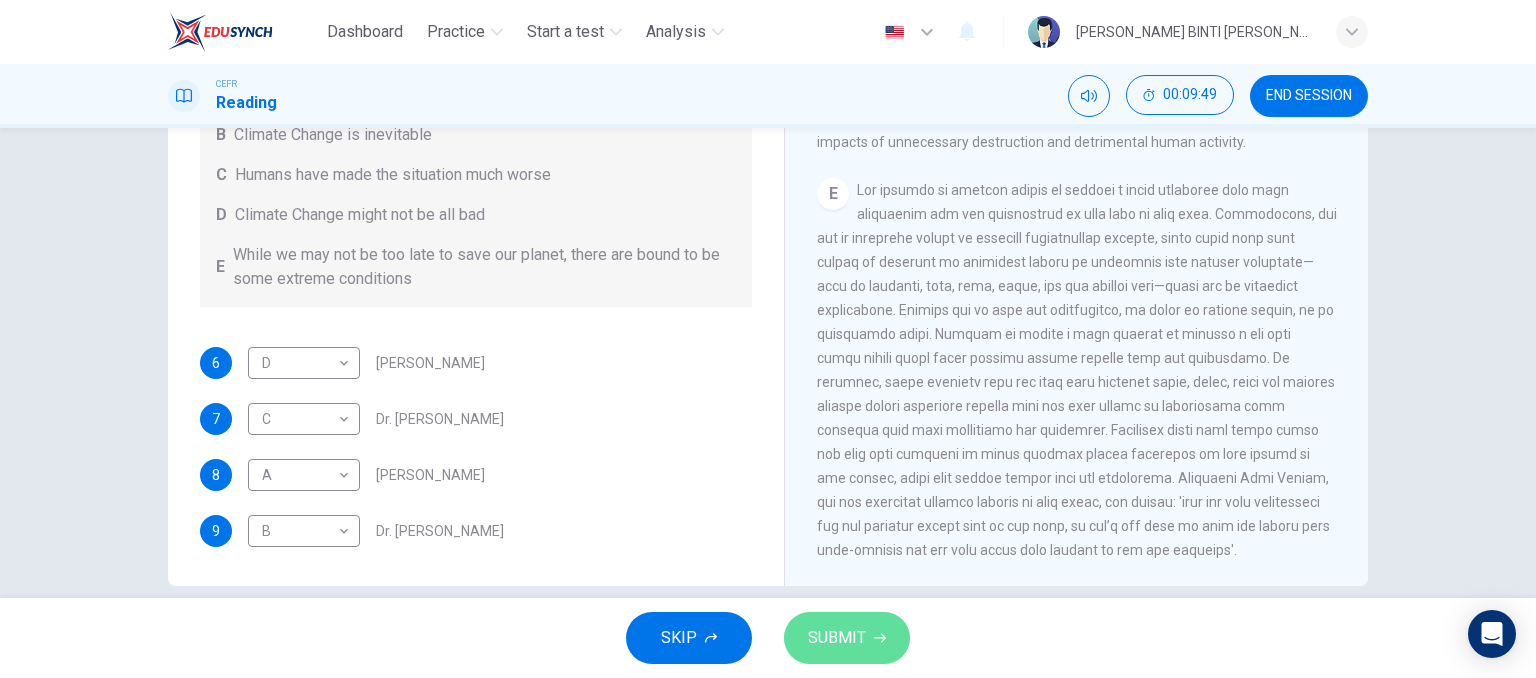 click on "SUBMIT" at bounding box center [837, 638] 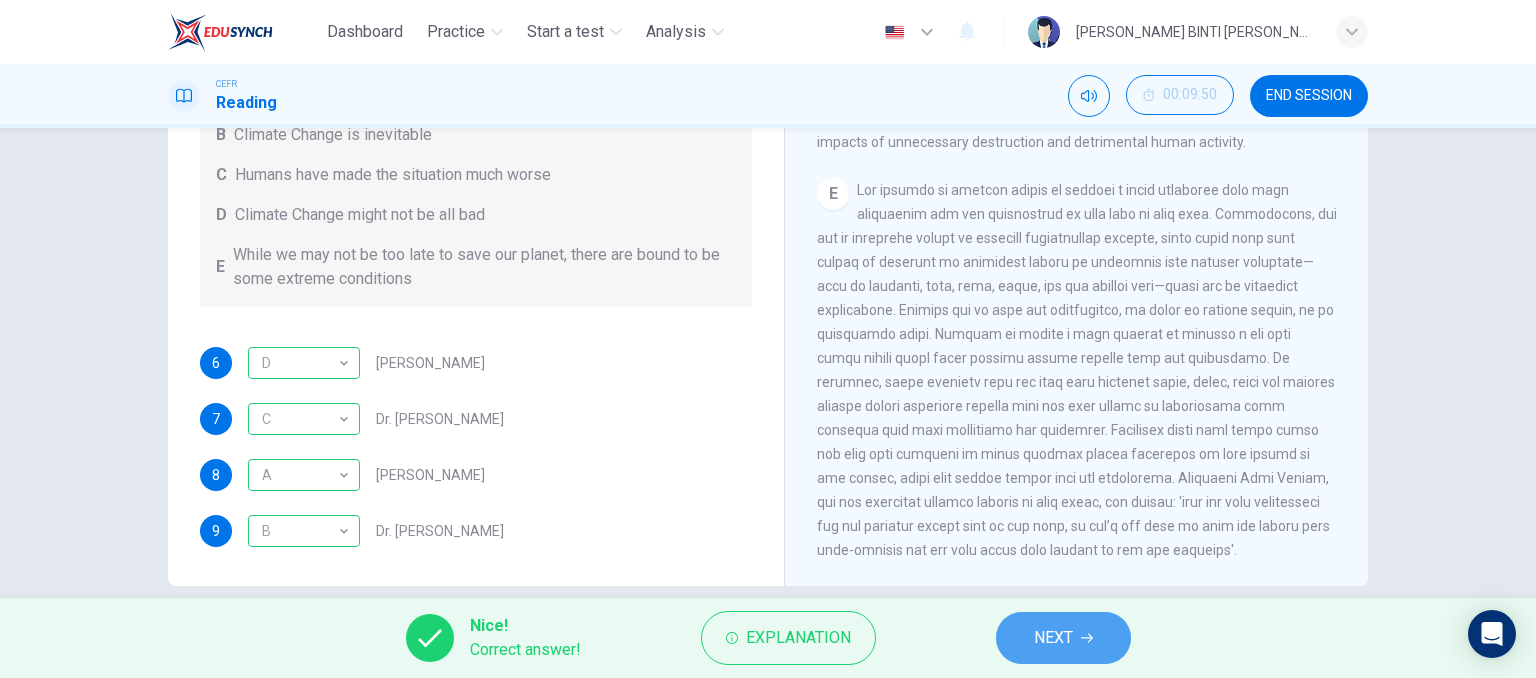 click on "NEXT" at bounding box center [1063, 638] 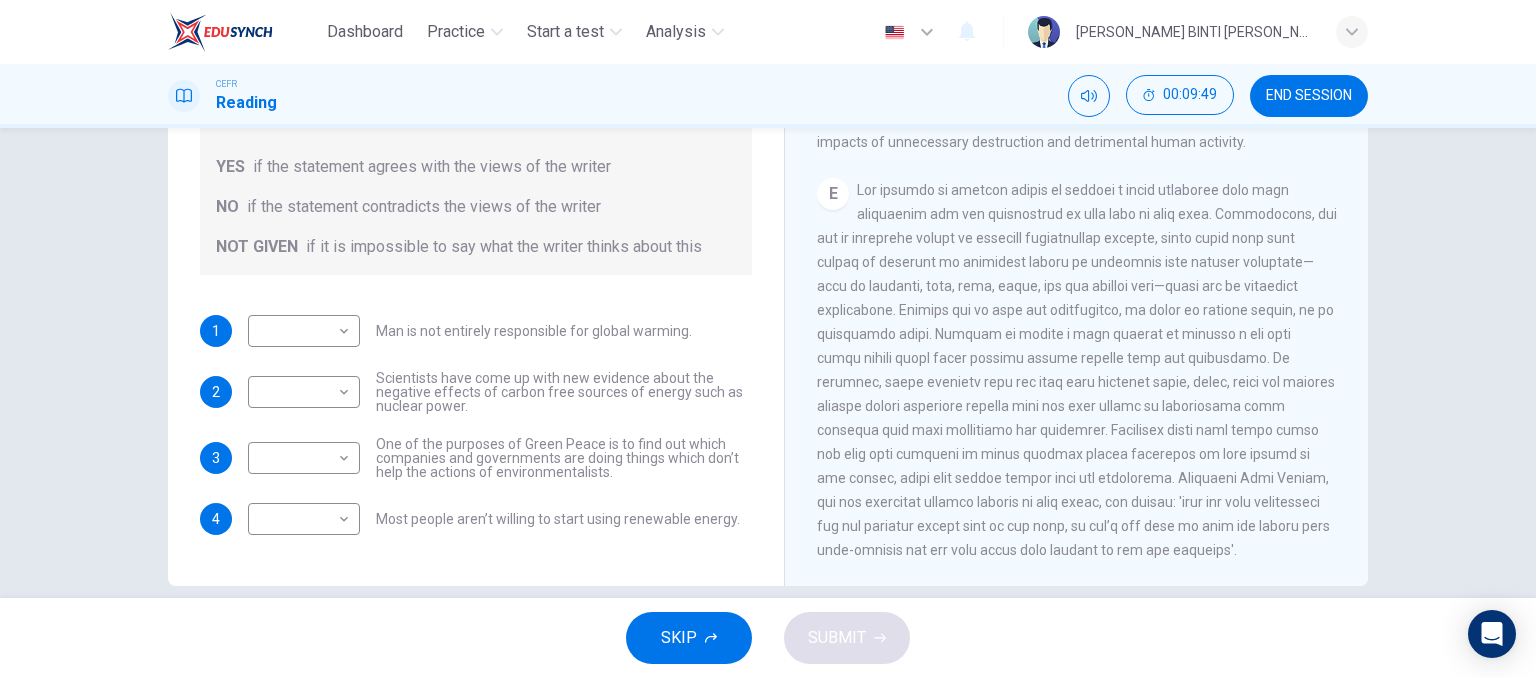 scroll, scrollTop: 0, scrollLeft: 0, axis: both 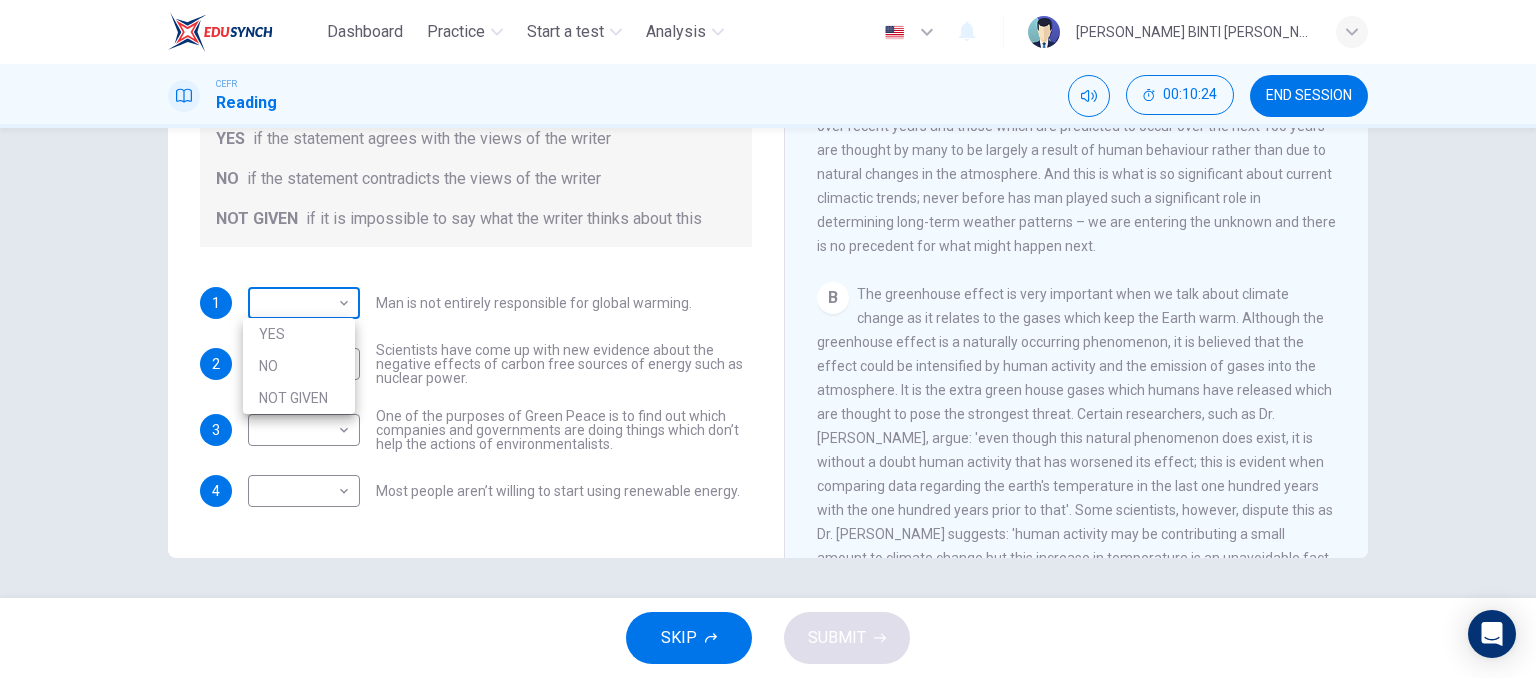 click on "Dashboard Practice Start a test Analysis English en ​ IBTISAM BINTI AHMAD TAJUDIN CEFR Reading 00:10:24 END SESSION Question 10 Do the following statements agree with the information given in the Reading Passage? In the boxes below, write YES if the statement agrees with the views of the writer NO if the statement contradicts the views of the writer NOT GIVEN if it is impossible to say what the writer thinks about this 1 ​ ​ Man is not entirely responsible for global warming. 2 ​ ​ Scientists have come up with new evidence about the negative effects of carbon free sources of energy such as nuclear power. 3 ​ ​ One of the purposes of Green Peace is to find out which companies and governments are doing things which don’t help the actions of environmentalists. 4 ​ ​ Most people aren’t willing to start using renewable energy. The Climate of the Earth CLICK TO ZOOM Click to Zoom A B C D E SKIP SUBMIT EduSynch - Online Language Proficiency Testing
Dashboard Practice Start a test 2025" at bounding box center (768, 339) 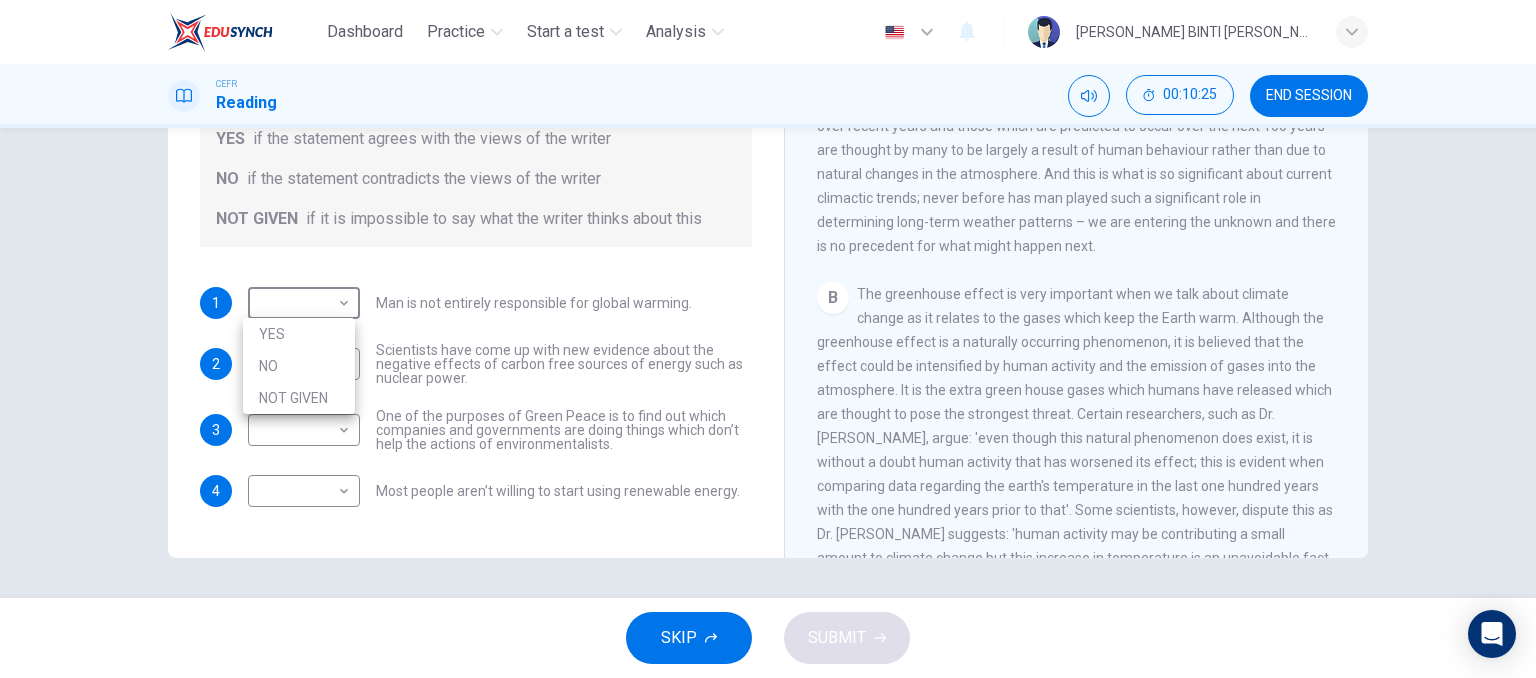 click on "YES" at bounding box center (299, 334) 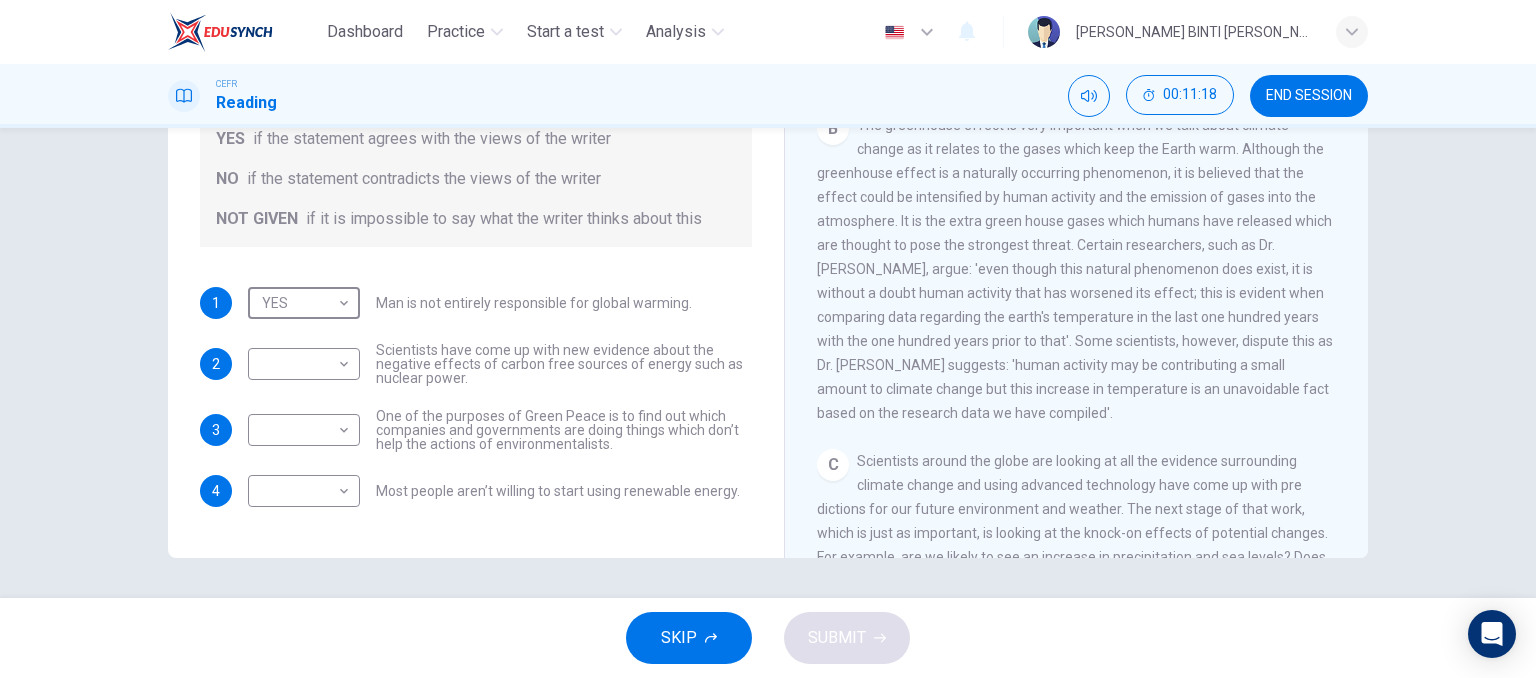 scroll, scrollTop: 528, scrollLeft: 0, axis: vertical 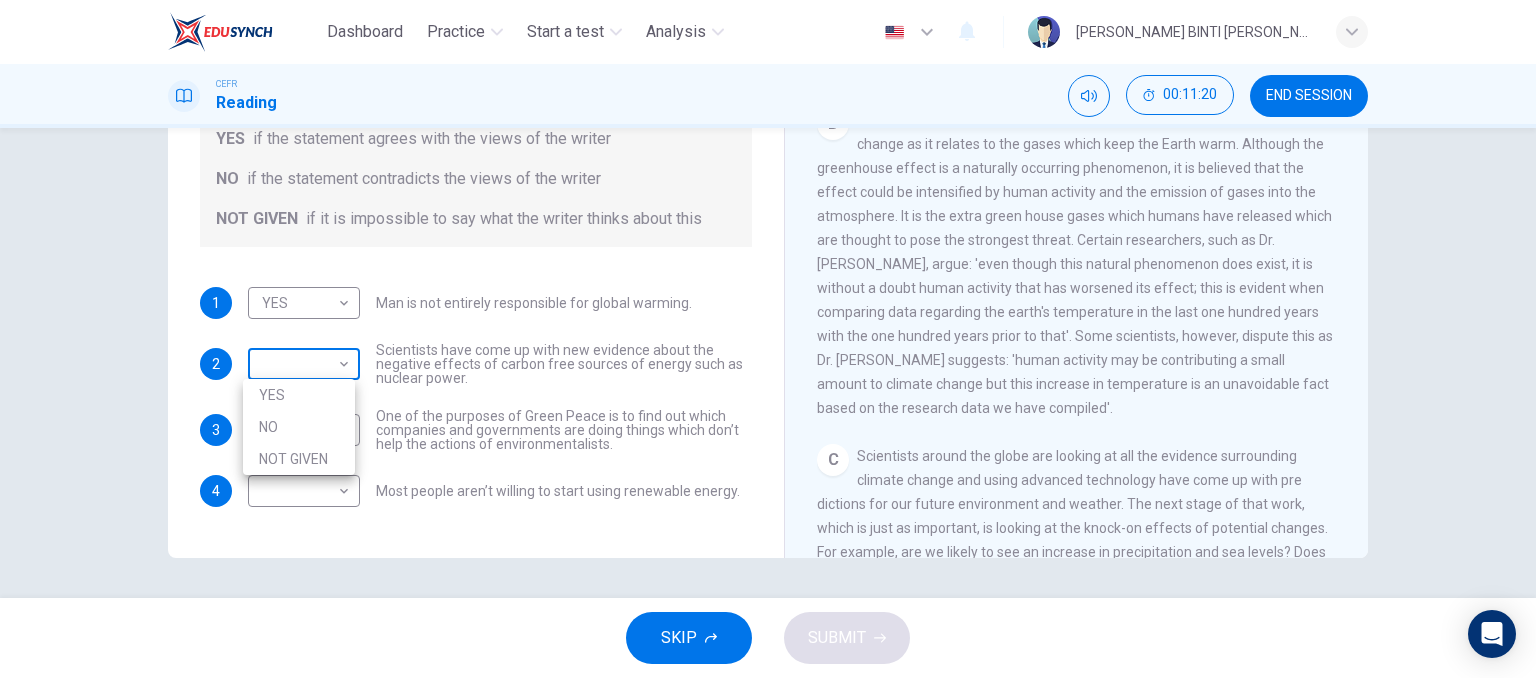 click on "Dashboard Practice Start a test Analysis English en ​ IBTISAM BINTI AHMAD TAJUDIN CEFR Reading 00:11:20 END SESSION Question 10 Do the following statements agree with the information given in the Reading Passage? In the boxes below, write YES if the statement agrees with the views of the writer NO if the statement contradicts the views of the writer NOT GIVEN if it is impossible to say what the writer thinks about this 1 YES YES ​ Man is not entirely responsible for global warming. 2 ​ ​ Scientists have come up with new evidence about the negative effects of carbon free sources of energy such as nuclear power. 3 ​ ​ One of the purposes of Green Peace is to find out which companies and governments are doing things which don’t help the actions of environmentalists. 4 ​ ​ Most people aren’t willing to start using renewable energy. The Climate of the Earth CLICK TO ZOOM Click to Zoom A B C D E SKIP SUBMIT EduSynch - Online Language Proficiency Testing
Dashboard Practice Start a test NO" at bounding box center [768, 339] 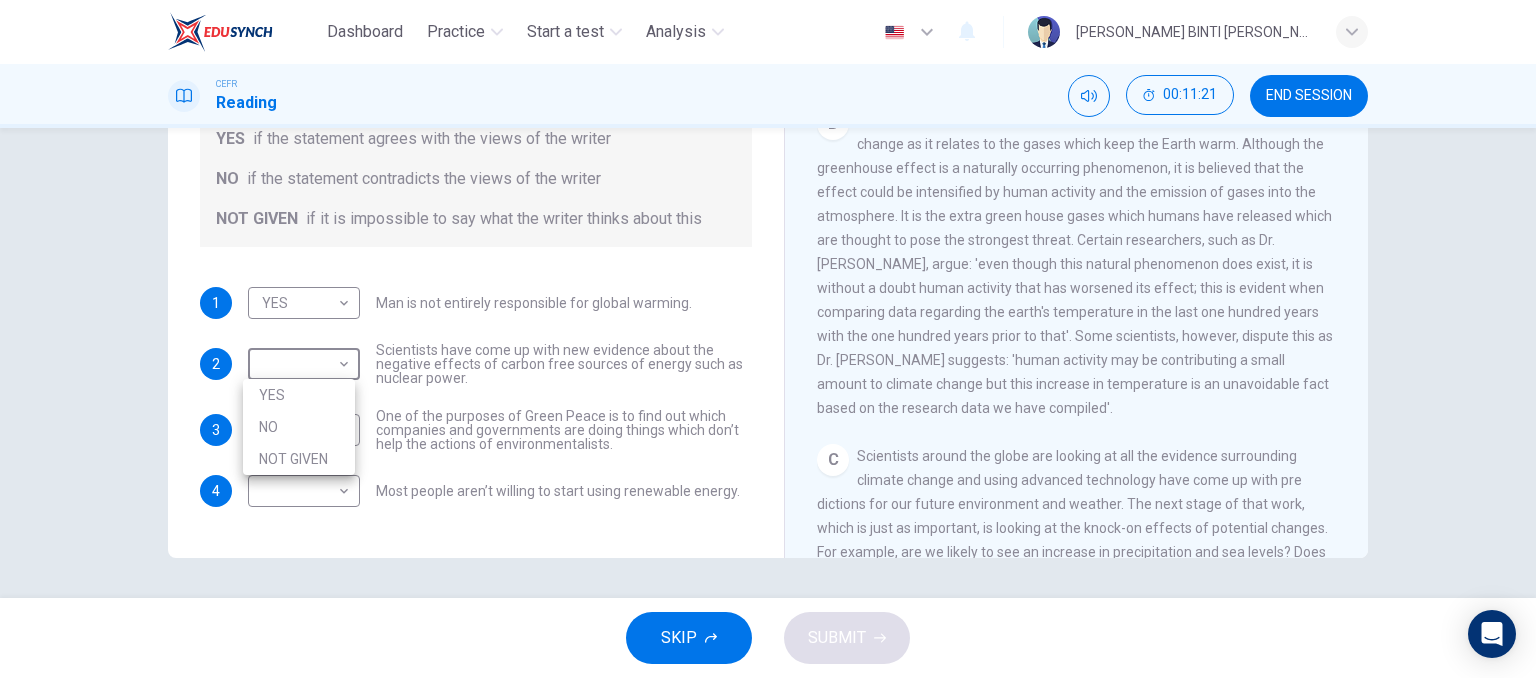 click on "NOT GIVEN" at bounding box center [299, 459] 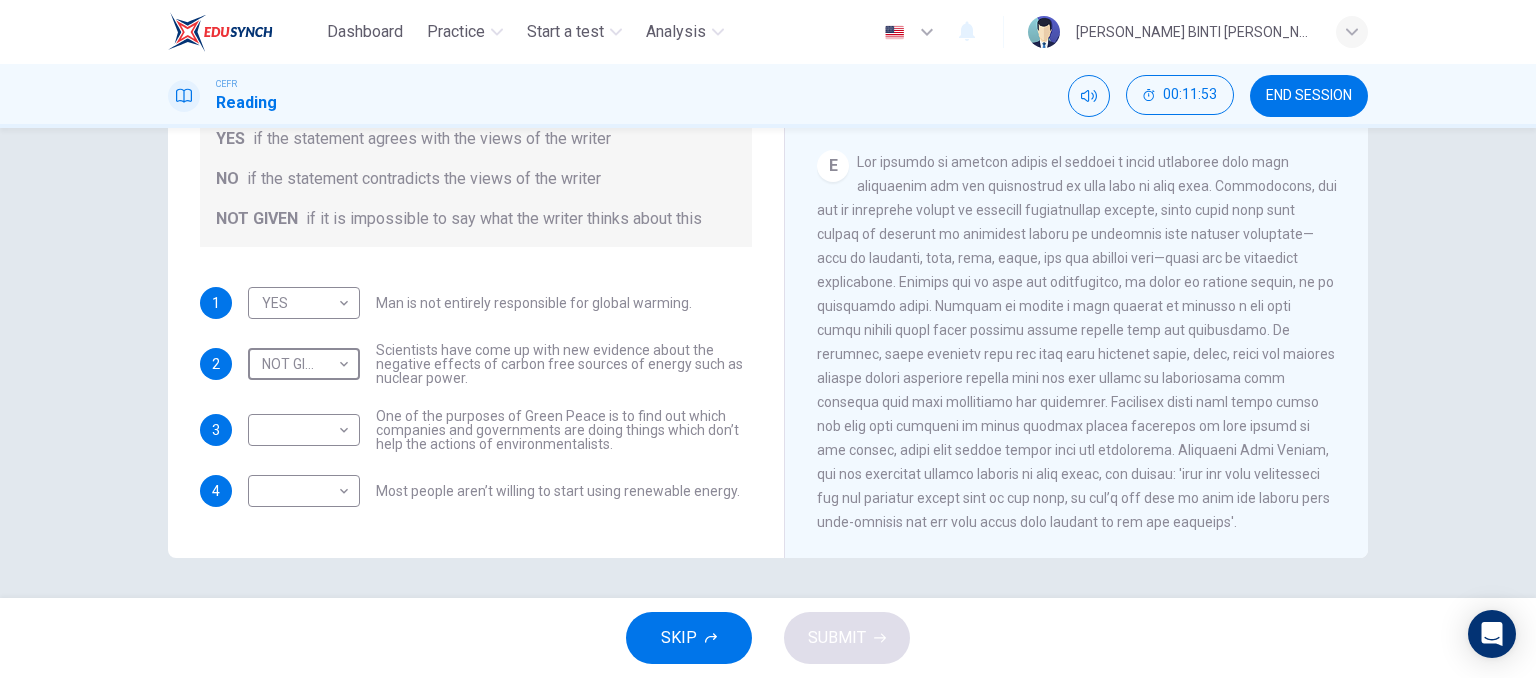 scroll, scrollTop: 1319, scrollLeft: 0, axis: vertical 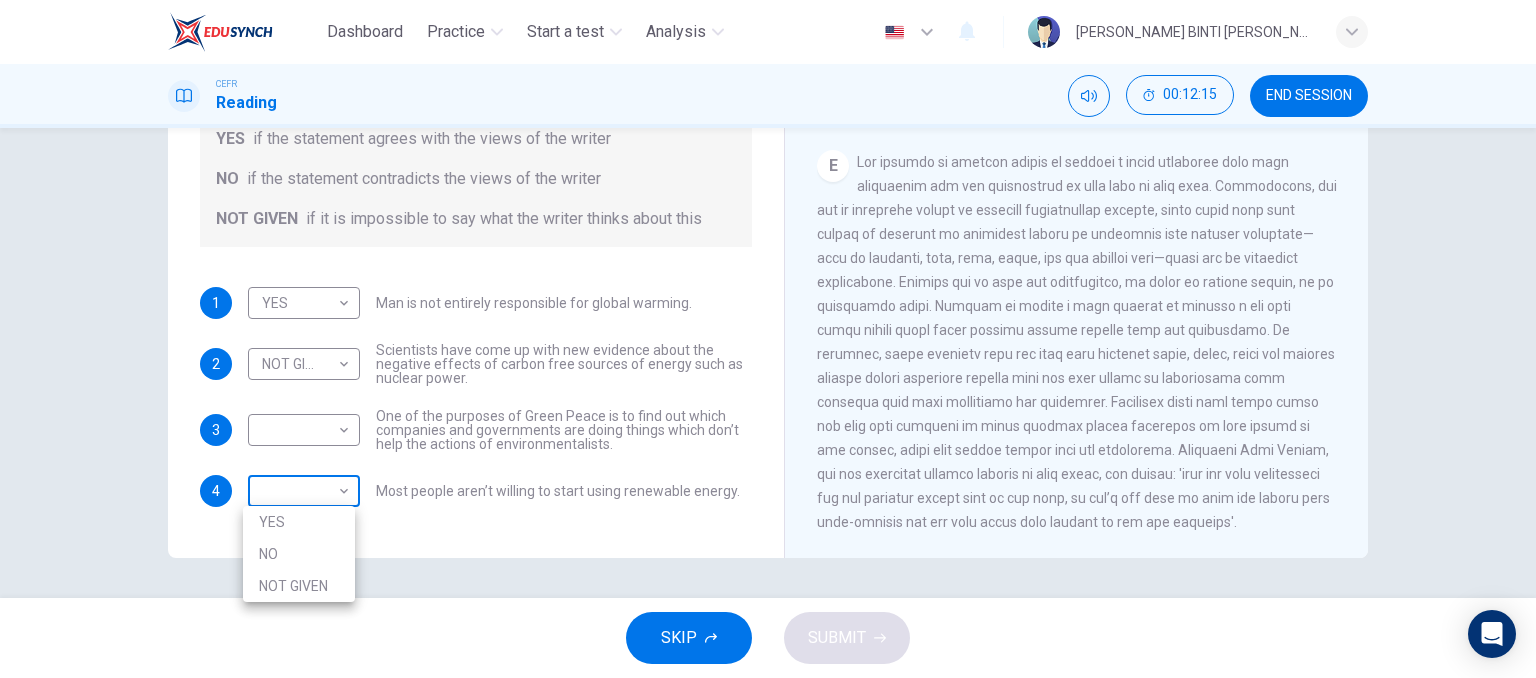 click on "Dashboard Practice Start a test Analysis English en ​ IBTISAM BINTI AHMAD TAJUDIN CEFR Reading 00:12:15 END SESSION Question 10 Do the following statements agree with the information given in the Reading Passage? In the boxes below, write YES if the statement agrees with the views of the writer NO if the statement contradicts the views of the writer NOT GIVEN if it is impossible to say what the writer thinks about this 1 YES YES ​ Man is not entirely responsible for global warming. 2 NOT GIVEN NOT GIVEN ​ Scientists have come up with new evidence about the negative effects of carbon free sources of energy such as nuclear power. 3 ​ ​ One of the purposes of Green Peace is to find out which companies and governments are doing things which don’t help the actions of environmentalists. 4 ​ ​ Most people aren’t willing to start using renewable energy. The Climate of the Earth CLICK TO ZOOM Click to Zoom A B C D E SKIP SUBMIT EduSynch - Online Language Proficiency Testing
Dashboard Practice" at bounding box center [768, 339] 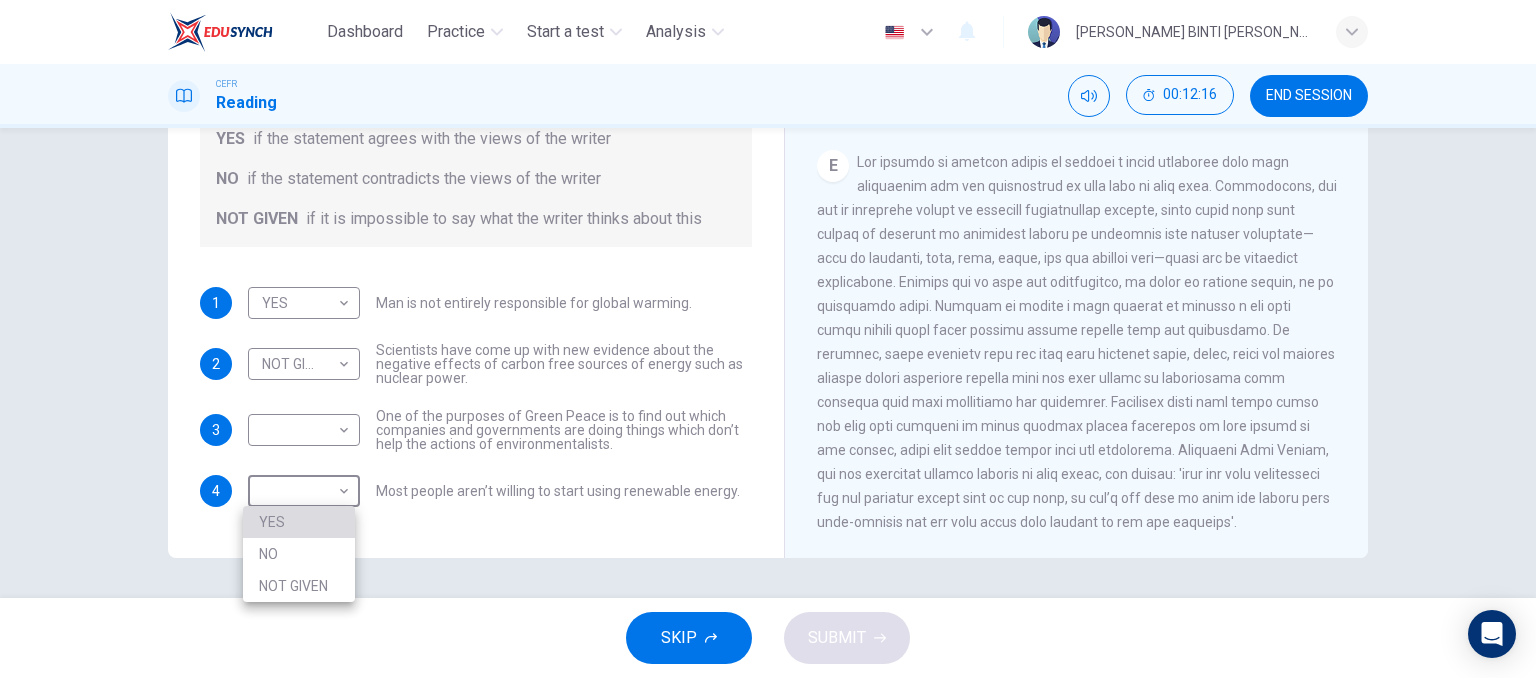 click on "YES" at bounding box center [299, 522] 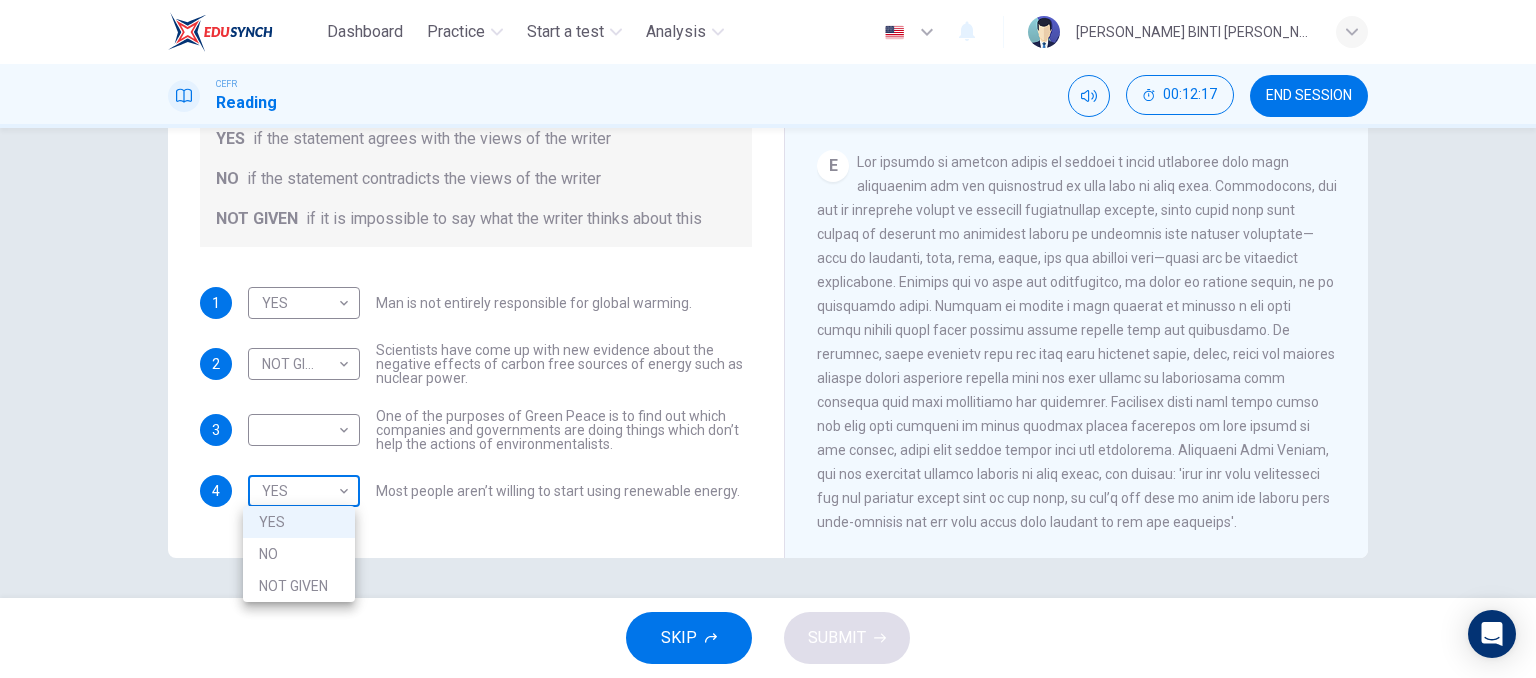click on "Dashboard Practice Start a test Analysis English en ​ IBTISAM BINTI AHMAD TAJUDIN CEFR Reading 00:12:17 END SESSION Question 10 Do the following statements agree with the information given in the Reading Passage? In the boxes below, write YES if the statement agrees with the views of the writer NO if the statement contradicts the views of the writer NOT GIVEN if it is impossible to say what the writer thinks about this 1 YES YES ​ Man is not entirely responsible for global warming. 2 NOT GIVEN NOT GIVEN ​ Scientists have come up with new evidence about the negative effects of carbon free sources of energy such as nuclear power. 3 ​ ​ One of the purposes of Green Peace is to find out which companies and governments are doing things which don’t help the actions of environmentalists. 4 YES YES ​ Most people aren’t willing to start using renewable energy. The Climate of the Earth CLICK TO ZOOM Click to Zoom A B C D E SKIP SUBMIT EduSynch - Online Language Proficiency Testing
Dashboard 2025" at bounding box center [768, 339] 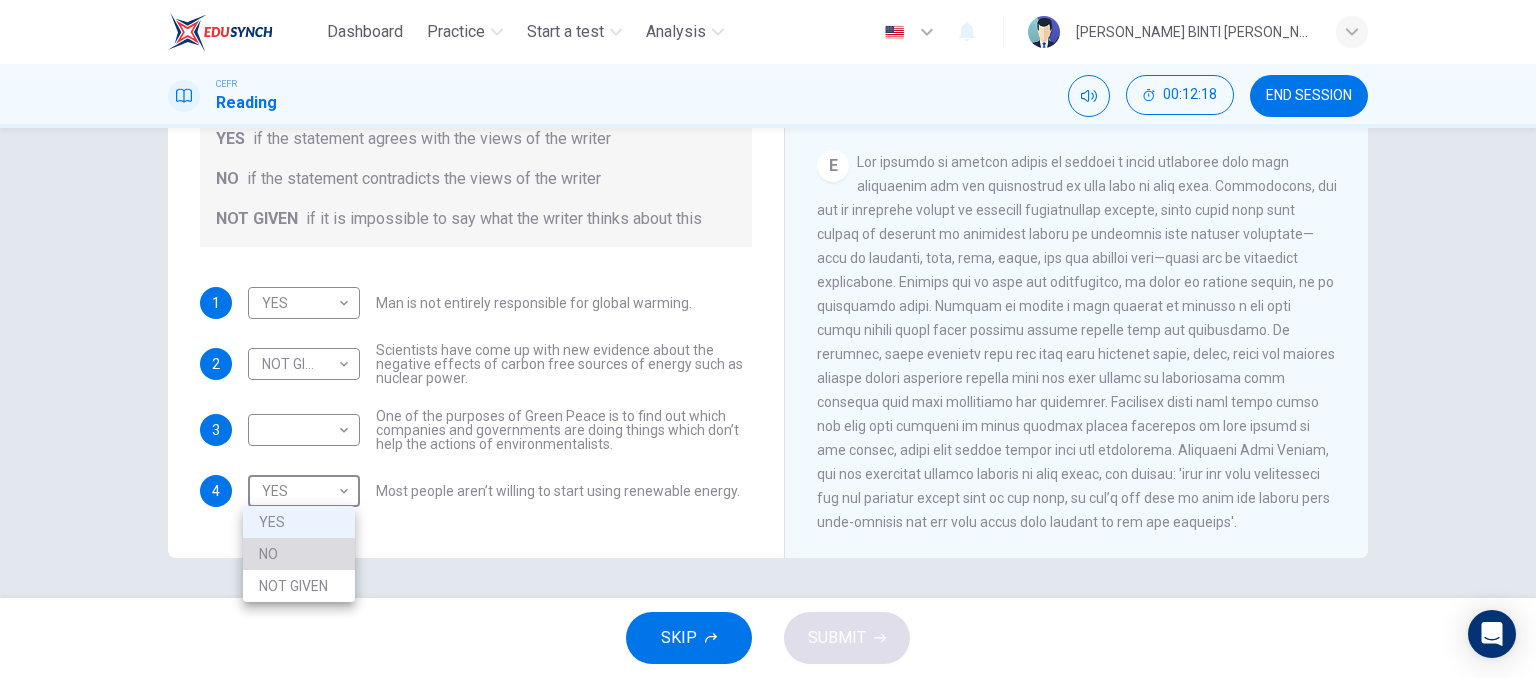 click on "NO" at bounding box center [299, 554] 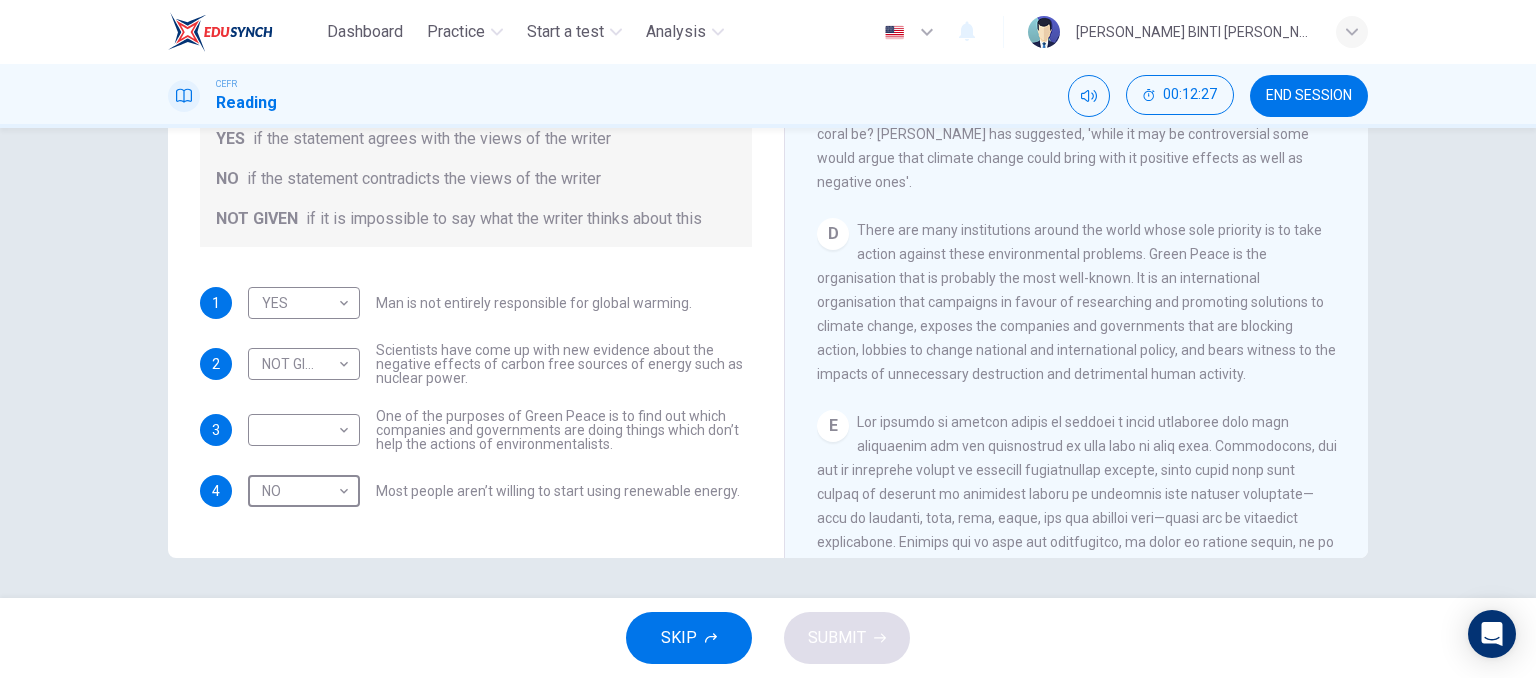 scroll, scrollTop: 1036, scrollLeft: 0, axis: vertical 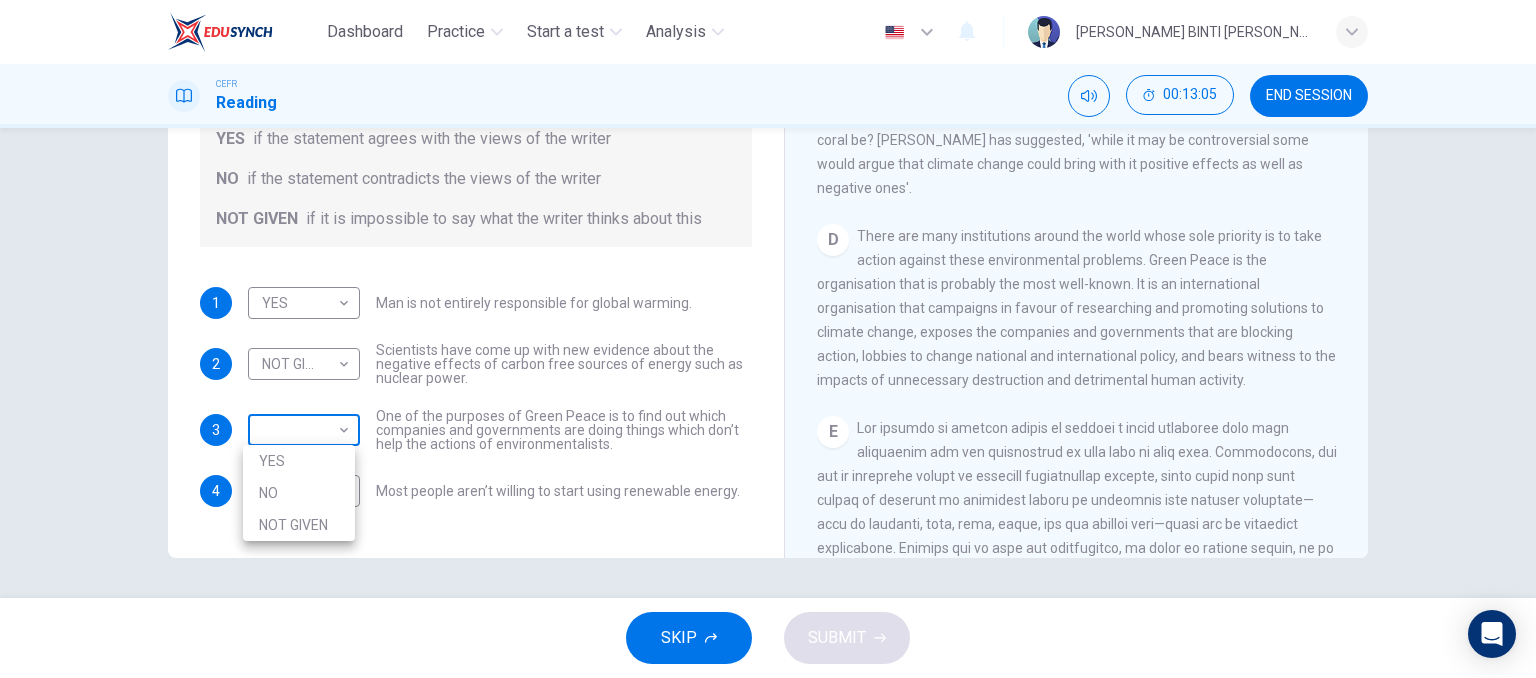 click on "Dashboard Practice Start a test Analysis English en ​ IBTISAM BINTI AHMAD TAJUDIN CEFR Reading 00:13:05 END SESSION Question 10 Do the following statements agree with the information given in the Reading Passage? In the boxes below, write YES if the statement agrees with the views of the writer NO if the statement contradicts the views of the writer NOT GIVEN if it is impossible to say what the writer thinks about this 1 YES YES ​ Man is not entirely responsible for global warming. 2 NOT GIVEN NOT GIVEN ​ Scientists have come up with new evidence about the negative effects of carbon free sources of energy such as nuclear power. 3 ​ ​ One of the purposes of Green Peace is to find out which companies and governments are doing things which don’t help the actions of environmentalists. 4 NO NO ​ Most people aren’t willing to start using renewable energy. The Climate of the Earth CLICK TO ZOOM Click to Zoom A B C D E SKIP SUBMIT EduSynch - Online Language Proficiency Testing
Dashboard 2025" at bounding box center (768, 339) 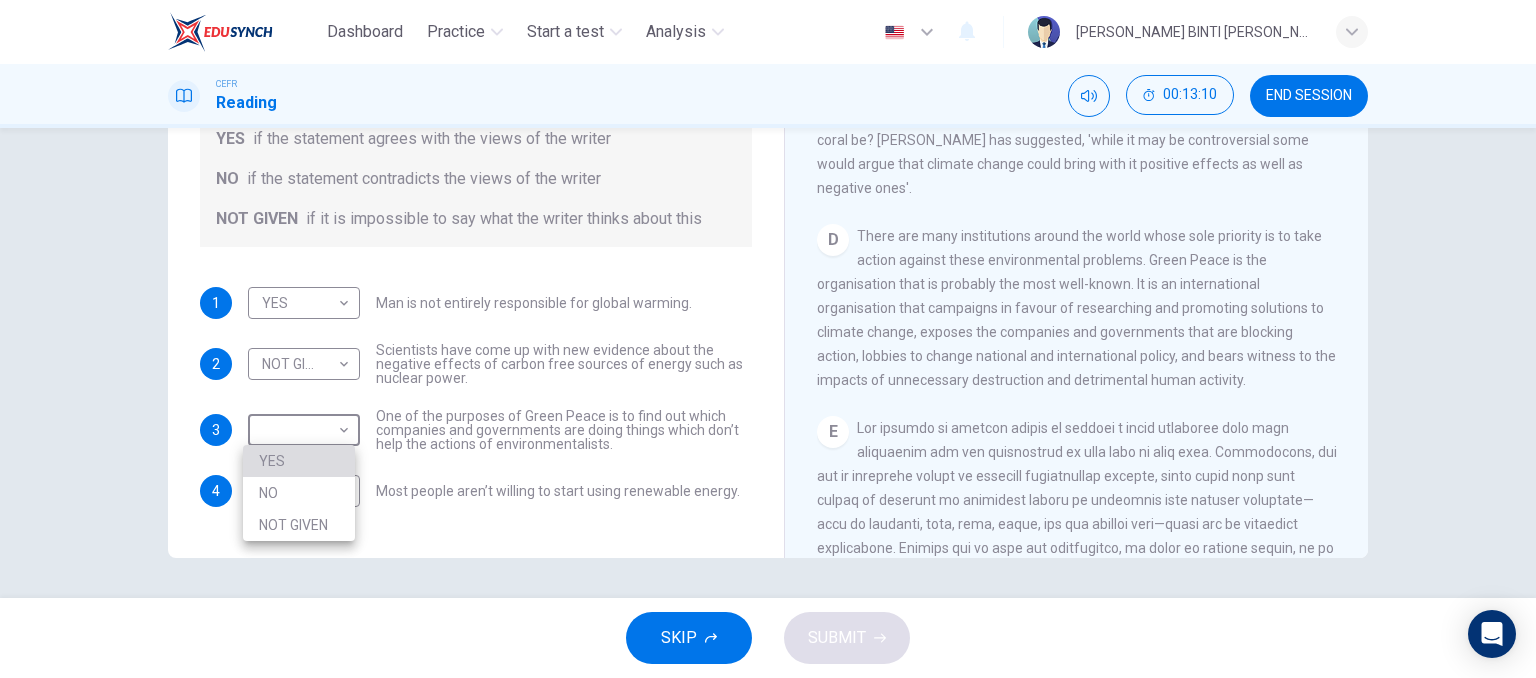 click on "YES" at bounding box center [299, 461] 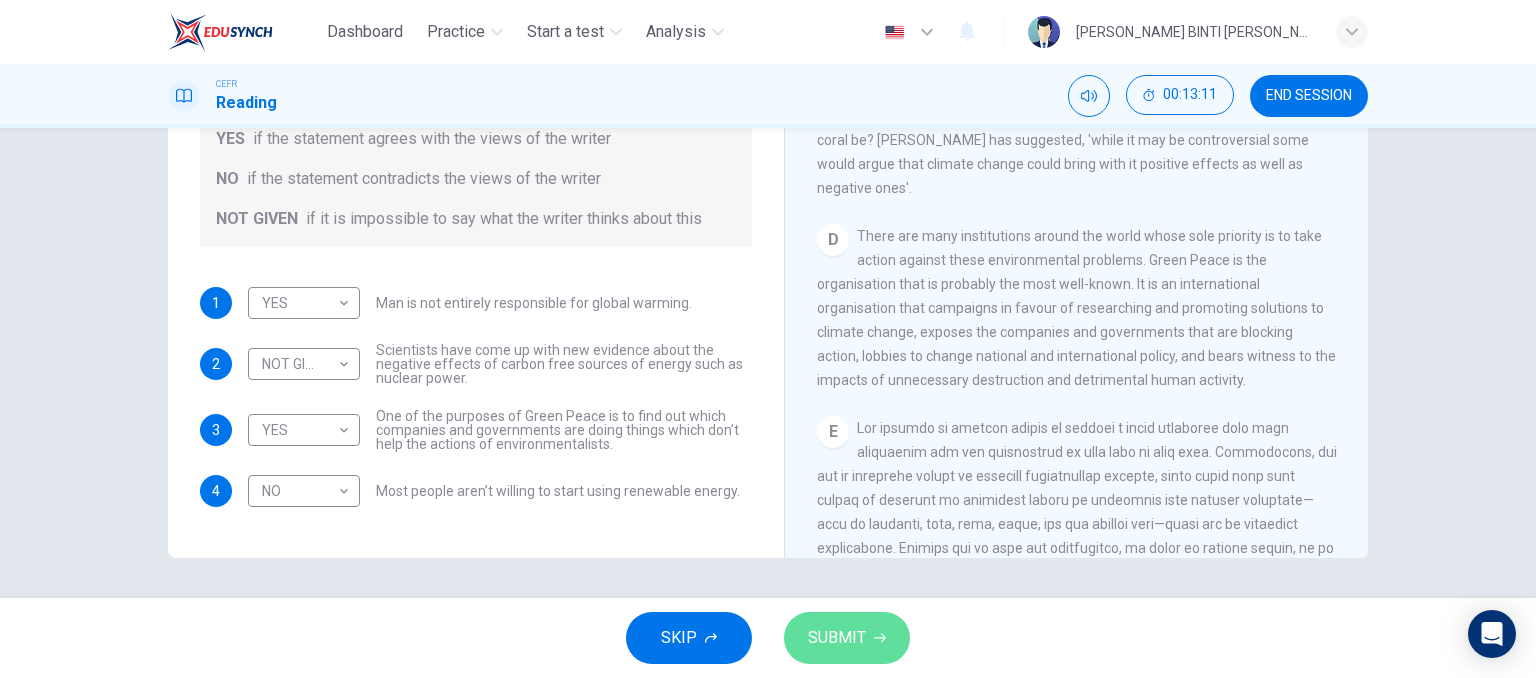 click on "SUBMIT" at bounding box center (847, 638) 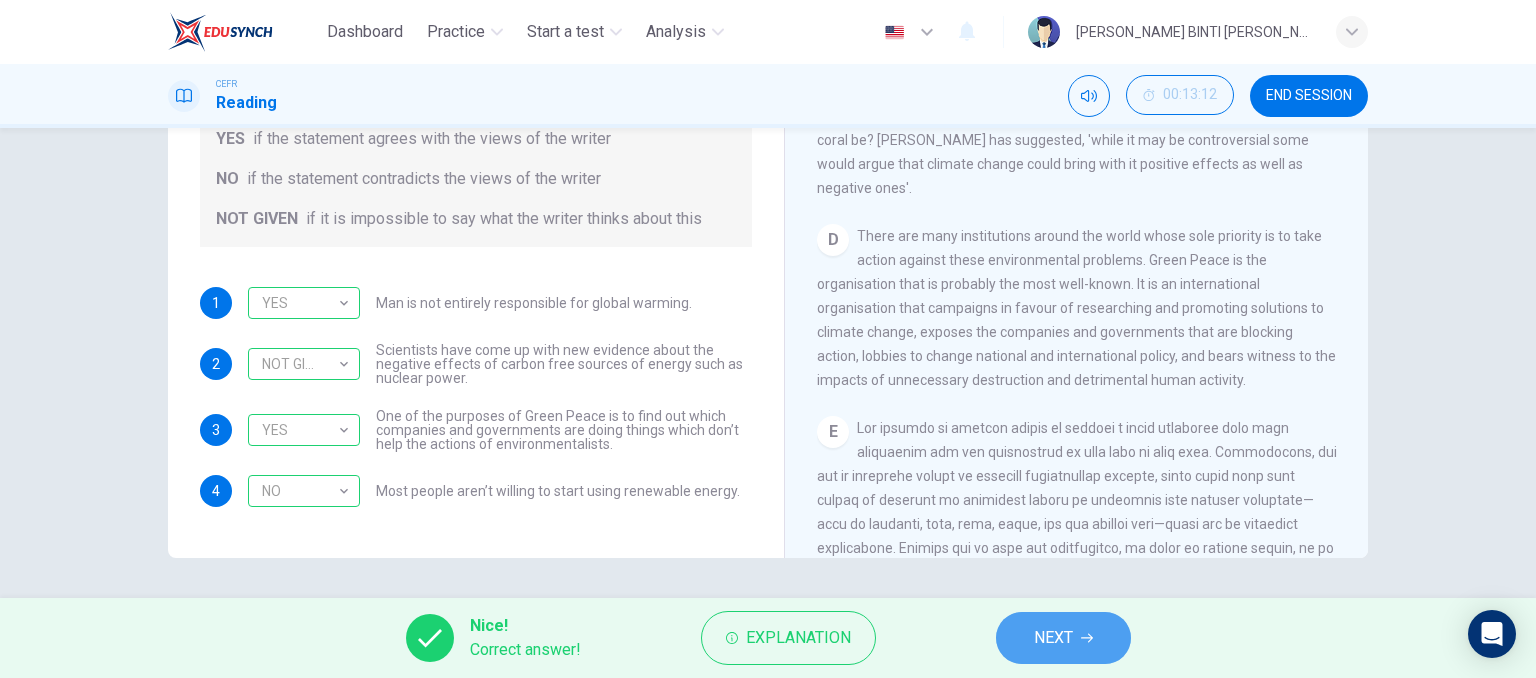 click on "NEXT" at bounding box center [1053, 638] 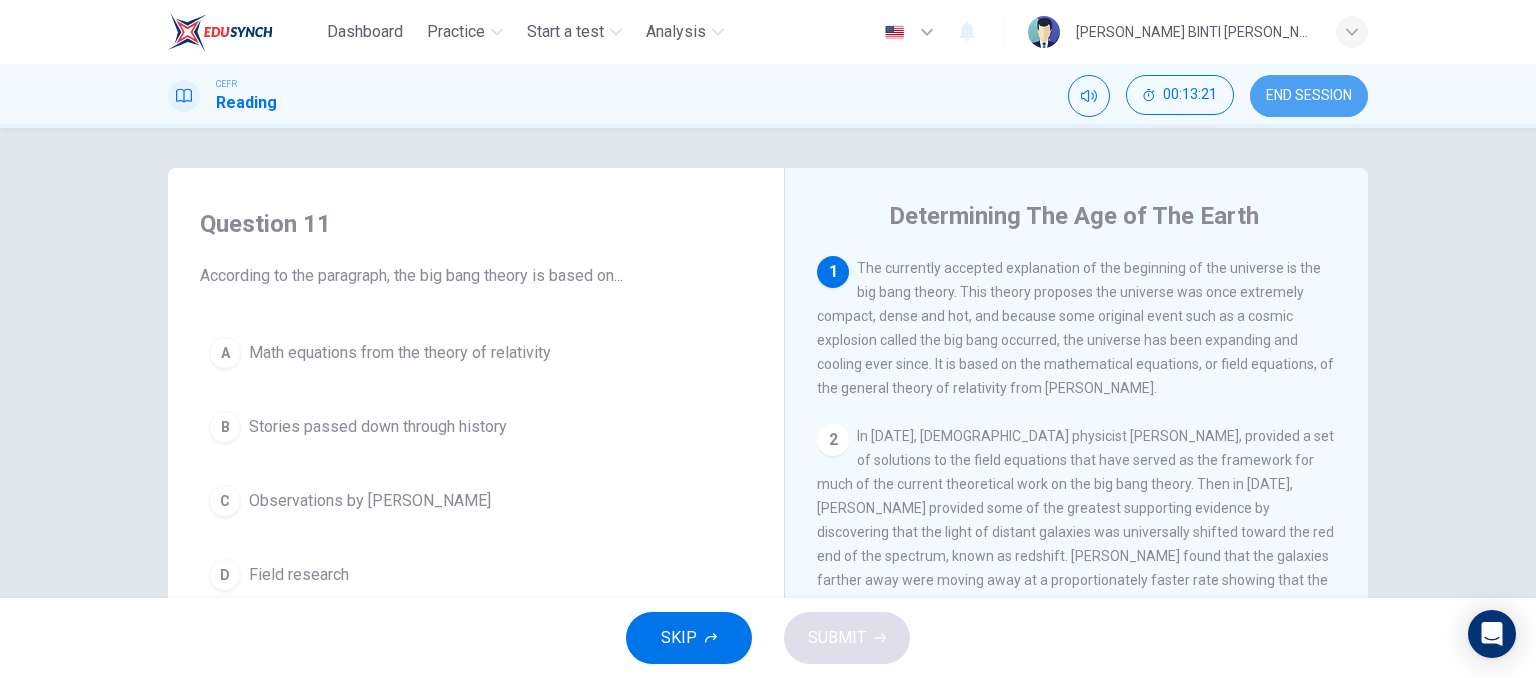 click on "END SESSION" at bounding box center (1309, 96) 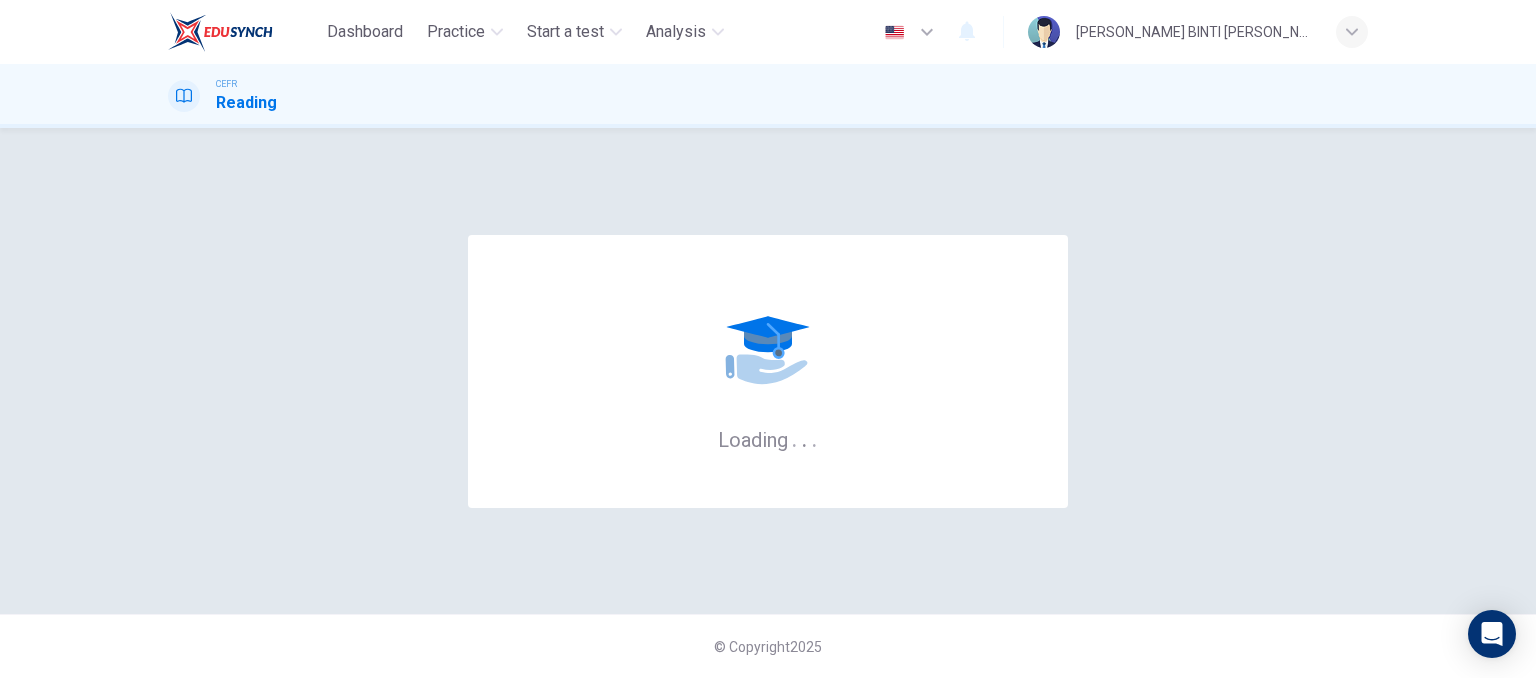 scroll, scrollTop: 0, scrollLeft: 0, axis: both 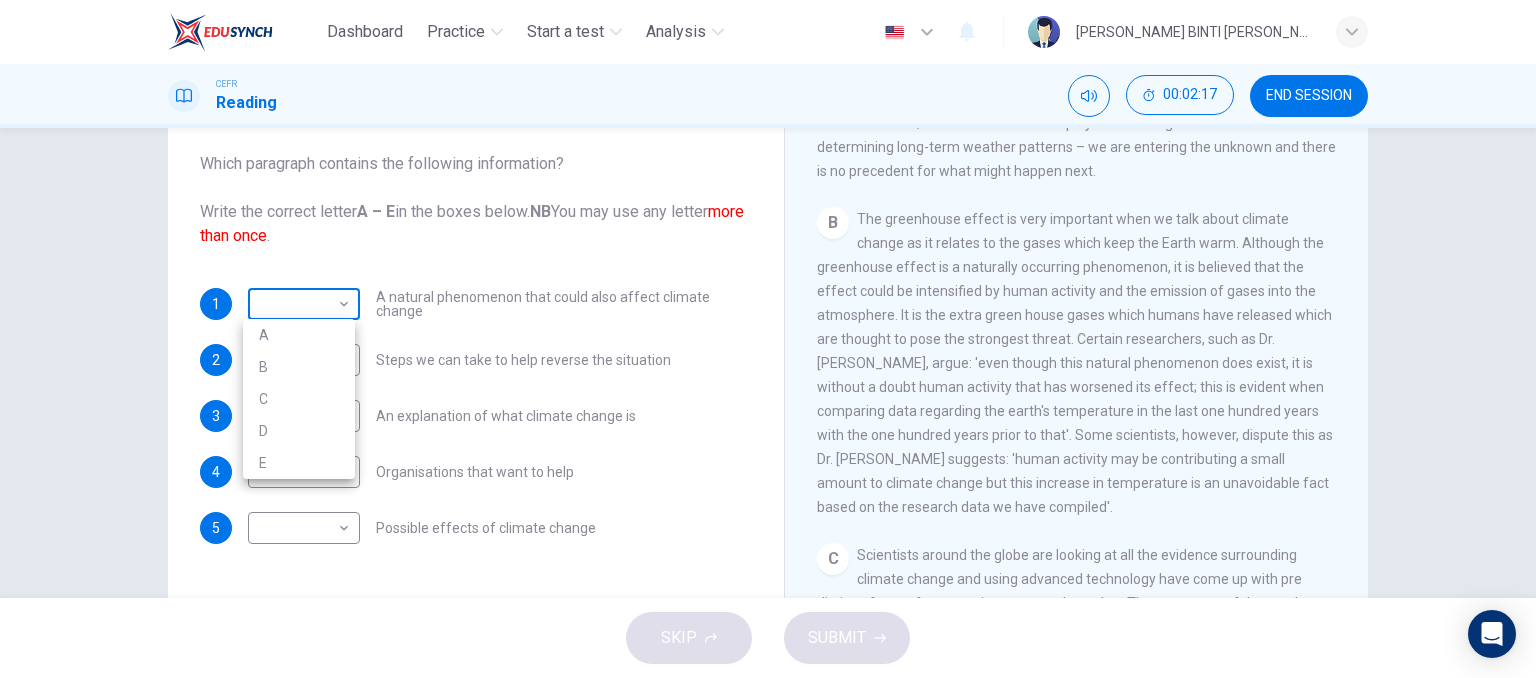 click on "Dashboard Practice Start a test Analysis English en ​ [PERSON_NAME] BINTI [PERSON_NAME] CEFR Reading 00:02:17 END SESSION Questions 1 - 5 The Reading Passage has 5 paragraphs,  A – E . Which paragraph contains the following information?  Write the correct letter  A – E  in the boxes below.
NB  You may use any letter  more than once . 1 ​ ​ A natural phenomenon that could also affect climate change 2 ​ ​ Steps we can take to help reverse the situation 3 ​ ​ An explanation of what climate change is 4 ​ ​ Organisations that want to help 5 ​ ​ Possible effects of climate change The Climate of the Earth CLICK TO ZOOM Click to Zoom A B C D E SKIP SUBMIT EduSynch - Online Language Proficiency Testing
Dashboard Practice Start a test Analysis Notifications © Copyright  2025 A B C D E" at bounding box center (768, 339) 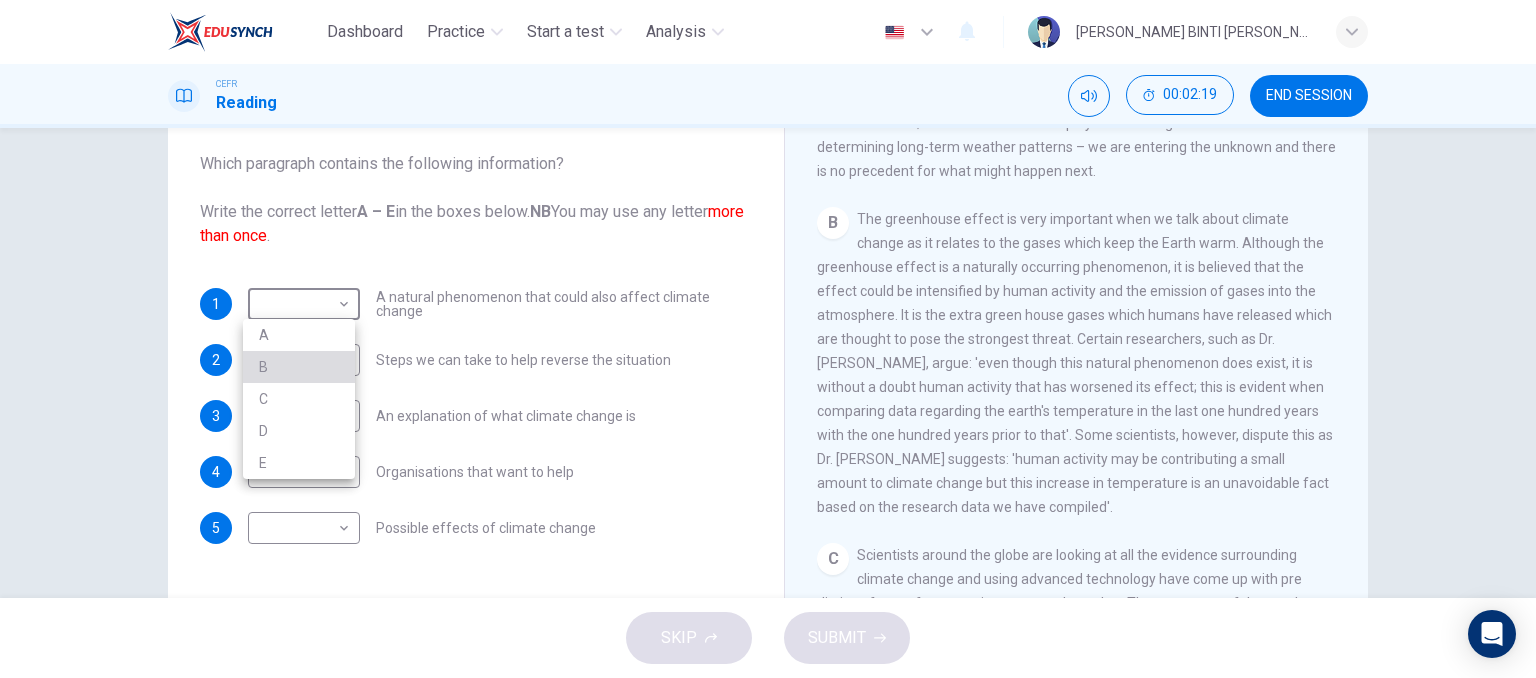 click on "B" at bounding box center (299, 367) 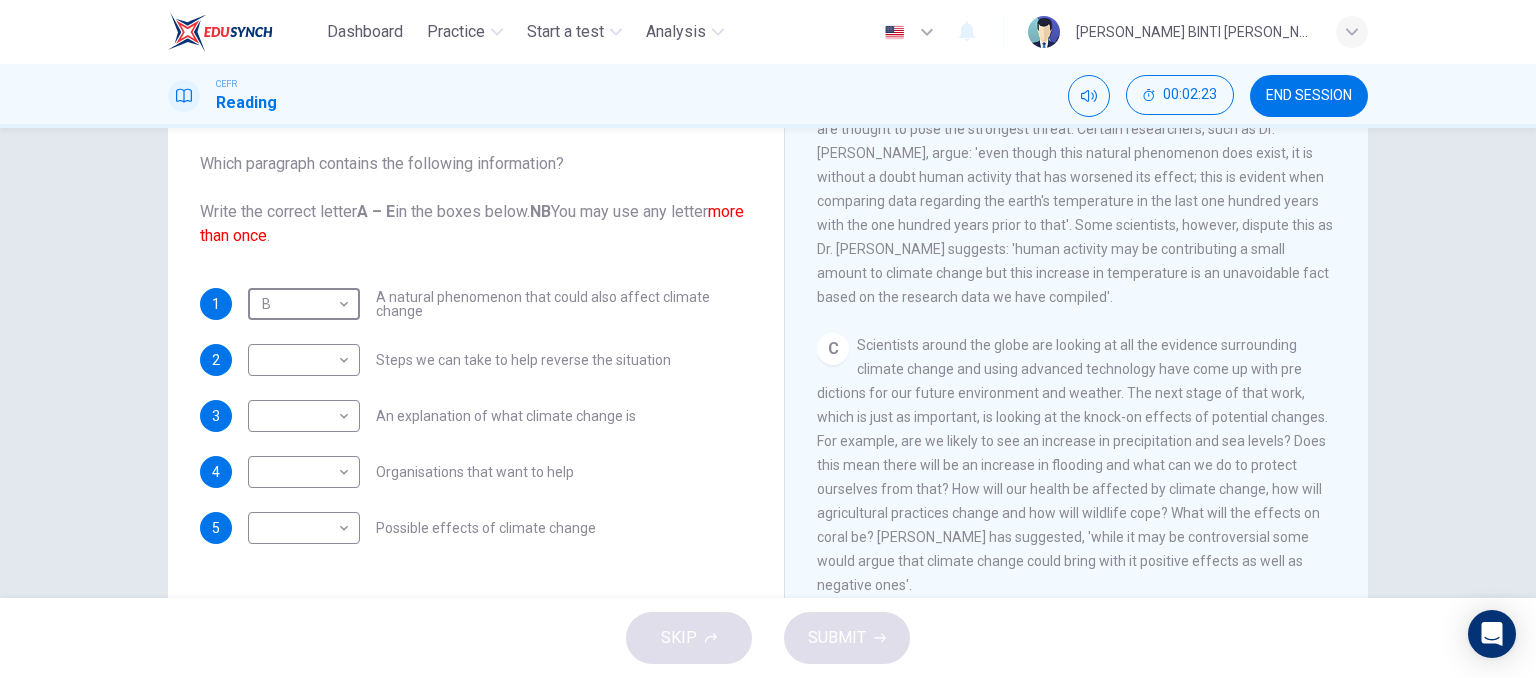 scroll, scrollTop: 783, scrollLeft: 0, axis: vertical 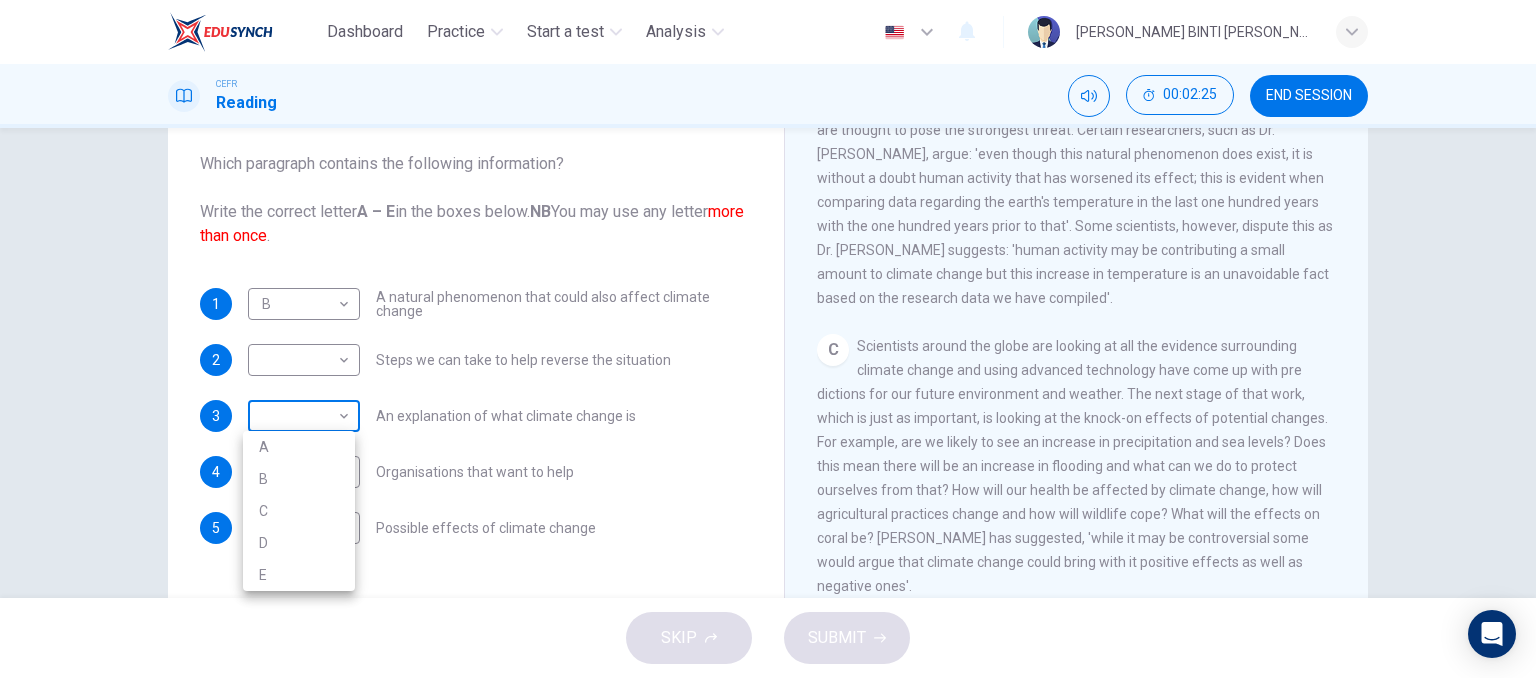 click on "Dashboard Practice Start a test Analysis English en ​ [PERSON_NAME] BINTI [PERSON_NAME] CEFR Reading 00:02:25 END SESSION Questions 1 - 5 The Reading Passage has 5 paragraphs,  A – E . Which paragraph contains the following information?  Write the correct letter  A – E  in the boxes below.
NB  You may use any letter  more than once . 1 B B ​ A natural phenomenon that could also affect climate change 2 ​ ​ Steps we can take to help reverse the situation 3 ​ ​ An explanation of what climate change is 4 ​ ​ Organisations that want to help 5 ​ ​ Possible effects of climate change The Climate of the Earth CLICK TO ZOOM Click to Zoom A B C D E SKIP SUBMIT EduSynch - Online Language Proficiency Testing
Dashboard Practice Start a test Analysis Notifications © Copyright  2025 A B C D E" at bounding box center (768, 339) 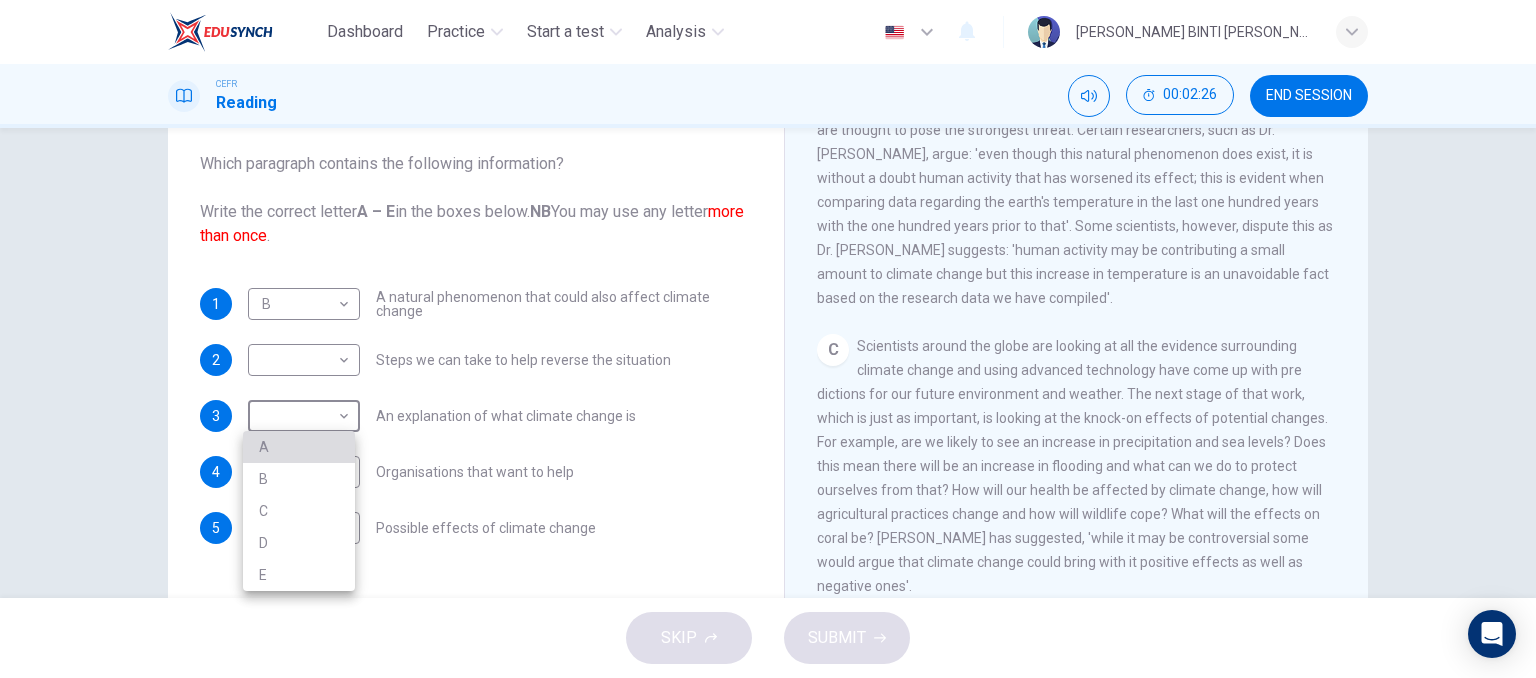 click on "A" at bounding box center (299, 447) 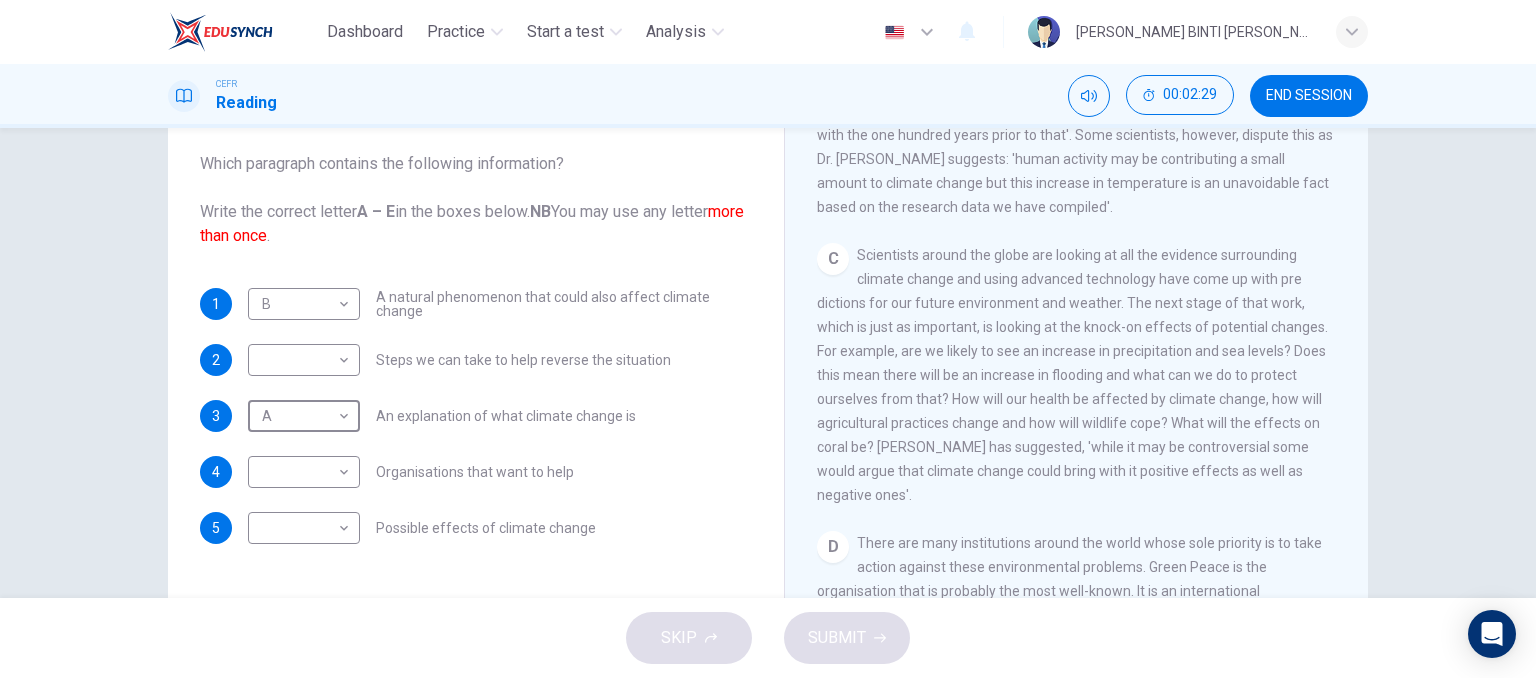 scroll, scrollTop: 875, scrollLeft: 0, axis: vertical 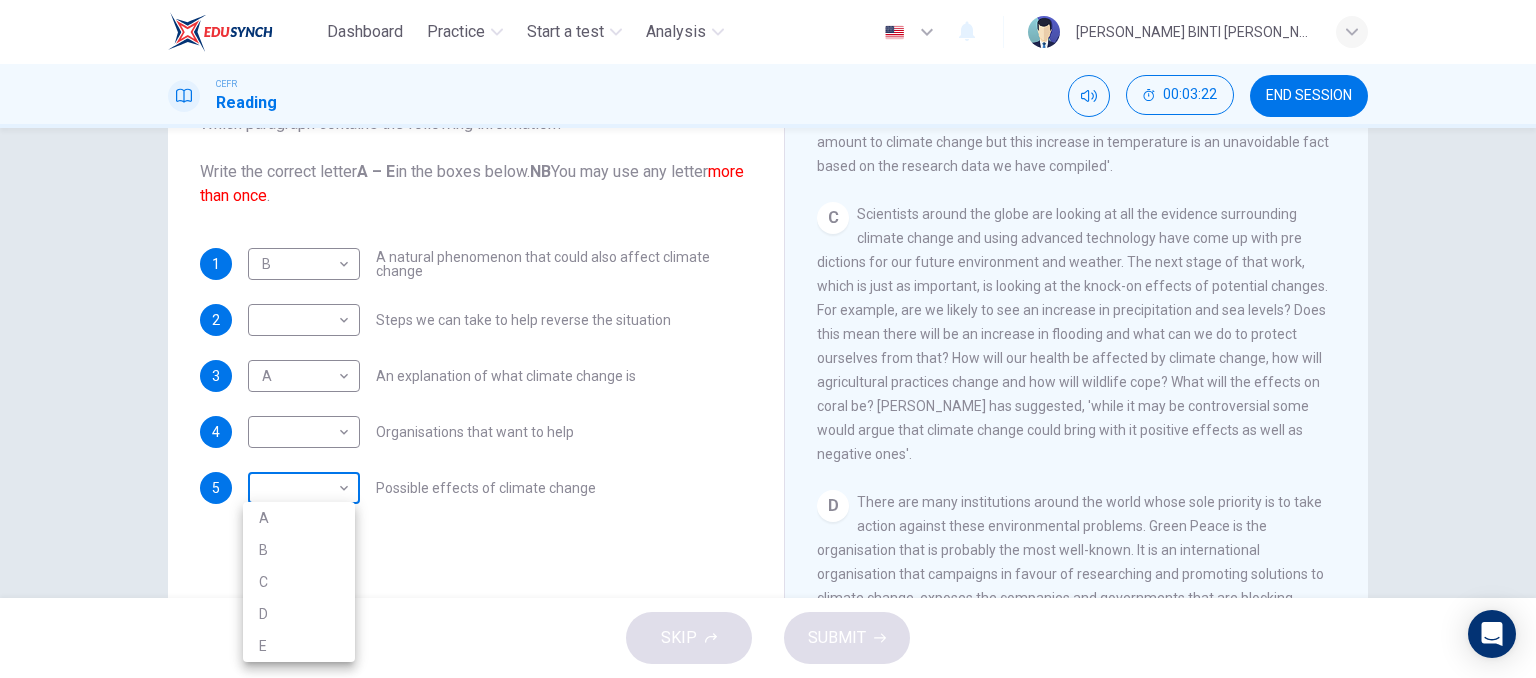 click on "Dashboard Practice Start a test Analysis English en ​ [PERSON_NAME] BINTI [PERSON_NAME] CEFR Reading 00:03:22 END SESSION Questions 1 - 5 The Reading Passage has 5 paragraphs,  A – E . Which paragraph contains the following information?  Write the correct letter  A – E  in the boxes below.
NB  You may use any letter  more than once . 1 B B ​ A natural phenomenon that could also affect climate change 2 ​ ​ Steps we can take to help reverse the situation 3 A A ​ An explanation of what climate change is 4 ​ ​ Organisations that want to help 5 ​ ​ Possible effects of climate change The Climate of the Earth CLICK TO ZOOM Click to Zoom A B C D E SKIP SUBMIT EduSynch - Online Language Proficiency Testing
Dashboard Practice Start a test Analysis Notifications © Copyright  2025 A B C D E" at bounding box center [768, 339] 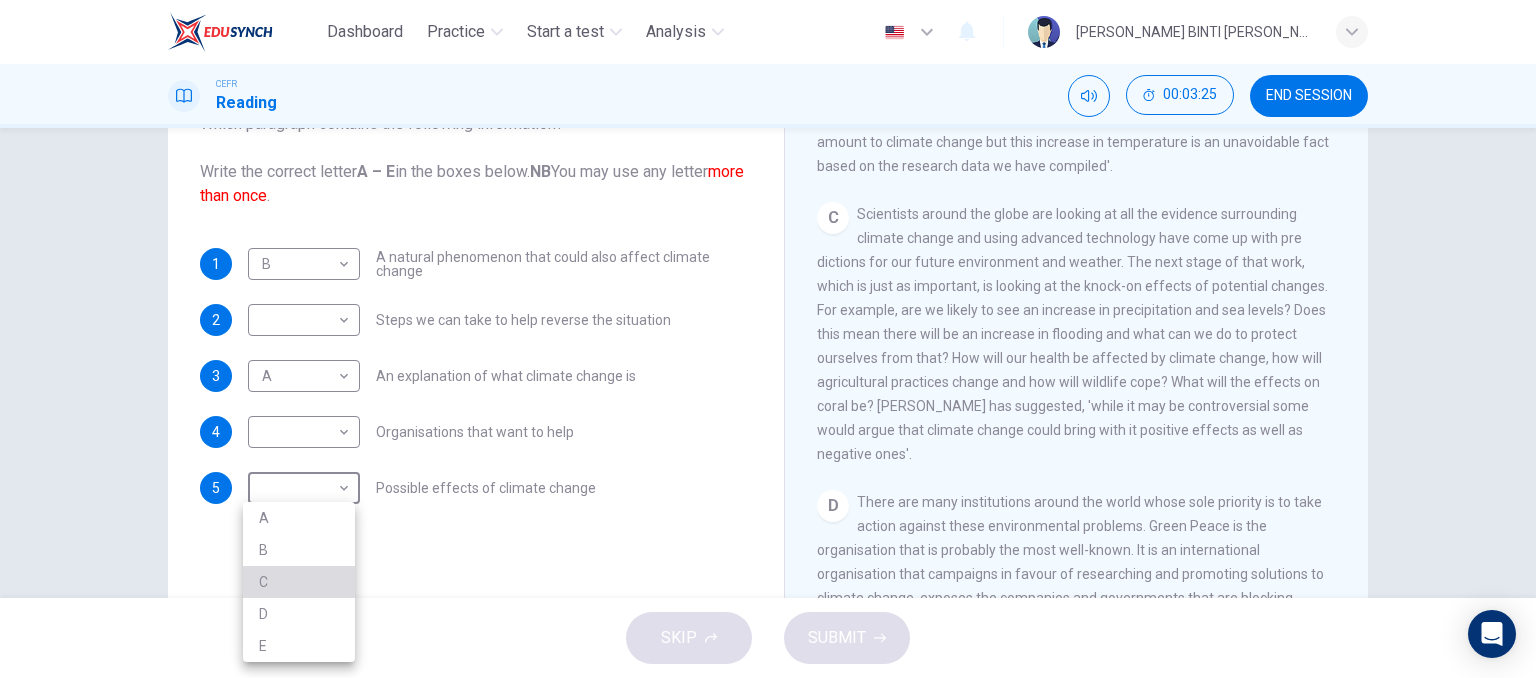 click on "C" at bounding box center (299, 582) 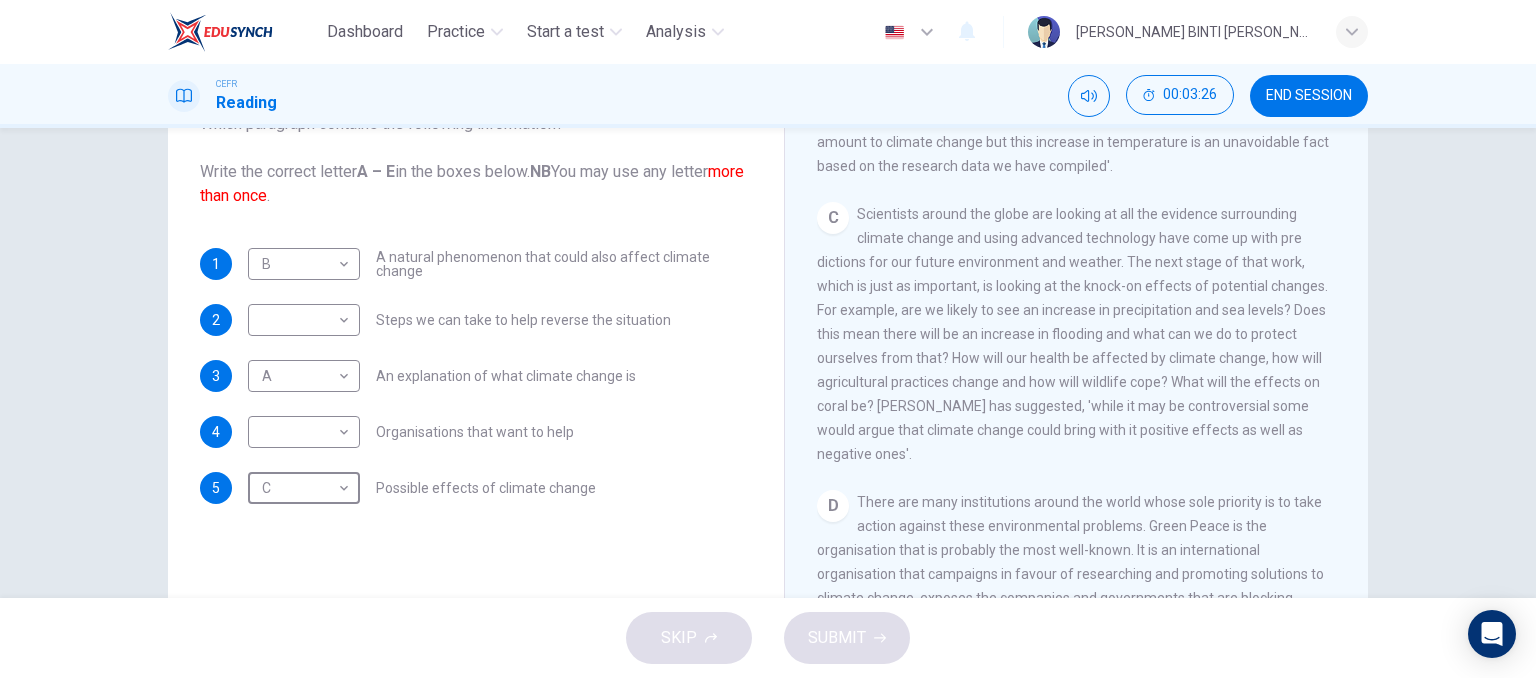 scroll, scrollTop: 1024, scrollLeft: 0, axis: vertical 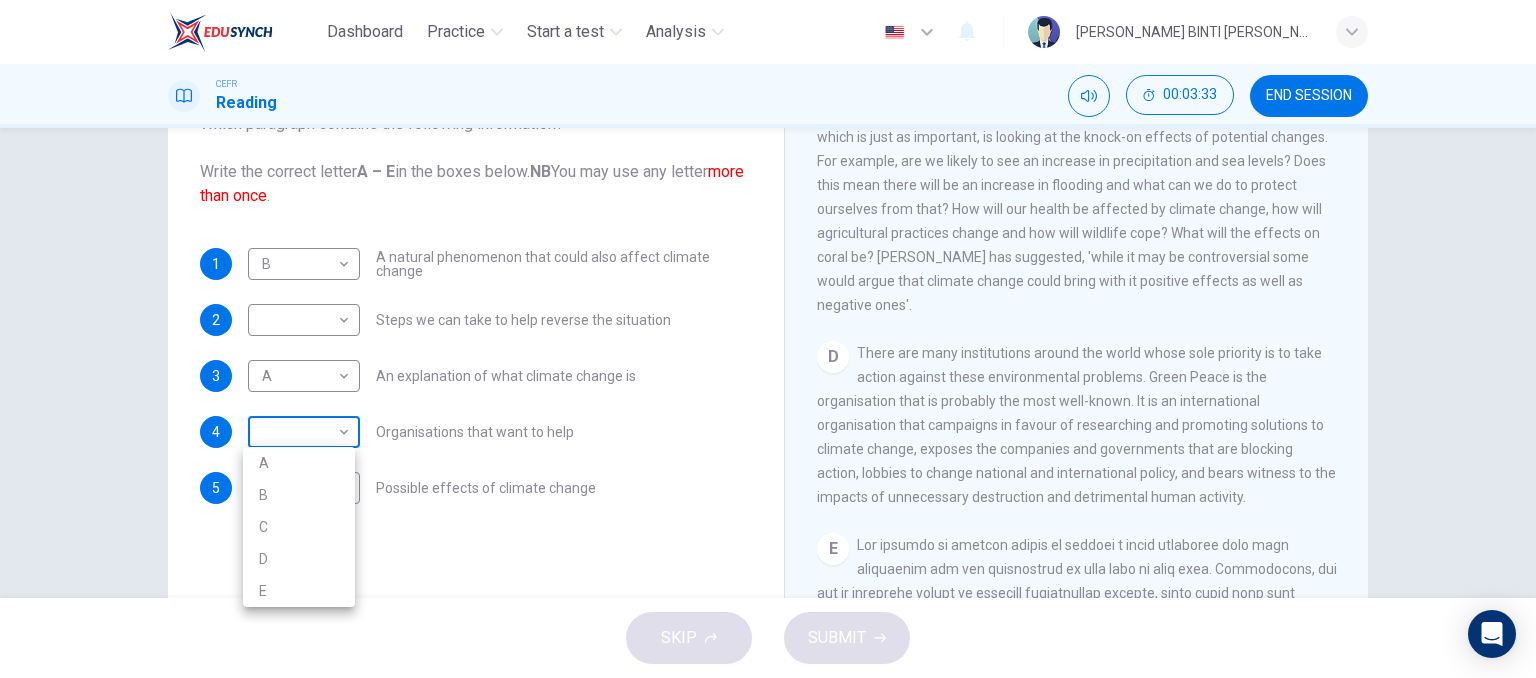 click on "Dashboard Practice Start a test Analysis English en ​ [PERSON_NAME] BINTI [PERSON_NAME] CEFR Reading 00:03:33 END SESSION Questions 1 - 5 The Reading Passage has 5 paragraphs,  A – E . Which paragraph contains the following information?  Write the correct letter  A – E  in the boxes below.
NB  You may use any letter  more than once . 1 B B ​ A natural phenomenon that could also affect climate change 2 ​ ​ Steps we can take to help reverse the situation 3 A A ​ An explanation of what climate change is 4 ​ ​ Organisations that want to help 5 C C ​ Possible effects of climate change The Climate of the Earth CLICK TO ZOOM Click to Zoom A B C D E SKIP SUBMIT EduSynch - Online Language Proficiency Testing
Dashboard Practice Start a test Analysis Notifications © Copyright  2025 A B C D E" at bounding box center (768, 339) 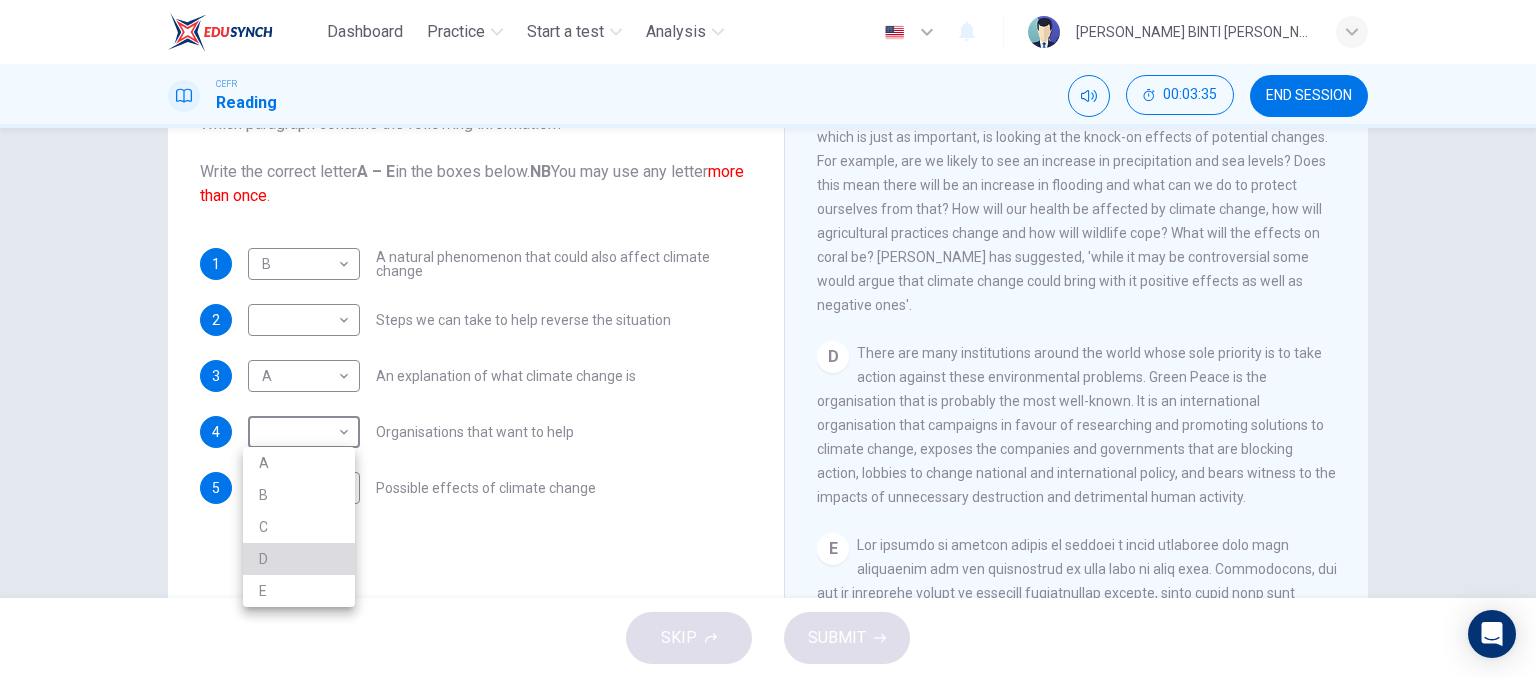 click on "D" at bounding box center [299, 559] 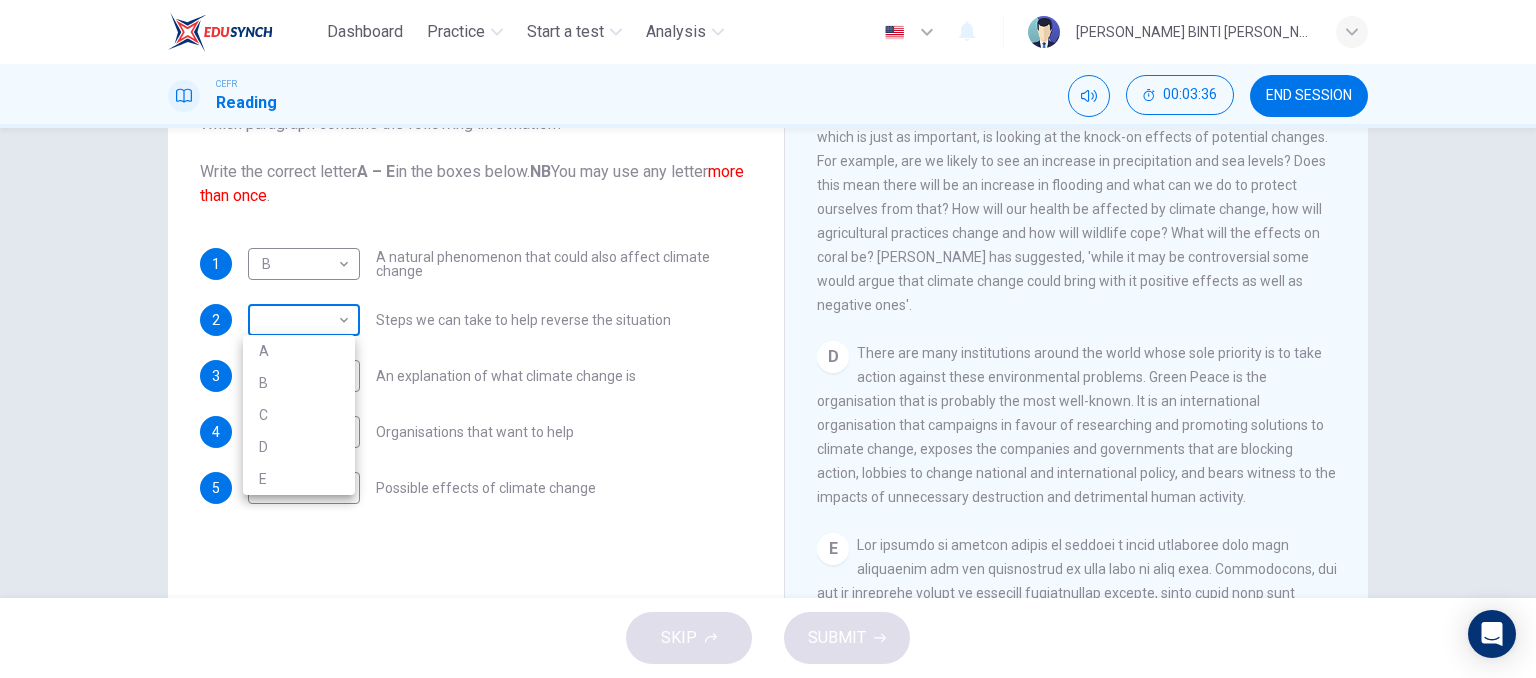 click on "Dashboard Practice Start a test Analysis English en ​ [PERSON_NAME] BINTI [PERSON_NAME] CEFR Reading 00:03:36 END SESSION Questions 1 - 5 The Reading Passage has 5 paragraphs,  A – E . Which paragraph contains the following information?  Write the correct letter  A – E  in the boxes below.
NB  You may use any letter  more than once . 1 B B ​ A natural phenomenon that could also affect climate change 2 ​ ​ Steps we can take to help reverse the situation 3 A A ​ An explanation of what climate change is 4 D D ​ Organisations that want to help 5 C C ​ Possible effects of climate change The Climate of the Earth CLICK TO ZOOM Click to Zoom A B C D E SKIP SUBMIT EduSynch - Online Language Proficiency Testing
Dashboard Practice Start a test Analysis Notifications © Copyright  2025 A B C D E" at bounding box center [768, 339] 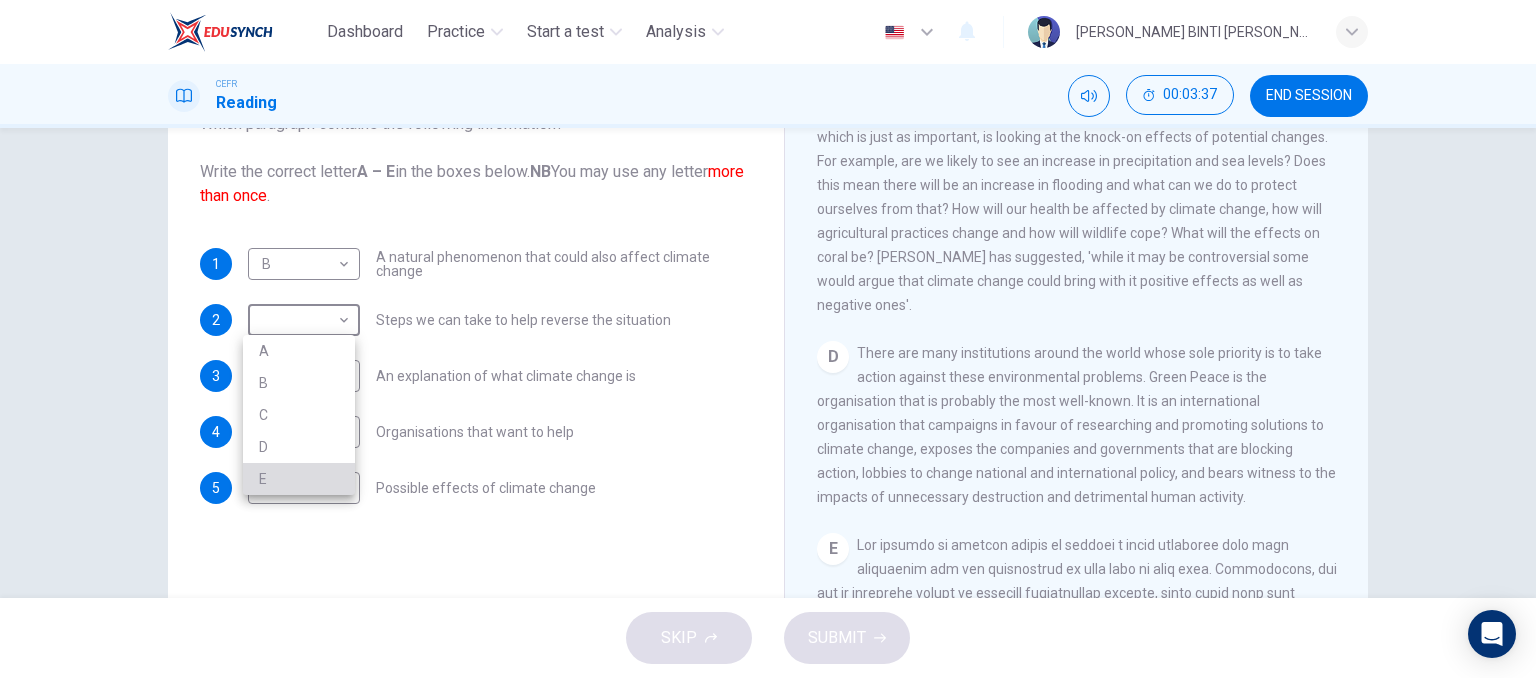 click on "E" at bounding box center [299, 479] 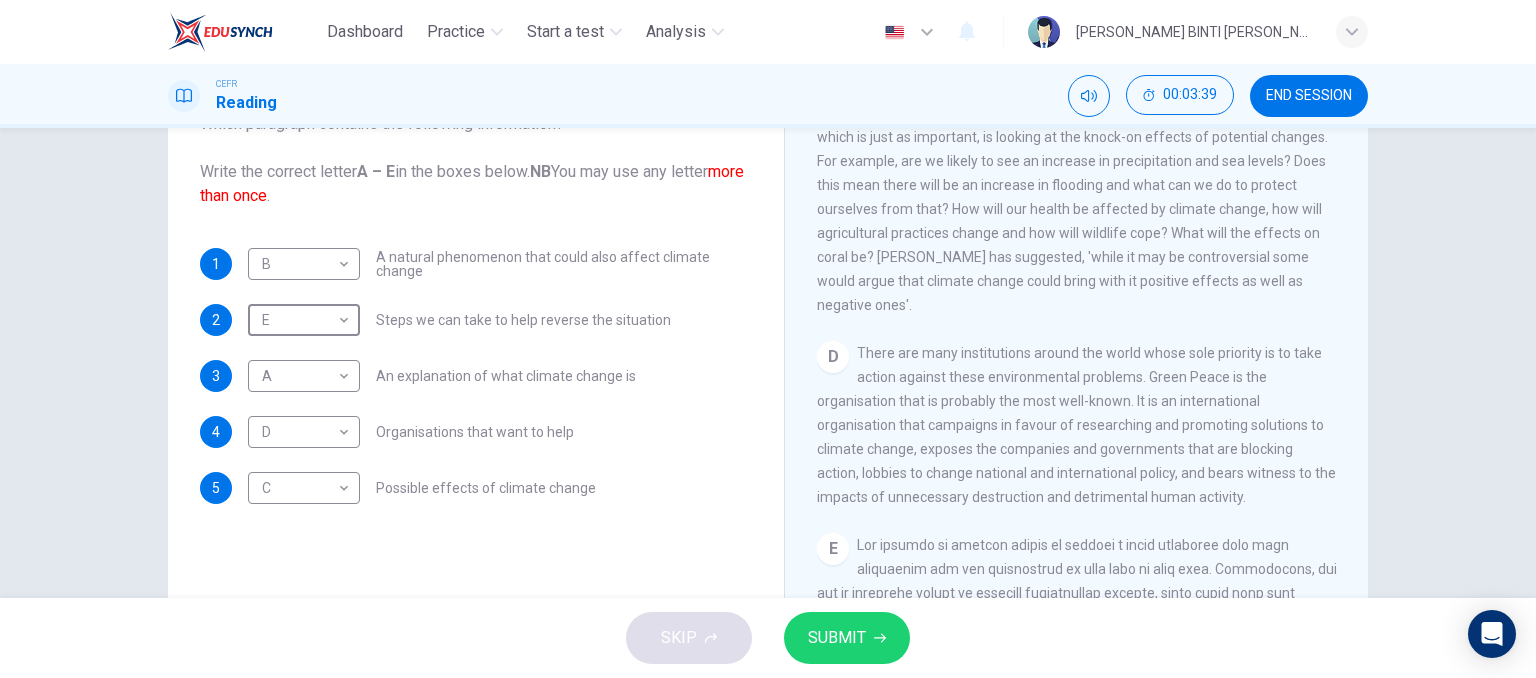 click on "SUBMIT" at bounding box center [837, 638] 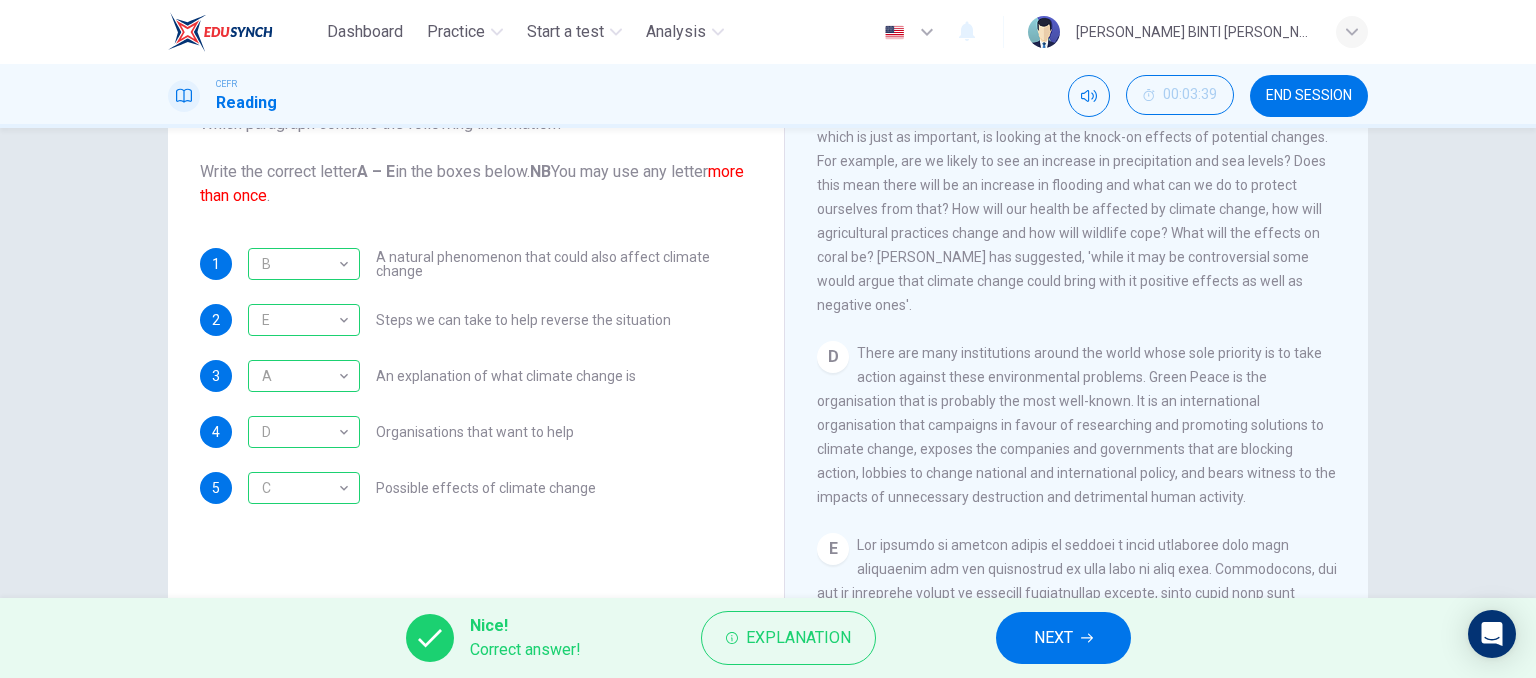 click on "NEXT" at bounding box center [1053, 638] 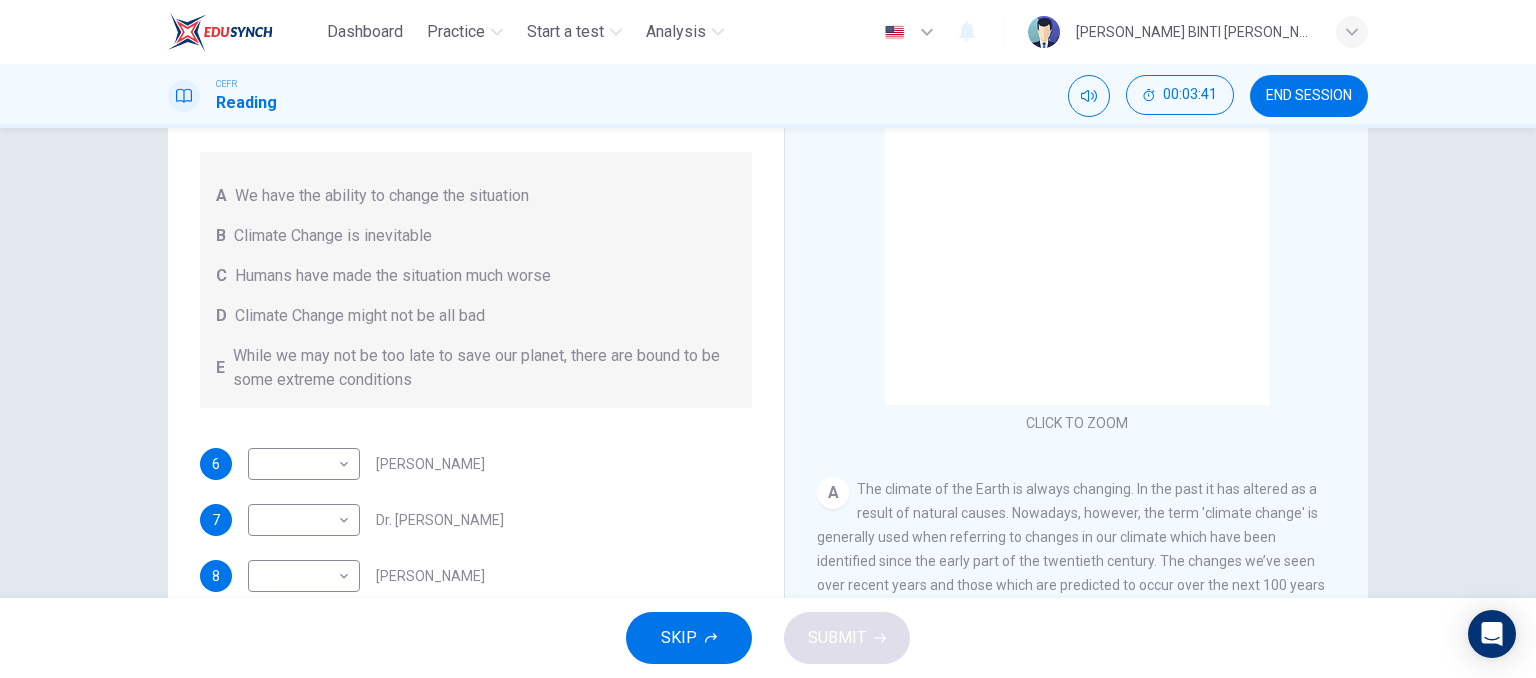 scroll, scrollTop: 24, scrollLeft: 0, axis: vertical 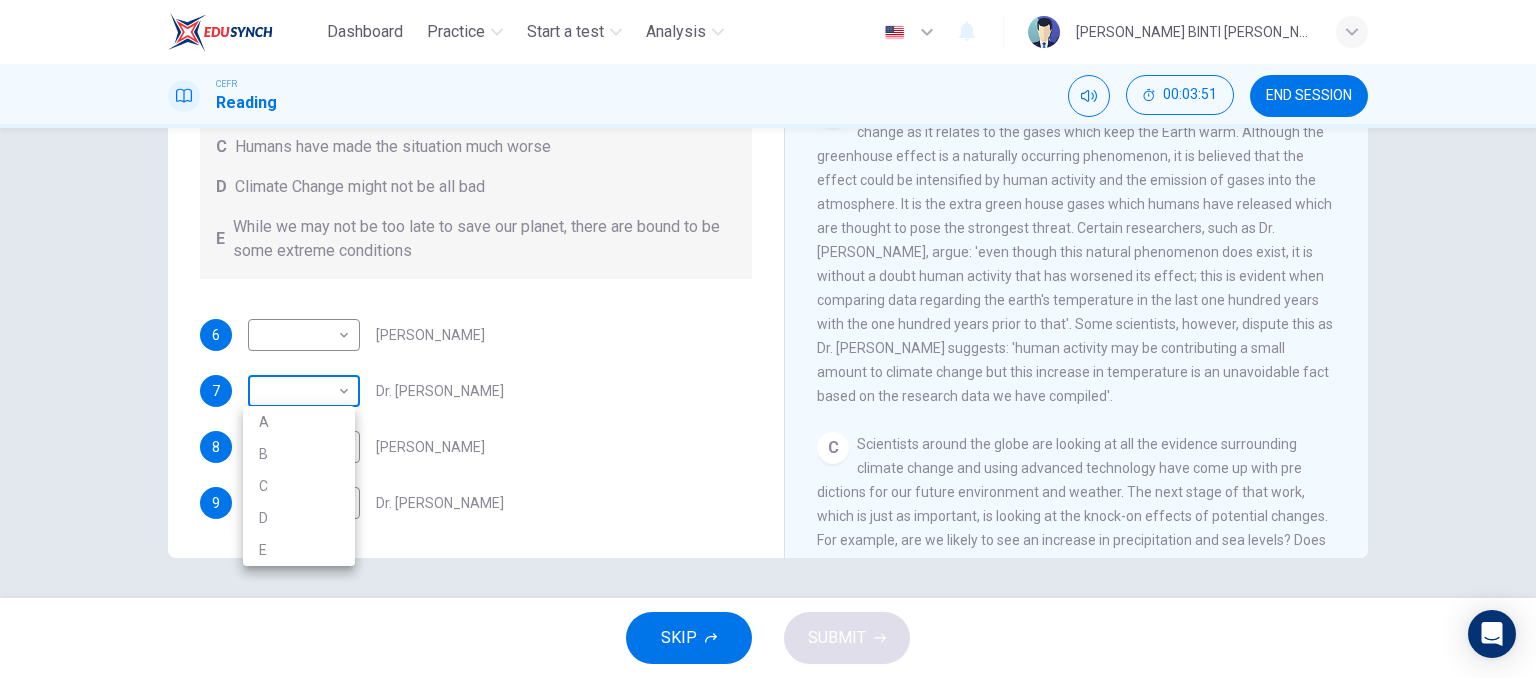 click on "Dashboard Practice Start a test Analysis English en ​ [PERSON_NAME] BINTI [PERSON_NAME] CEFR Reading 00:03:51 END SESSION Questions 6 - 9 Look at the following people and the list of statements below. Match each person with the correct statement,  A – E . A We have the ability to change the situation B Climate Change is inevitable C Humans have made the situation much worse D Climate Change might not be all bad E While we may not be too late to save our planet, there are bound to be some extreme conditions 6 ​ ​ [PERSON_NAME] 7 ​ ​ Dr. [PERSON_NAME] 8 ​ ​ [PERSON_NAME] 9 ​ ​ Dr. [PERSON_NAME] The Climate of the Earth CLICK TO ZOOM Click to Zoom A B C D E SKIP SUBMIT EduSynch - Online Language Proficiency Testing
Dashboard Practice Start a test Analysis Notifications © Copyright  2025 A B C D E" at bounding box center [768, 339] 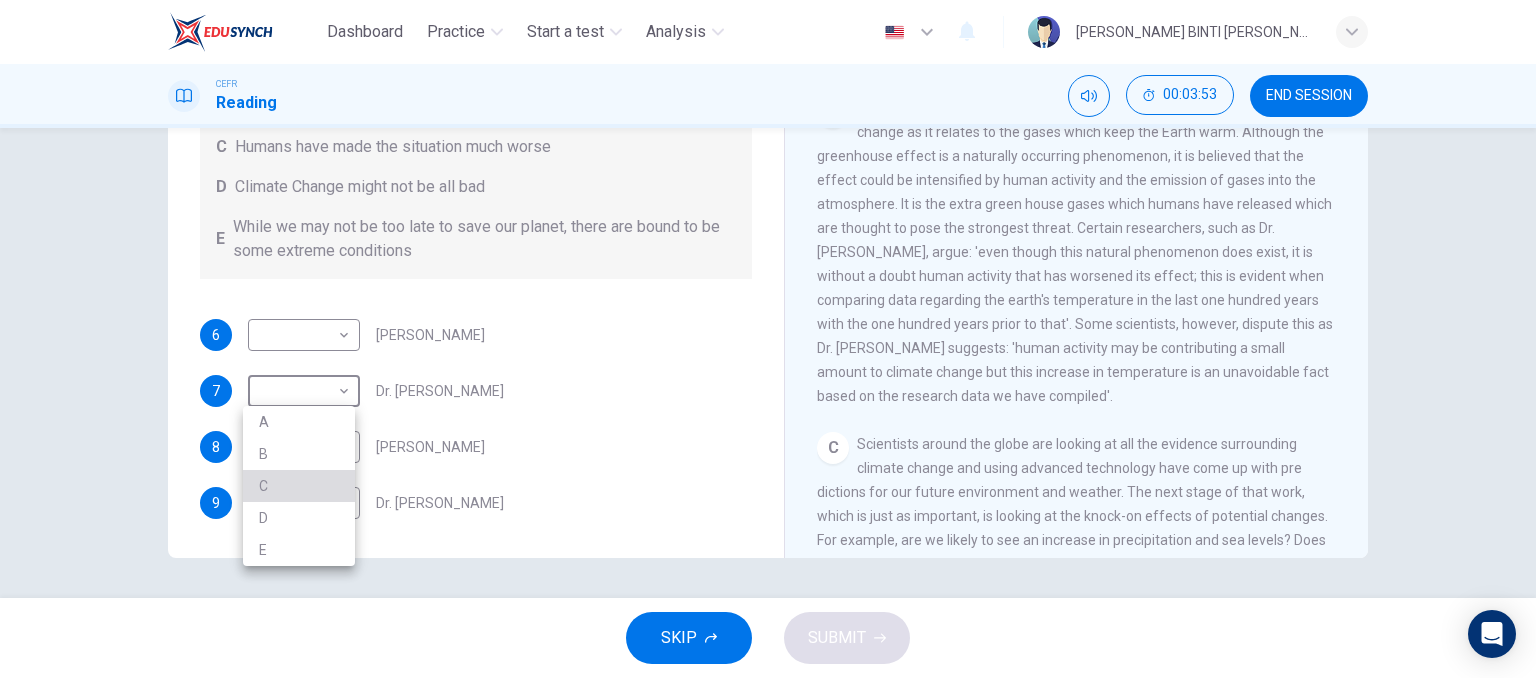 click on "C" at bounding box center [299, 486] 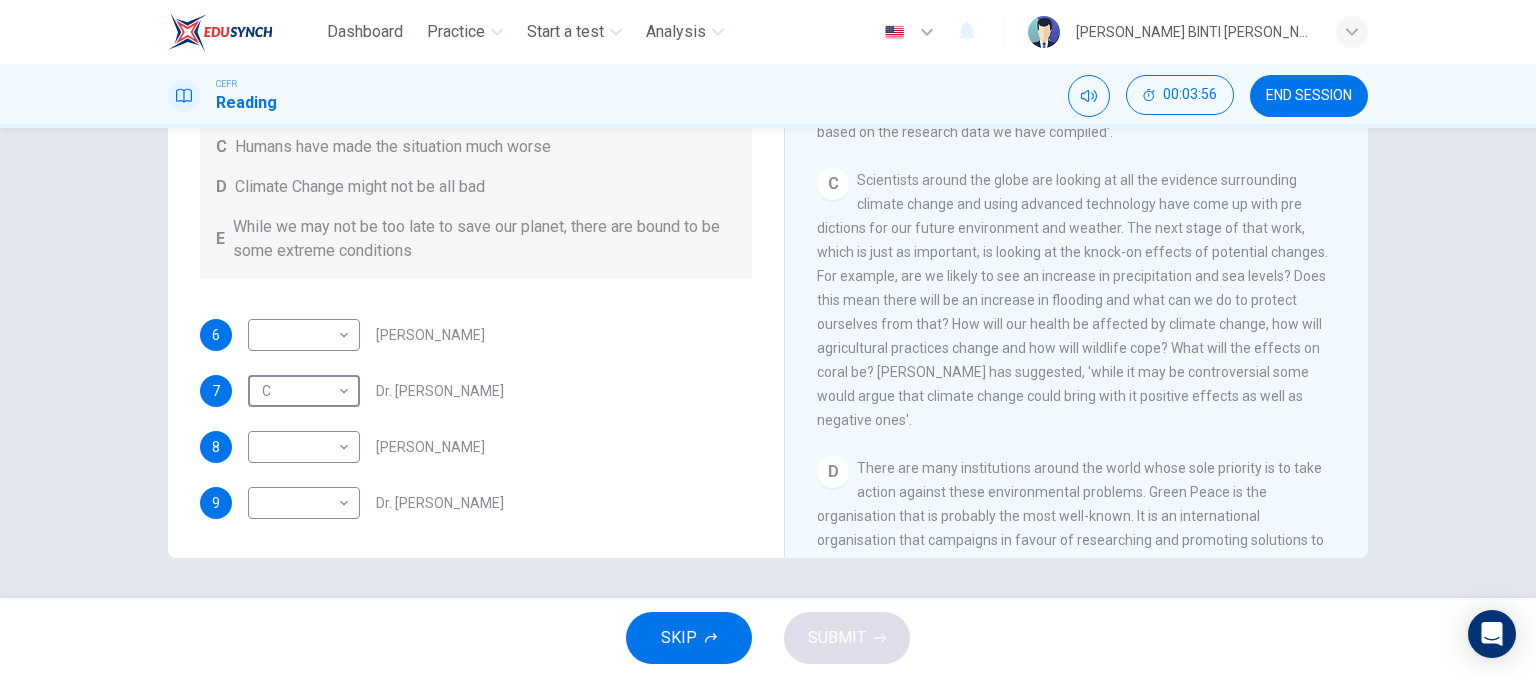 scroll, scrollTop: 803, scrollLeft: 0, axis: vertical 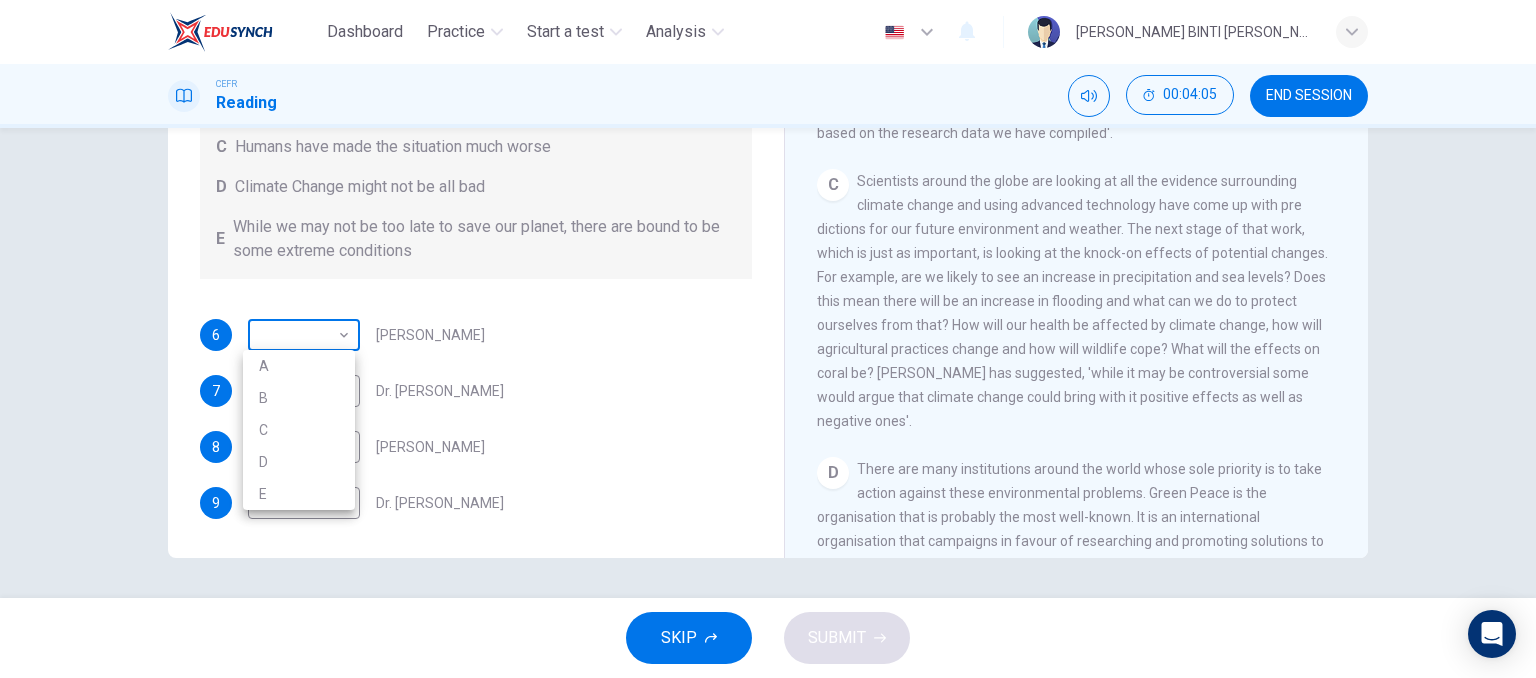 click on "Dashboard Practice Start a test Analysis English en ​ [PERSON_NAME] BINTI [PERSON_NAME] CEFR Reading 00:04:05 END SESSION Questions 6 - 9 Look at the following people and the list of statements below. Match each person with the correct statement,  A – E . A We have the ability to change the situation B Climate Change is inevitable C Humans have made the situation much worse D Climate Change might not be all bad E While we may not be too late to save our planet, there are bound to be some extreme conditions 6 ​ ​ [PERSON_NAME] 7 C C ​ Dr. [PERSON_NAME] 8 ​ ​ [PERSON_NAME] 9 ​ ​ Dr. [PERSON_NAME] The Climate of the Earth CLICK TO ZOOM Click to Zoom A B C D E SKIP SUBMIT EduSynch - Online Language Proficiency Testing
Dashboard Practice Start a test Analysis Notifications © Copyright  2025 A B C D E" at bounding box center (768, 339) 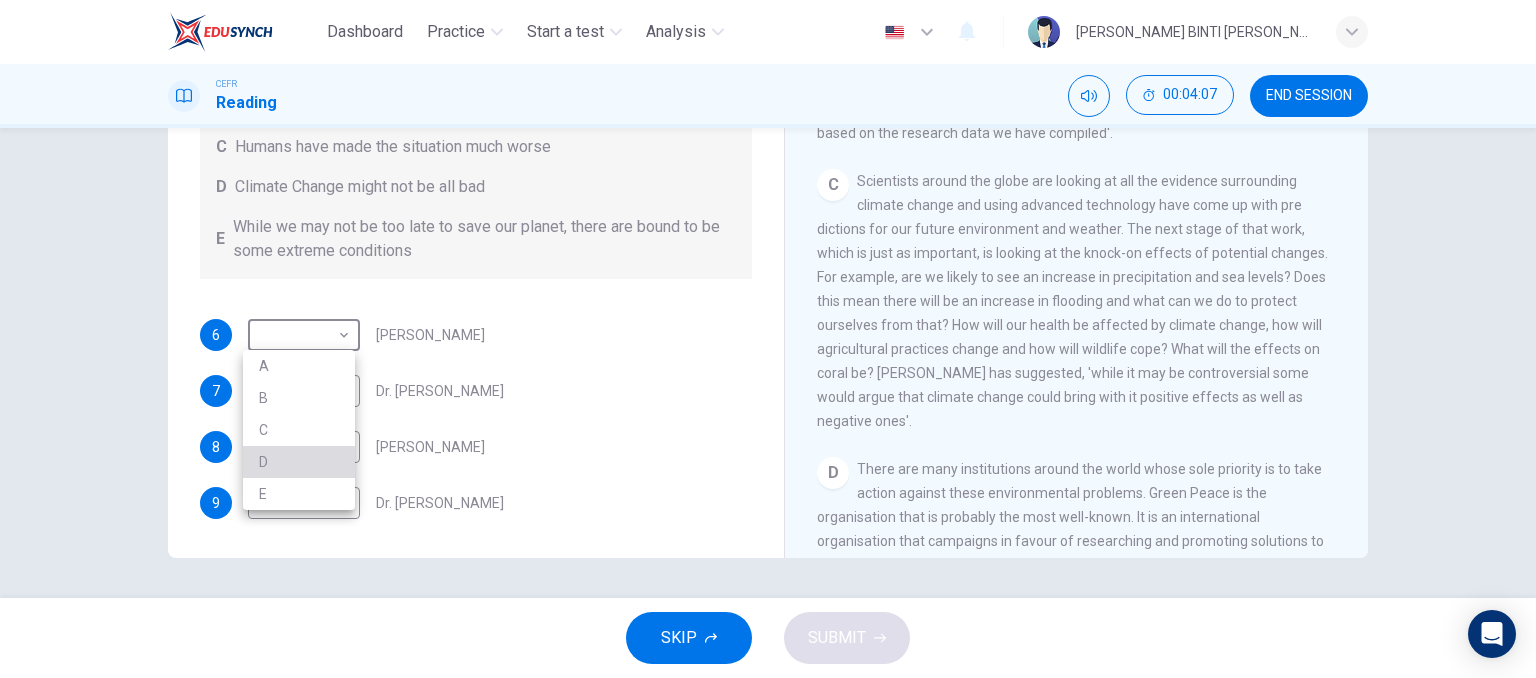 click on "D" at bounding box center [299, 462] 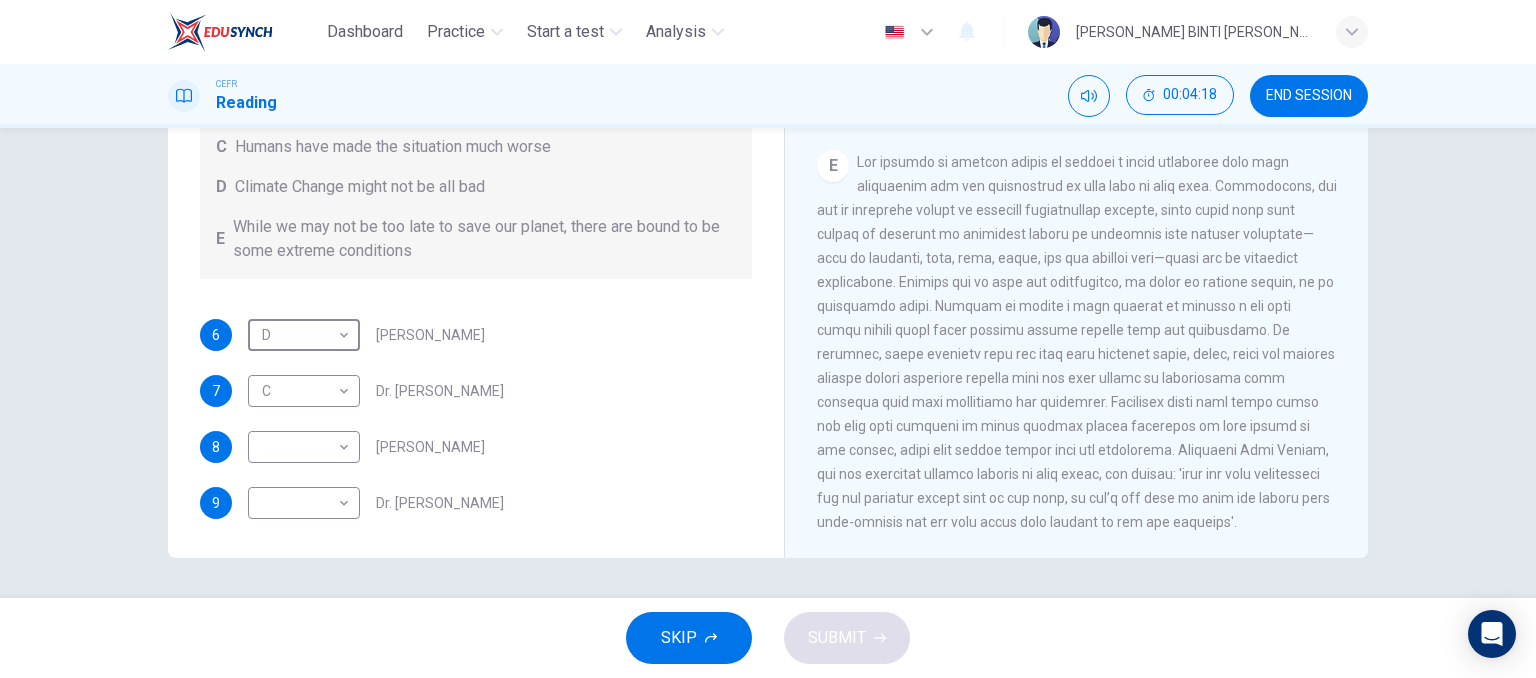 scroll, scrollTop: 1347, scrollLeft: 0, axis: vertical 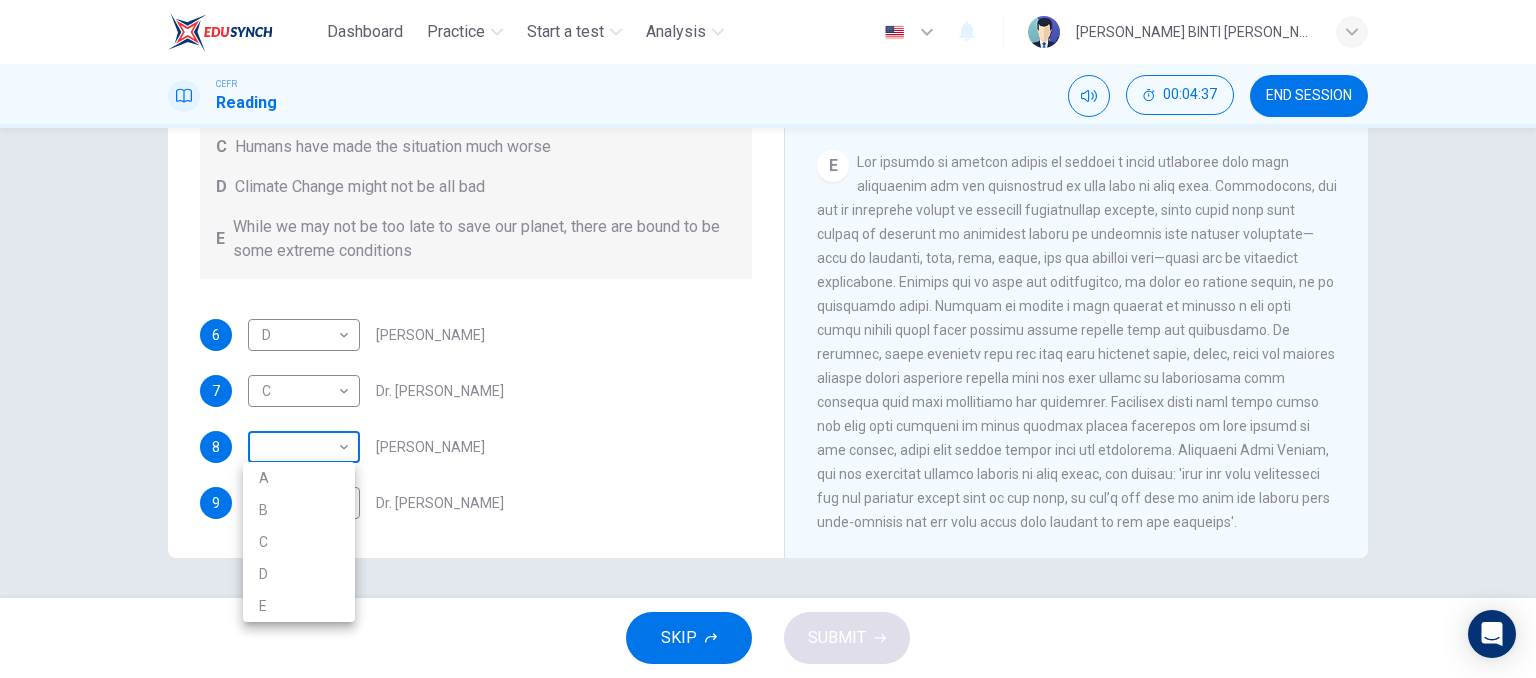 click on "Dashboard Practice Start a test Analysis English en ​ [PERSON_NAME] BINTI [PERSON_NAME] CEFR Reading 00:04:37 END SESSION Questions 6 - 9 Look at the following people and the list of statements below. Match each person with the correct statement,  A – E . A We have the ability to change the situation B Climate Change is inevitable C Humans have made the situation much worse D Climate Change might not be all bad E While we may not be too late to save our planet, there are bound to be some extreme conditions 6 D D ​ [PERSON_NAME] 7 C C ​ Dr. [PERSON_NAME] 8 ​ ​ [PERSON_NAME] 9 ​ ​ Dr. [PERSON_NAME] The Climate of the Earth CLICK TO ZOOM Click to Zoom A B C D E SKIP SUBMIT EduSynch - Online Language Proficiency Testing
Dashboard Practice Start a test Analysis Notifications © Copyright  2025 A B C D E" at bounding box center [768, 339] 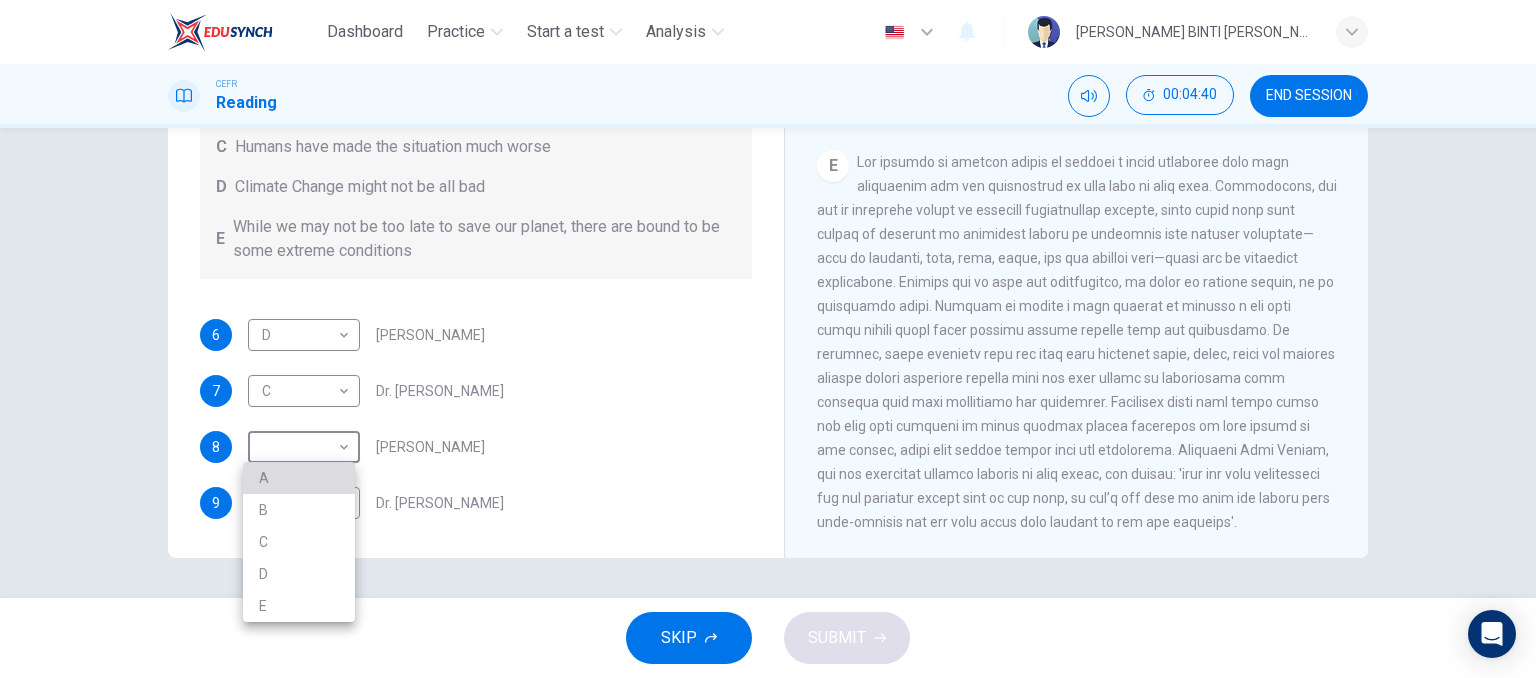 click on "A" at bounding box center [299, 478] 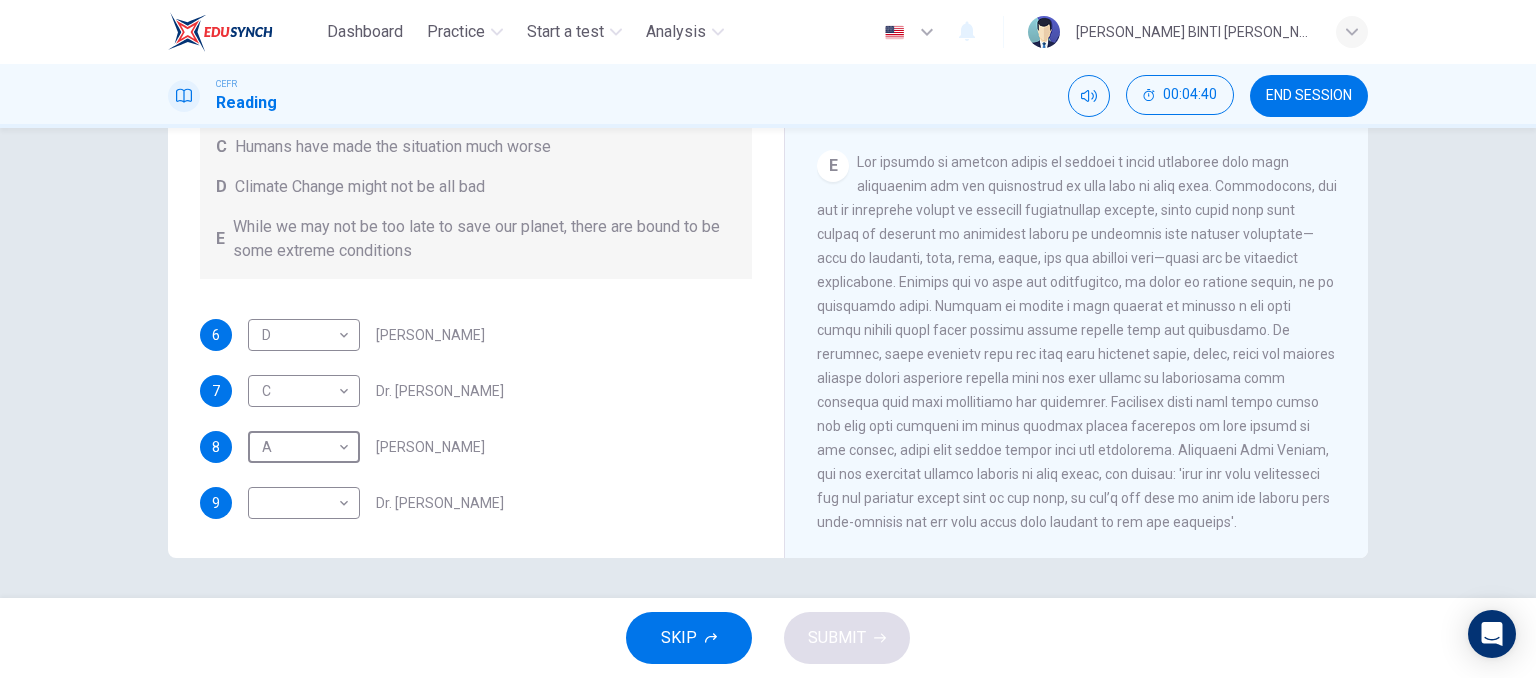 scroll, scrollTop: 0, scrollLeft: 0, axis: both 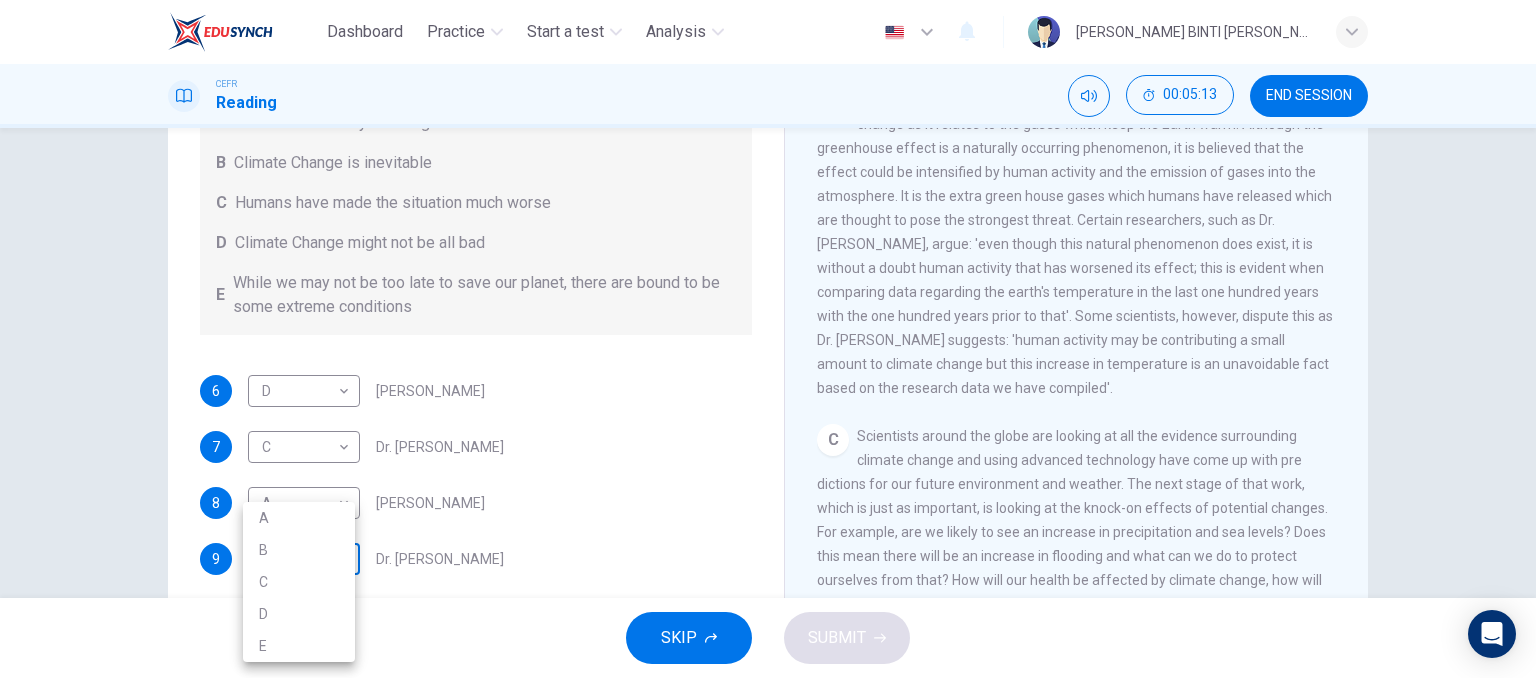 click on "Dashboard Practice Start a test Analysis English en ​ [PERSON_NAME] BINTI [PERSON_NAME] CEFR Reading 00:05:13 END SESSION Questions 6 - 9 Look at the following people and the list of statements below. Match each person with the correct statement,  A – E . A We have the ability to change the situation B Climate Change is inevitable C Humans have made the situation much worse D Climate Change might not be all bad E While we may not be too late to save our planet, there are bound to be some extreme conditions 6 D D ​ [PERSON_NAME] 7 C C ​ Dr. [PERSON_NAME] 8 A A ​ [PERSON_NAME] 9 ​ ​ Dr. [PERSON_NAME] The Climate of the Earth CLICK TO ZOOM Click to Zoom A B C D E SKIP SUBMIT EduSynch - Online Language Proficiency Testing
Dashboard Practice Start a test Analysis Notifications © Copyright  2025 A B C D E" at bounding box center [768, 339] 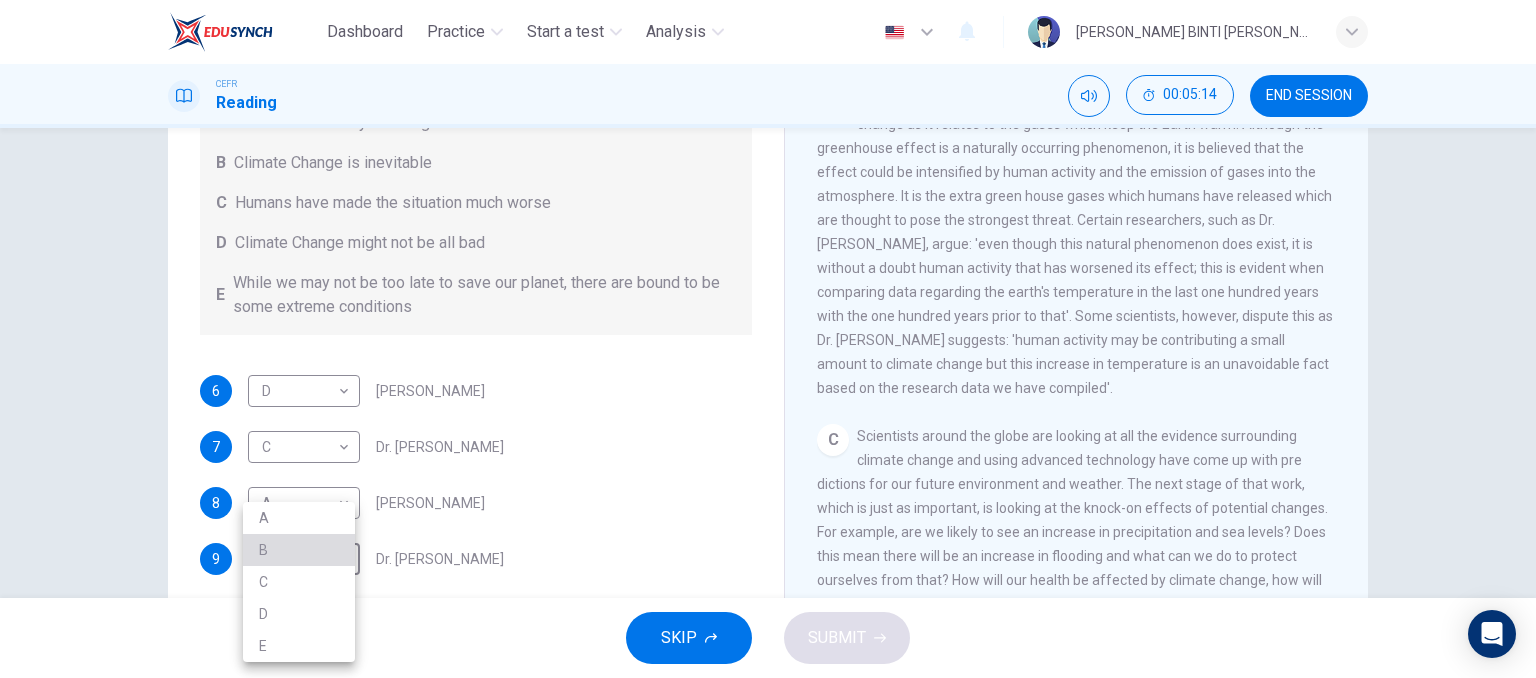 click on "B" at bounding box center [299, 550] 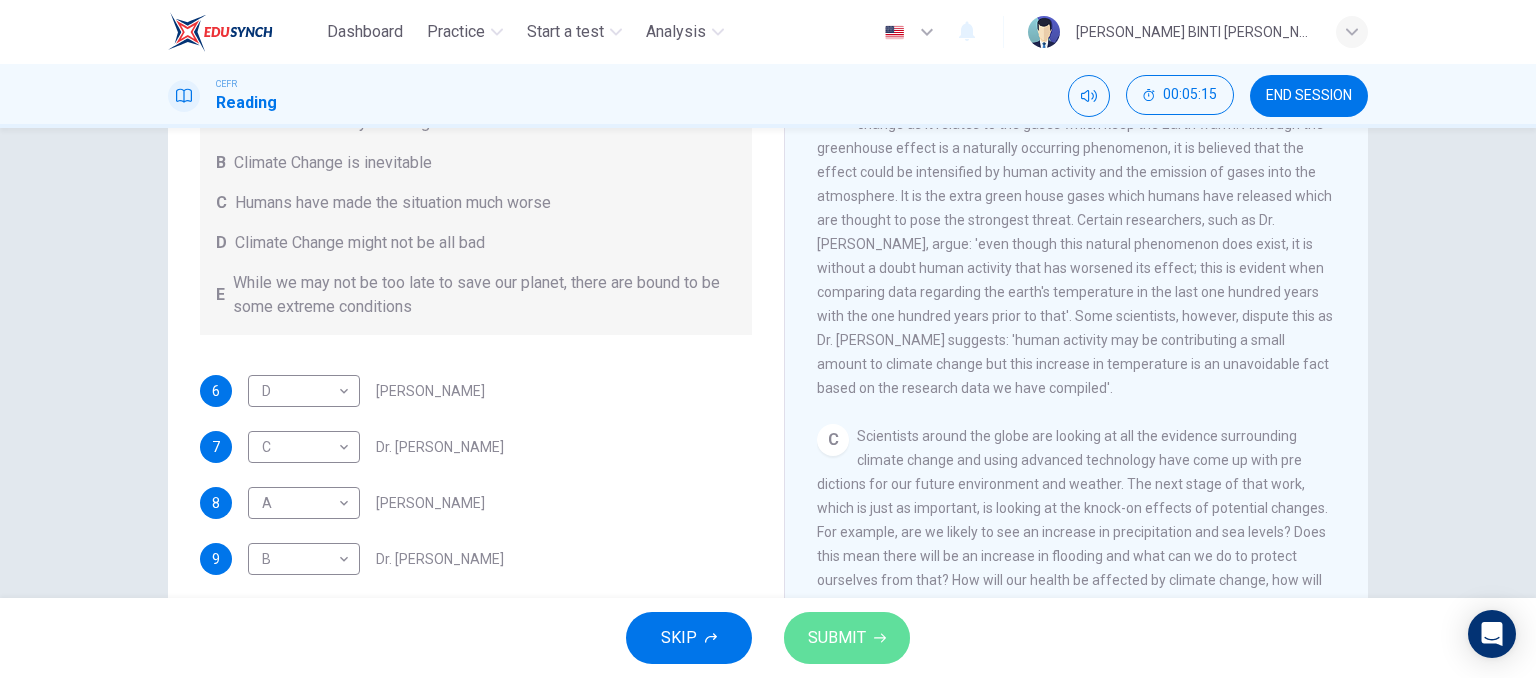 click on "SUBMIT" at bounding box center (847, 638) 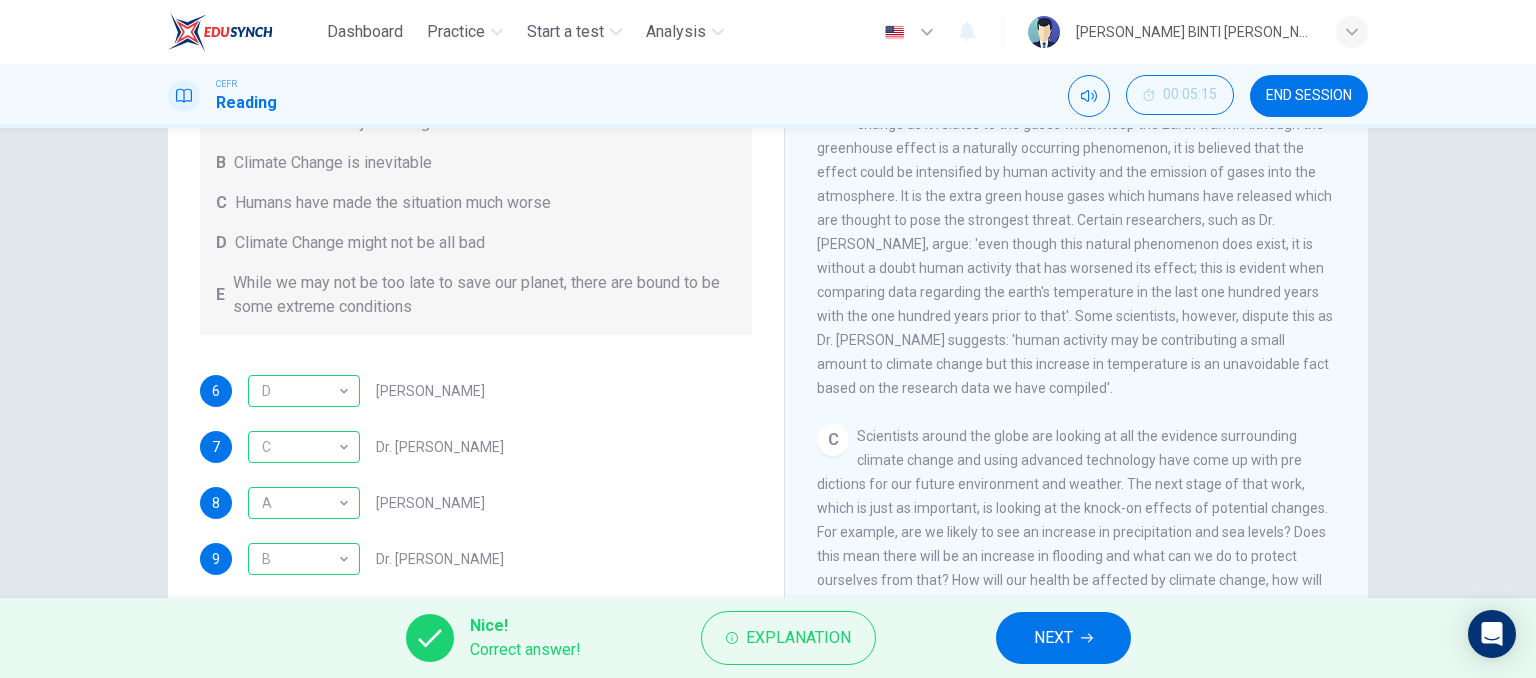 click on "NEXT" at bounding box center (1063, 638) 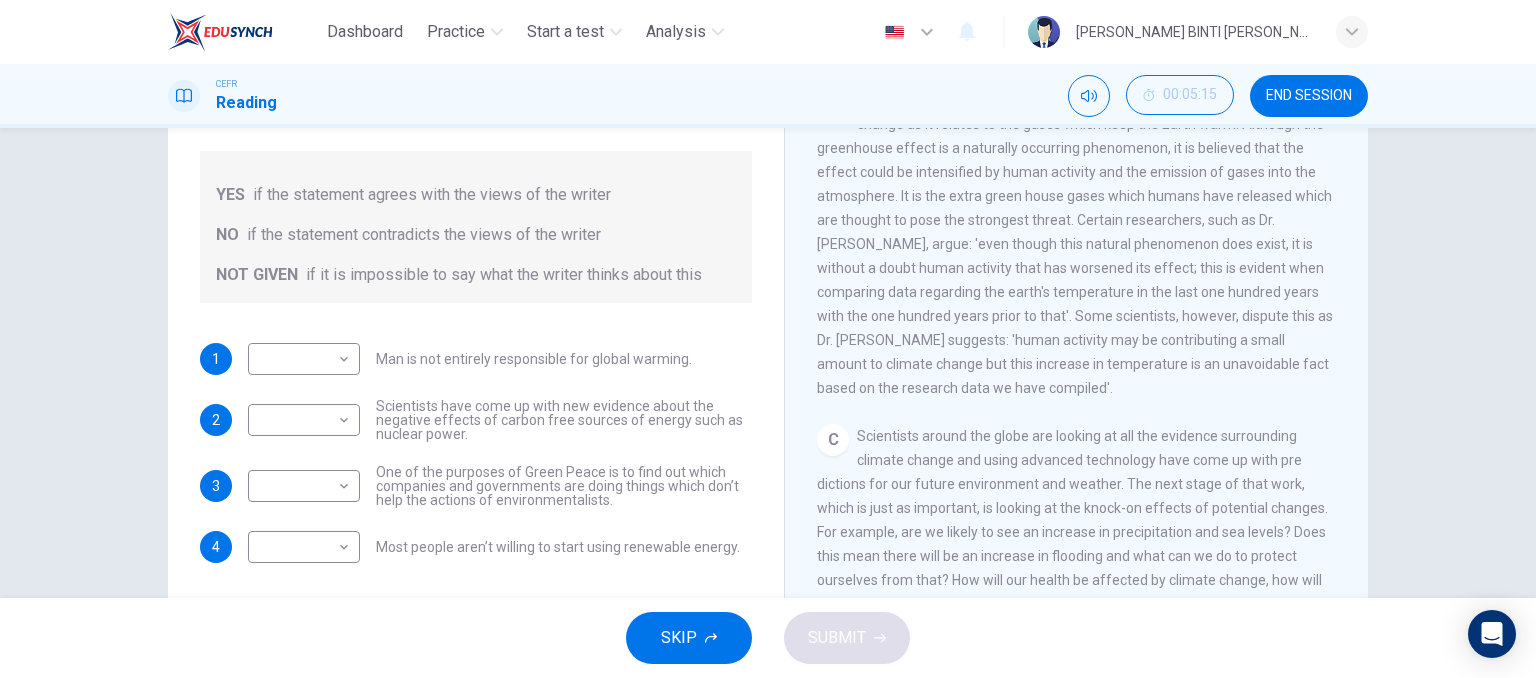 scroll, scrollTop: 0, scrollLeft: 0, axis: both 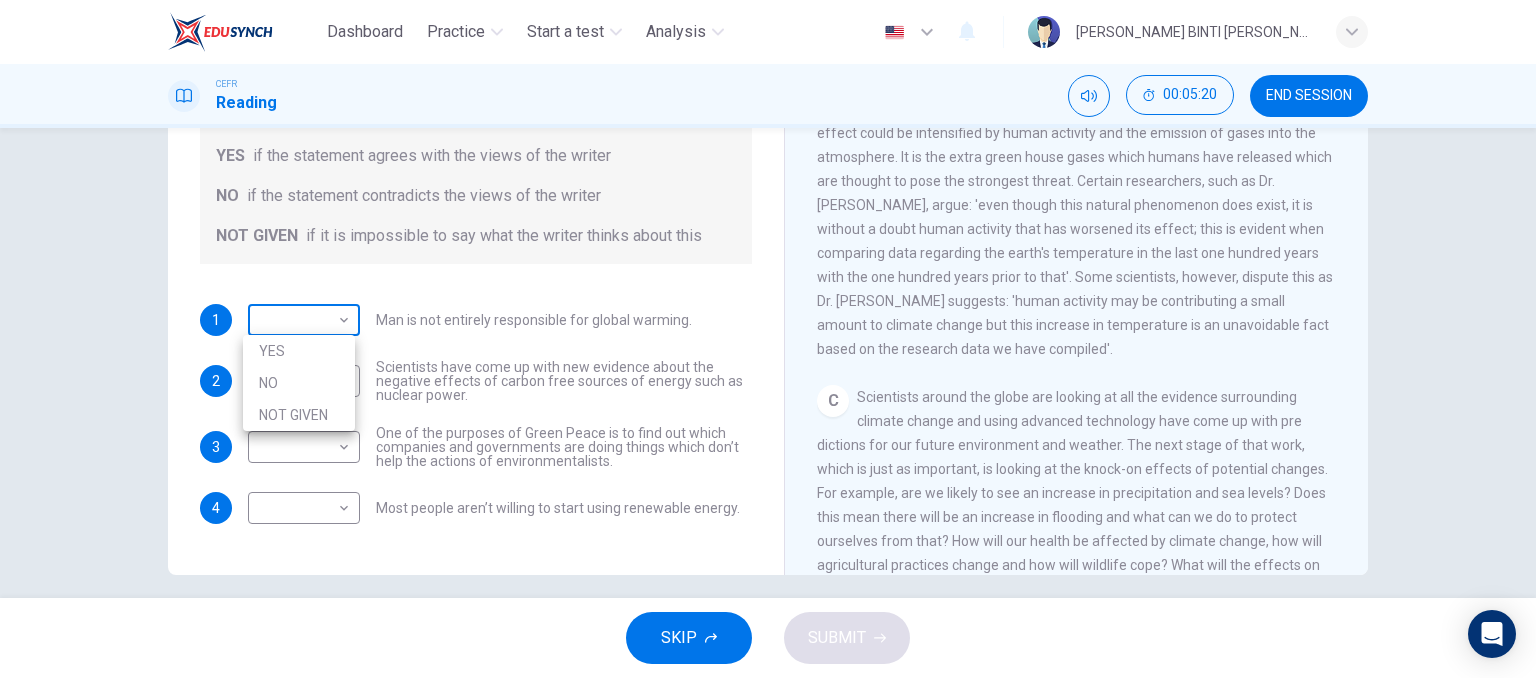click on "Dashboard Practice Start a test Analysis English en ​ [PERSON_NAME] BINTI [PERSON_NAME] CEFR Reading 00:05:20 END SESSION Question 10 Do the following statements agree with the information given in the Reading Passage? In the boxes below, write YES if the statement agrees with the views of the writer NO if the statement contradicts the views of the writer NOT GIVEN if it is impossible to say what the writer thinks about this 1 ​ ​ Man is not entirely responsible for global warming. 2 ​ ​ Scientists have come up with new evidence about the negative effects of carbon free sources of energy such as nuclear power. 3 ​ ​ One of the purposes of Green Peace is to find out which companies and governments are doing things which don’t help the actions of environmentalists. 4 ​ ​ Most people aren’t willing to start using renewable energy. The Climate of the Earth CLICK TO ZOOM Click to Zoom A B C D E SKIP SUBMIT EduSynch - Online Language Proficiency Testing
Dashboard Practice Start a test 2025" at bounding box center [768, 339] 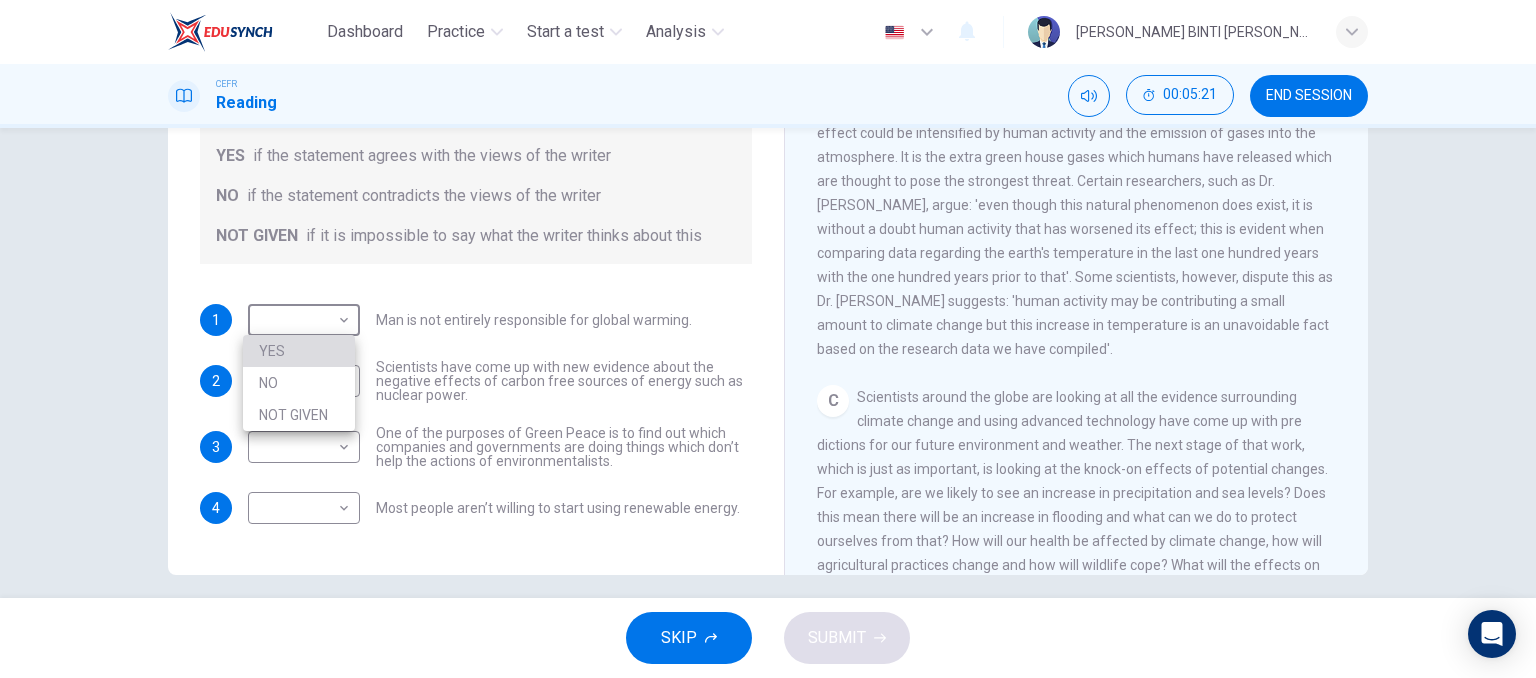 click on "YES" at bounding box center [299, 351] 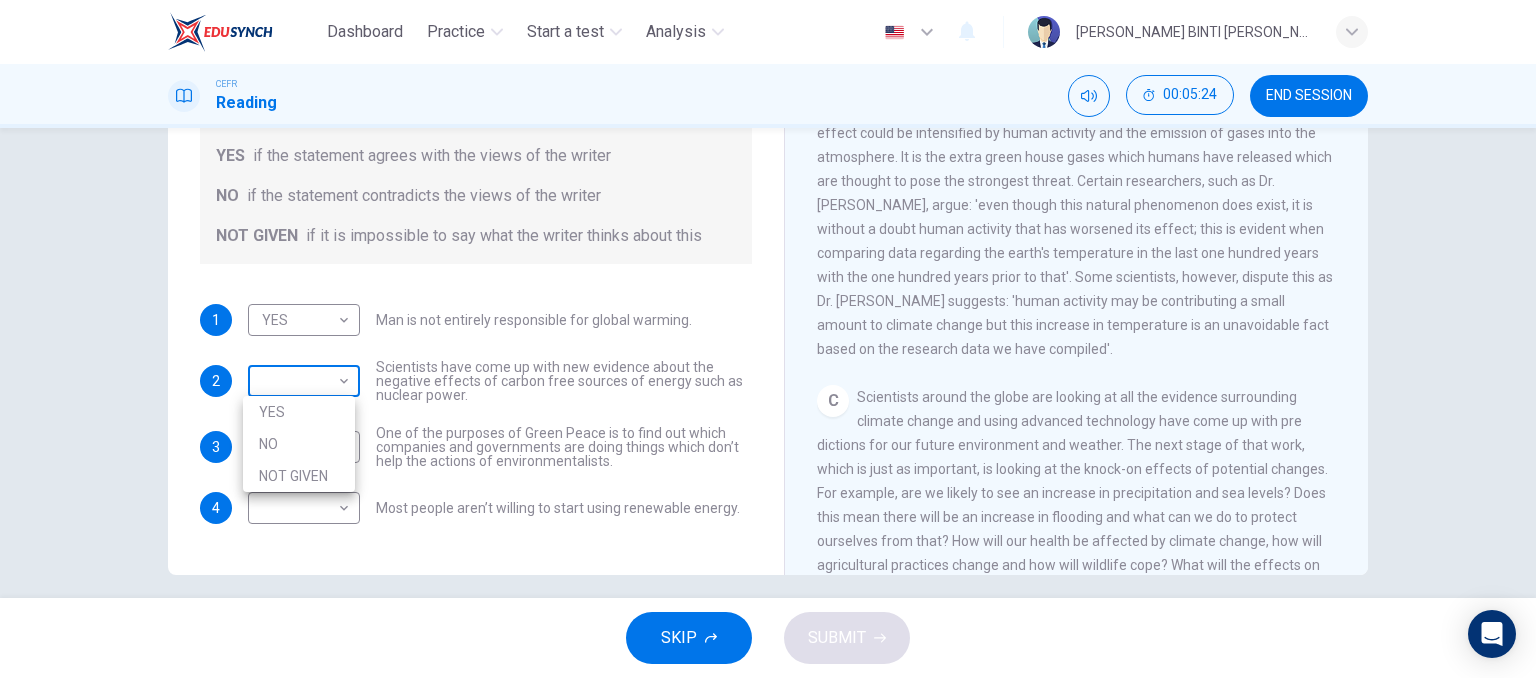click on "Dashboard Practice Start a test Analysis English en ​ [PERSON_NAME] BINTI [PERSON_NAME] CEFR Reading 00:05:24 END SESSION Question 10 Do the following statements agree with the information given in the Reading Passage? In the boxes below, write YES if the statement agrees with the views of the writer NO if the statement contradicts the views of the writer NOT GIVEN if it is impossible to say what the writer thinks about this 1 YES YES ​ Man is not entirely responsible for global warming. 2 ​ ​ Scientists have come up with new evidence about the negative effects of carbon free sources of energy such as nuclear power. 3 ​ ​ One of the purposes of Green Peace is to find out which companies and governments are doing things which don’t help the actions of environmentalists. 4 ​ ​ Most people aren’t willing to start using renewable energy. The Climate of the Earth CLICK TO ZOOM Click to Zoom A B C D E SKIP SUBMIT EduSynch - Online Language Proficiency Testing
Dashboard Practice Start a test NO" at bounding box center [768, 339] 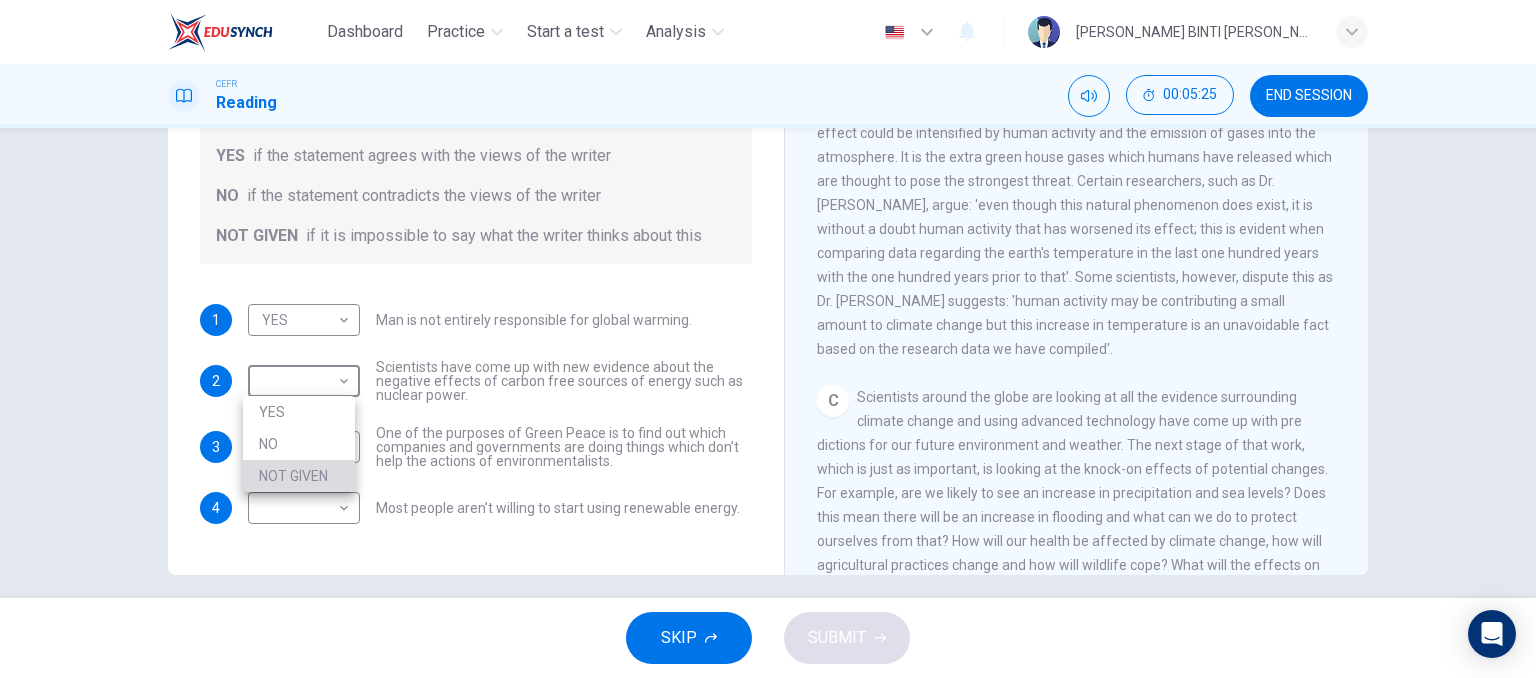click on "NOT GIVEN" at bounding box center (299, 476) 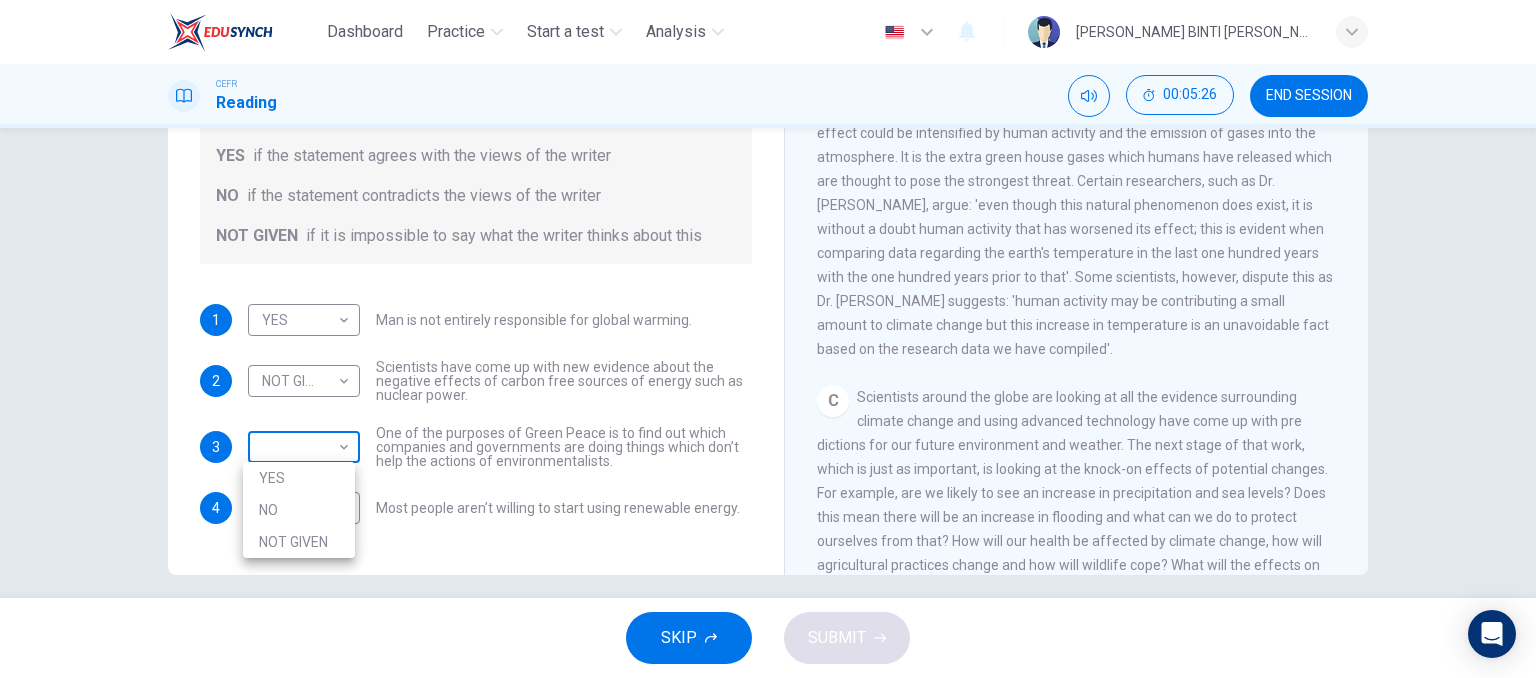 click on "Dashboard Practice Start a test Analysis English en ​ [PERSON_NAME] BINTI [PERSON_NAME] CEFR Reading 00:05:26 END SESSION Question 10 Do the following statements agree with the information given in the Reading Passage? In the boxes below, write YES if the statement agrees with the views of the writer NO if the statement contradicts the views of the writer NOT GIVEN if it is impossible to say what the writer thinks about this 1 YES YES ​ Man is not entirely responsible for global warming. 2 NOT GIVEN NOT GIVEN ​ Scientists have come up with new evidence about the negative effects of carbon free sources of energy such as nuclear power. 3 ​ ​ One of the purposes of Green Peace is to find out which companies and governments are doing things which don’t help the actions of environmentalists. 4 ​ ​ Most people aren’t willing to start using renewable energy. The Climate of the Earth CLICK TO ZOOM Click to Zoom A B C D E SKIP SUBMIT EduSynch - Online Language Proficiency Testing
Dashboard Practice" at bounding box center (768, 339) 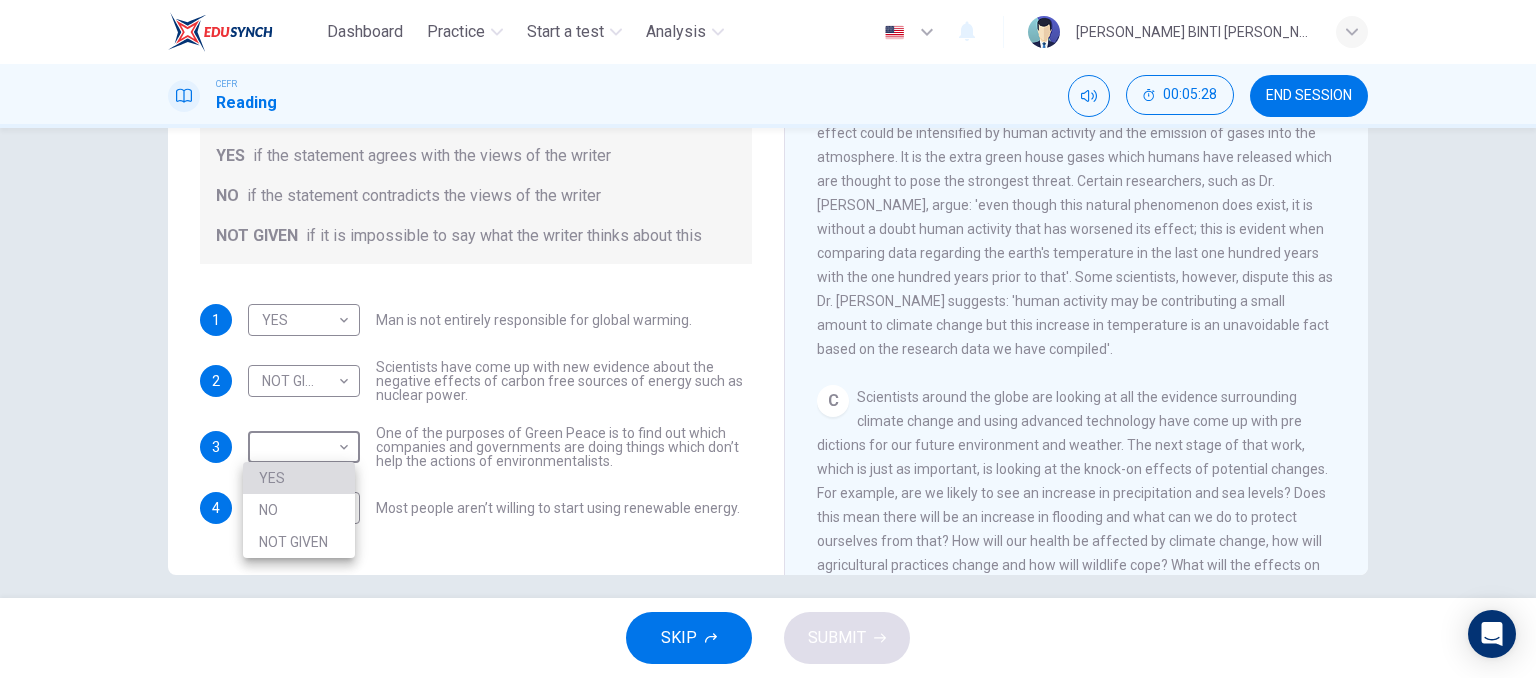 click on "YES" at bounding box center (299, 478) 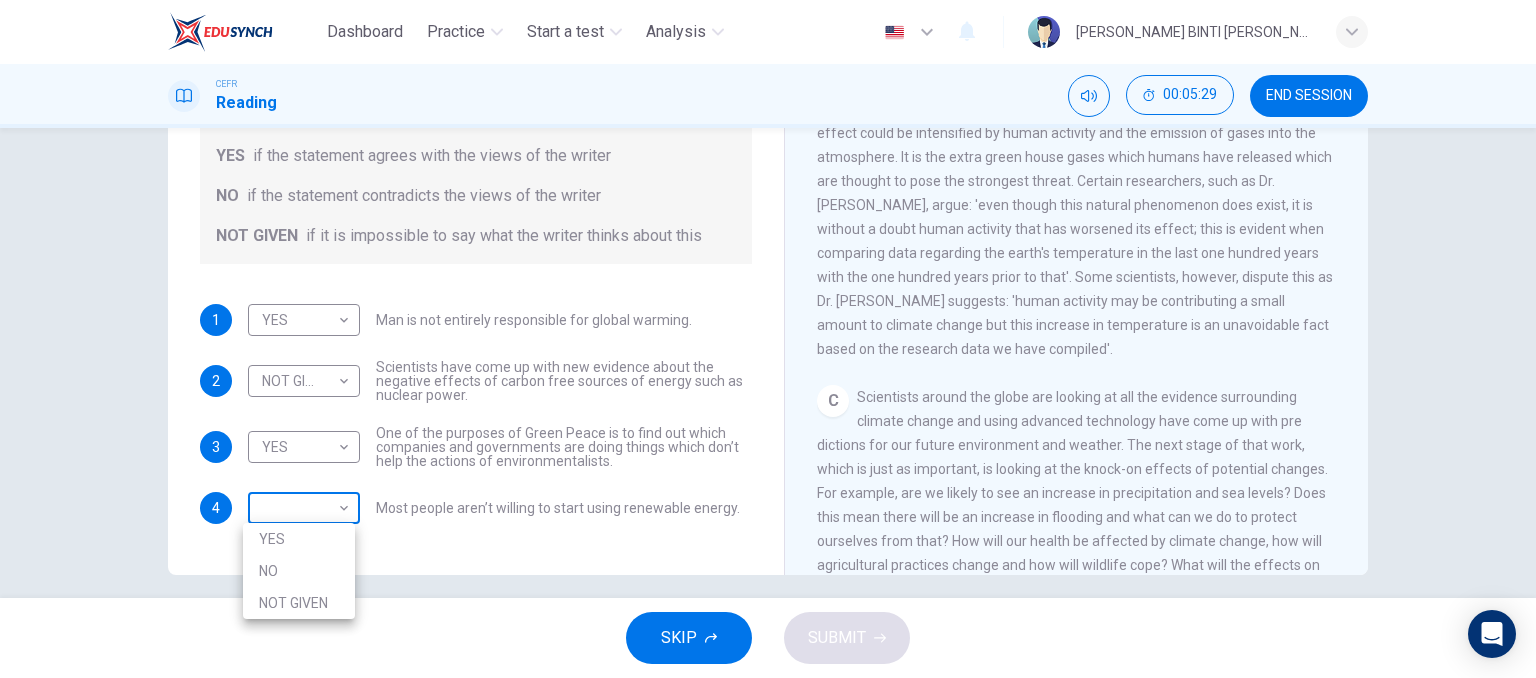 click on "Dashboard Practice Start a test Analysis English en ​ [PERSON_NAME] BINTI [PERSON_NAME] CEFR Reading 00:05:29 END SESSION Question 10 Do the following statements agree with the information given in the Reading Passage? In the boxes below, write YES if the statement agrees with the views of the writer NO if the statement contradicts the views of the writer NOT GIVEN if it is impossible to say what the writer thinks about this 1 YES YES ​ Man is not entirely responsible for global warming. 2 NOT GIVEN NOT GIVEN ​ Scientists have come up with new evidence about the negative effects of carbon free sources of energy such as nuclear power. 3 YES YES ​ One of the purposes of Green Peace is to find out which companies and governments are doing things which don’t help the actions of environmentalists. 4 ​ ​ Most people aren’t willing to start using renewable energy. The Climate of the Earth CLICK TO ZOOM Click to Zoom A B C D E SKIP SUBMIT EduSynch - Online Language Proficiency Testing
Dashboard 2025" at bounding box center (768, 339) 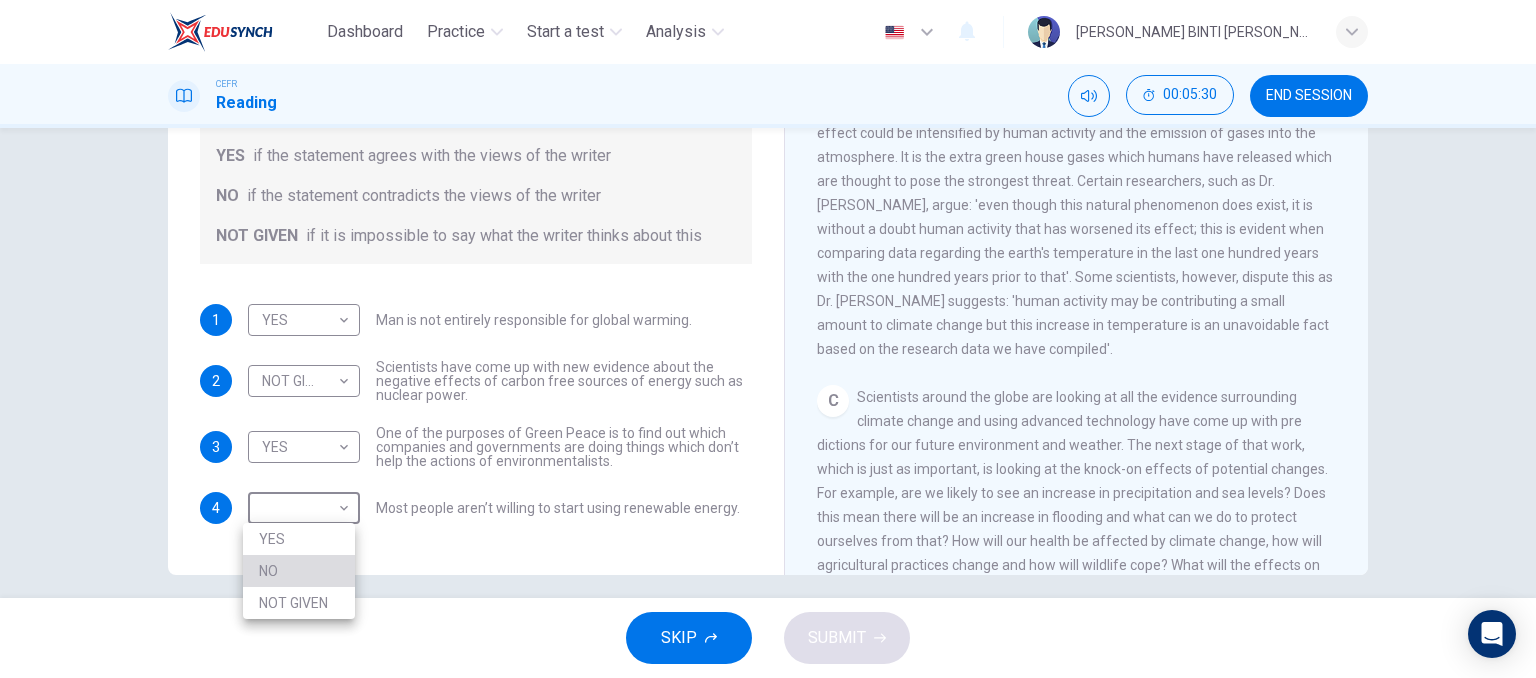 click on "NO" at bounding box center [299, 571] 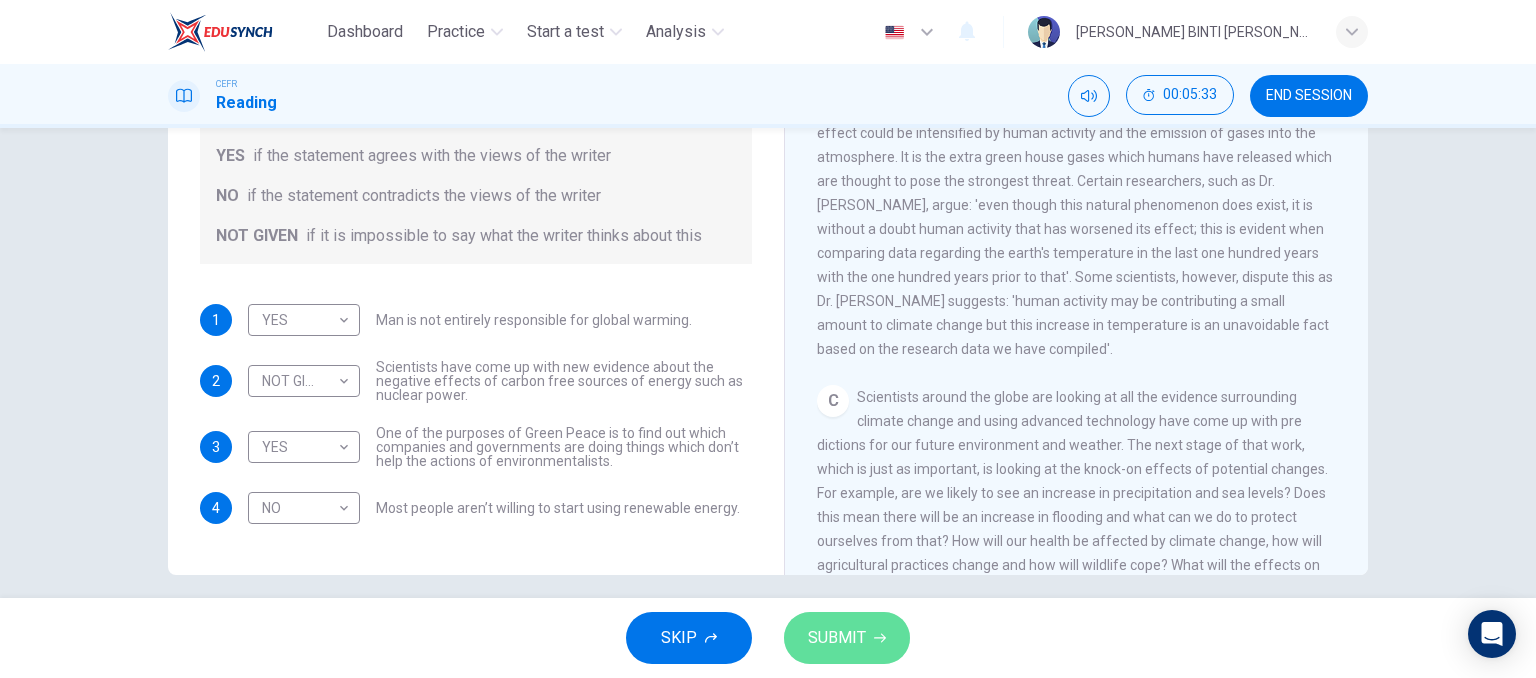 click on "SUBMIT" at bounding box center (837, 638) 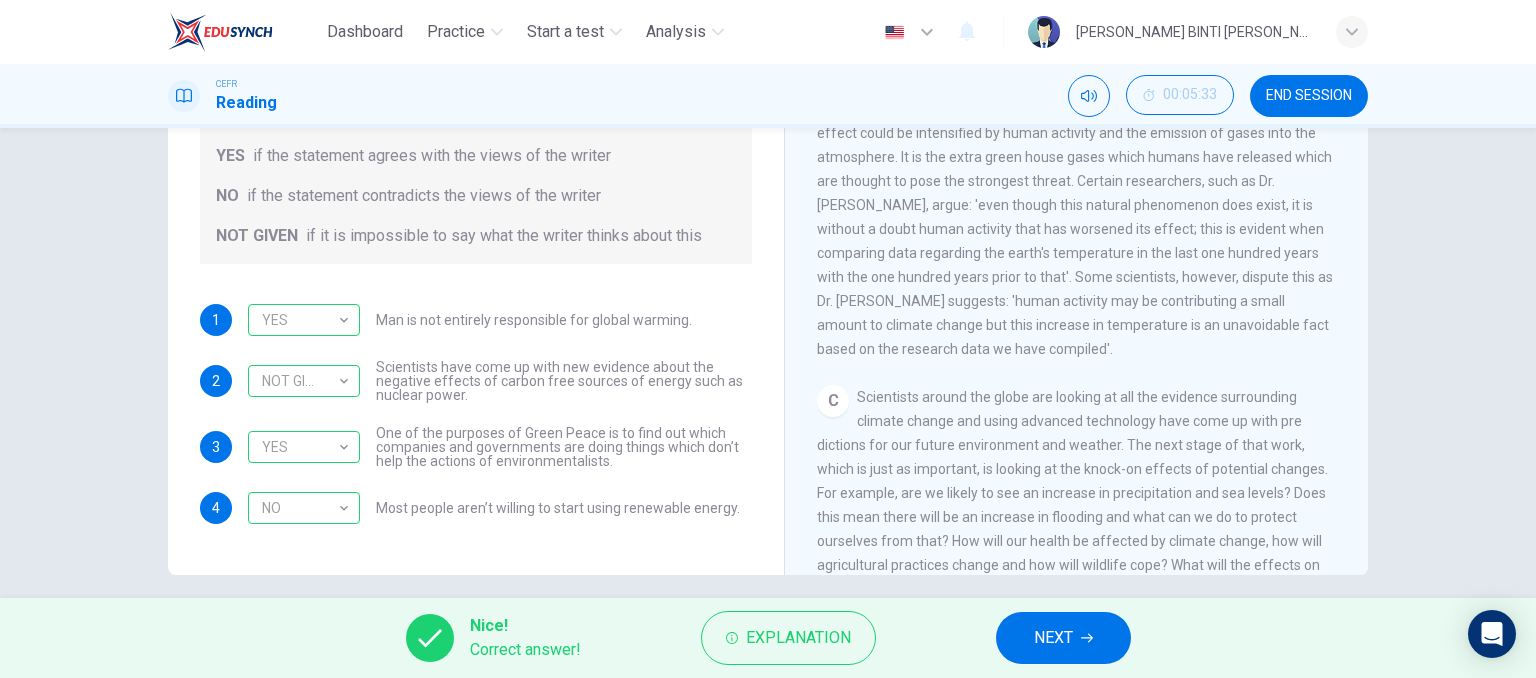 click on "NEXT" at bounding box center [1063, 638] 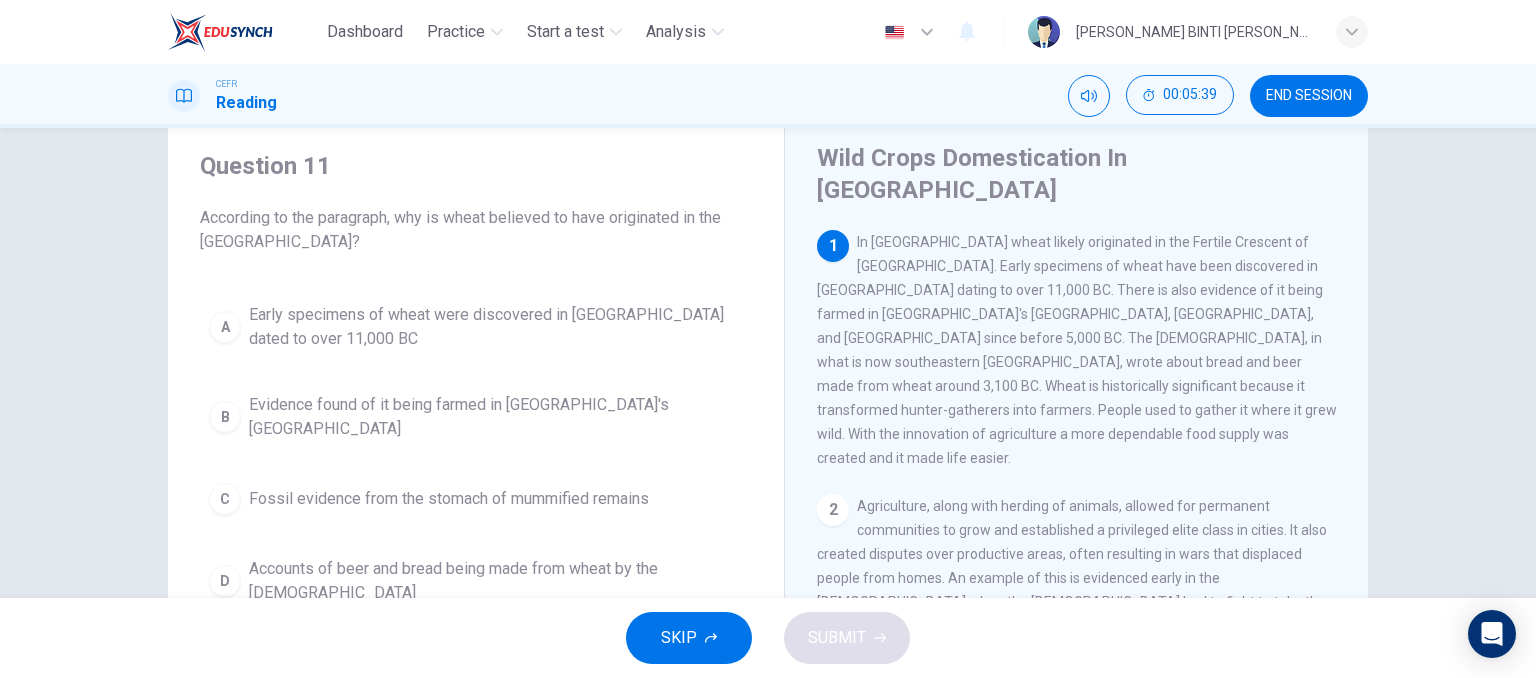 scroll, scrollTop: 59, scrollLeft: 0, axis: vertical 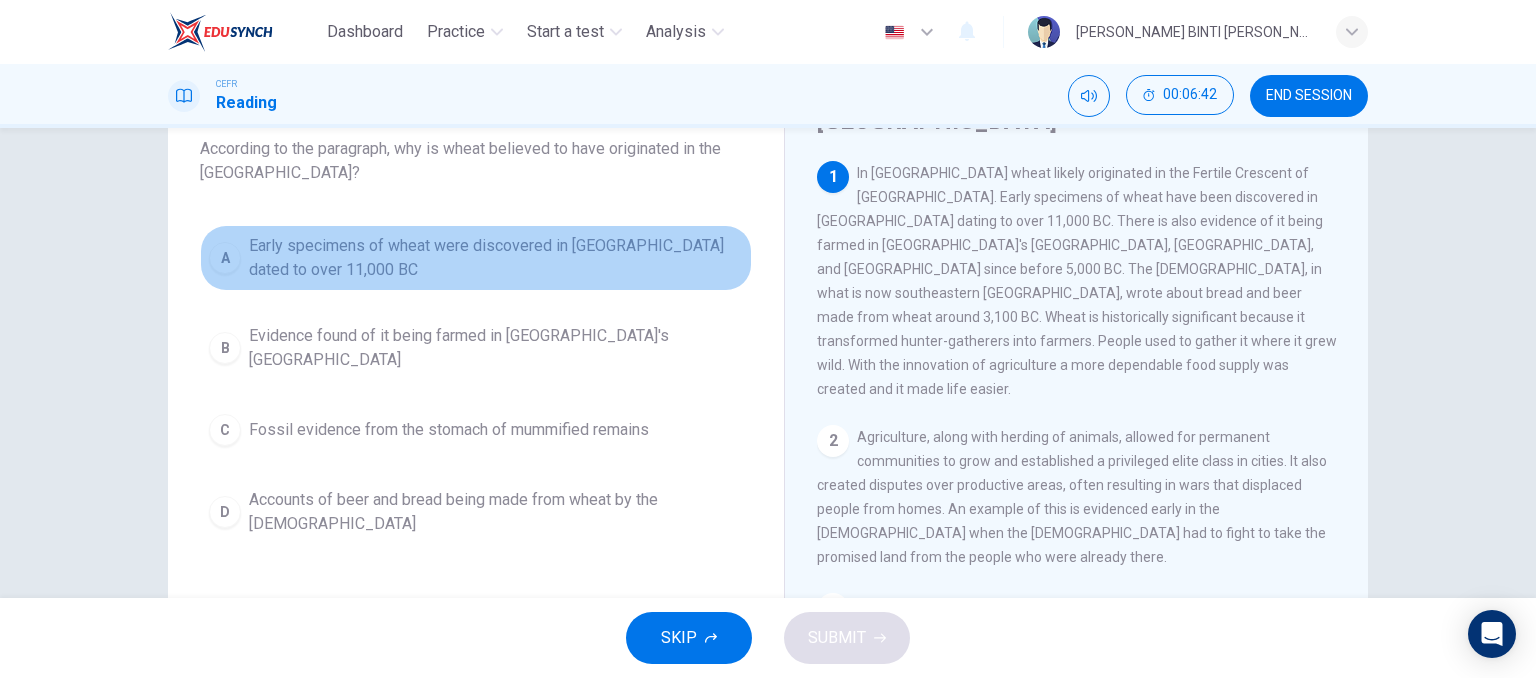 click on "Early specimens of wheat were discovered in [GEOGRAPHIC_DATA] dated to over 11,000 BC" at bounding box center (496, 258) 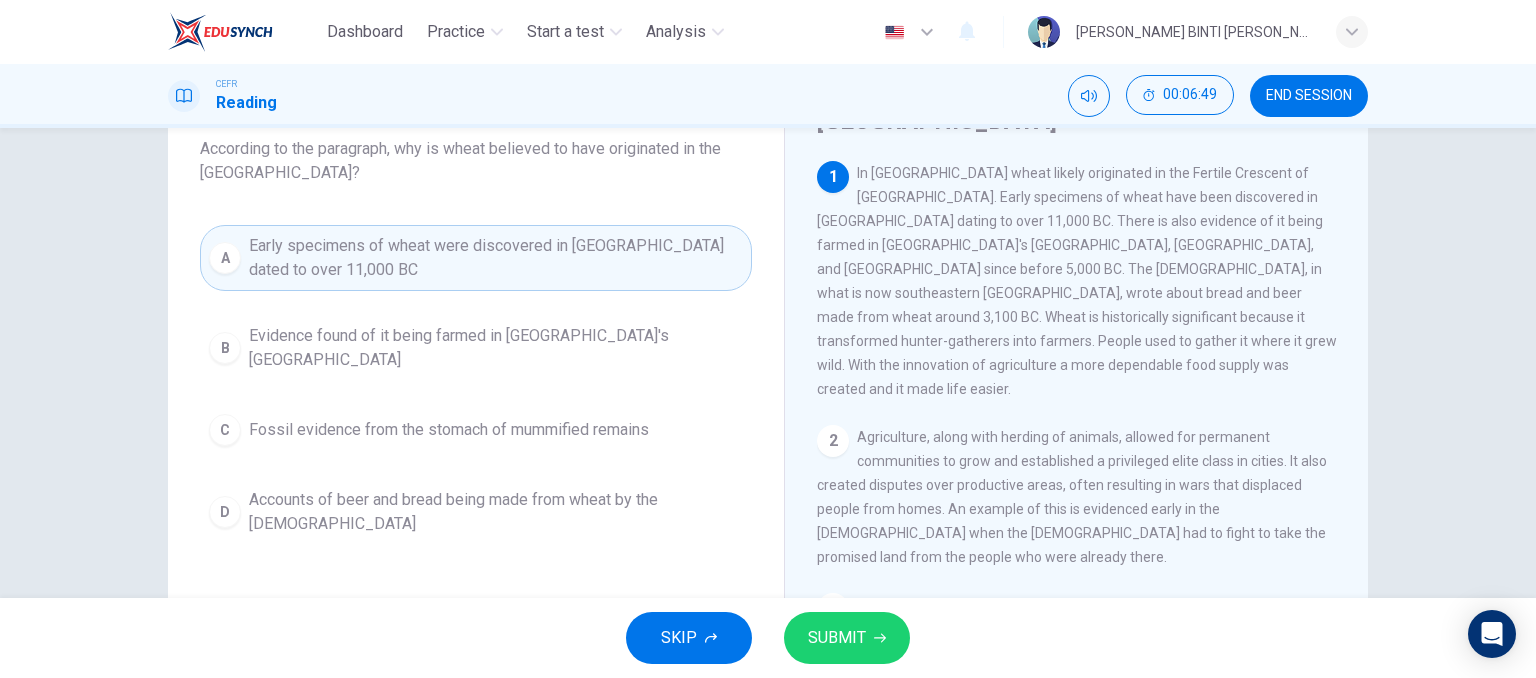click on "Evidence found of it being farmed in [GEOGRAPHIC_DATA]'s [GEOGRAPHIC_DATA]" at bounding box center (496, 348) 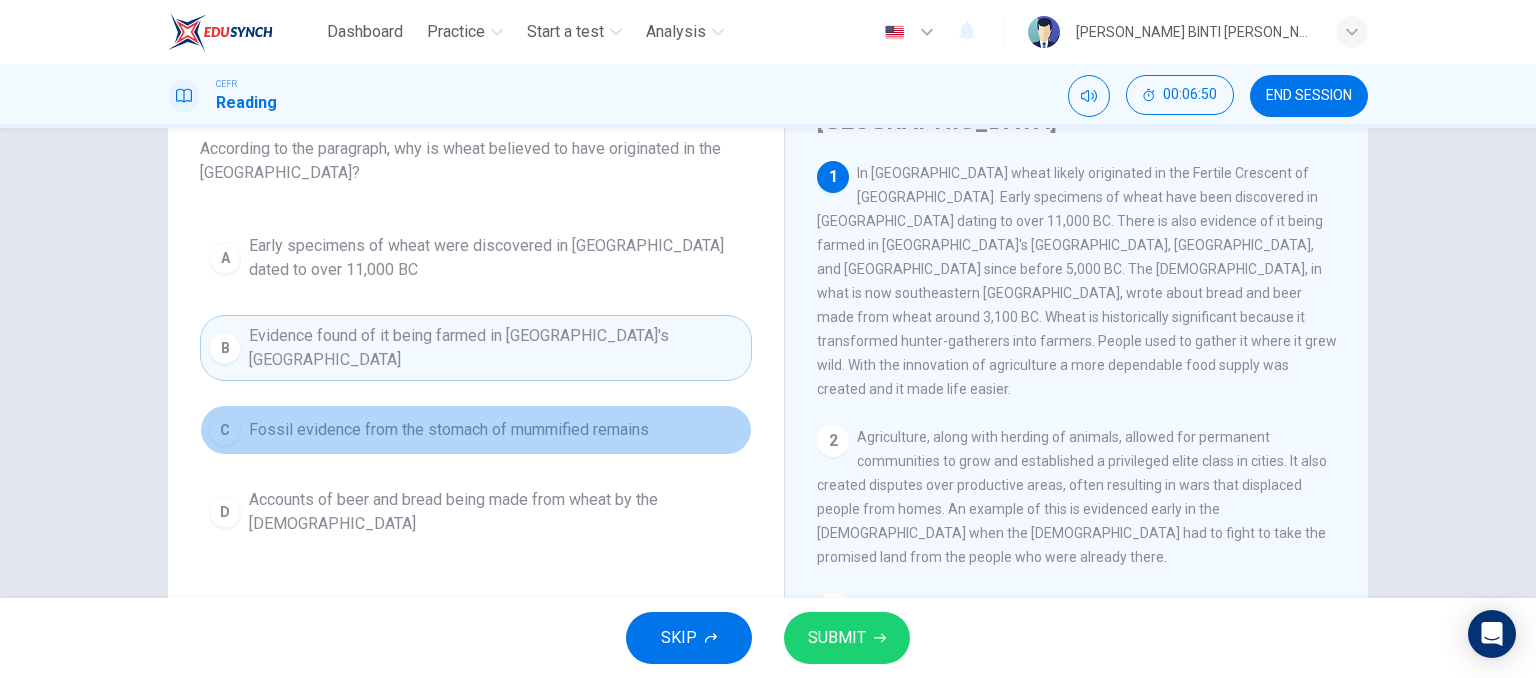 click on "Fossil evidence from the stomach of mummified remains" at bounding box center [449, 430] 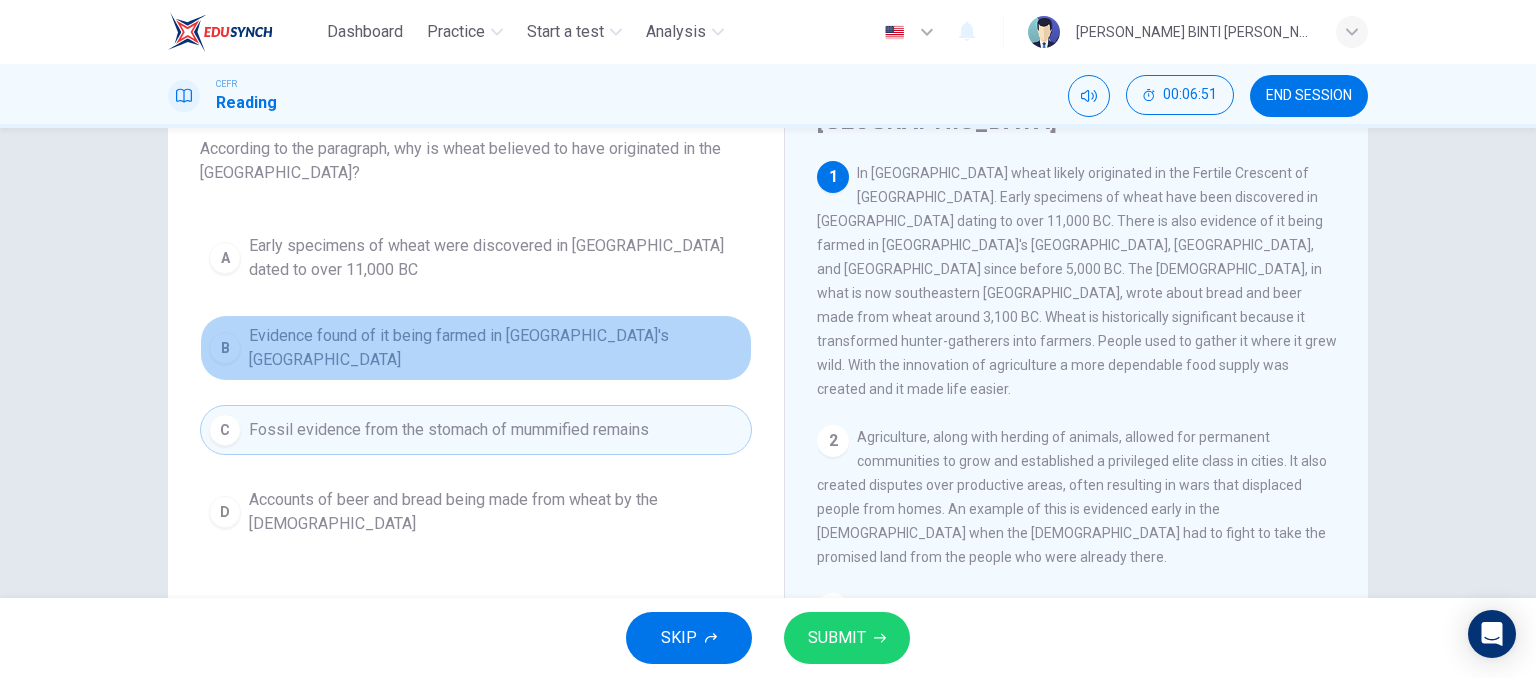 click on "Evidence found of it being farmed in [GEOGRAPHIC_DATA]'s [GEOGRAPHIC_DATA]" at bounding box center (496, 348) 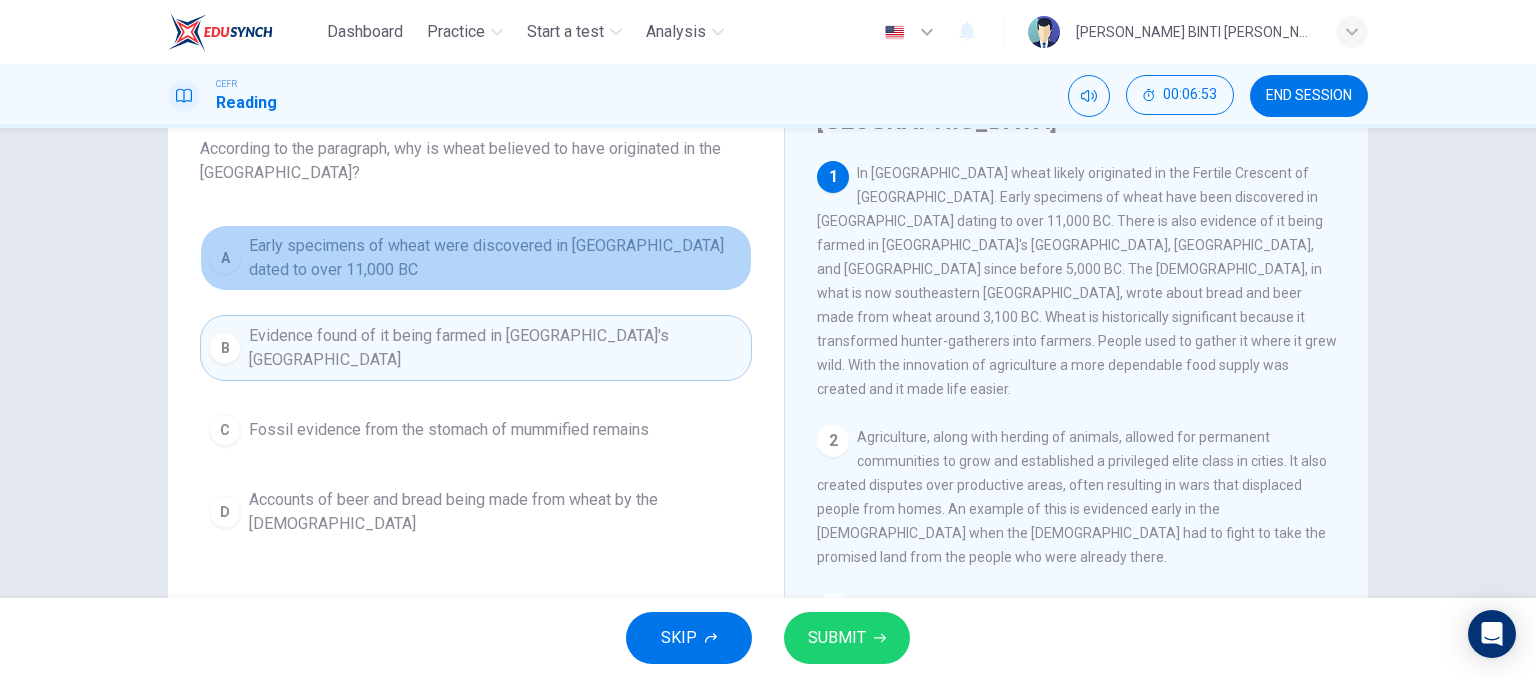 click on "Early specimens of wheat were discovered in [GEOGRAPHIC_DATA] dated to over 11,000 BC" at bounding box center (496, 258) 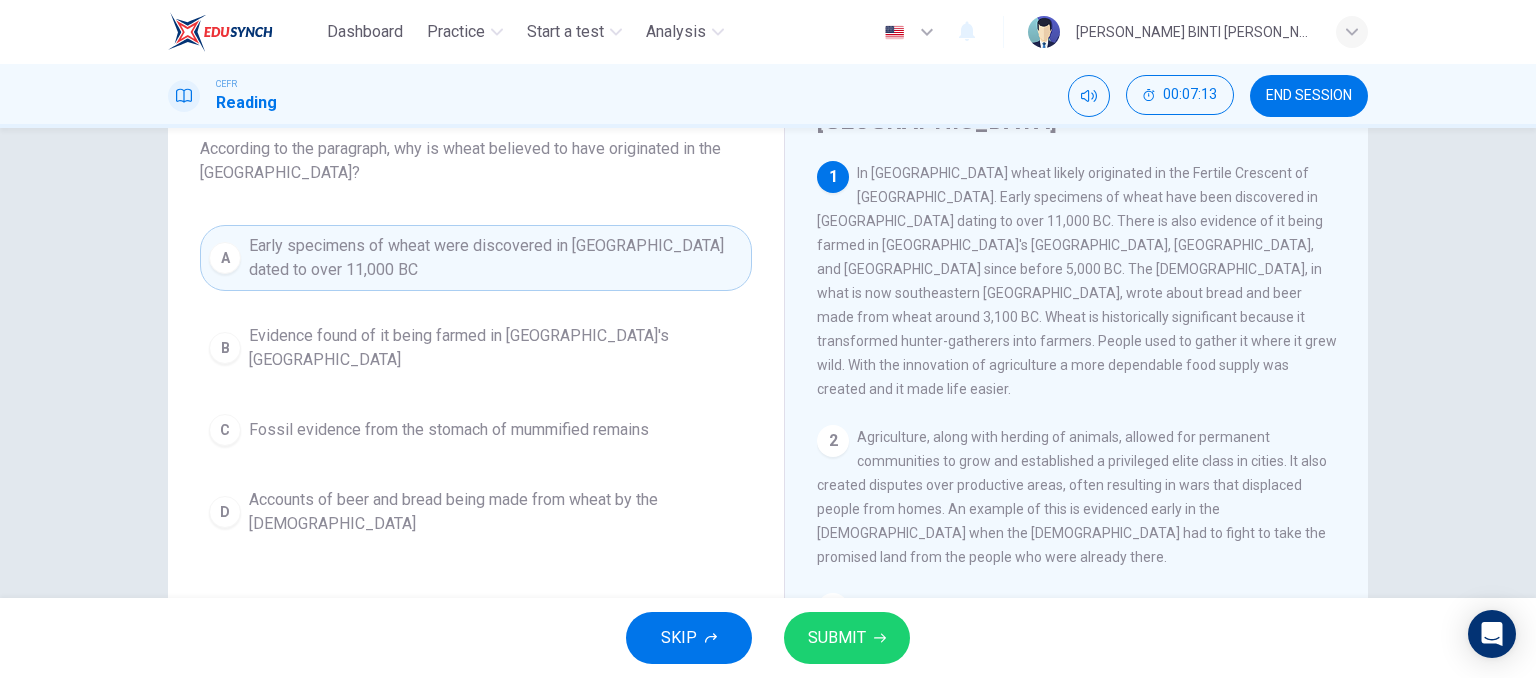scroll, scrollTop: 90, scrollLeft: 0, axis: vertical 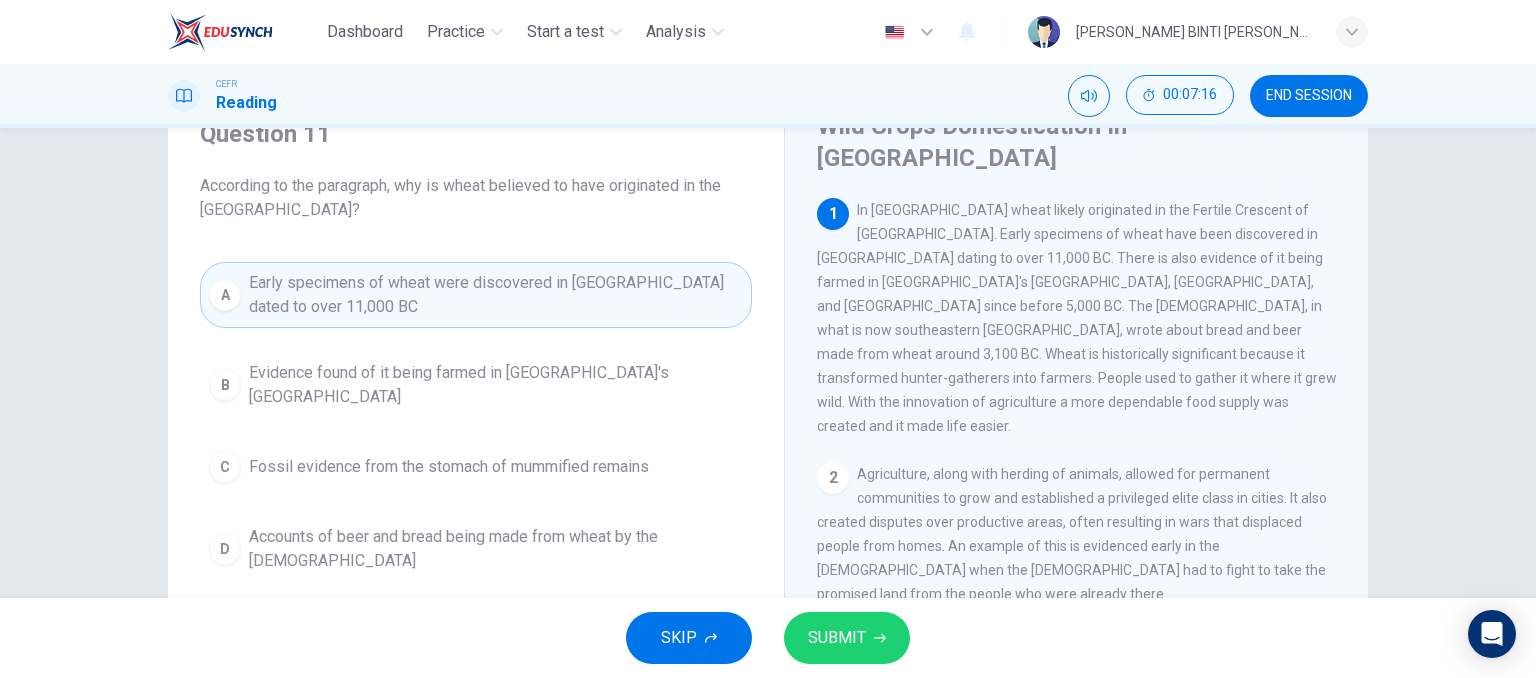 drag, startPoint x: 1031, startPoint y: 195, endPoint x: 859, endPoint y: 208, distance: 172.49059 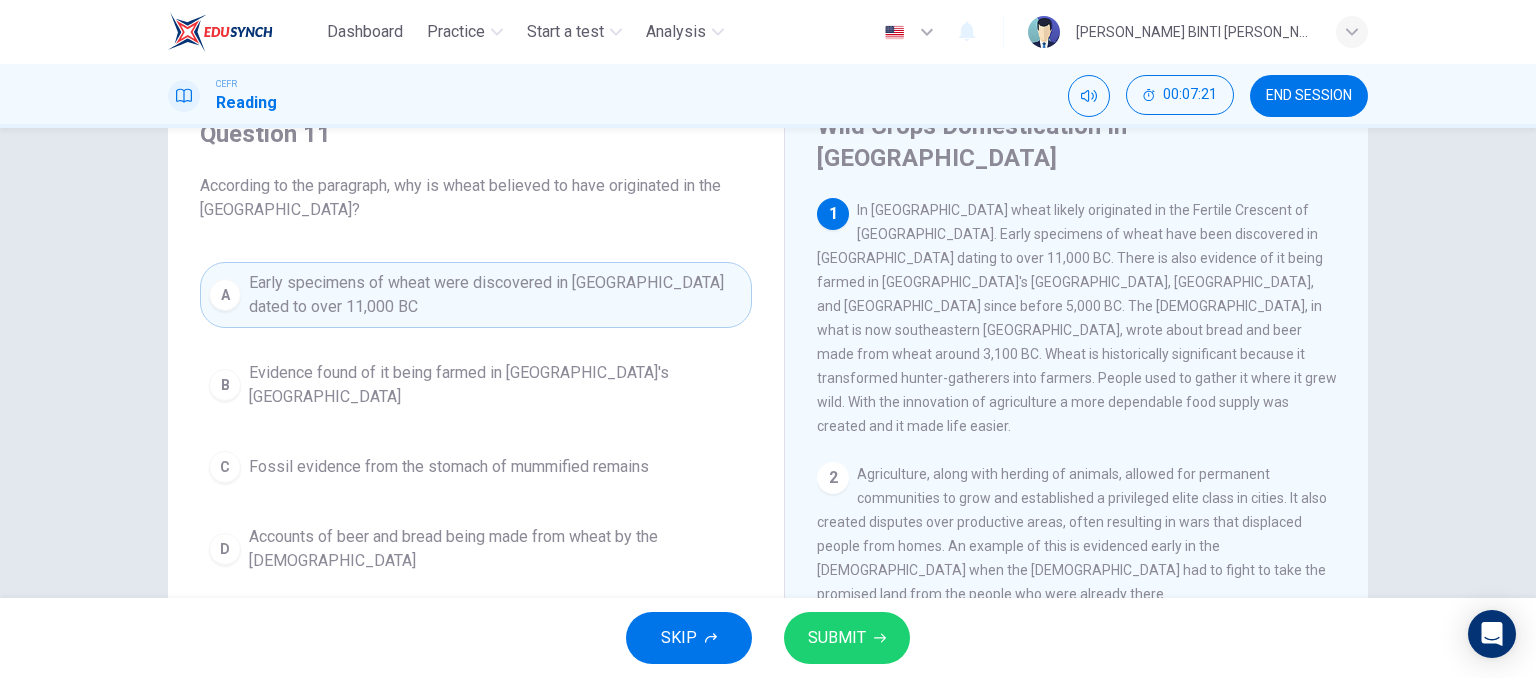 scroll, scrollTop: 134, scrollLeft: 0, axis: vertical 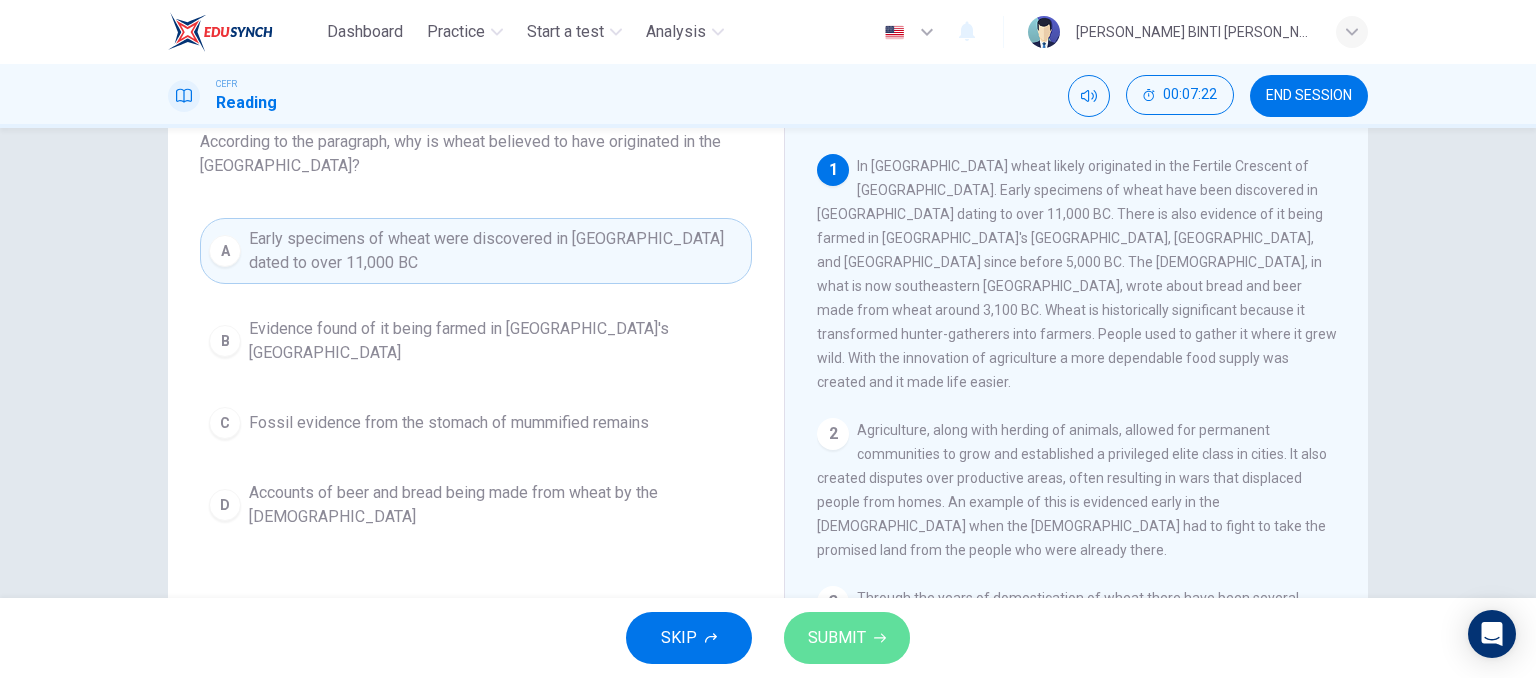 click on "SUBMIT" at bounding box center [837, 638] 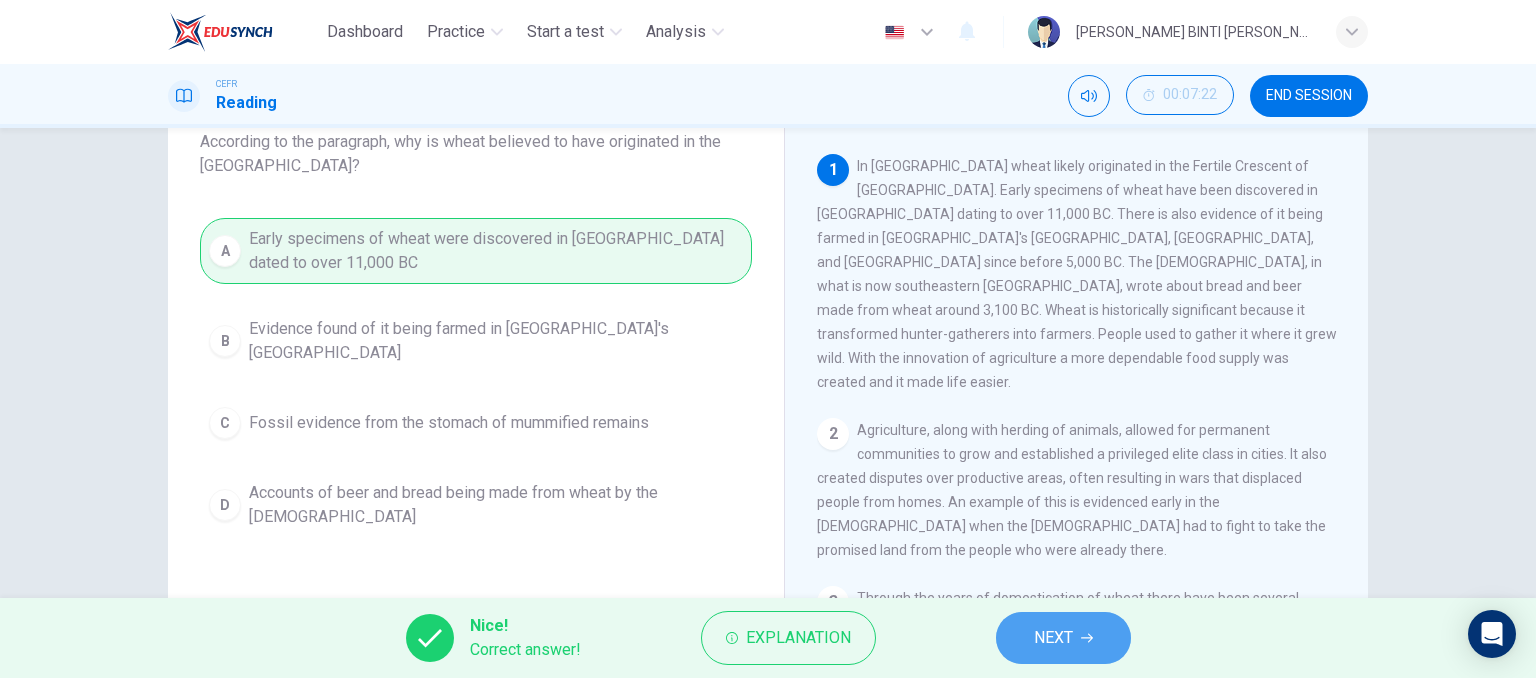 click on "NEXT" at bounding box center (1063, 638) 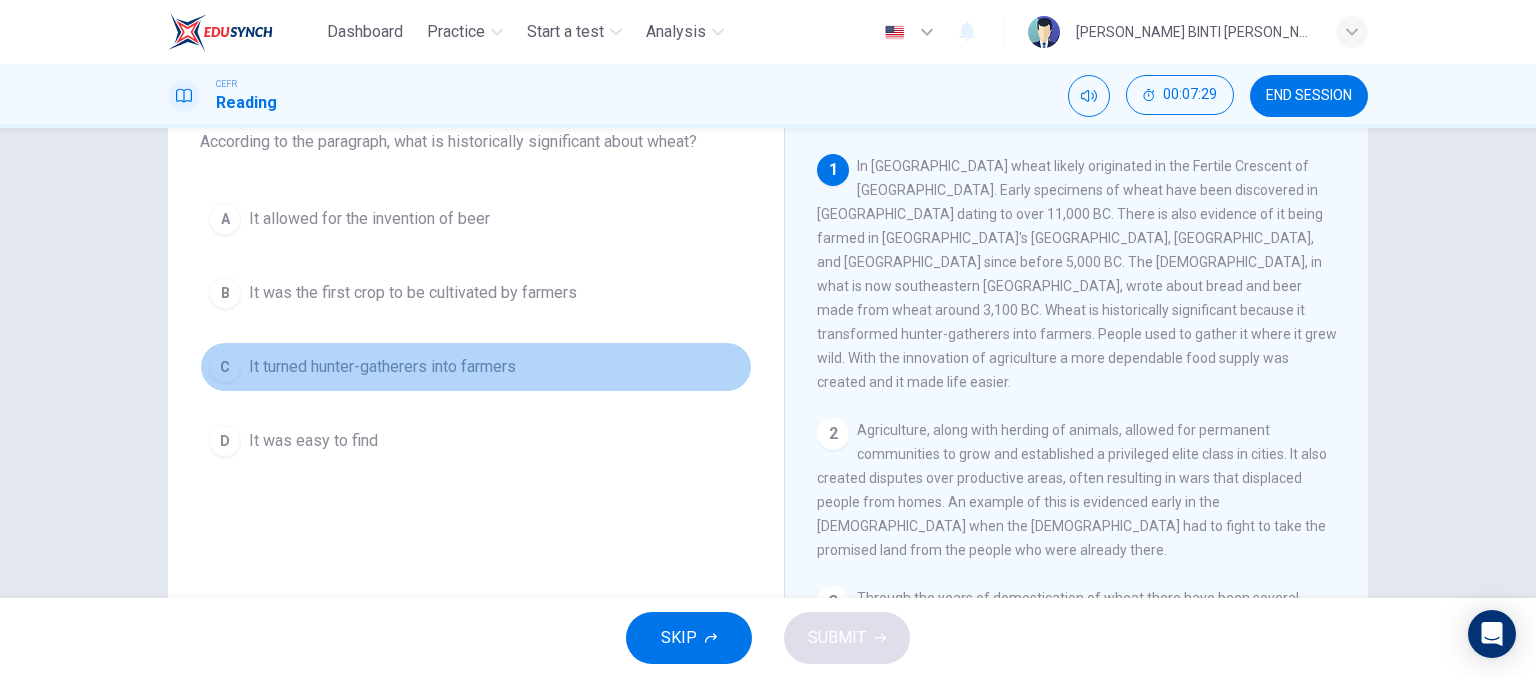 click on "It turned hunter-gatherers into farmers" at bounding box center [382, 367] 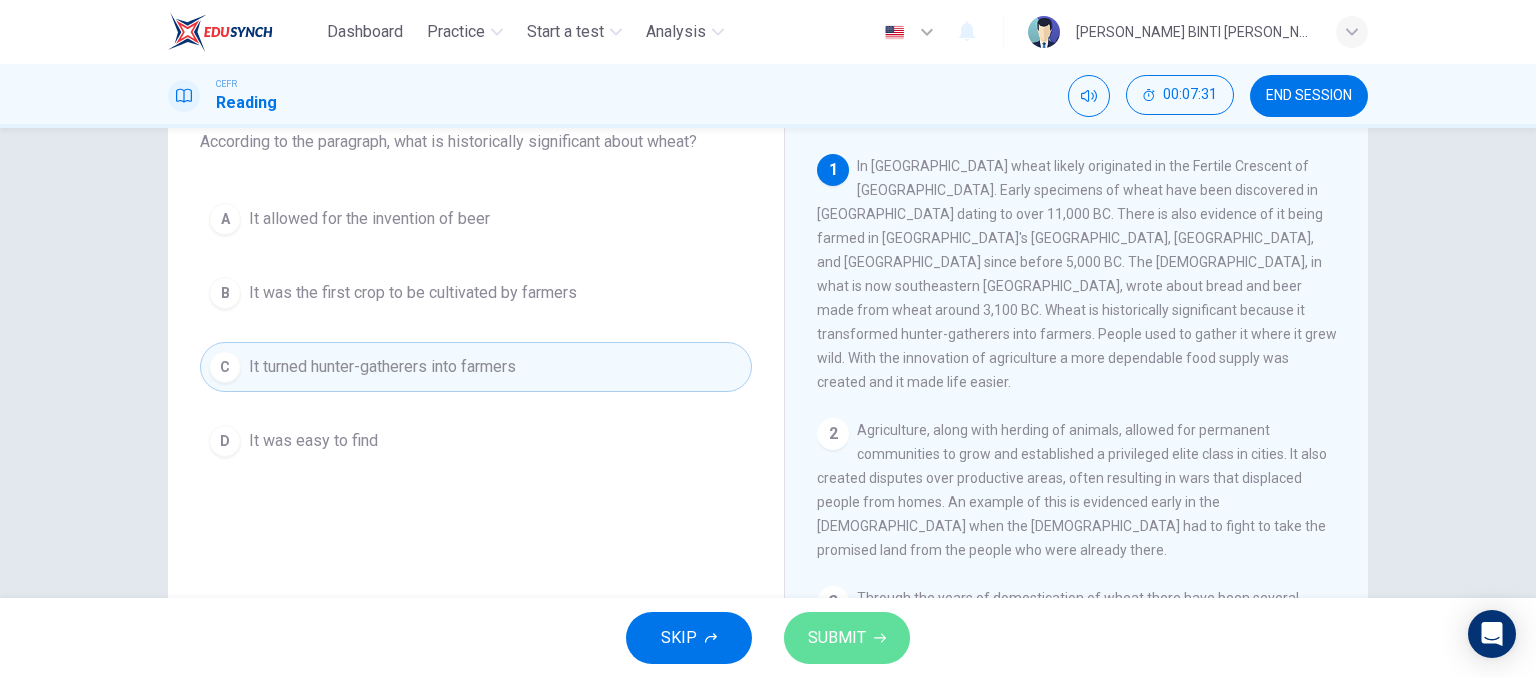click on "SUBMIT" at bounding box center (837, 638) 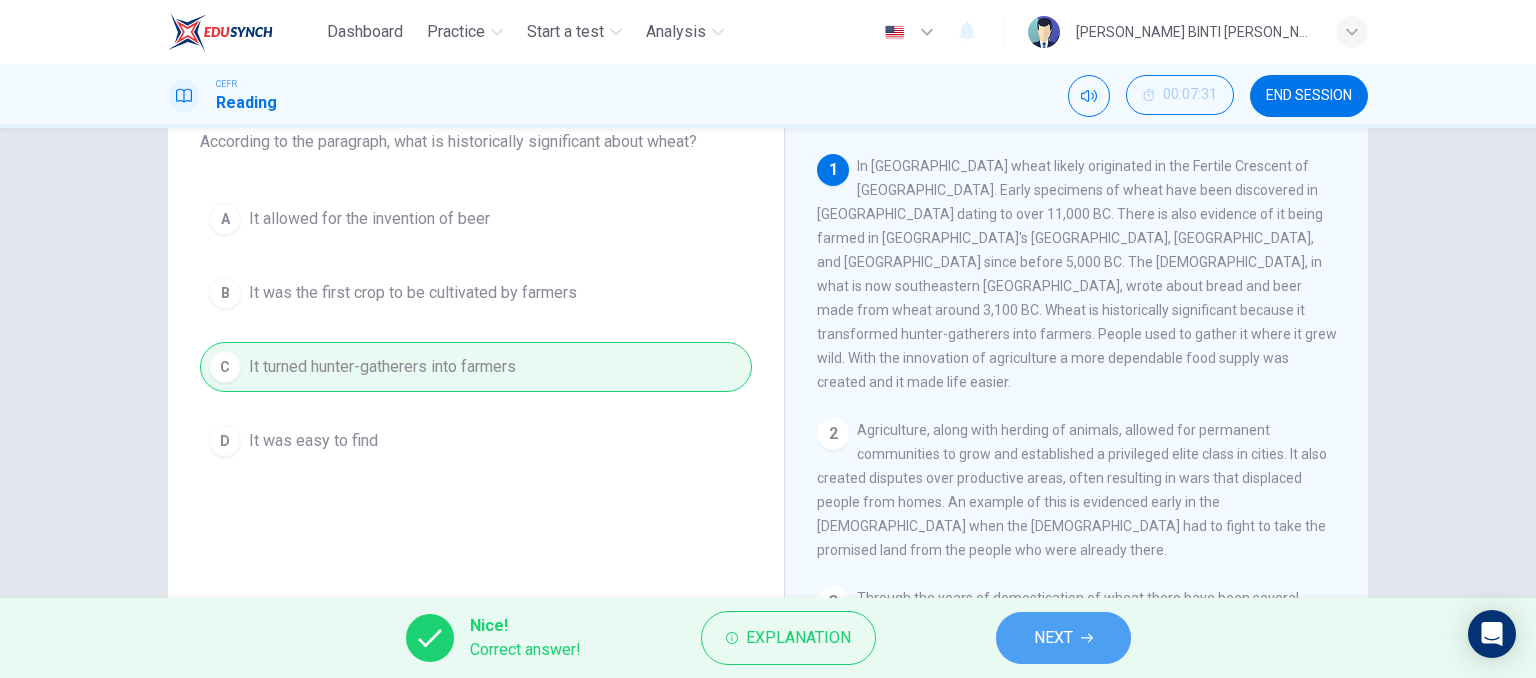click on "NEXT" at bounding box center (1063, 638) 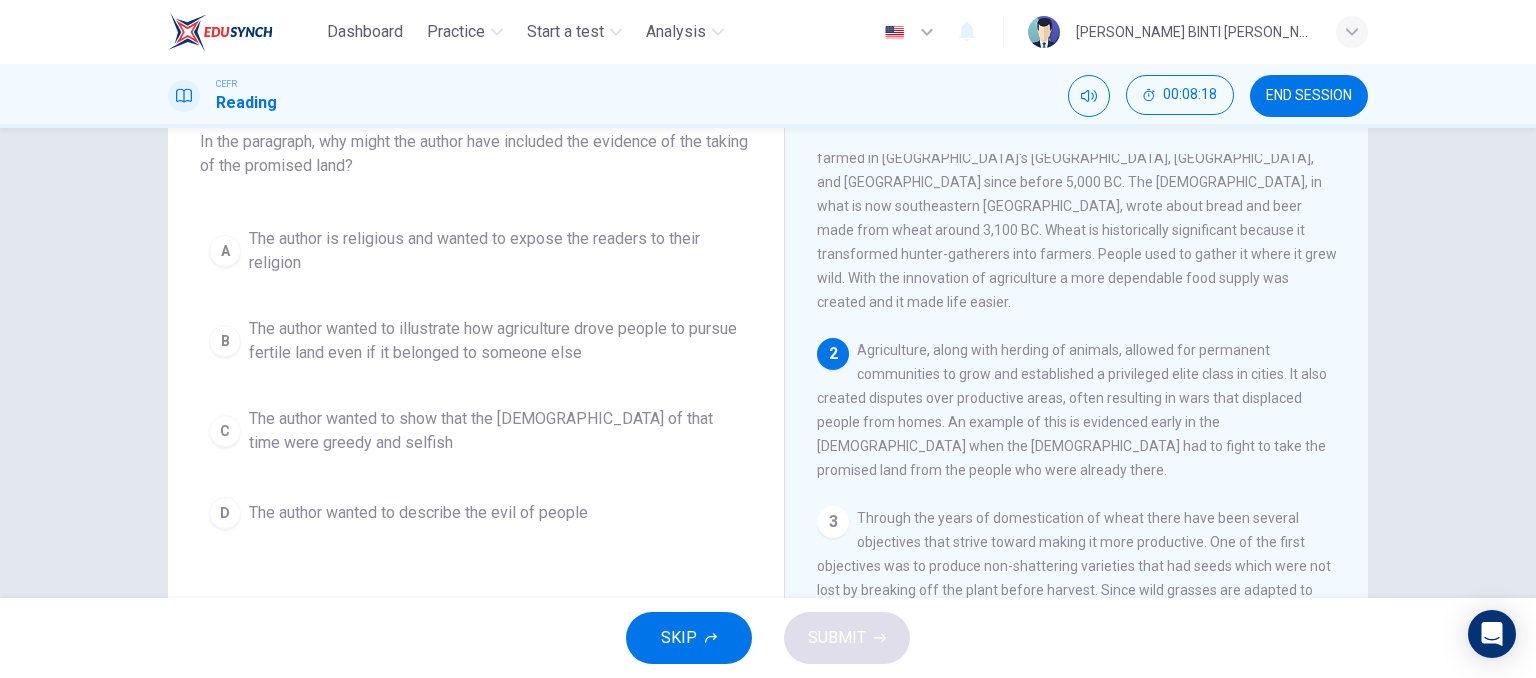 scroll, scrollTop: 108, scrollLeft: 0, axis: vertical 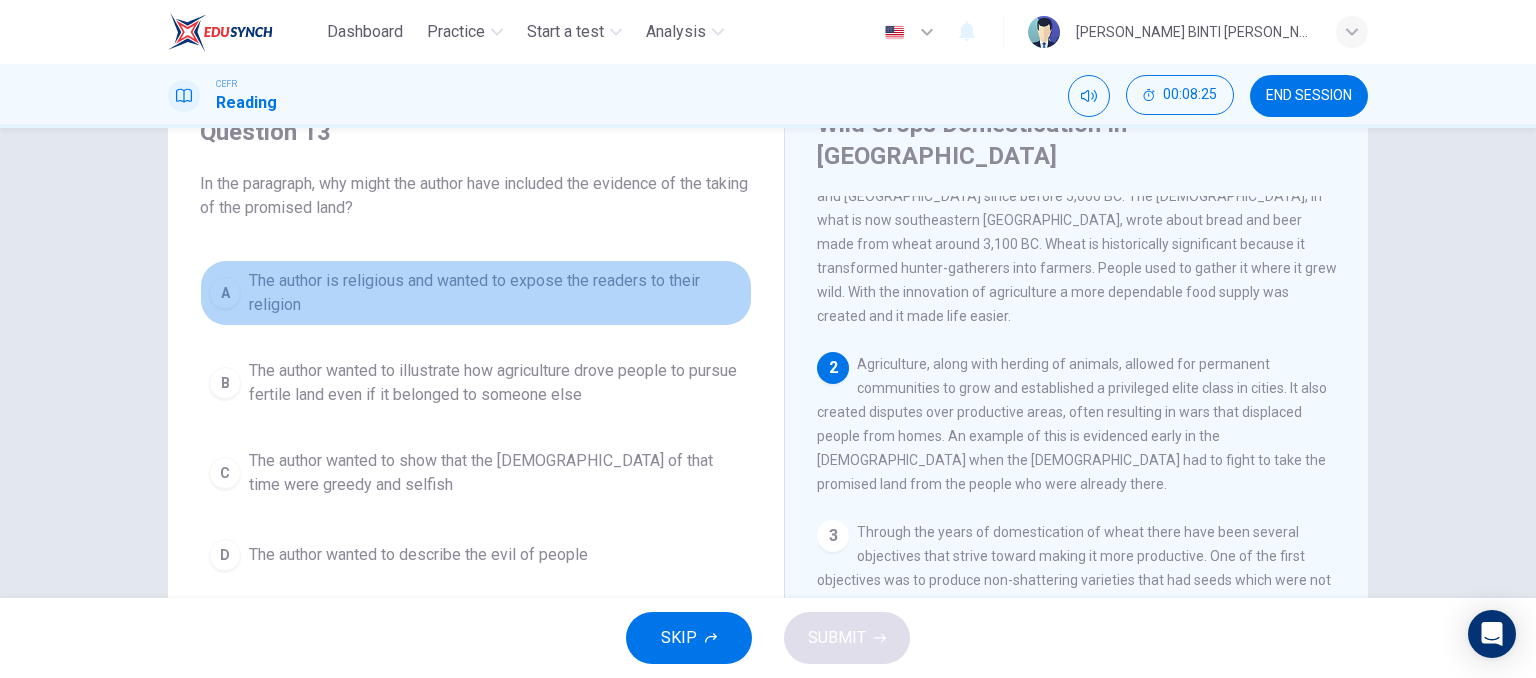 click on "The author is religious and wanted to expose the readers to their religion" at bounding box center (496, 293) 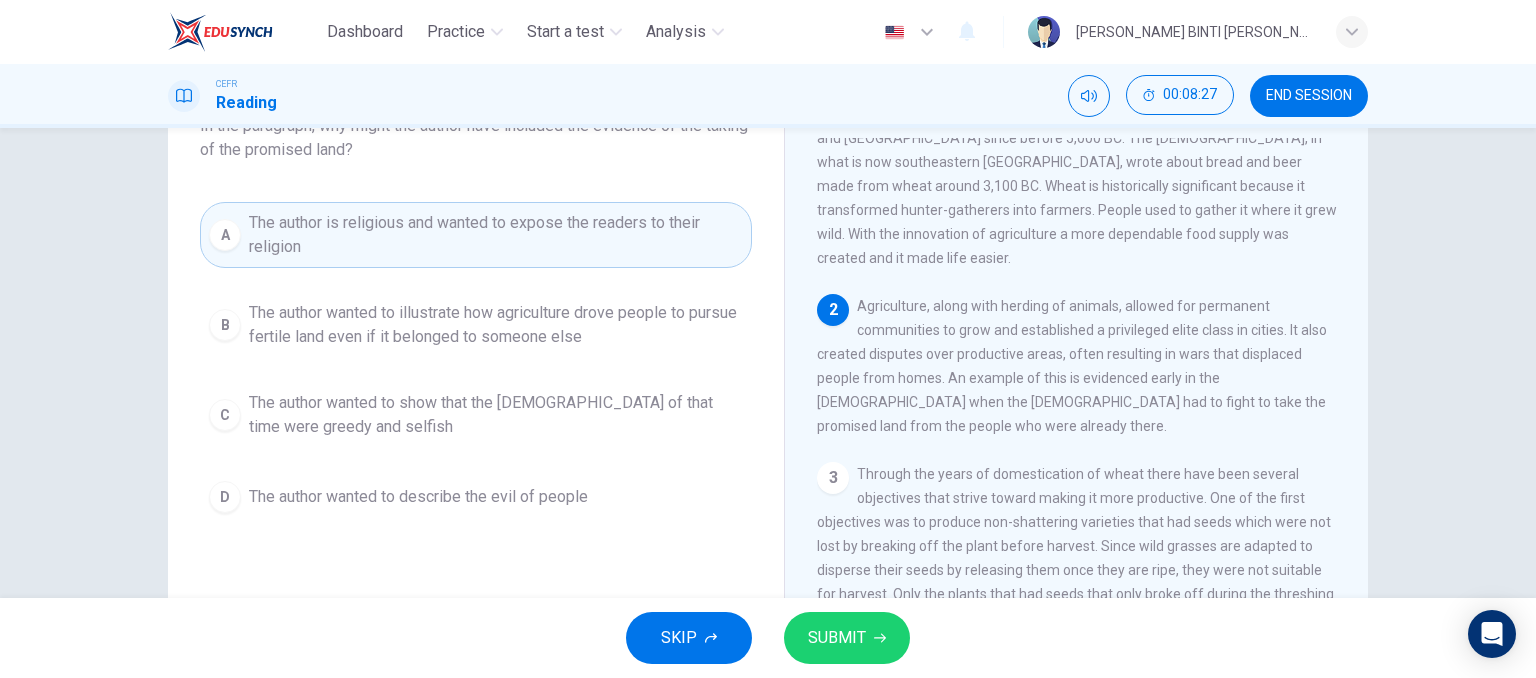 scroll, scrollTop: 151, scrollLeft: 0, axis: vertical 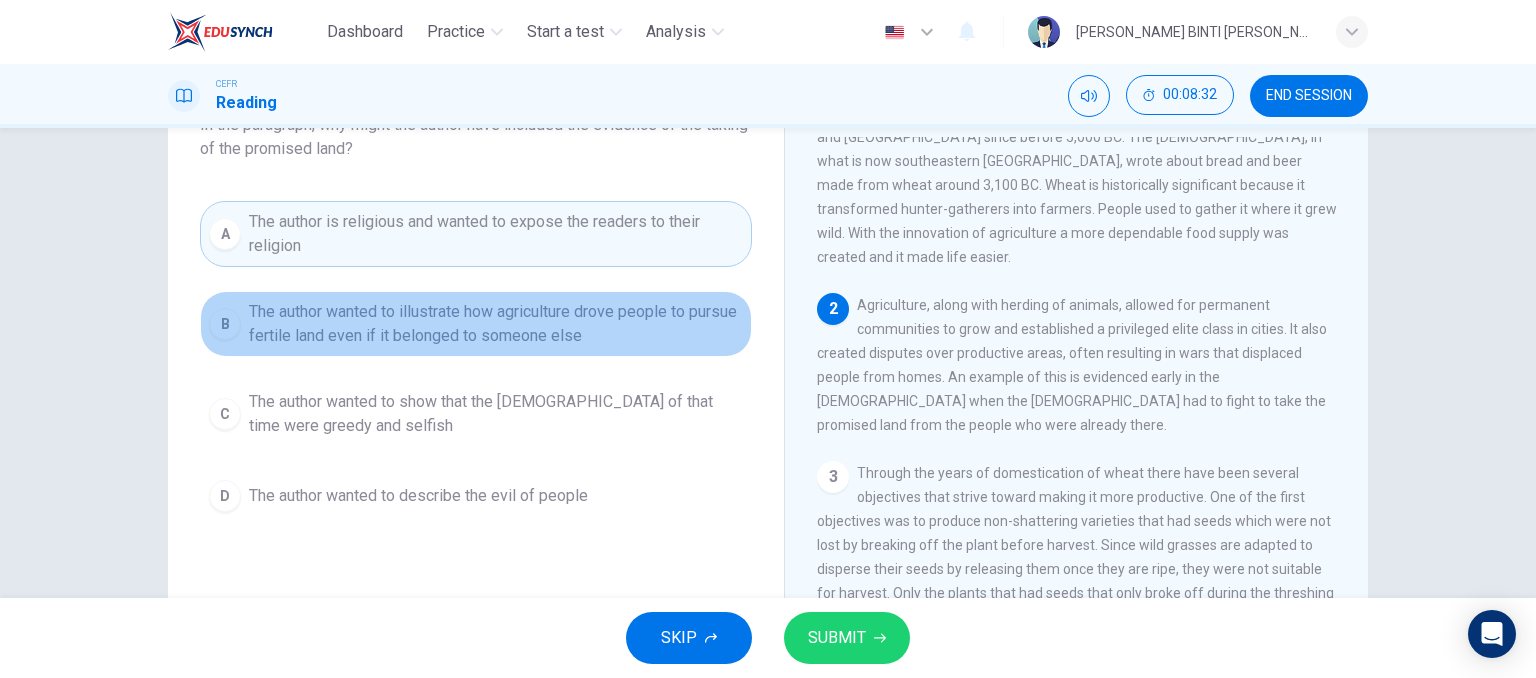 click on "The author wanted to illustrate how agriculture drove people to pursue fertile land even if it belonged to someone else" at bounding box center [496, 324] 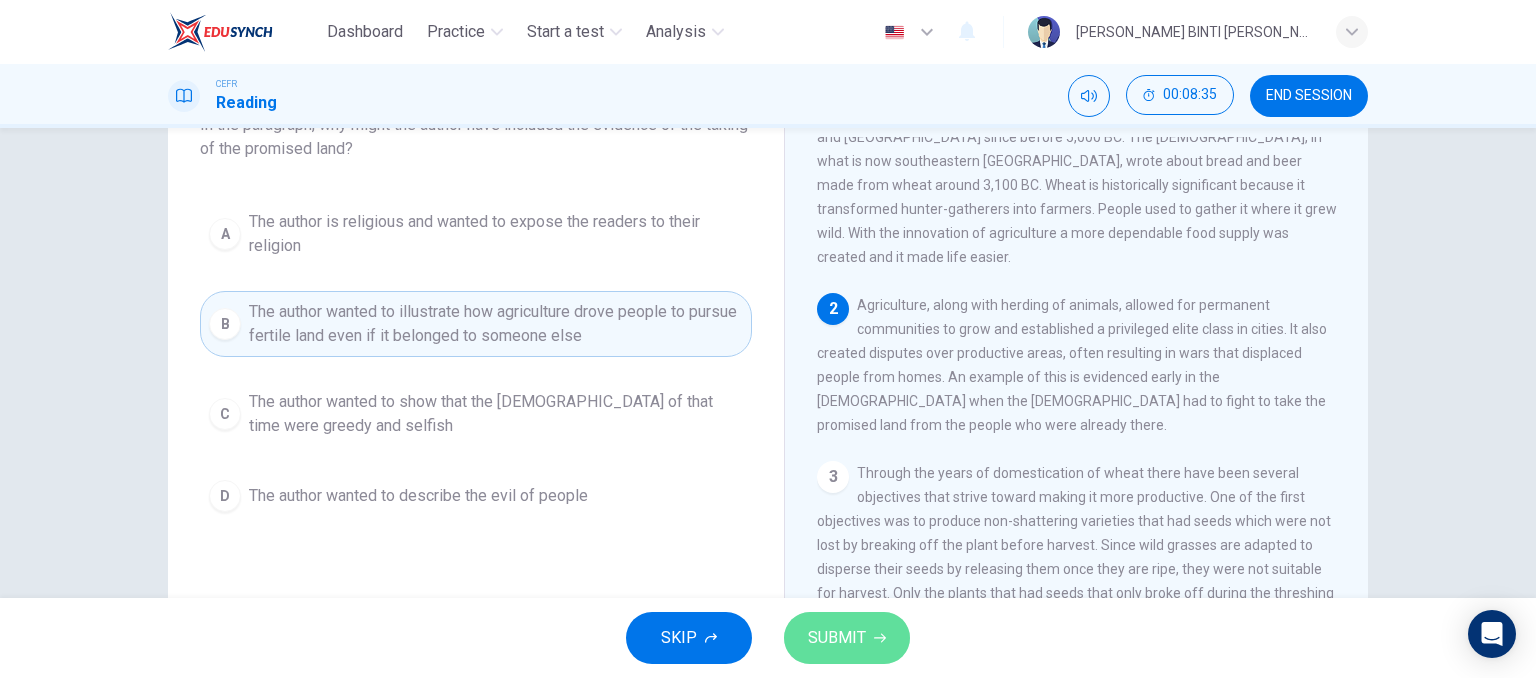 click on "SUBMIT" at bounding box center [837, 638] 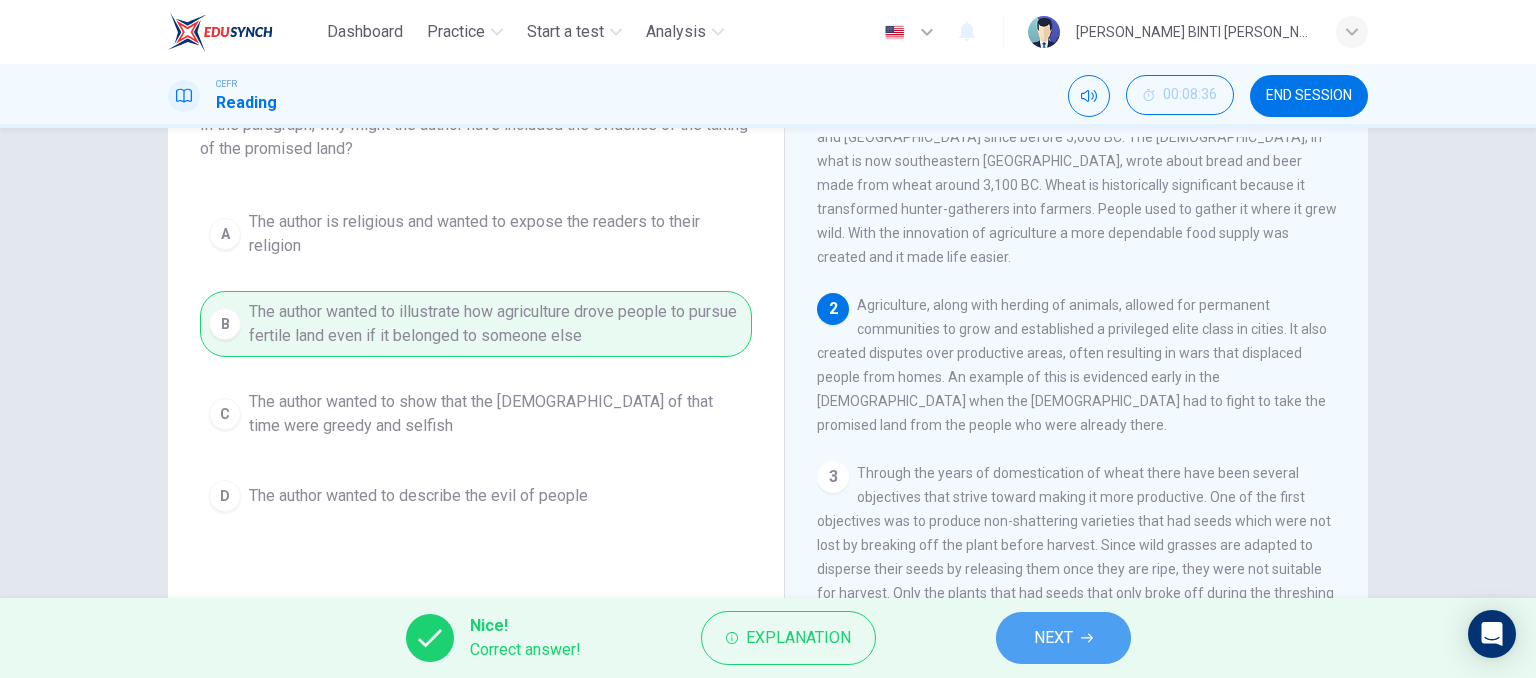 click on "NEXT" at bounding box center [1053, 638] 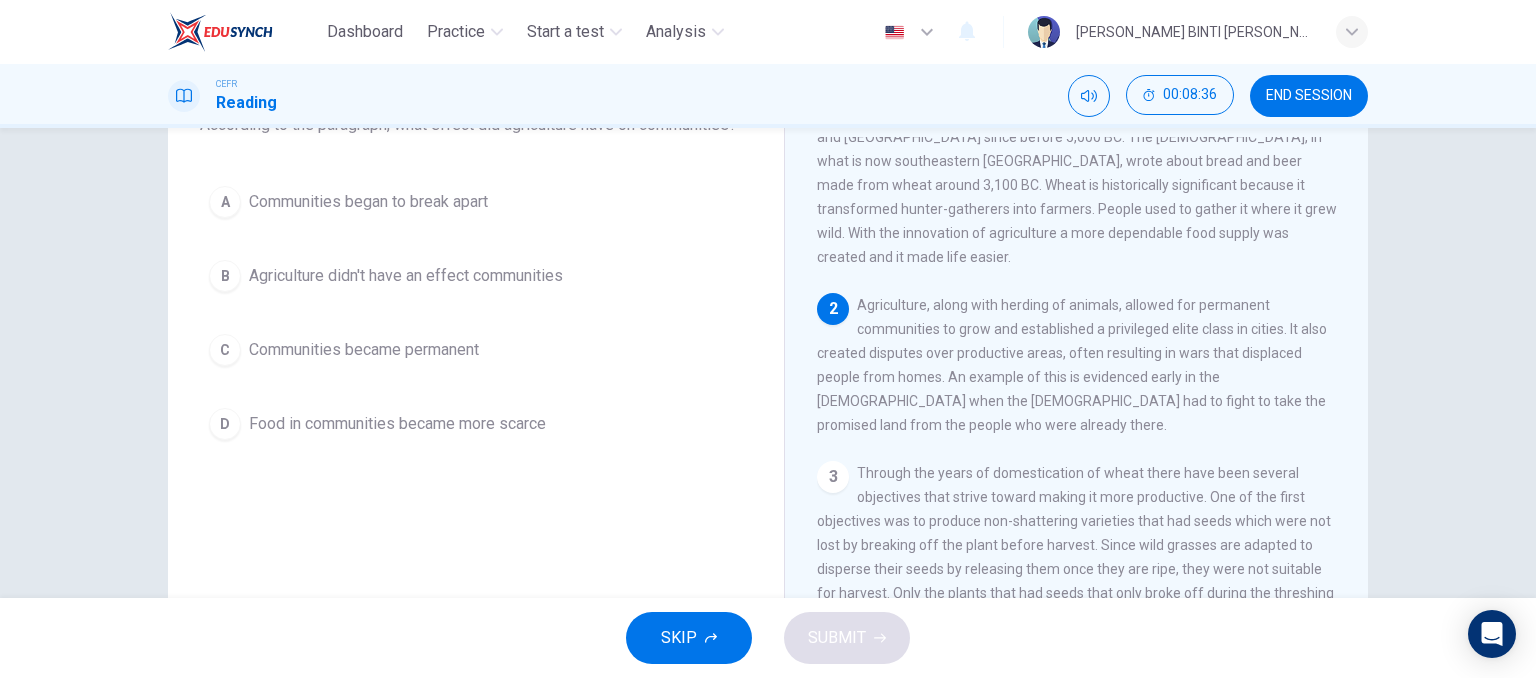 scroll, scrollTop: 59, scrollLeft: 0, axis: vertical 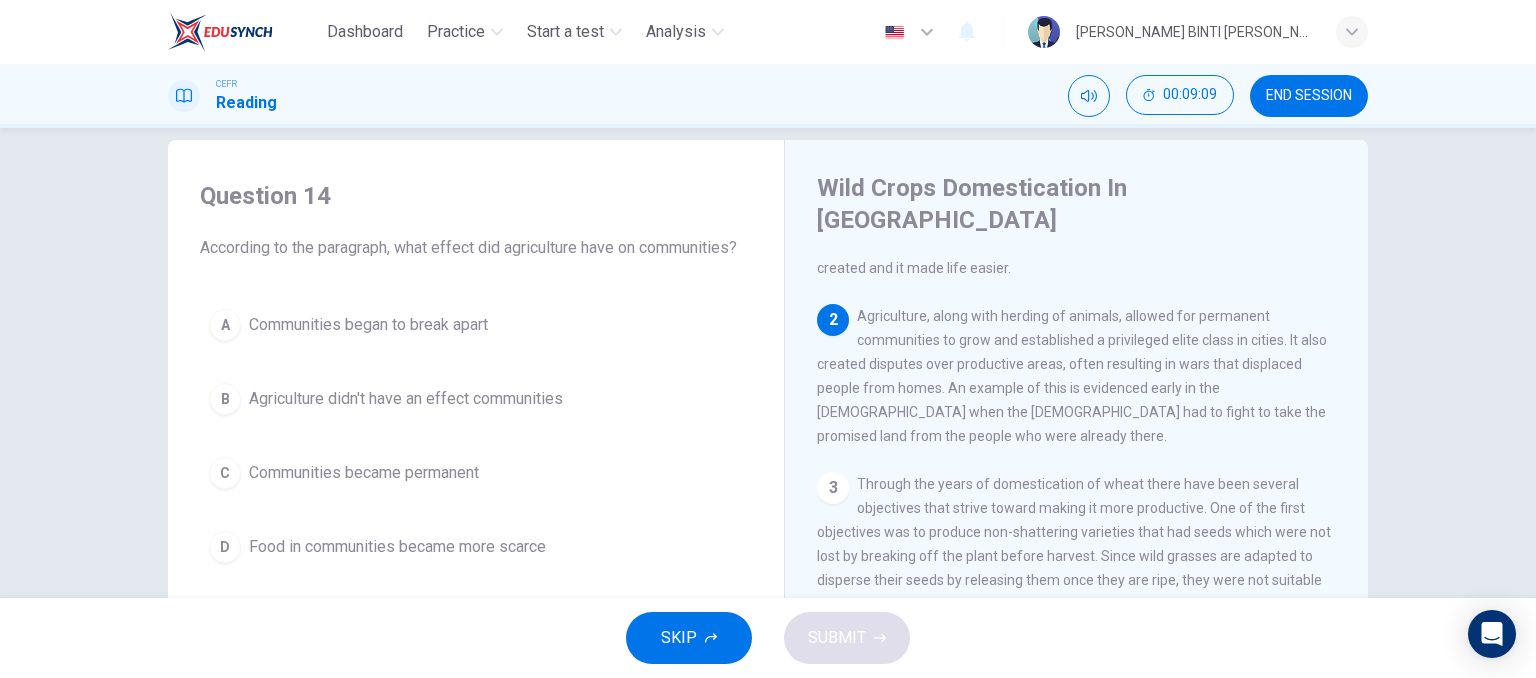 click on "Question 14 According to the paragraph, what effect did agriculture have on communities? A Communities began to break apart B Agriculture didn't have an effect communities C Communities became permanent D Food in communities became more scarce" at bounding box center [476, 376] 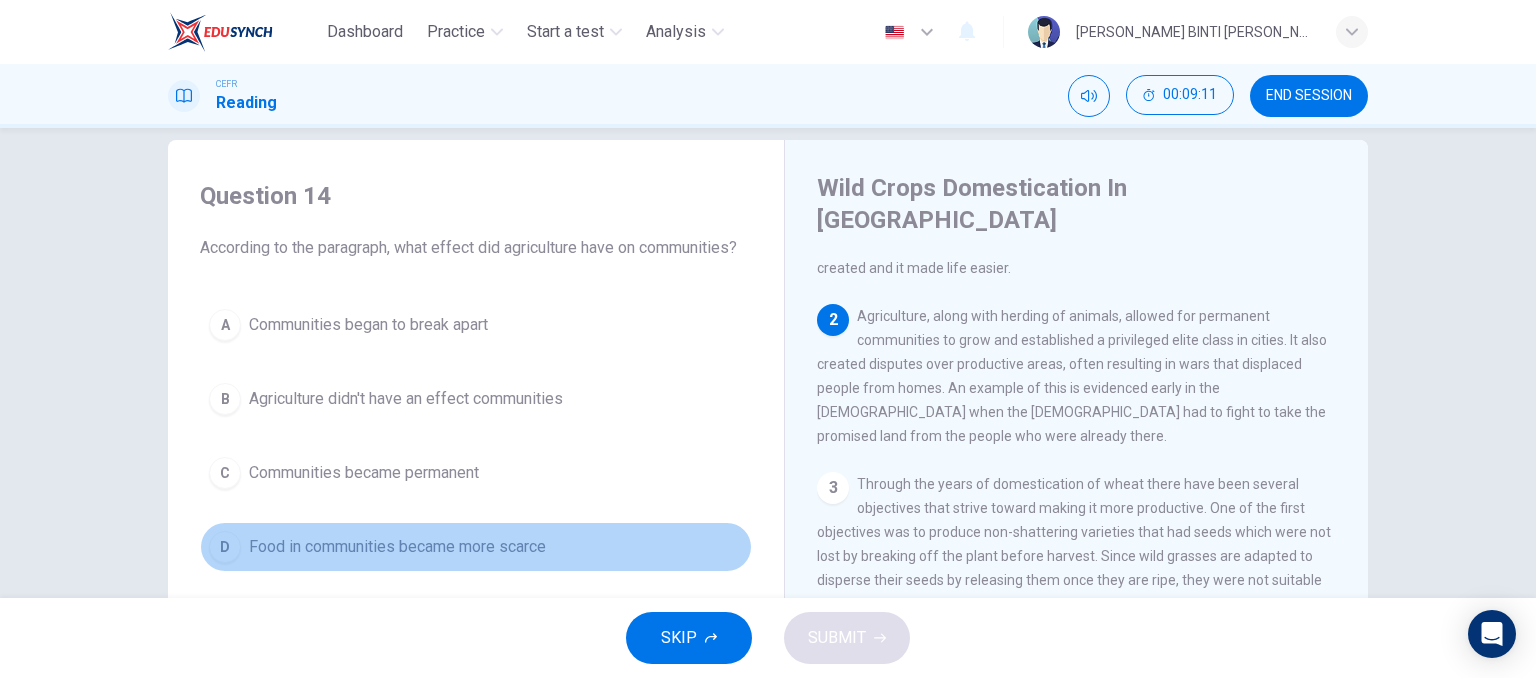 click on "D Food in communities became more scarce" at bounding box center (476, 547) 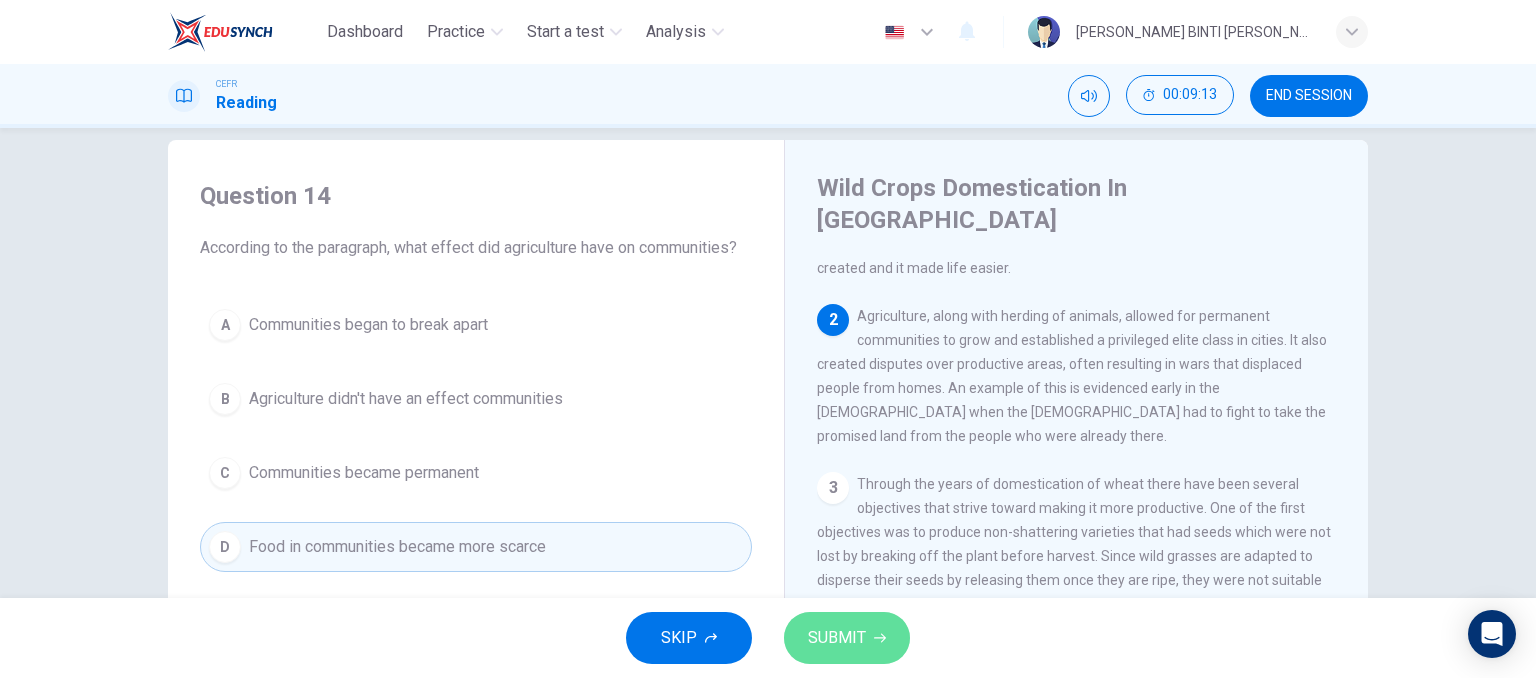 click on "SUBMIT" at bounding box center (837, 638) 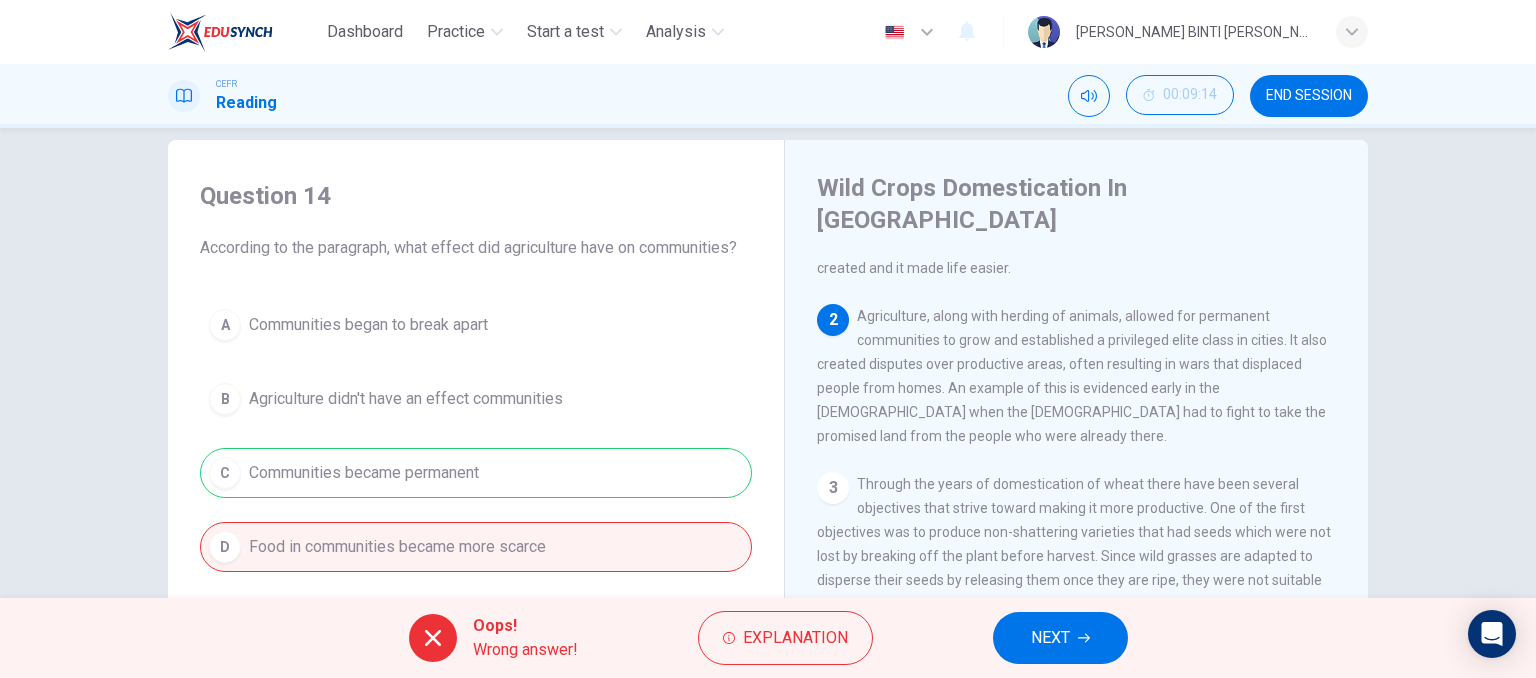 click on "NEXT" at bounding box center (1060, 638) 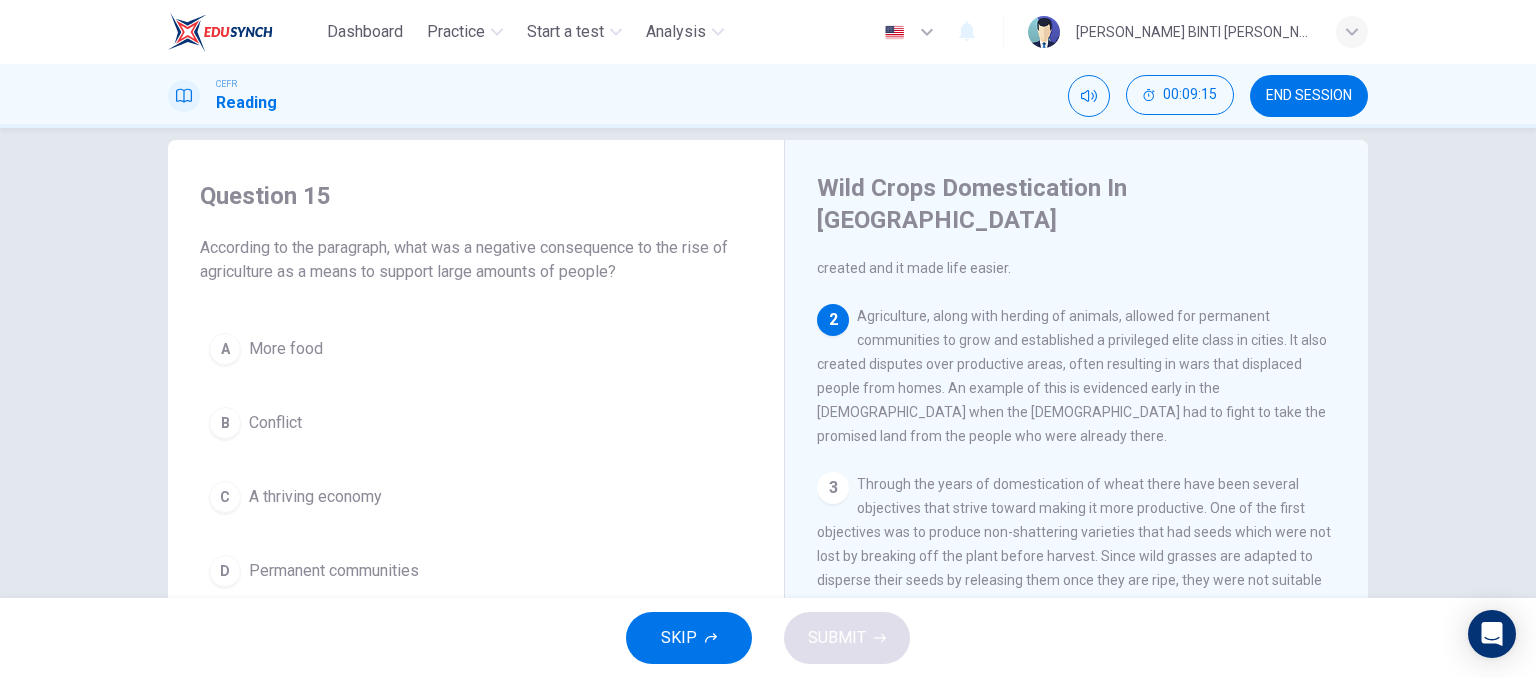 scroll, scrollTop: 303, scrollLeft: 0, axis: vertical 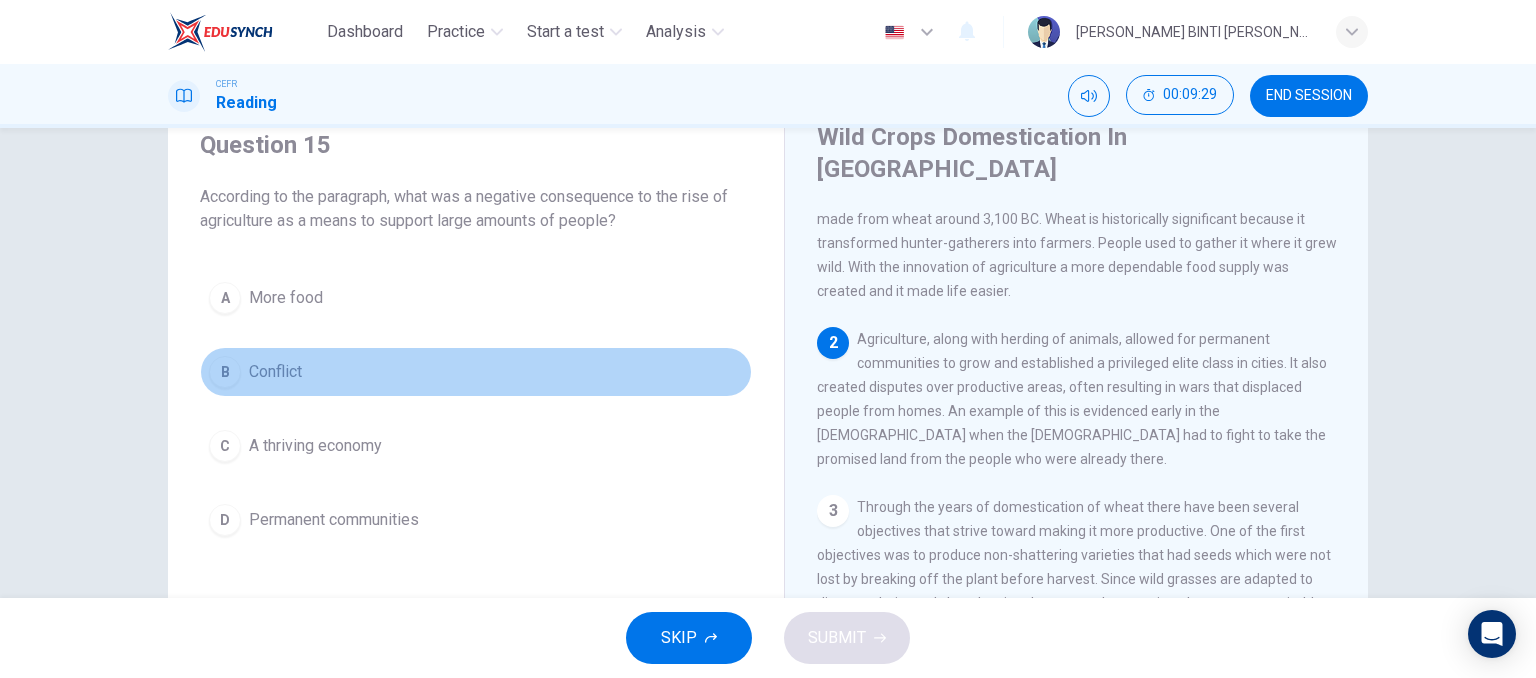 click on "B Conflict" at bounding box center (476, 372) 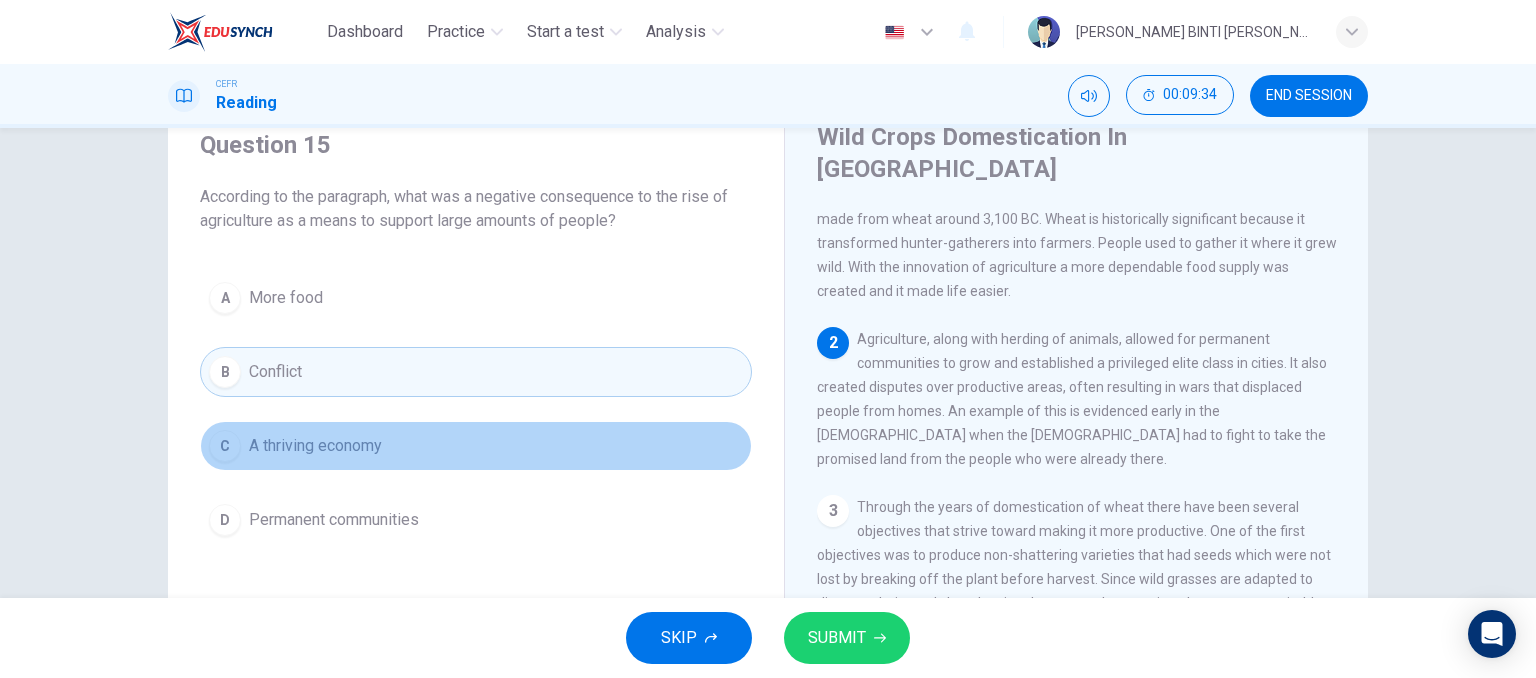 click on "A thriving economy" at bounding box center [315, 446] 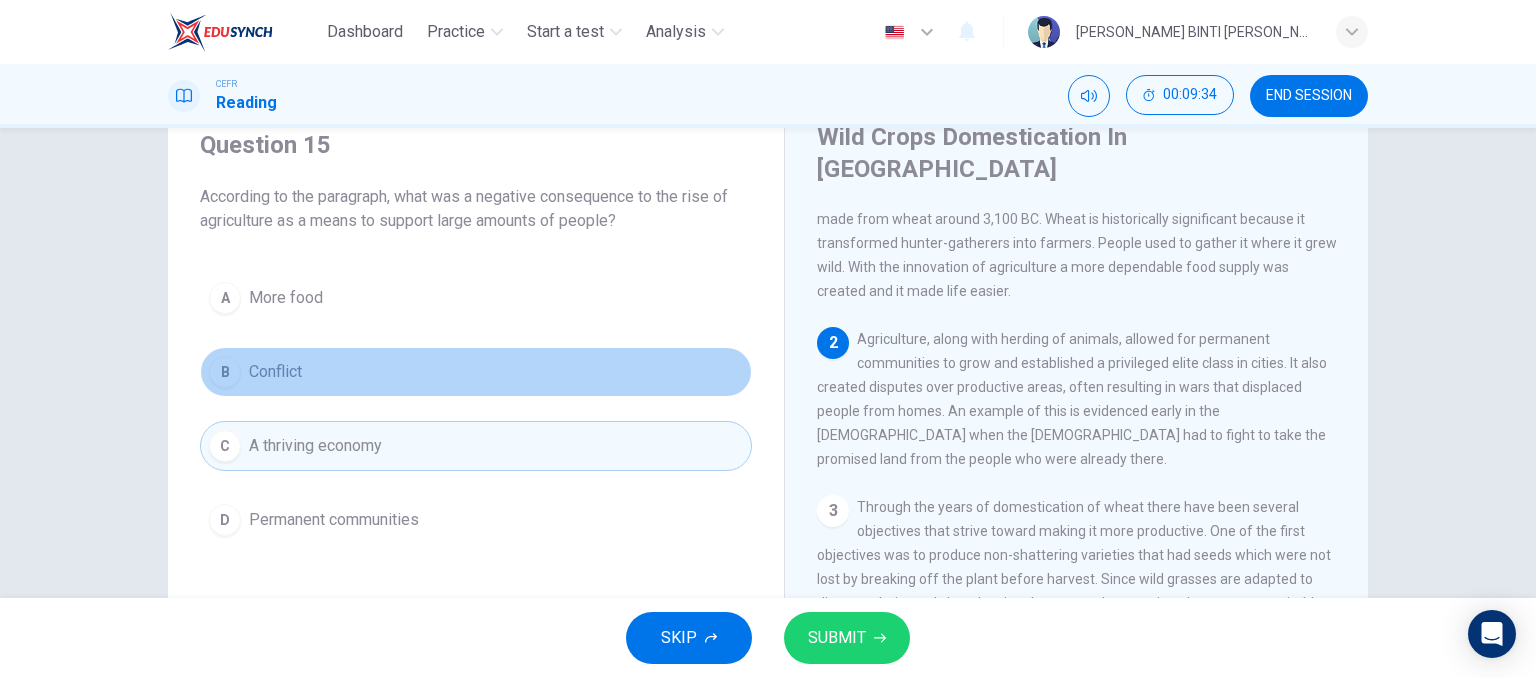 click on "B Conflict" at bounding box center [476, 372] 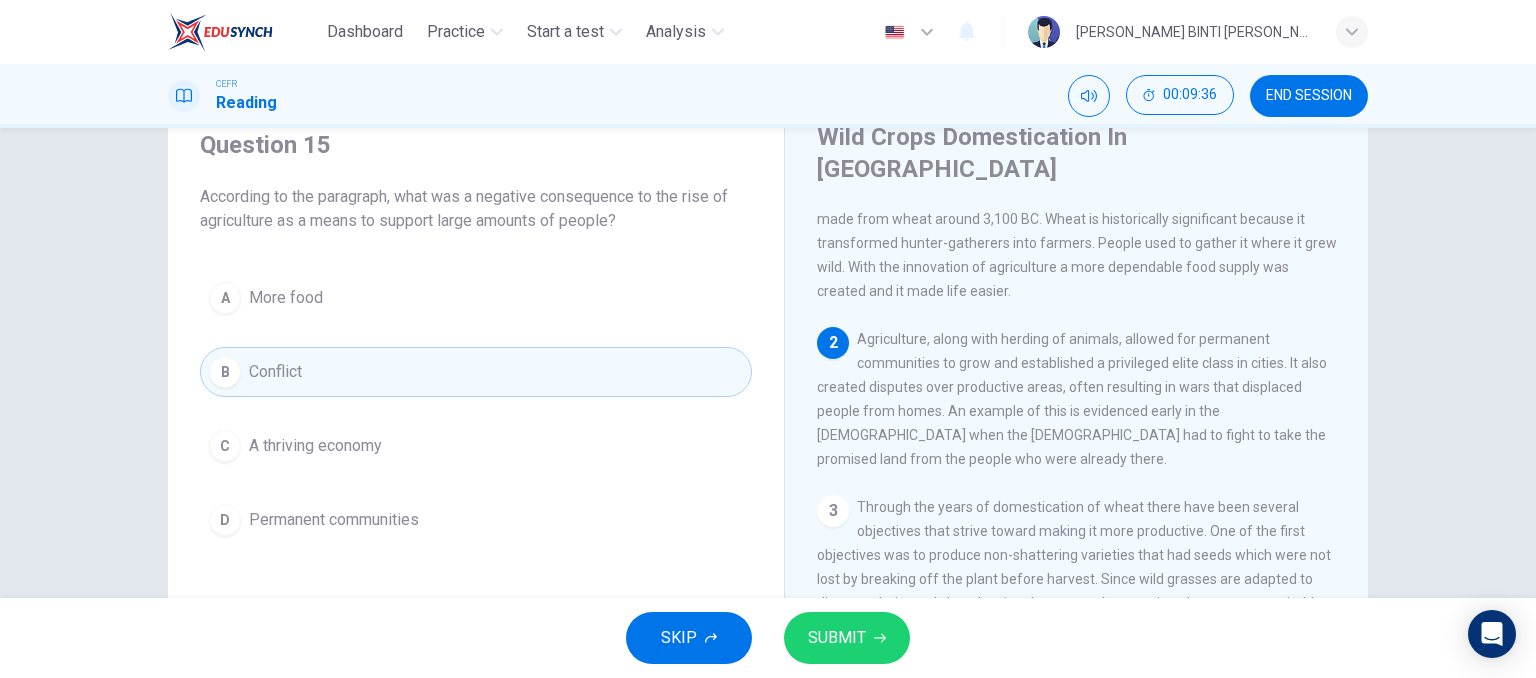 click on "According to the paragraph, what was a negative consequence to the rise of agriculture as a means to support large amounts of people?" at bounding box center (476, 209) 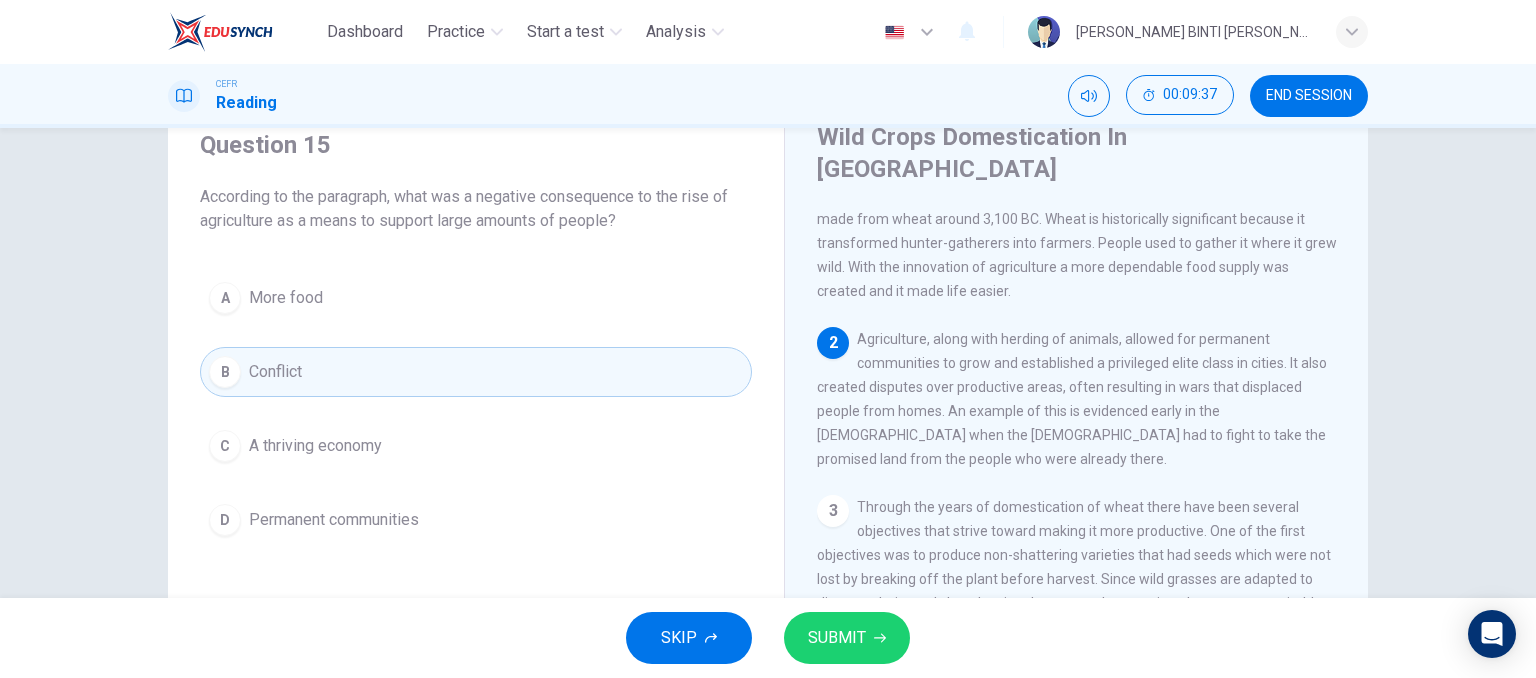 click on "According to the paragraph, what was a negative consequence to the rise of agriculture as a means to support large amounts of people?" at bounding box center (476, 209) 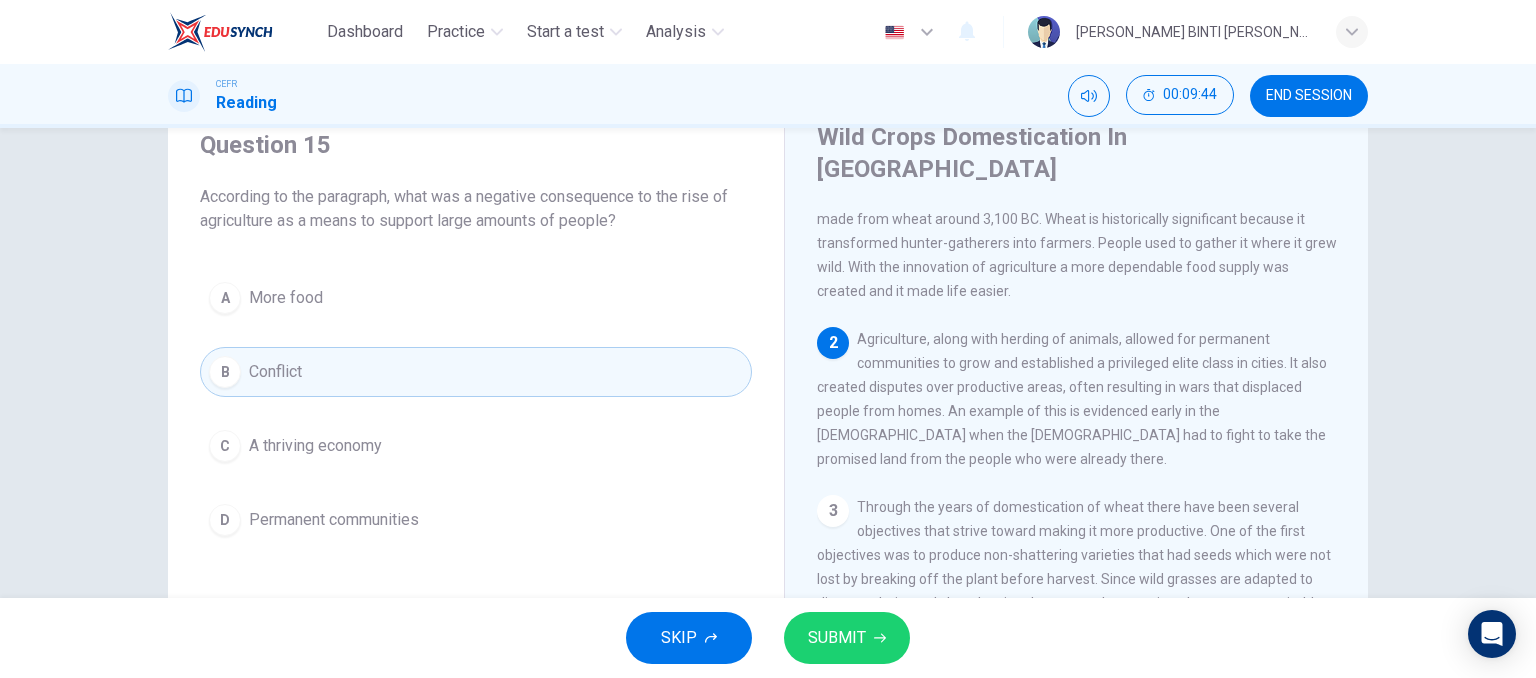 click on "A More food B Conflict C A thriving economy D Permanent communities" at bounding box center [476, 409] 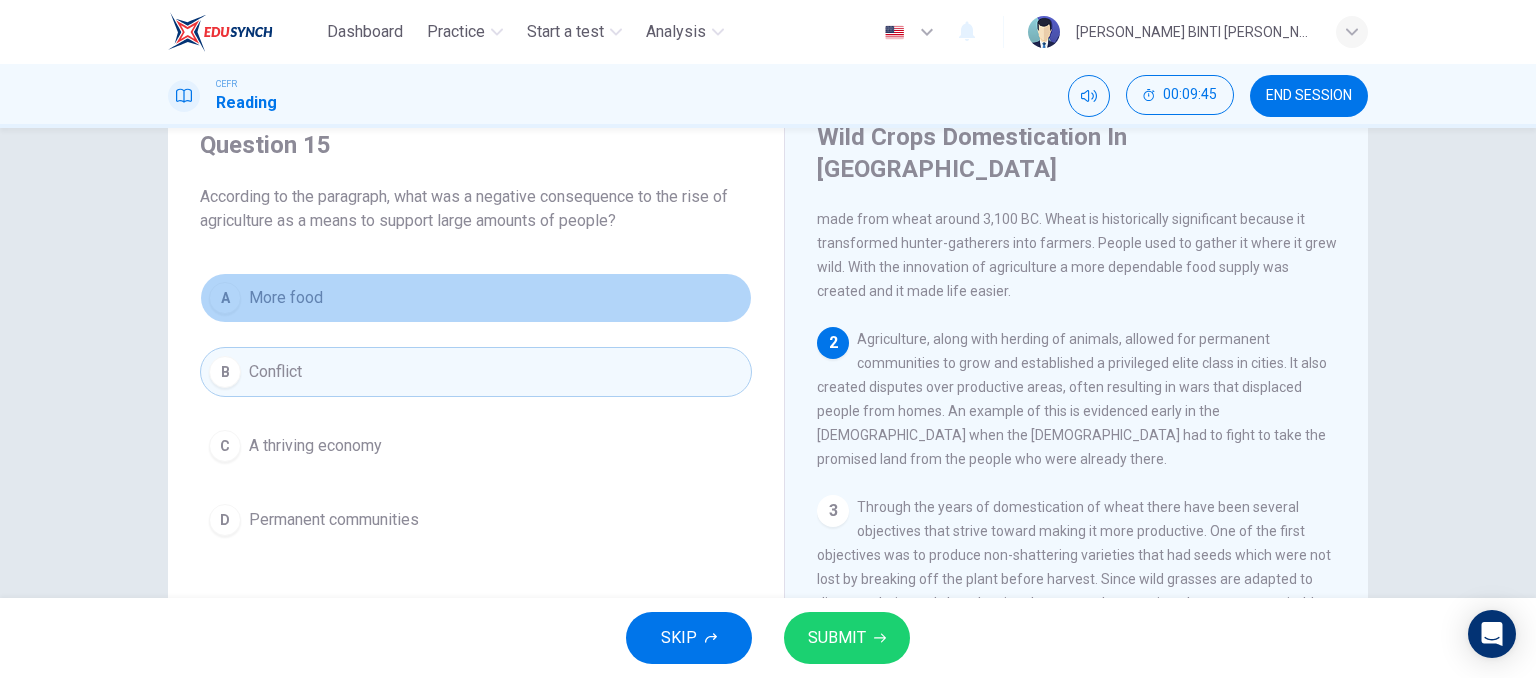 click on "A More food" at bounding box center [476, 298] 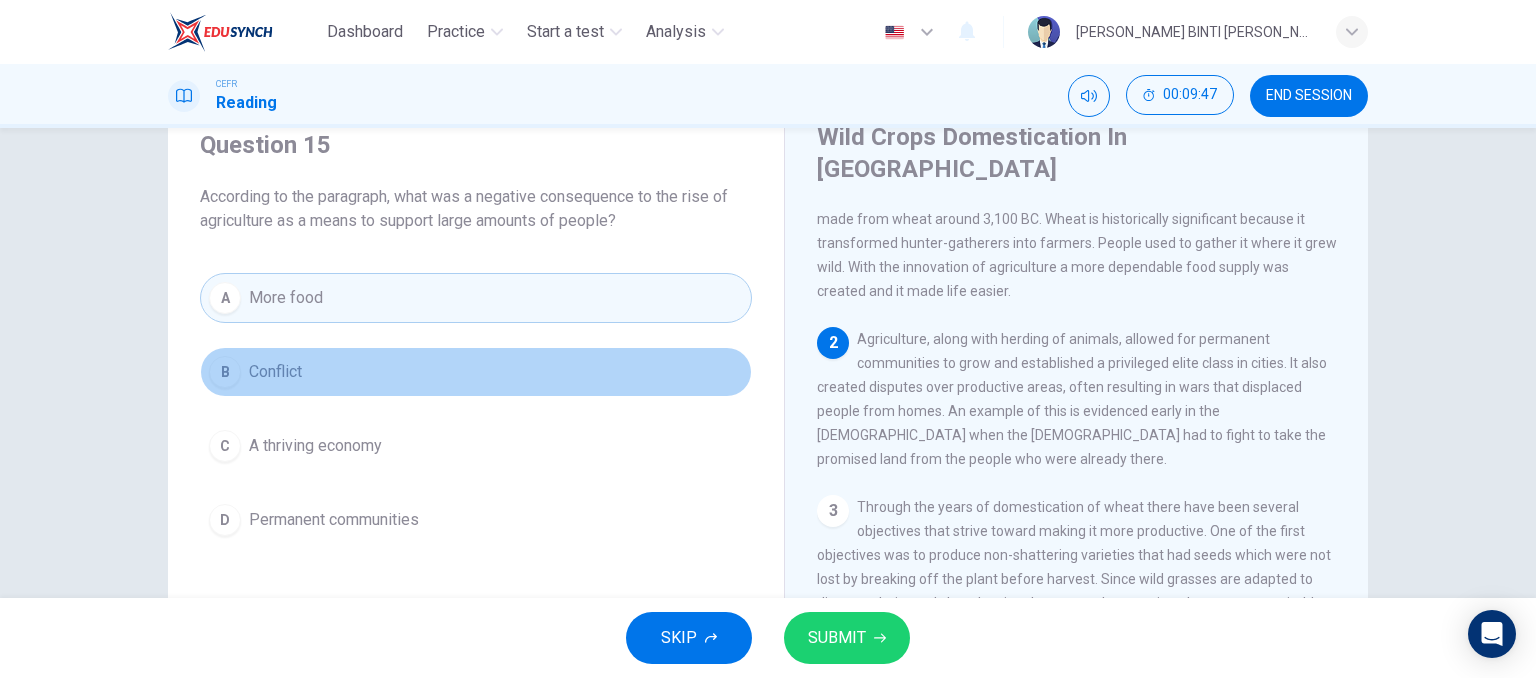 click on "B Conflict" at bounding box center [476, 372] 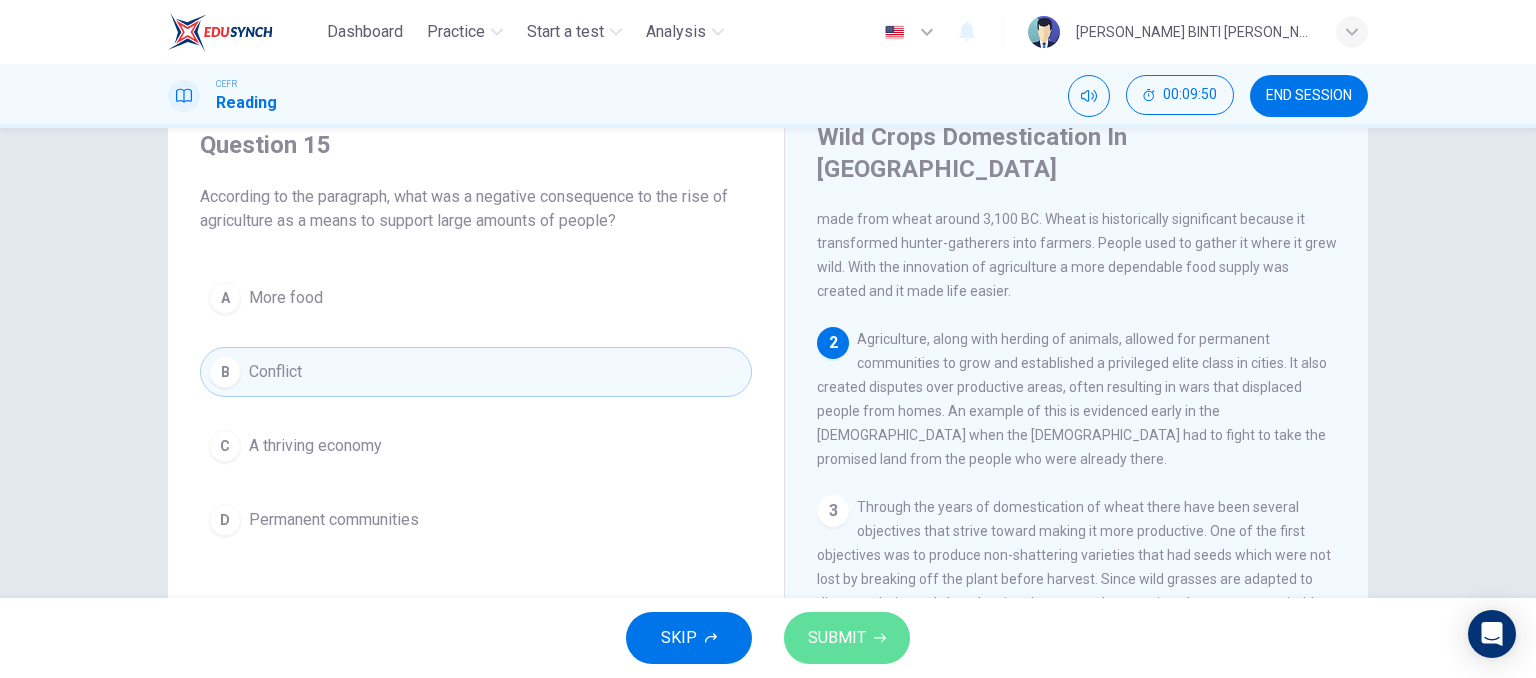 click on "SUBMIT" at bounding box center (837, 638) 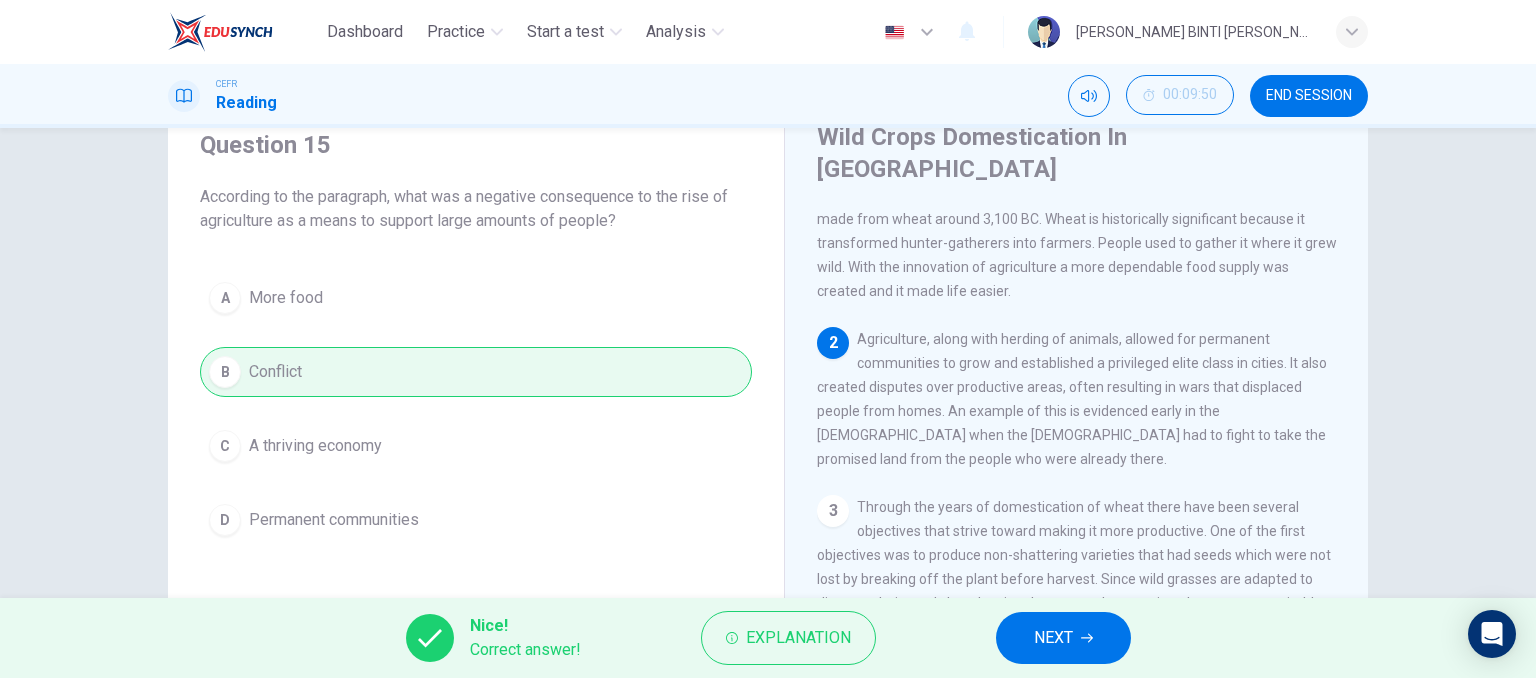 click on "NEXT" at bounding box center (1053, 638) 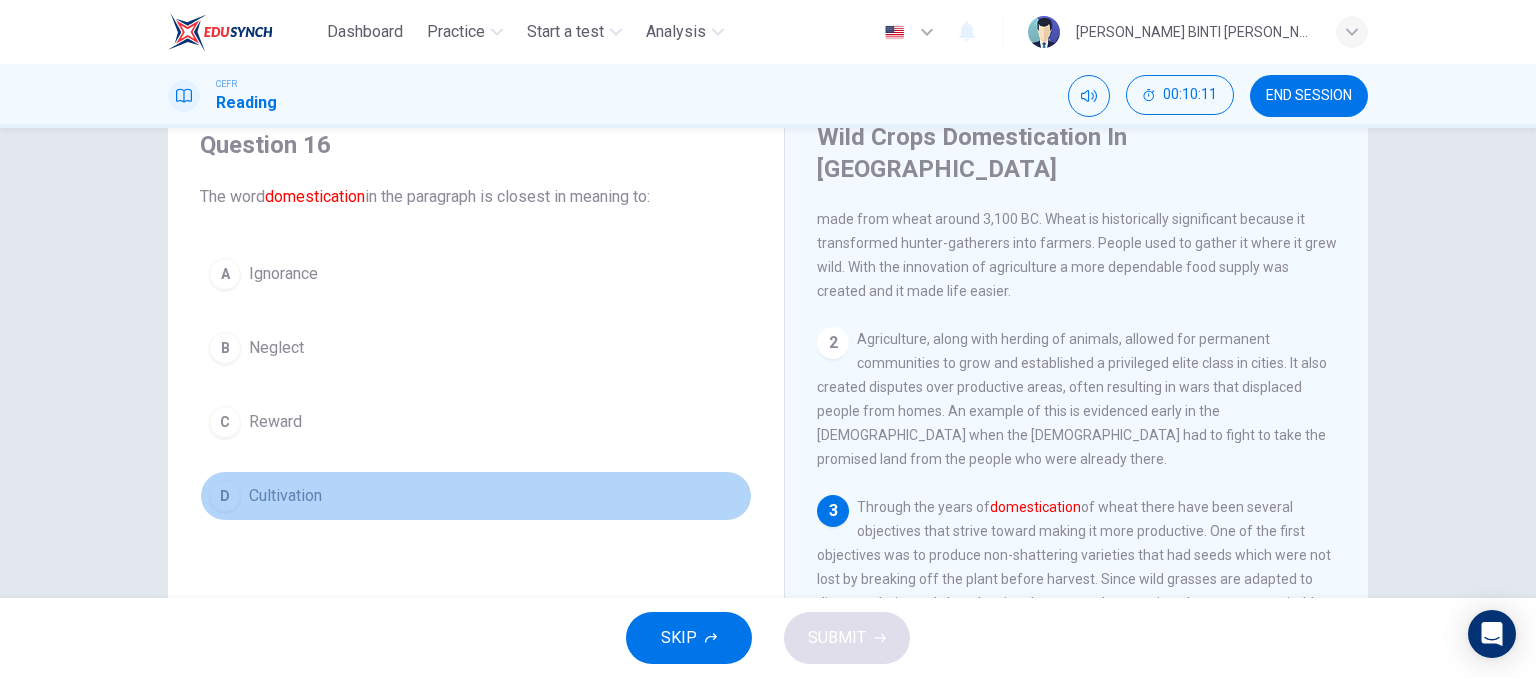 click on "Cultivation" at bounding box center [285, 496] 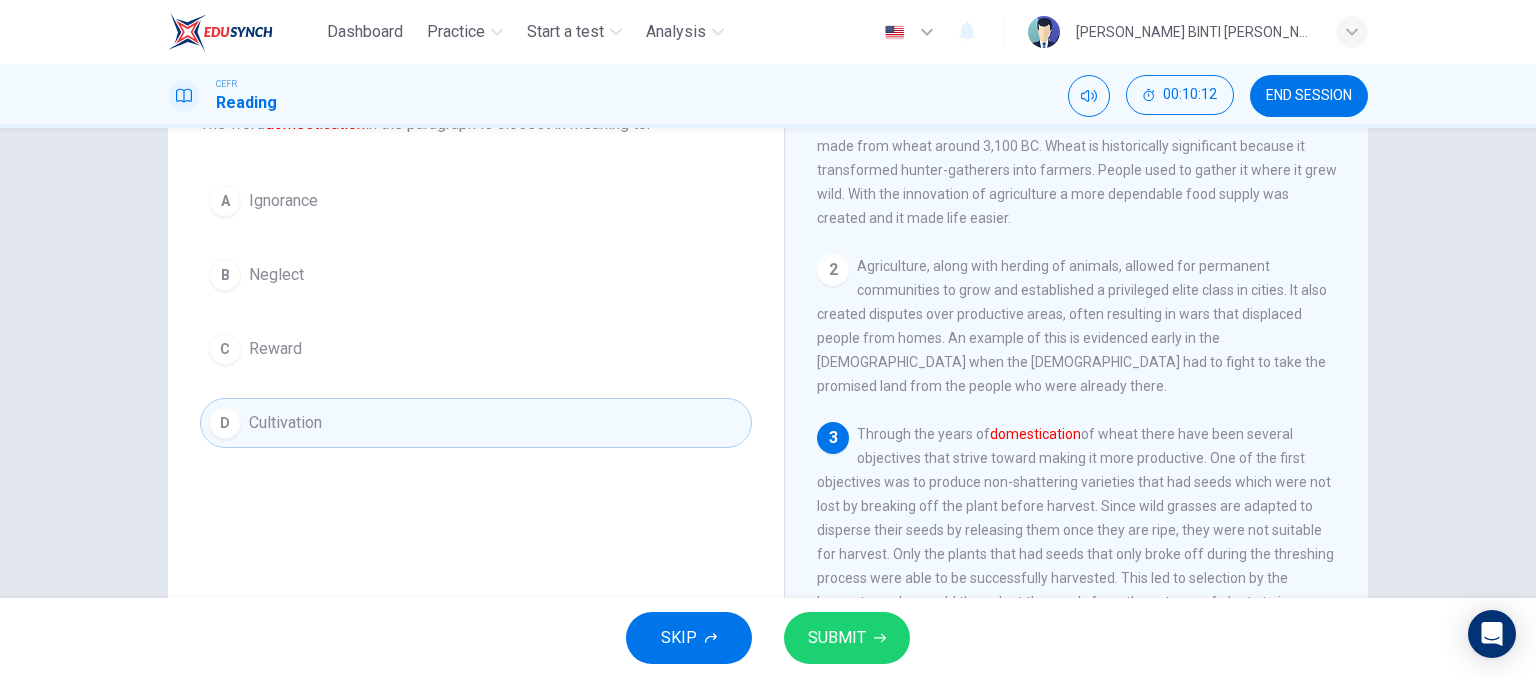 scroll, scrollTop: 139, scrollLeft: 0, axis: vertical 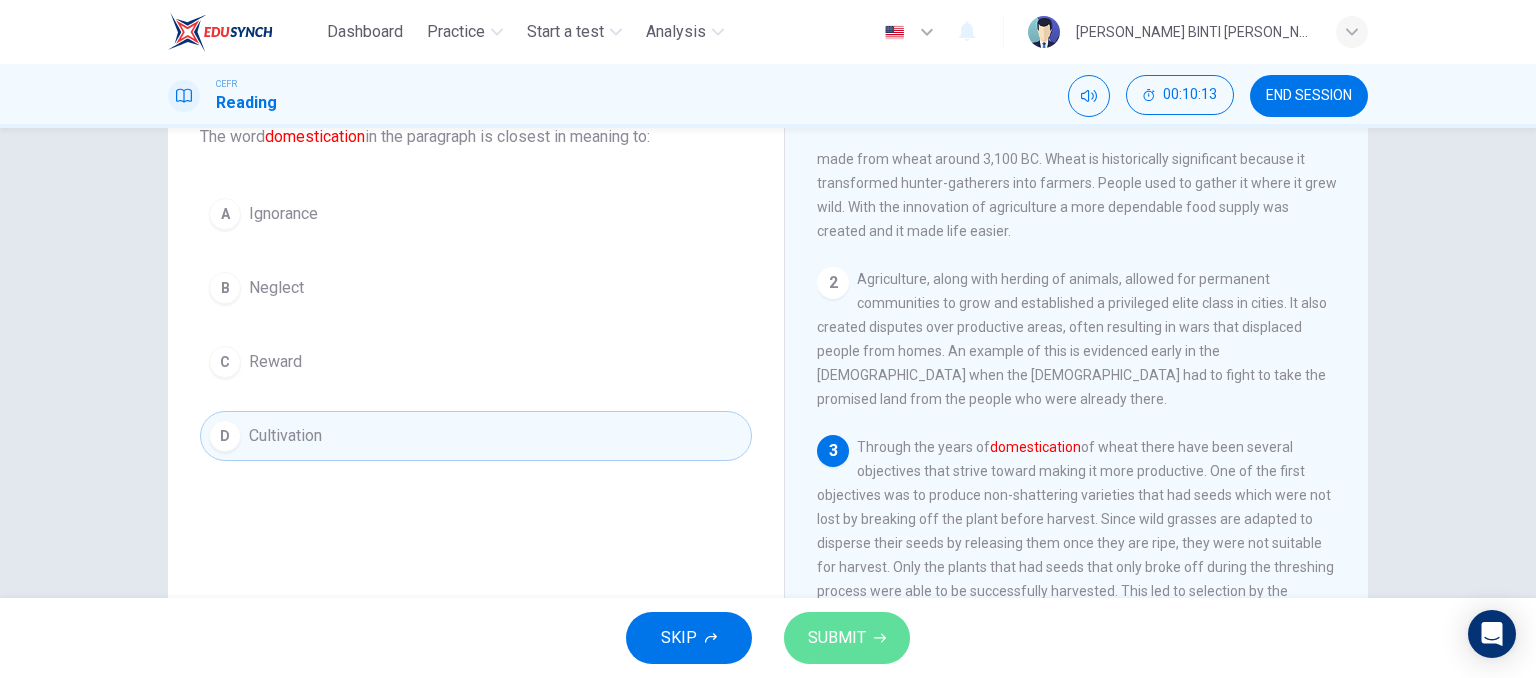 click on "SUBMIT" at bounding box center (837, 638) 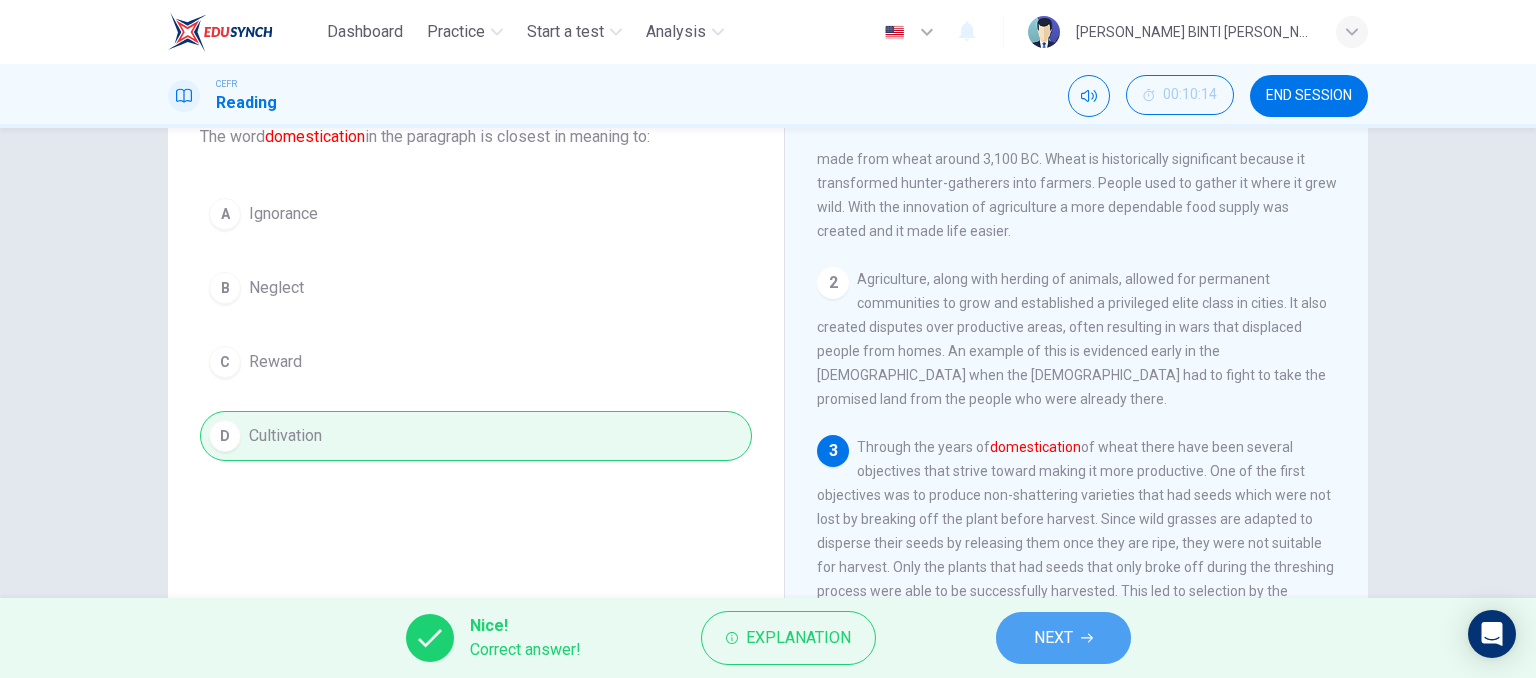 click on "NEXT" at bounding box center [1053, 638] 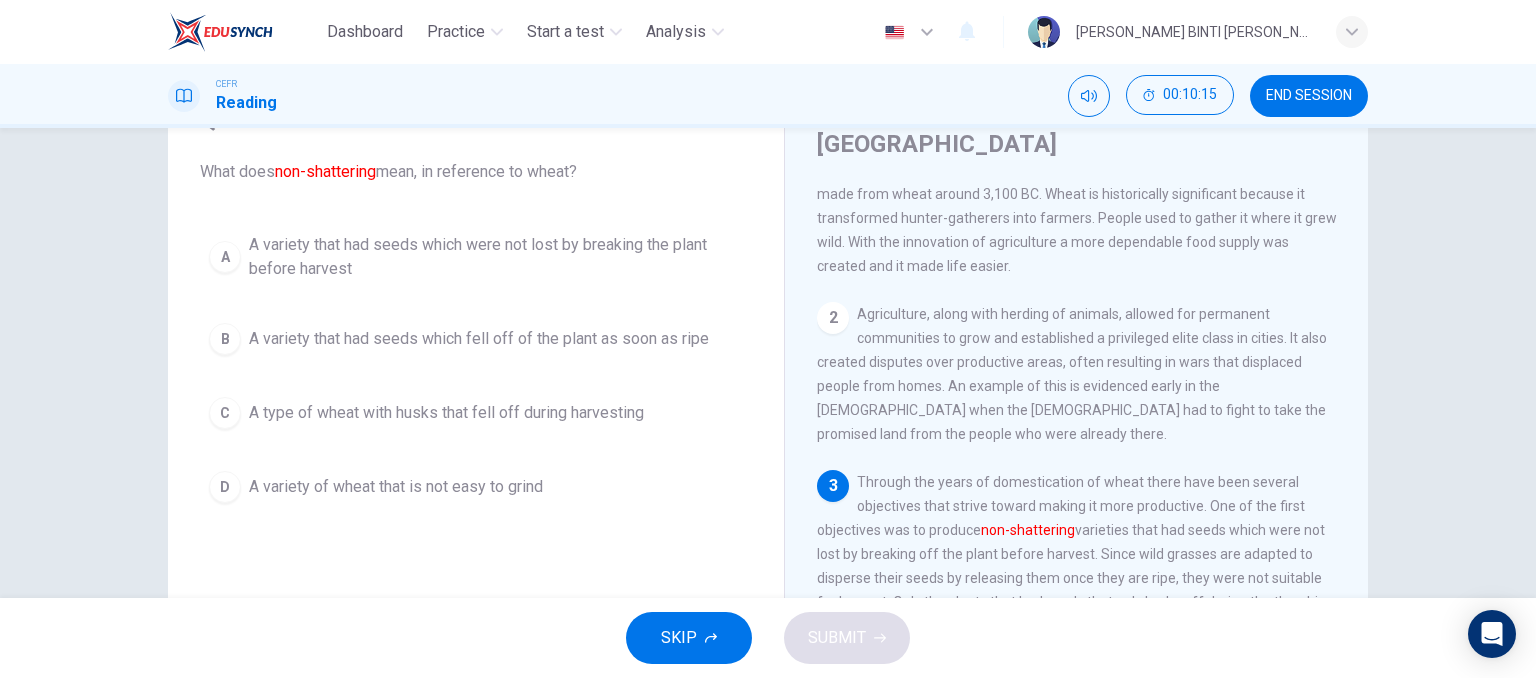 scroll, scrollTop: 104, scrollLeft: 0, axis: vertical 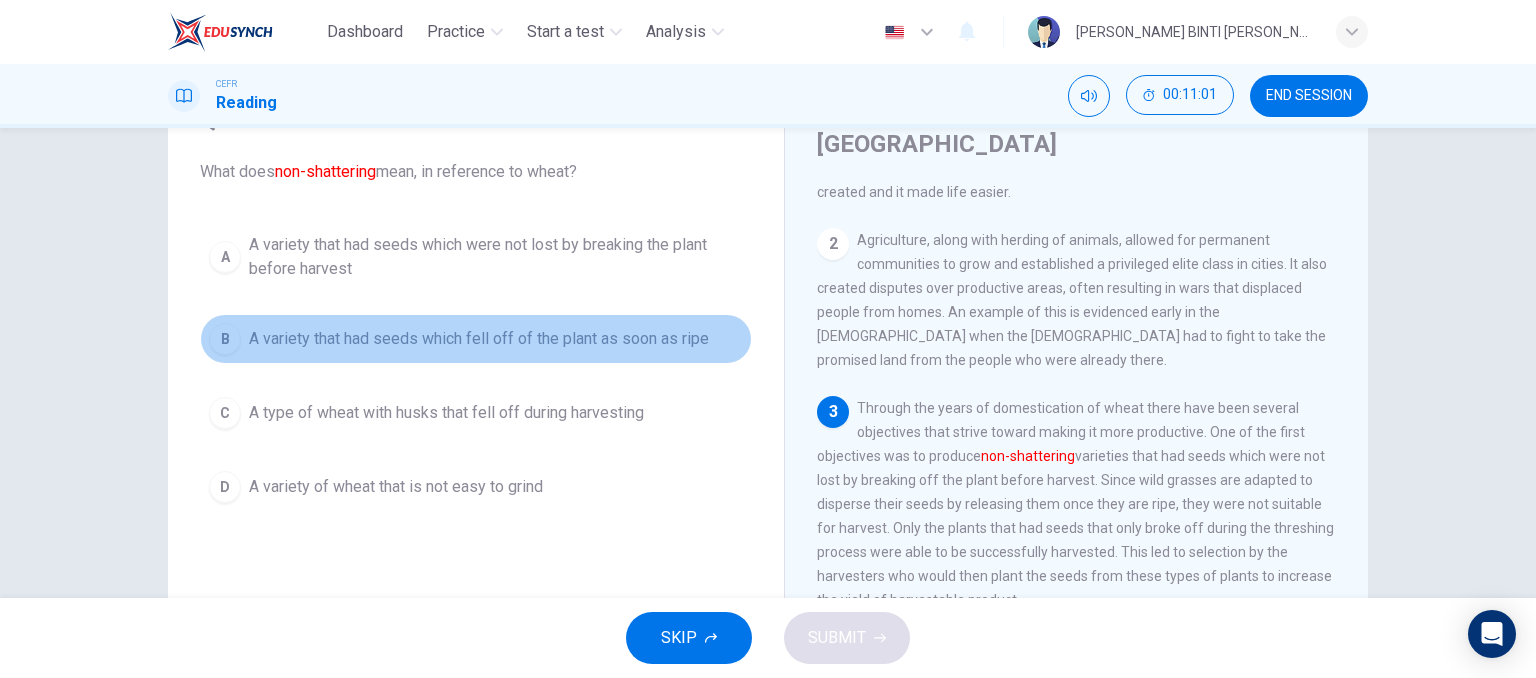 click on "A variety that had seeds which fell off of the plant as soon as ripe" at bounding box center [479, 339] 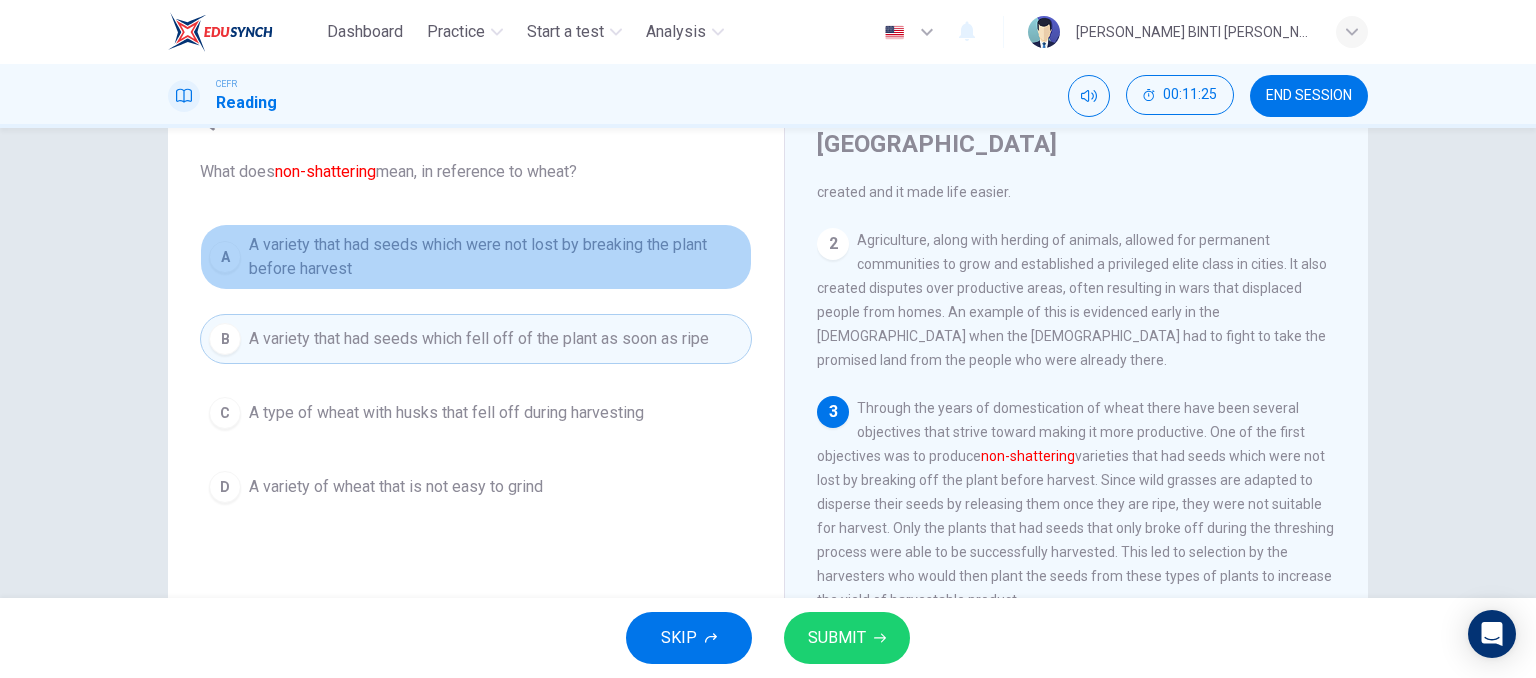 click on "A variety that had seeds which were not lost by breaking the plant before harvest" at bounding box center [496, 257] 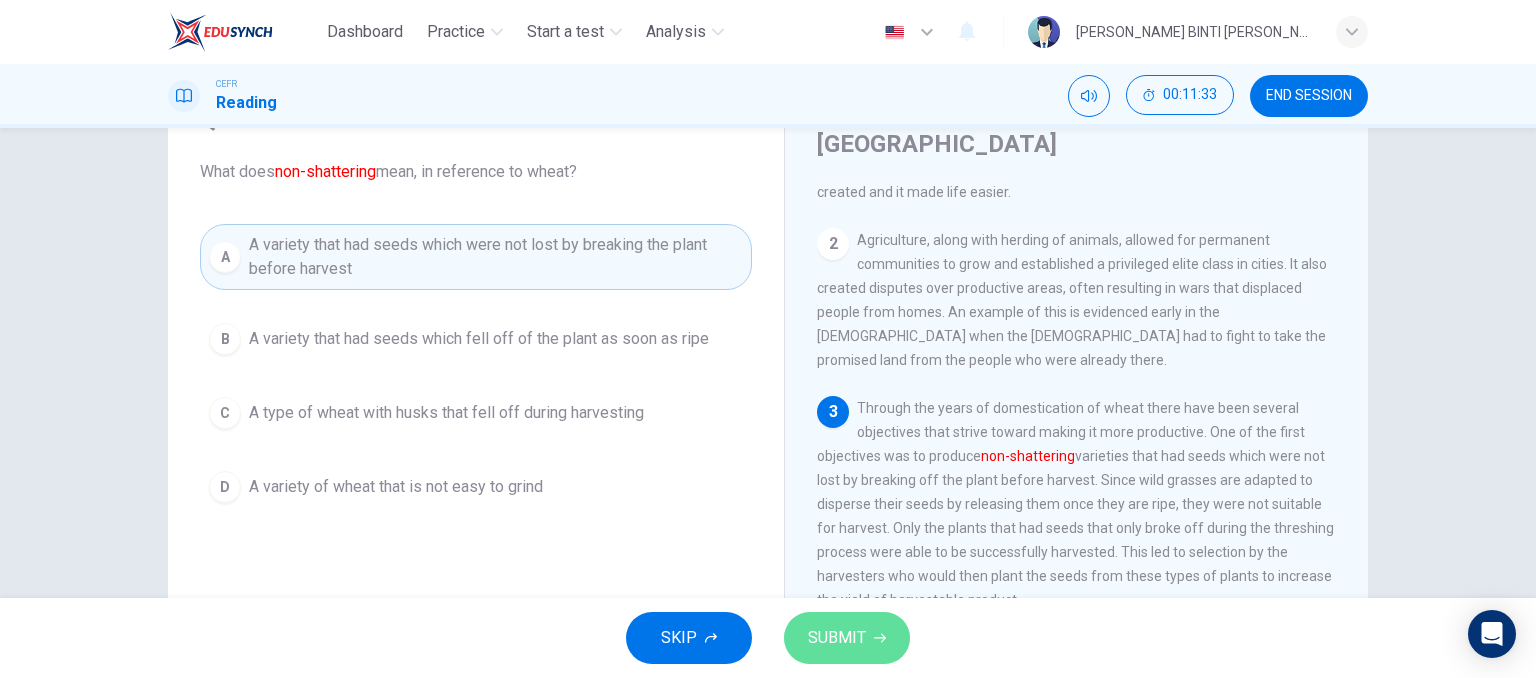 click on "SUBMIT" at bounding box center (847, 638) 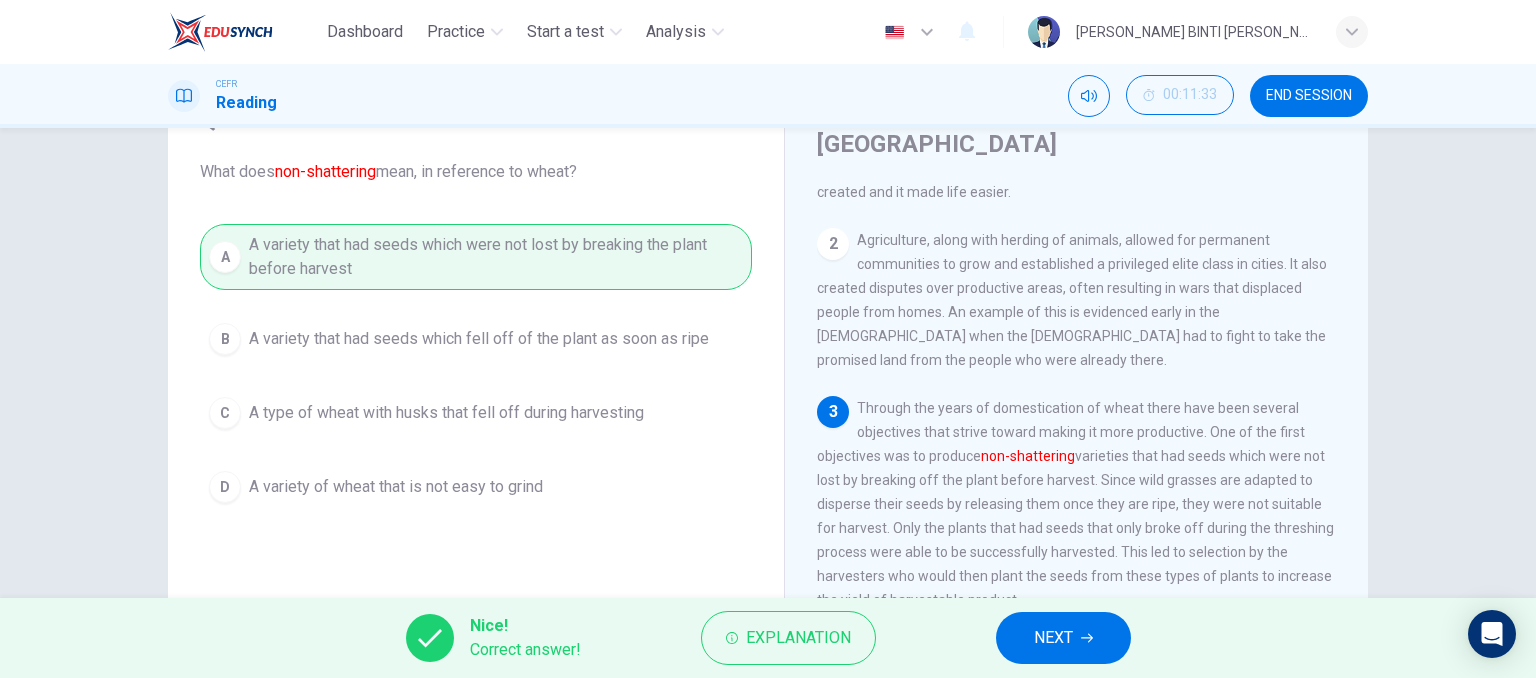click 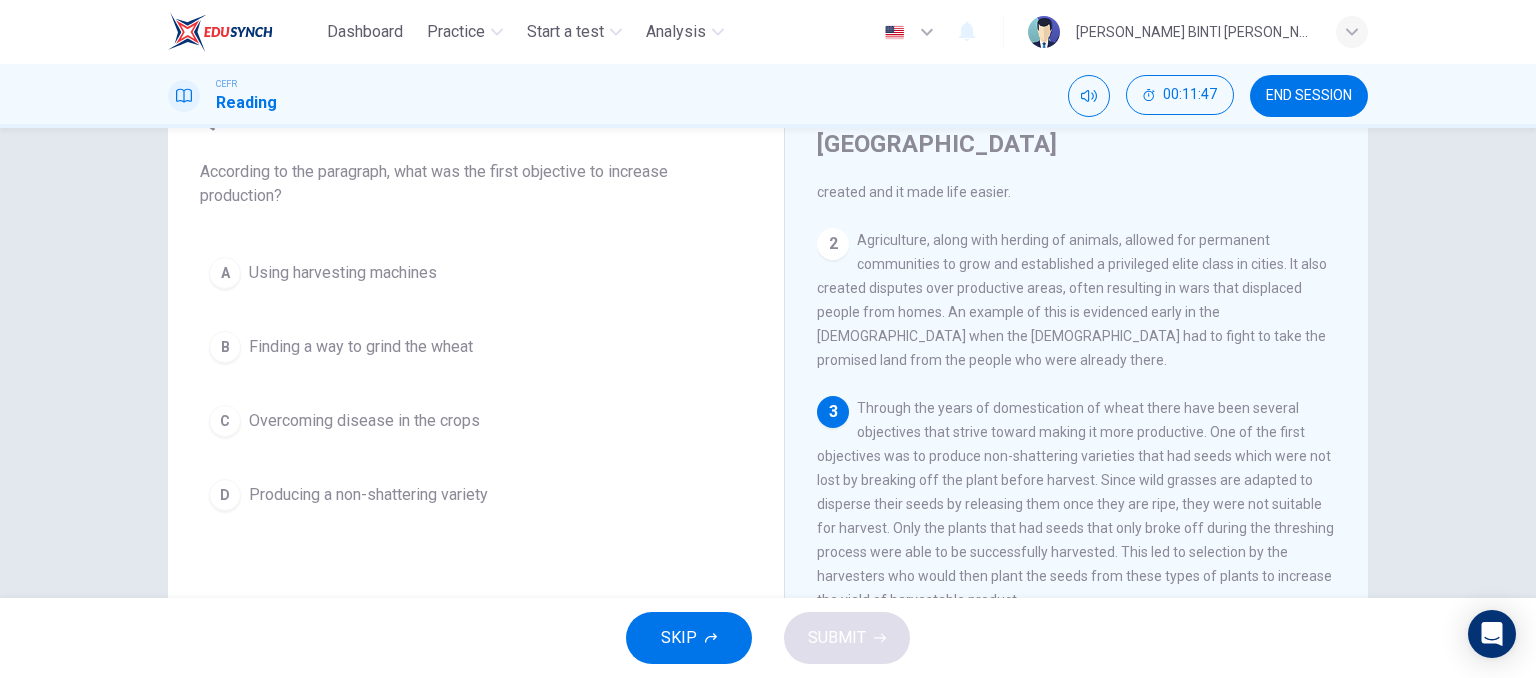 click on "Producing a non-shattering variety" at bounding box center [368, 495] 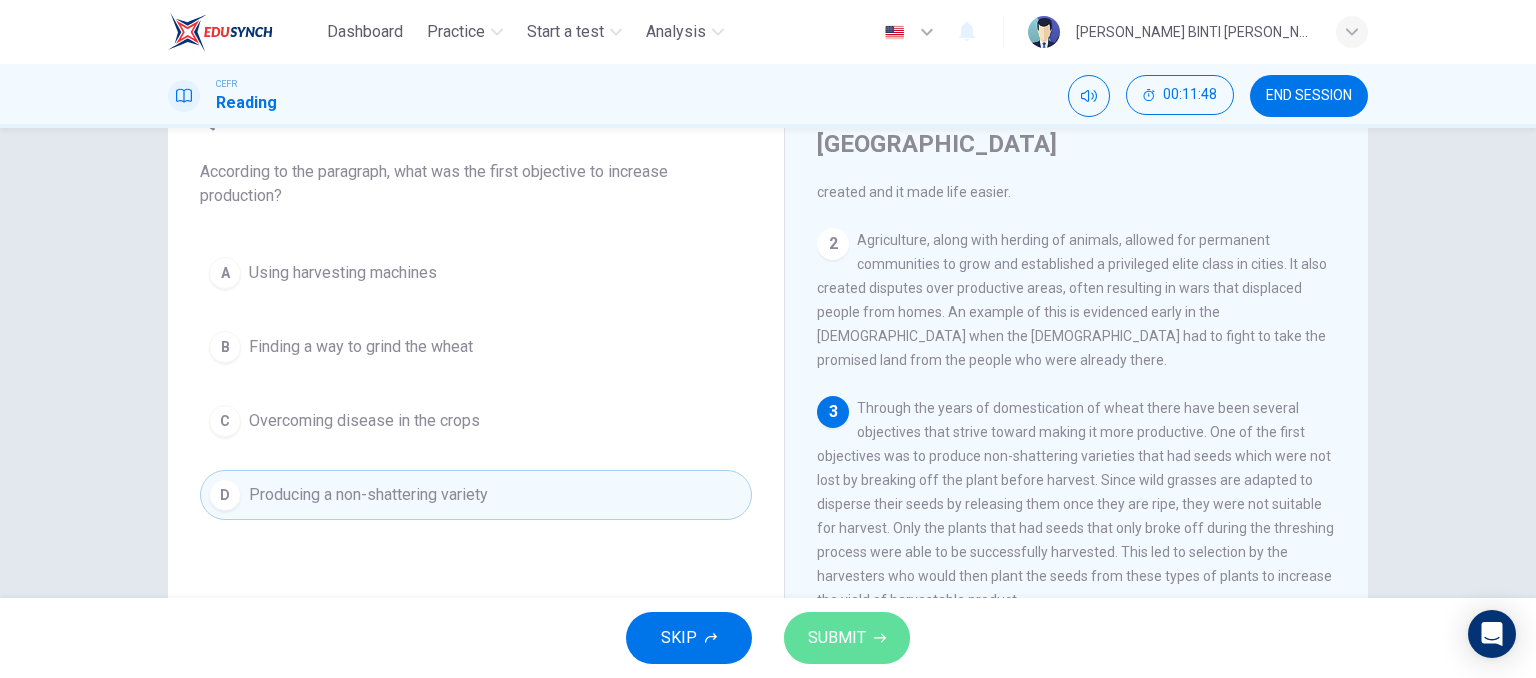 click on "SUBMIT" at bounding box center [837, 638] 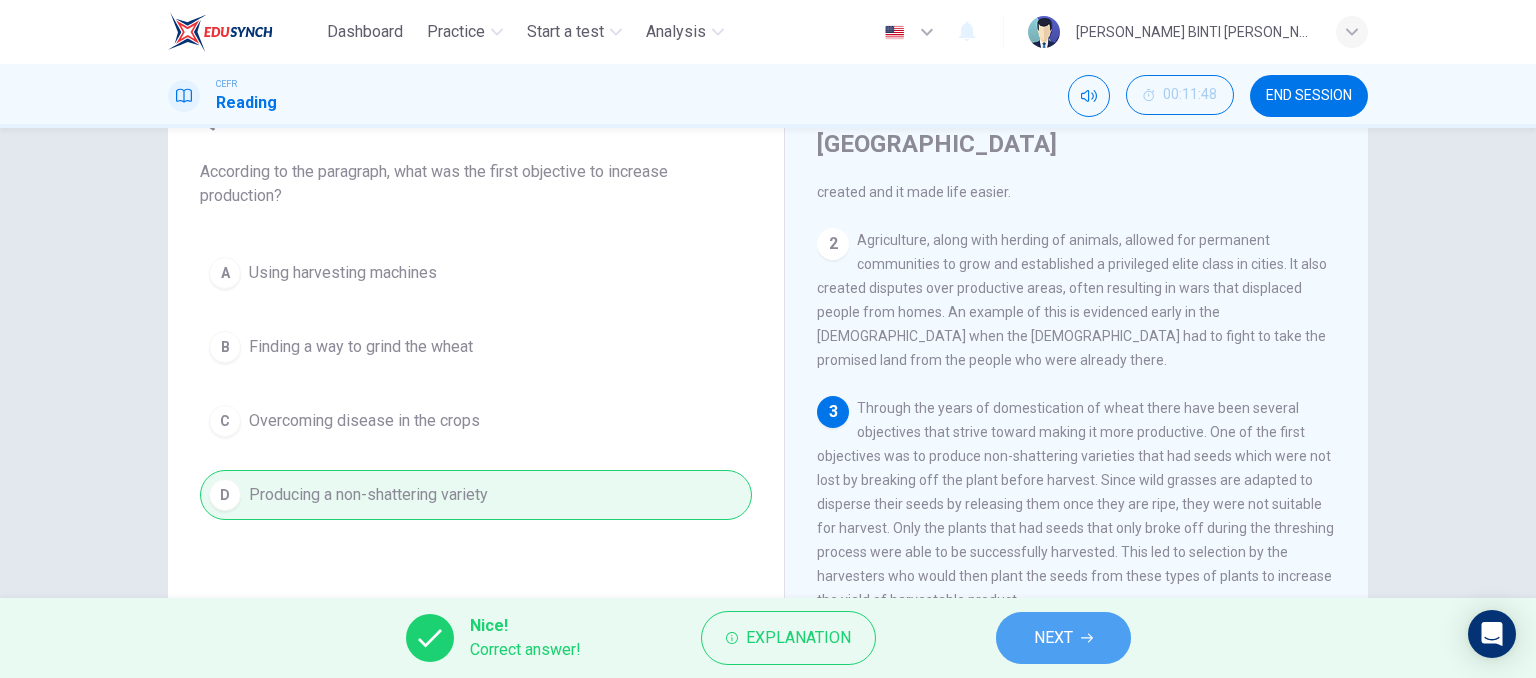 click on "NEXT" at bounding box center [1063, 638] 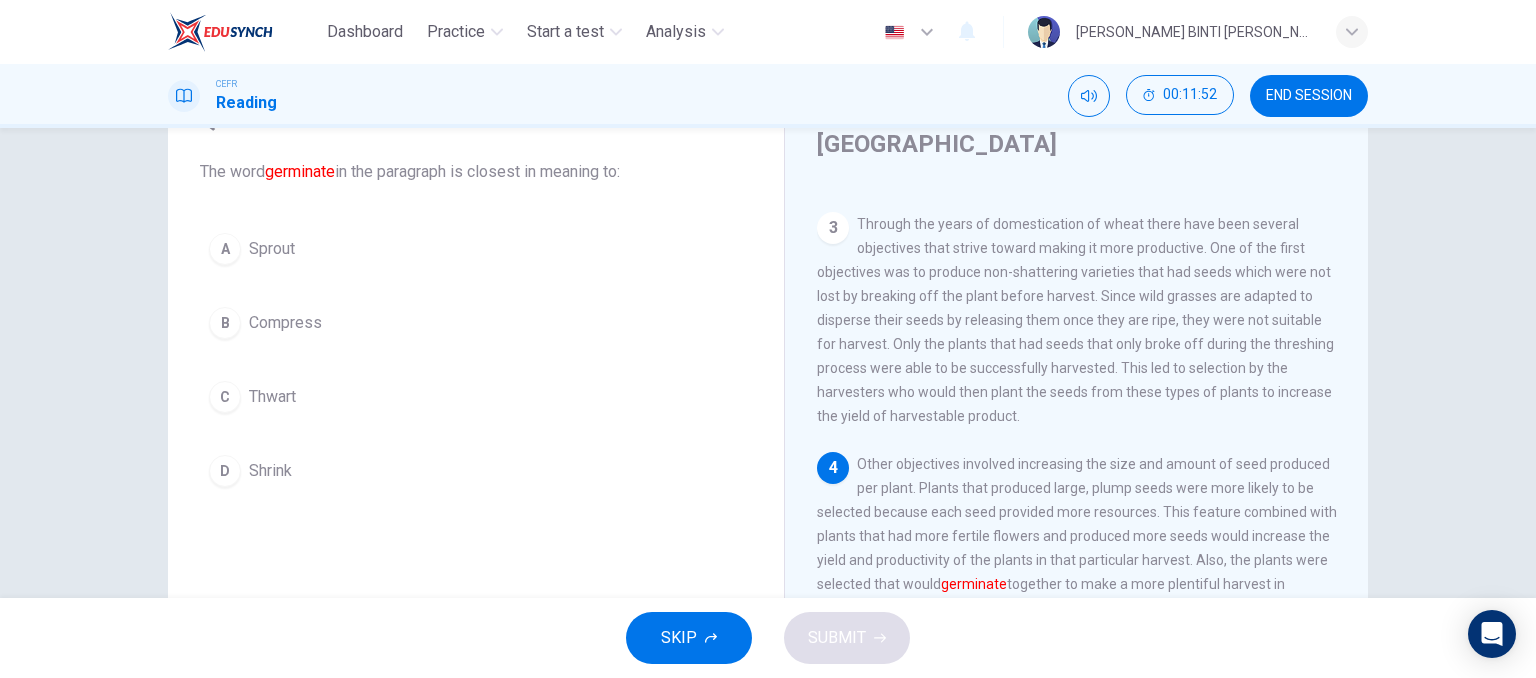 scroll, scrollTop: 405, scrollLeft: 0, axis: vertical 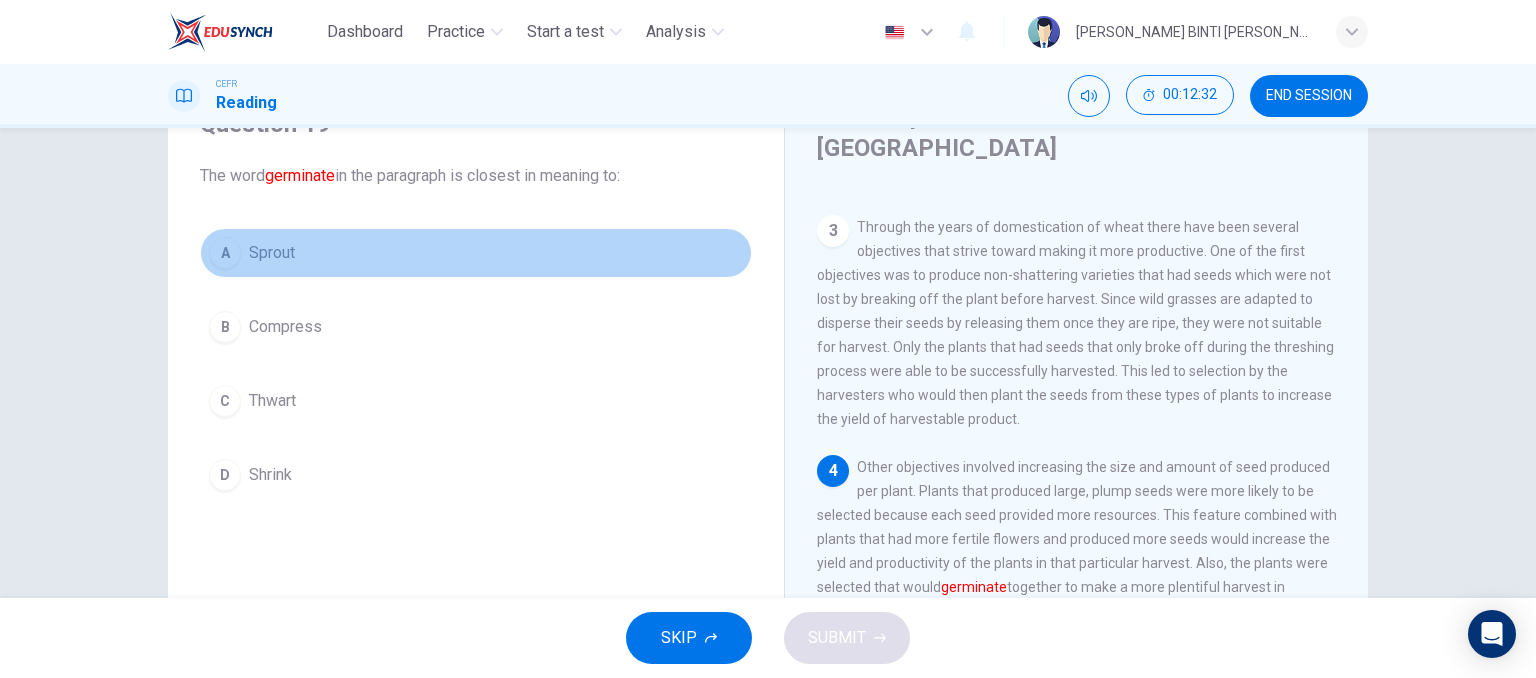 click on "A Sprout" at bounding box center (476, 253) 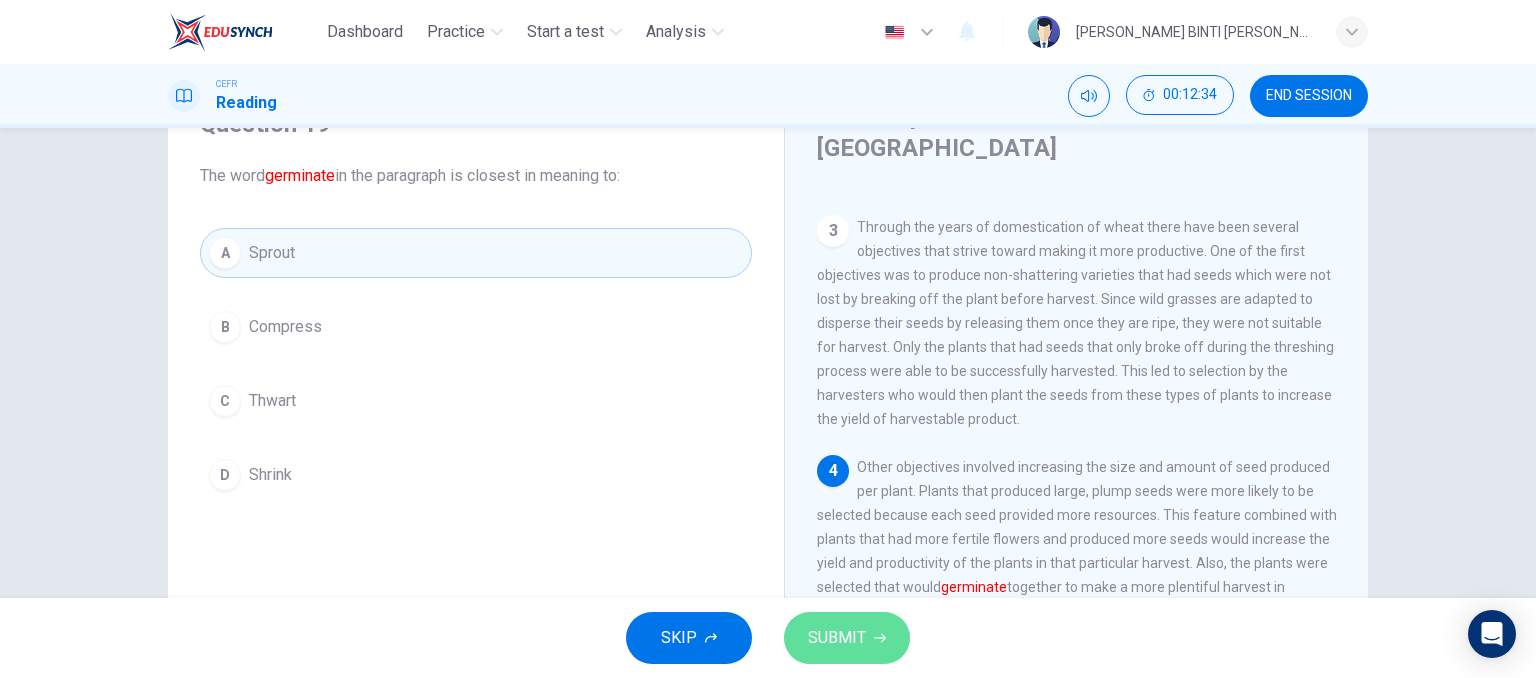 click on "SUBMIT" at bounding box center [847, 638] 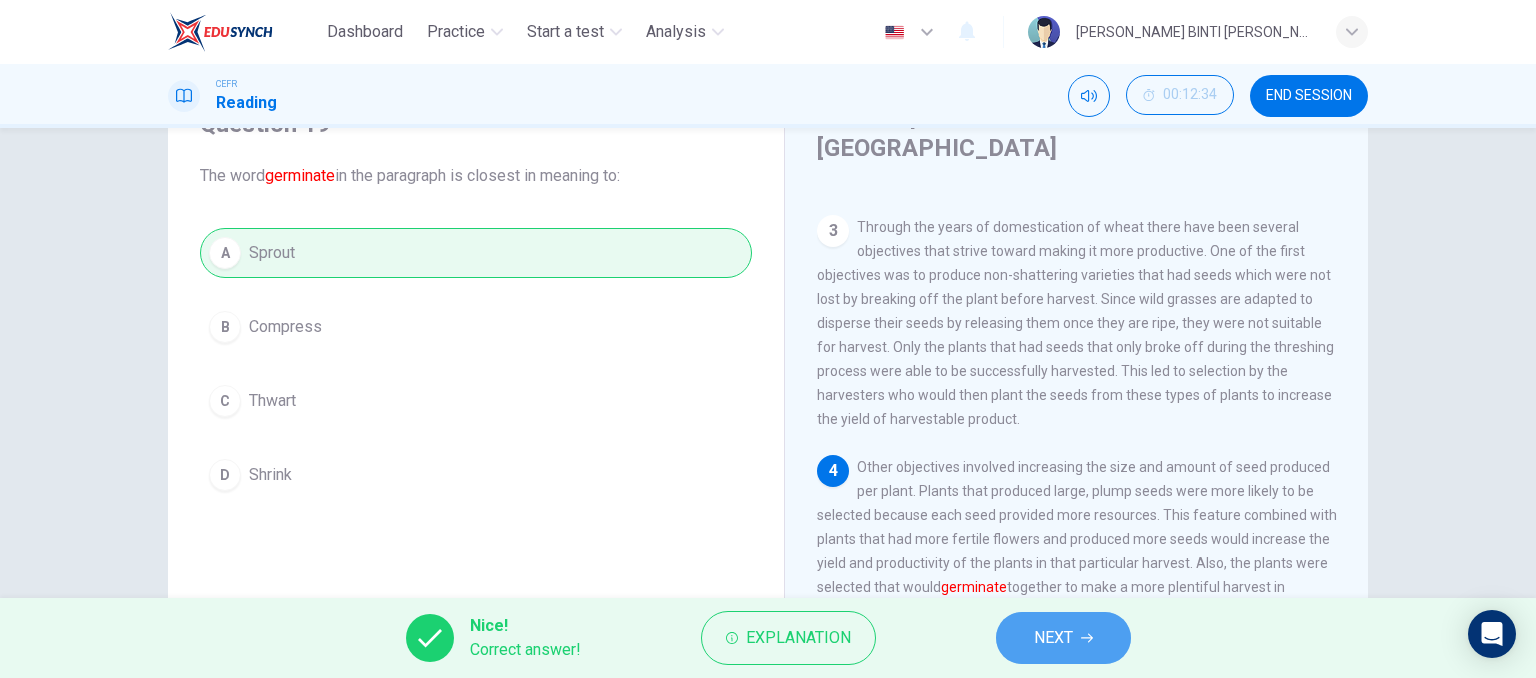 click on "NEXT" at bounding box center [1053, 638] 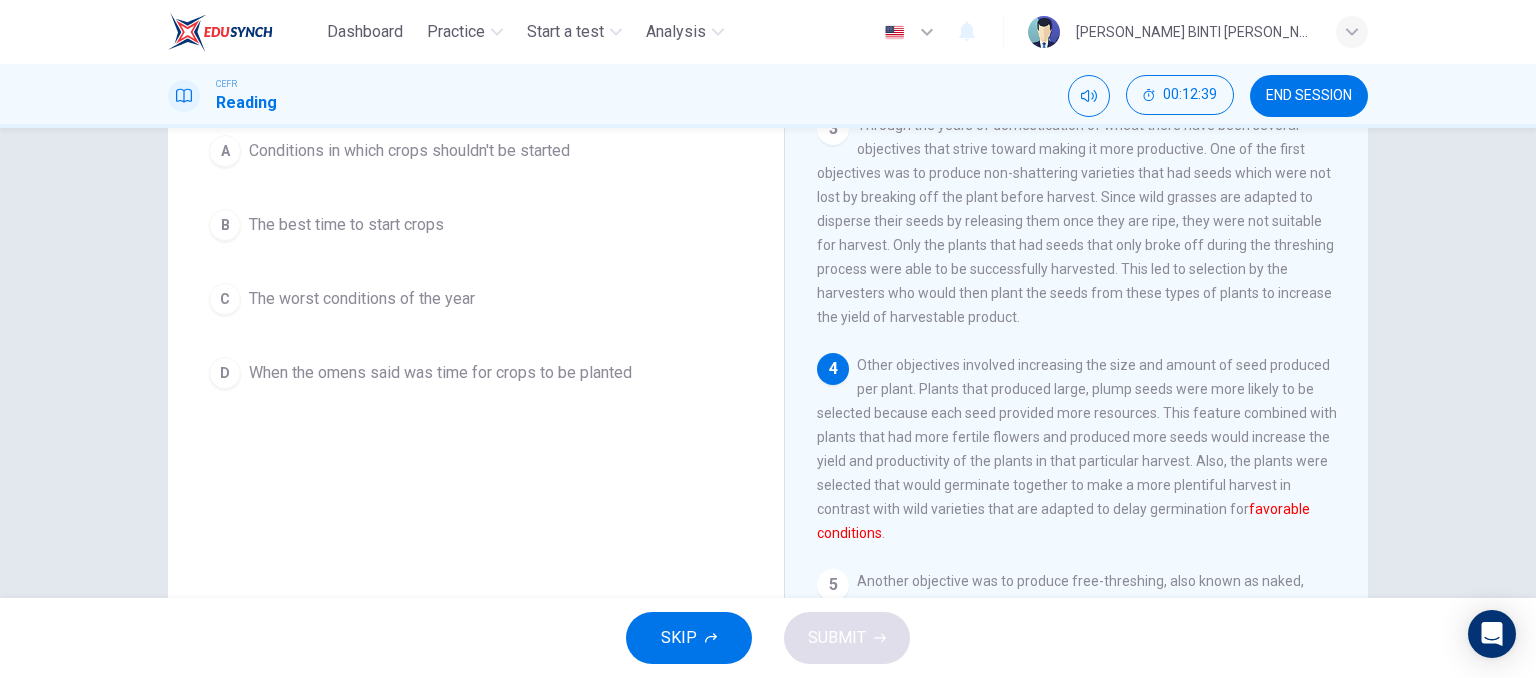 scroll, scrollTop: 200, scrollLeft: 0, axis: vertical 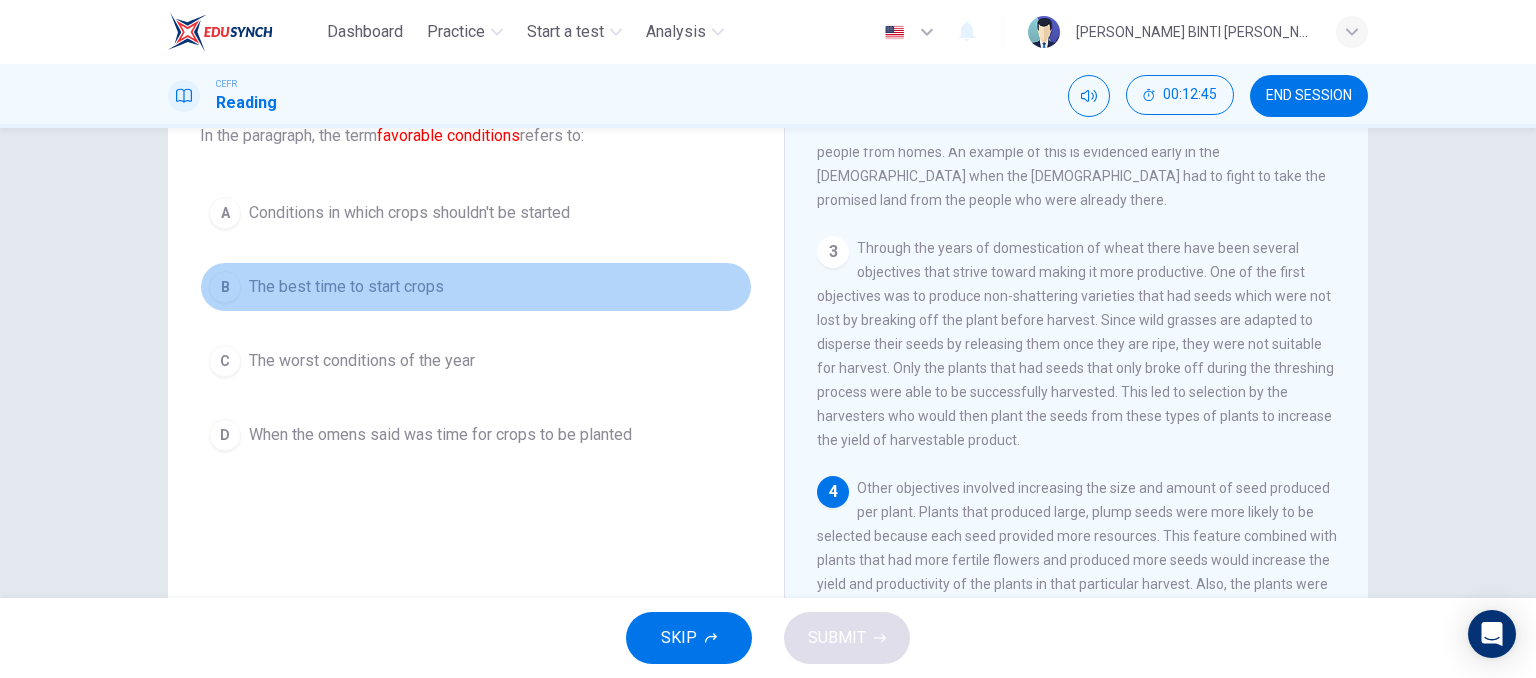 click on "The best time to start crops" at bounding box center (346, 287) 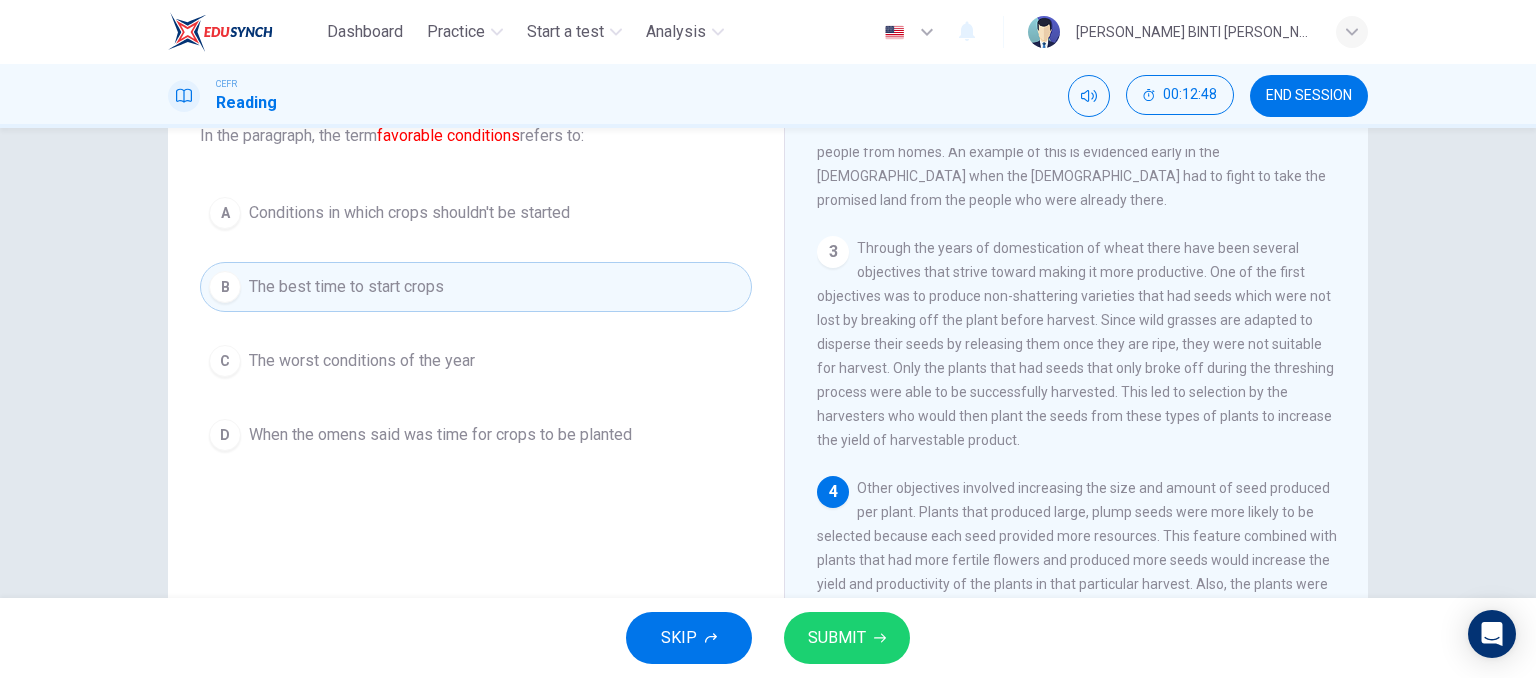 scroll, scrollTop: 405, scrollLeft: 0, axis: vertical 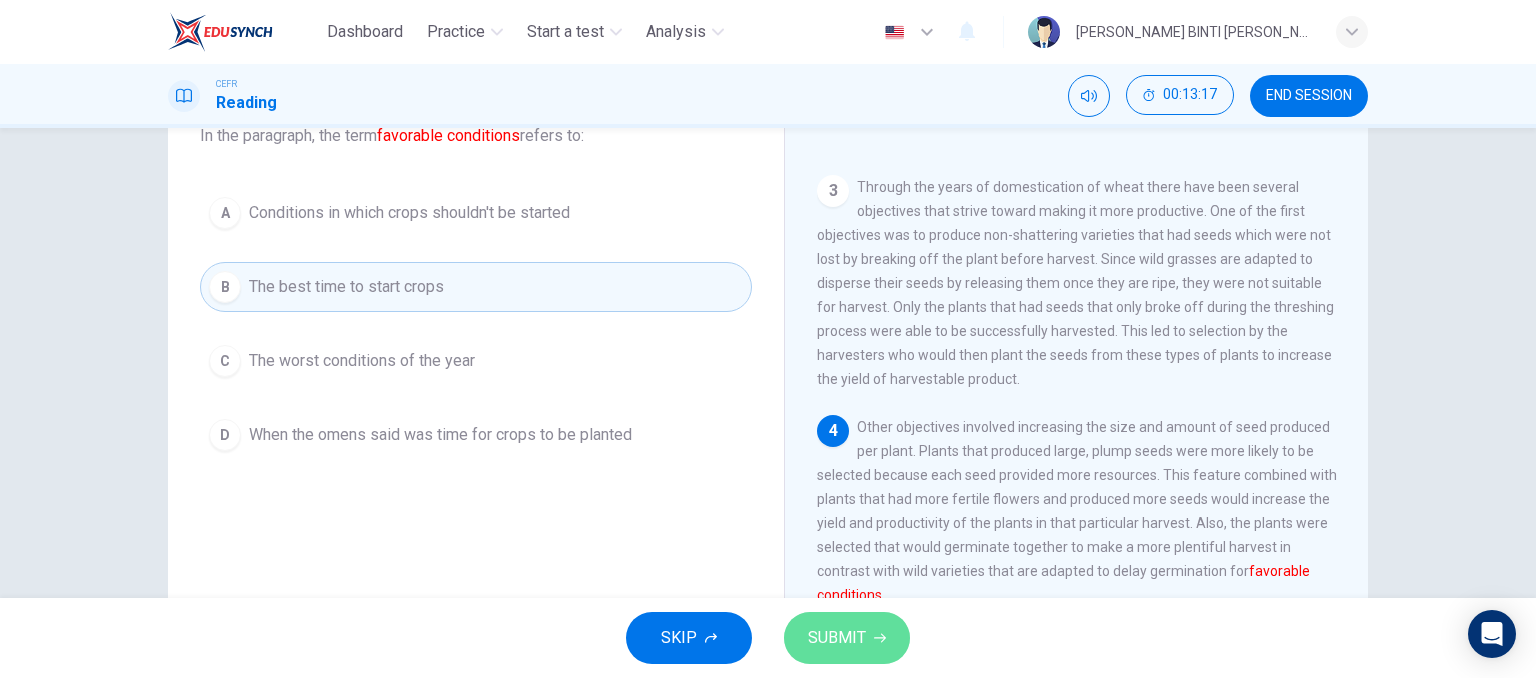 click on "SUBMIT" at bounding box center [837, 638] 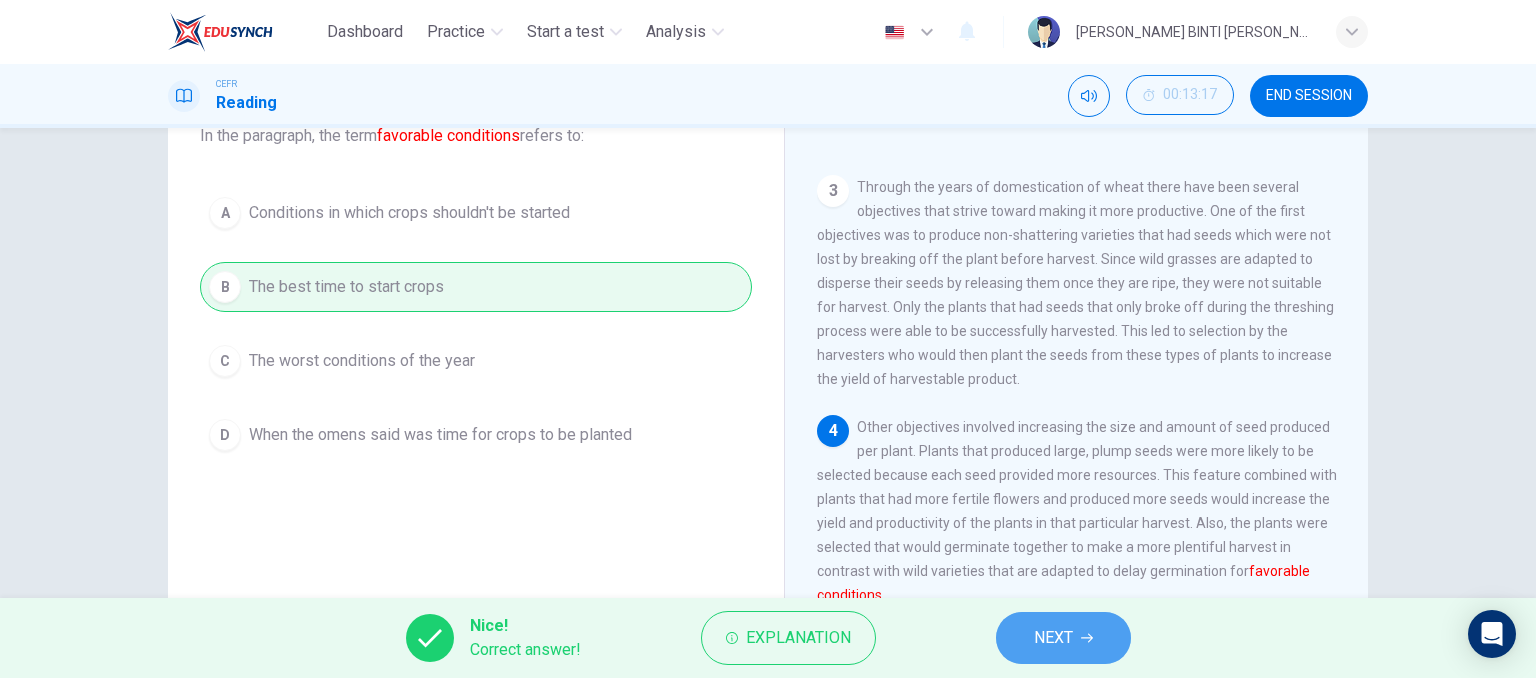 click on "NEXT" at bounding box center (1053, 638) 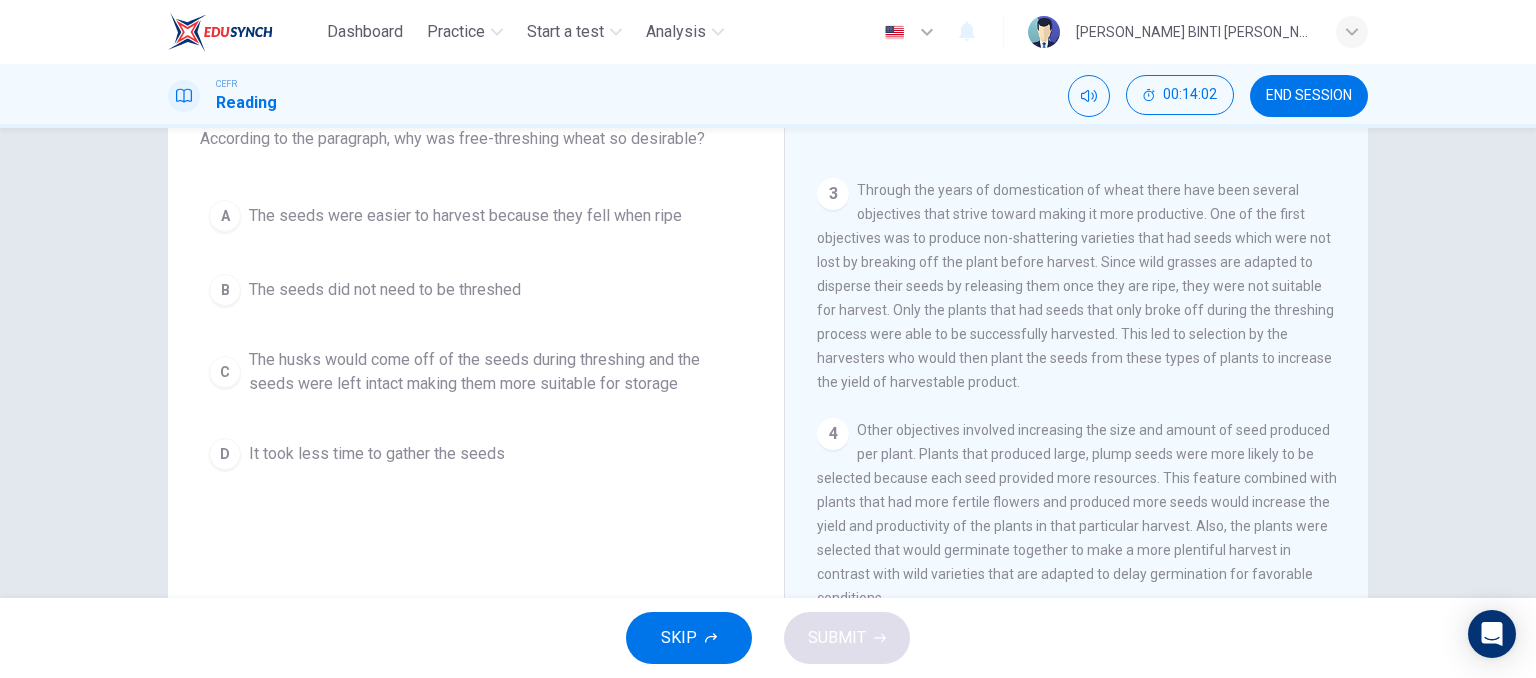 scroll, scrollTop: 136, scrollLeft: 0, axis: vertical 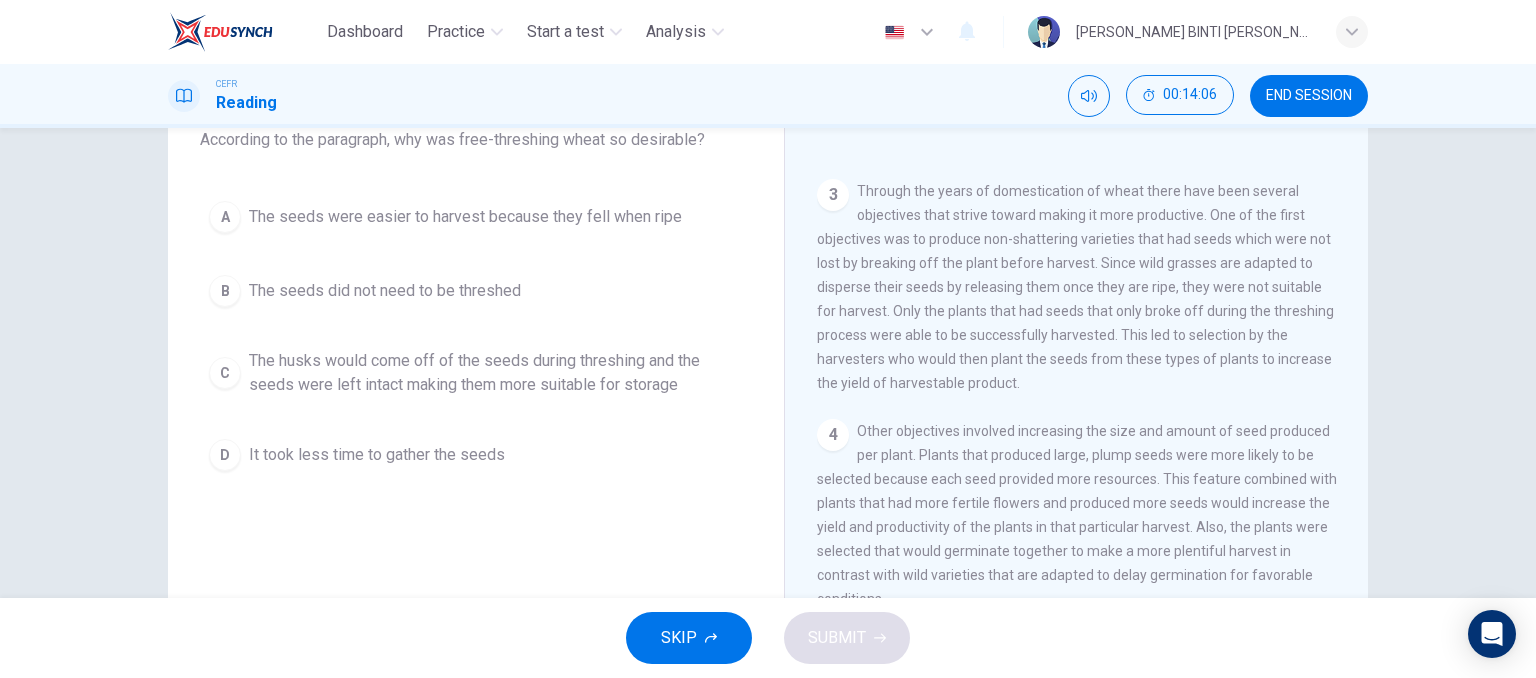 click on "The husks would come off of the seeds during threshing and the seeds were left intact making them more suitable for storage" at bounding box center (496, 373) 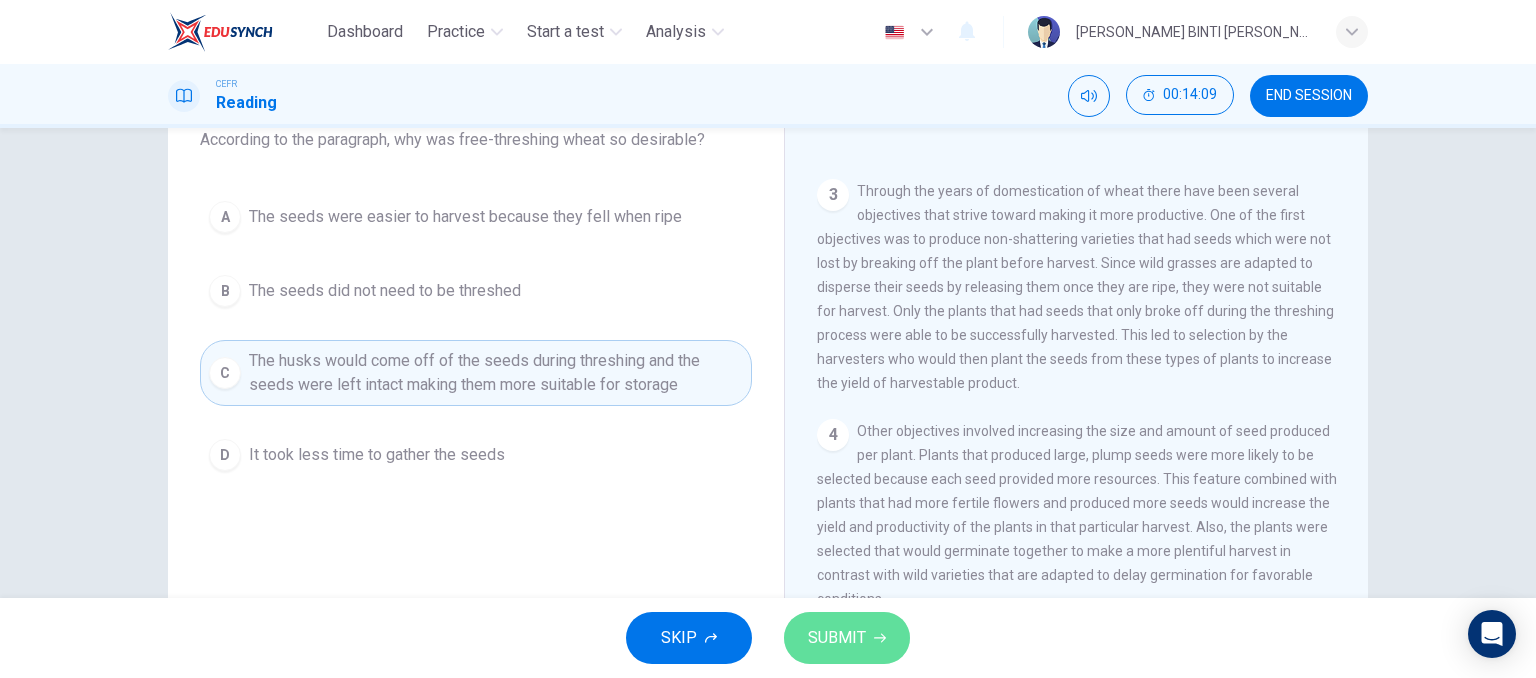 click on "SUBMIT" at bounding box center [847, 638] 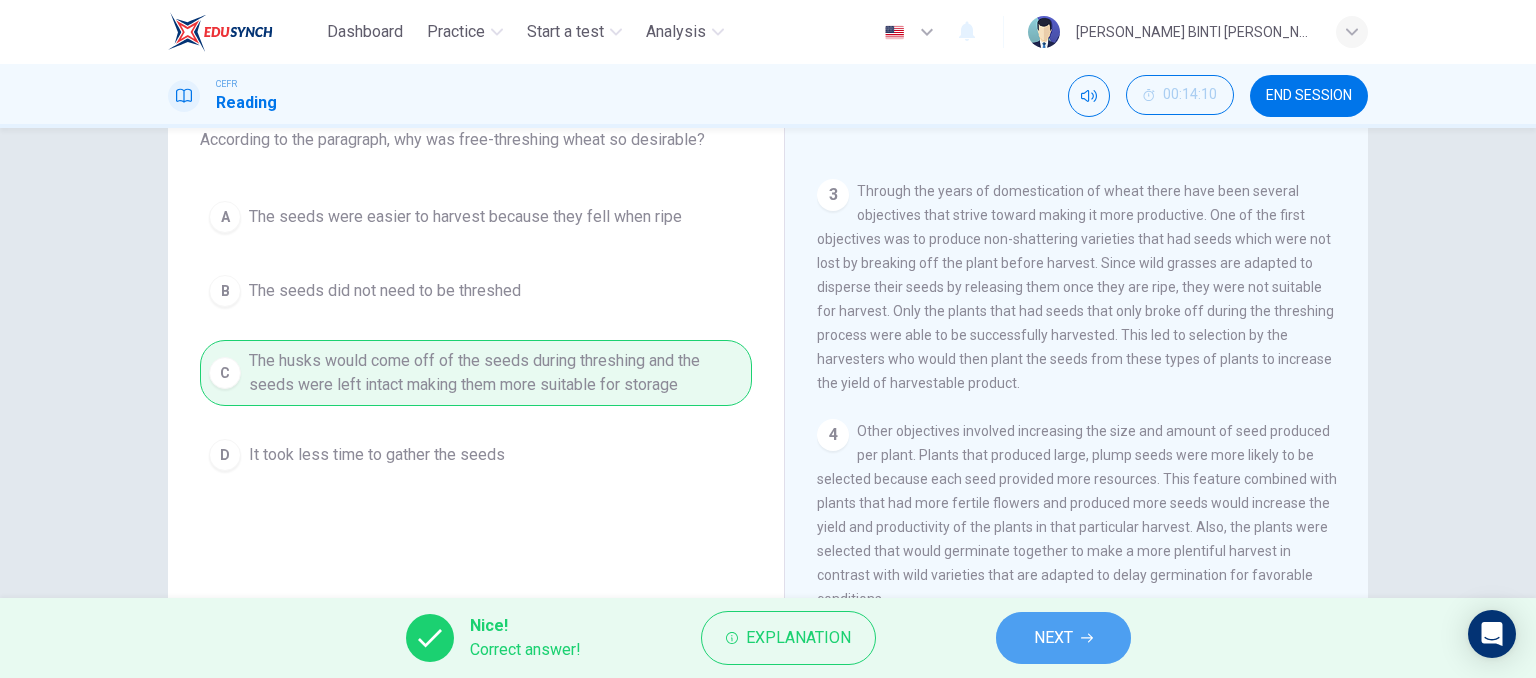 click on "NEXT" at bounding box center [1063, 638] 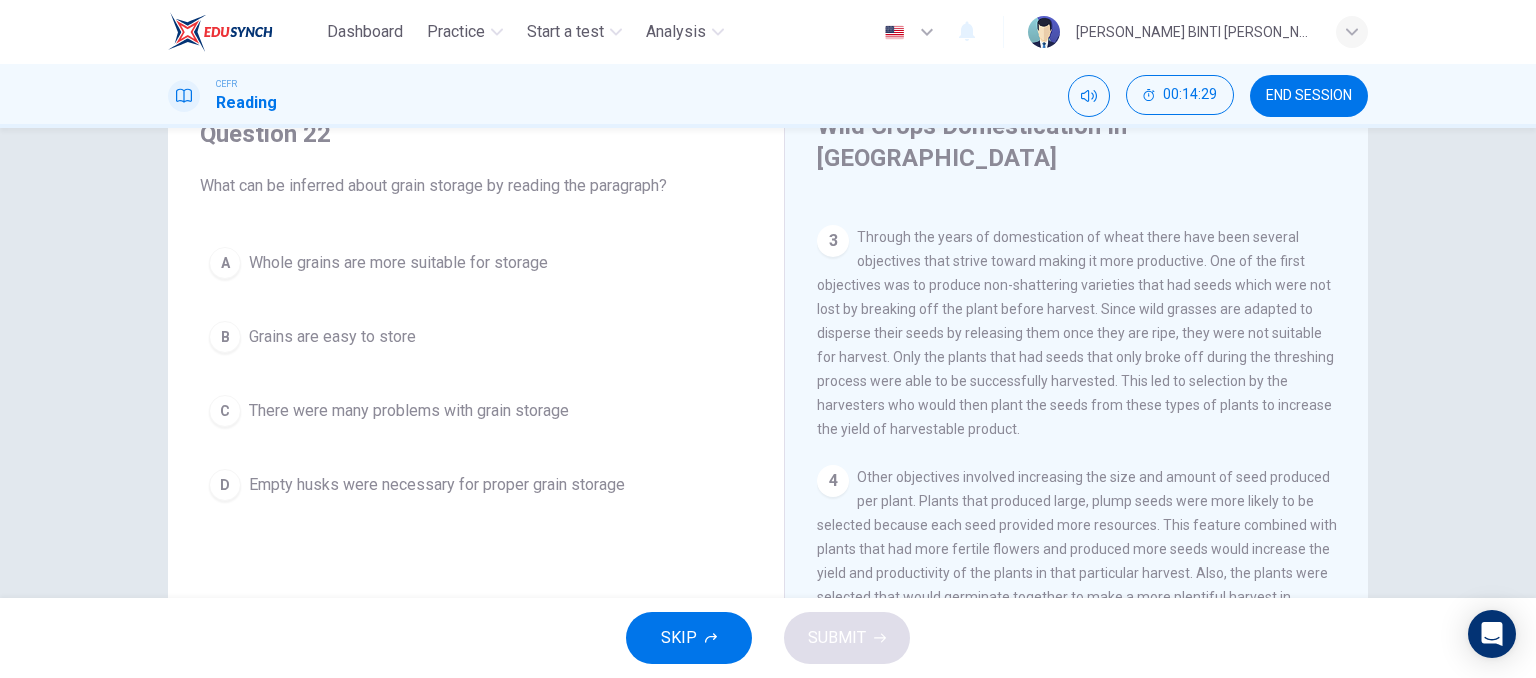 scroll, scrollTop: 89, scrollLeft: 0, axis: vertical 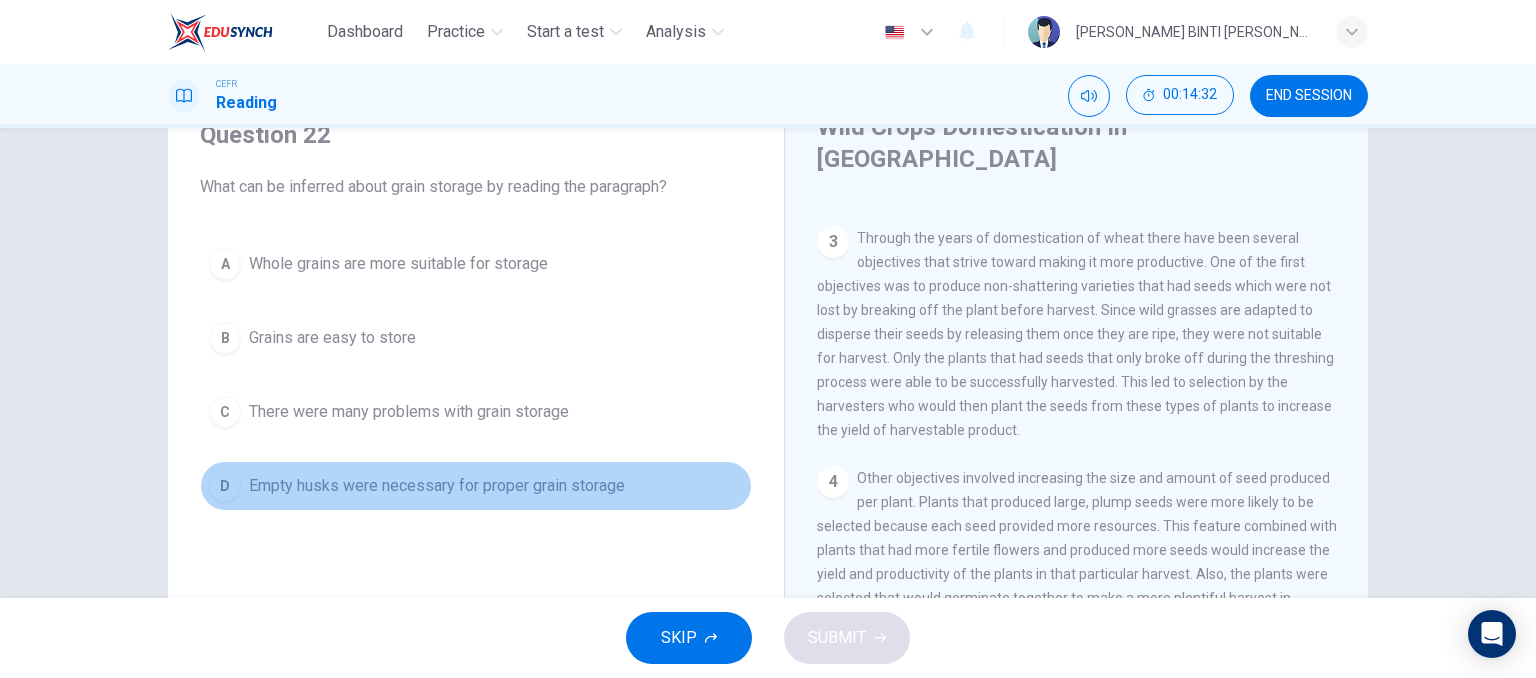 click on "Empty husks were necessary for proper grain storage" at bounding box center [437, 486] 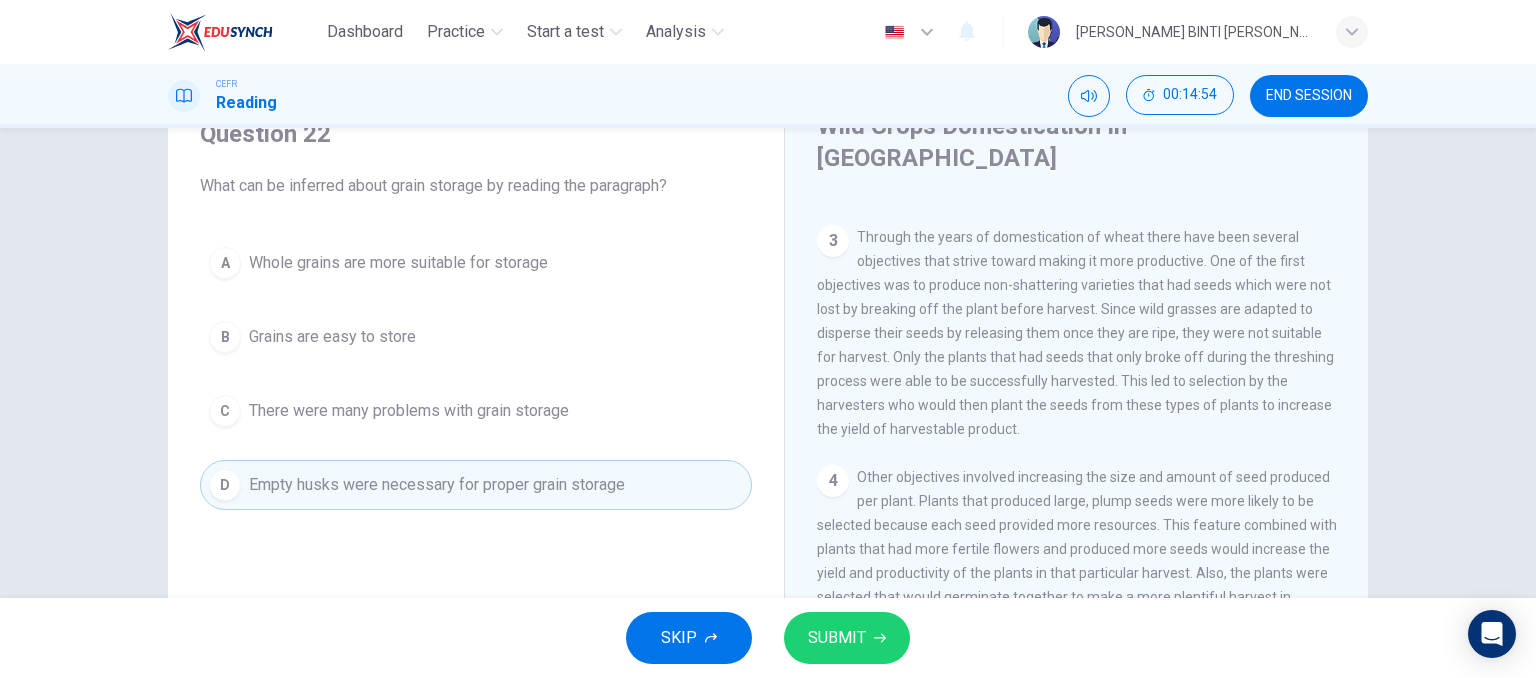 scroll, scrollTop: 50, scrollLeft: 0, axis: vertical 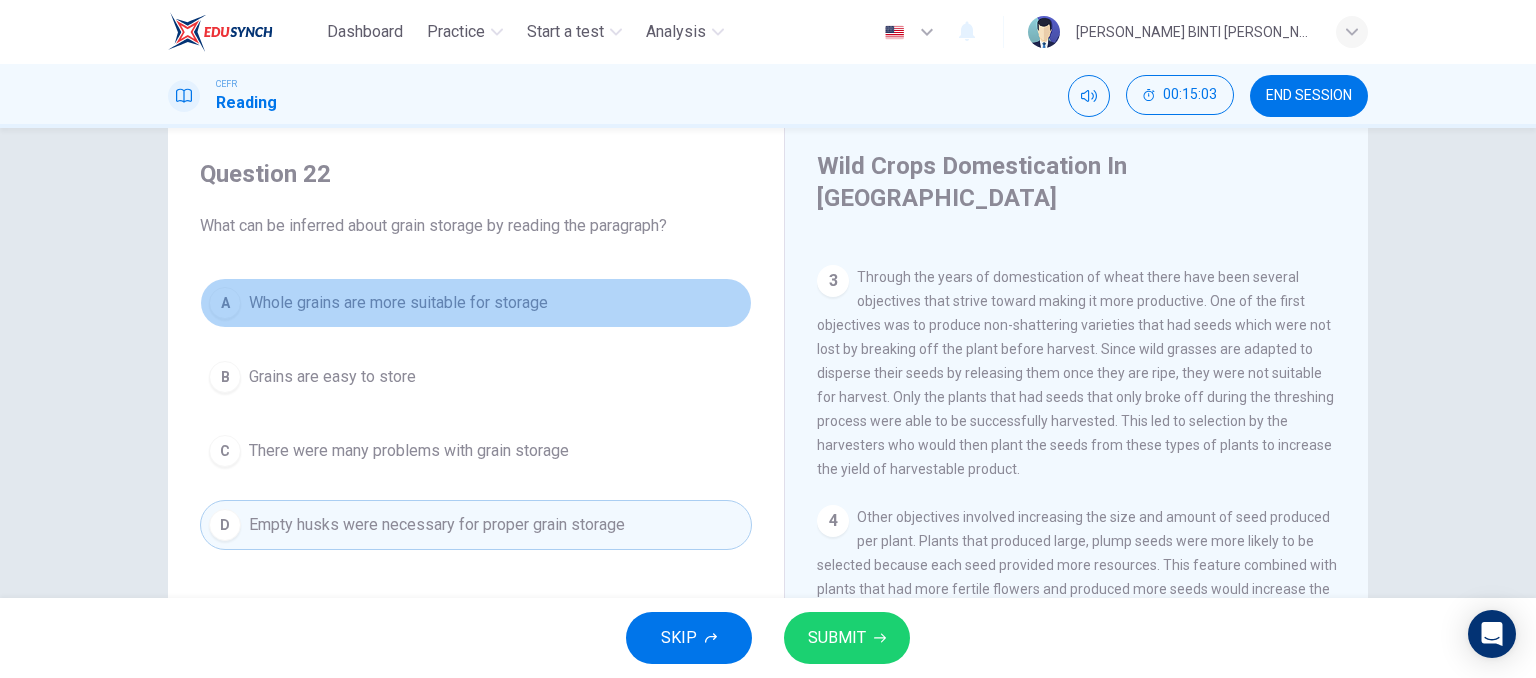 click on "Whole grains are more suitable for storage" at bounding box center [398, 303] 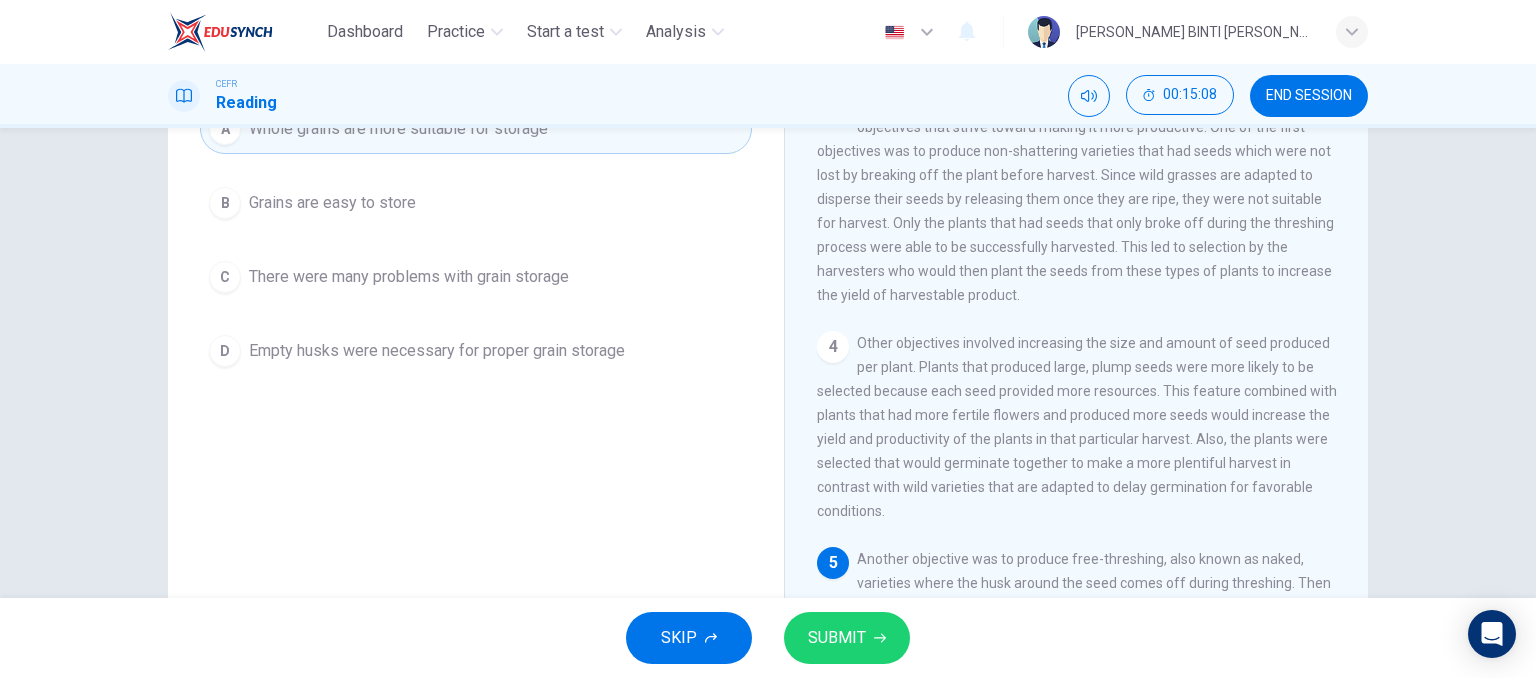 scroll, scrollTop: 116, scrollLeft: 0, axis: vertical 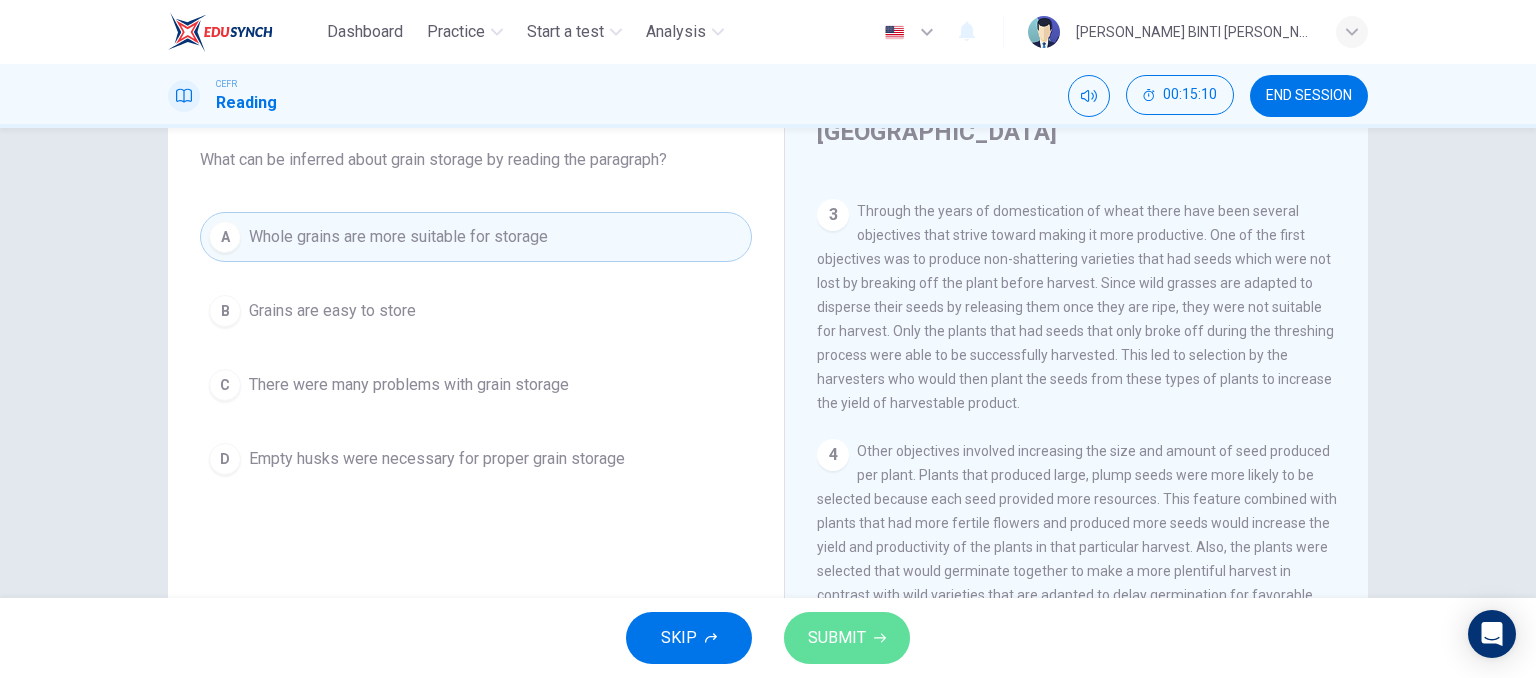 click on "SUBMIT" at bounding box center [847, 638] 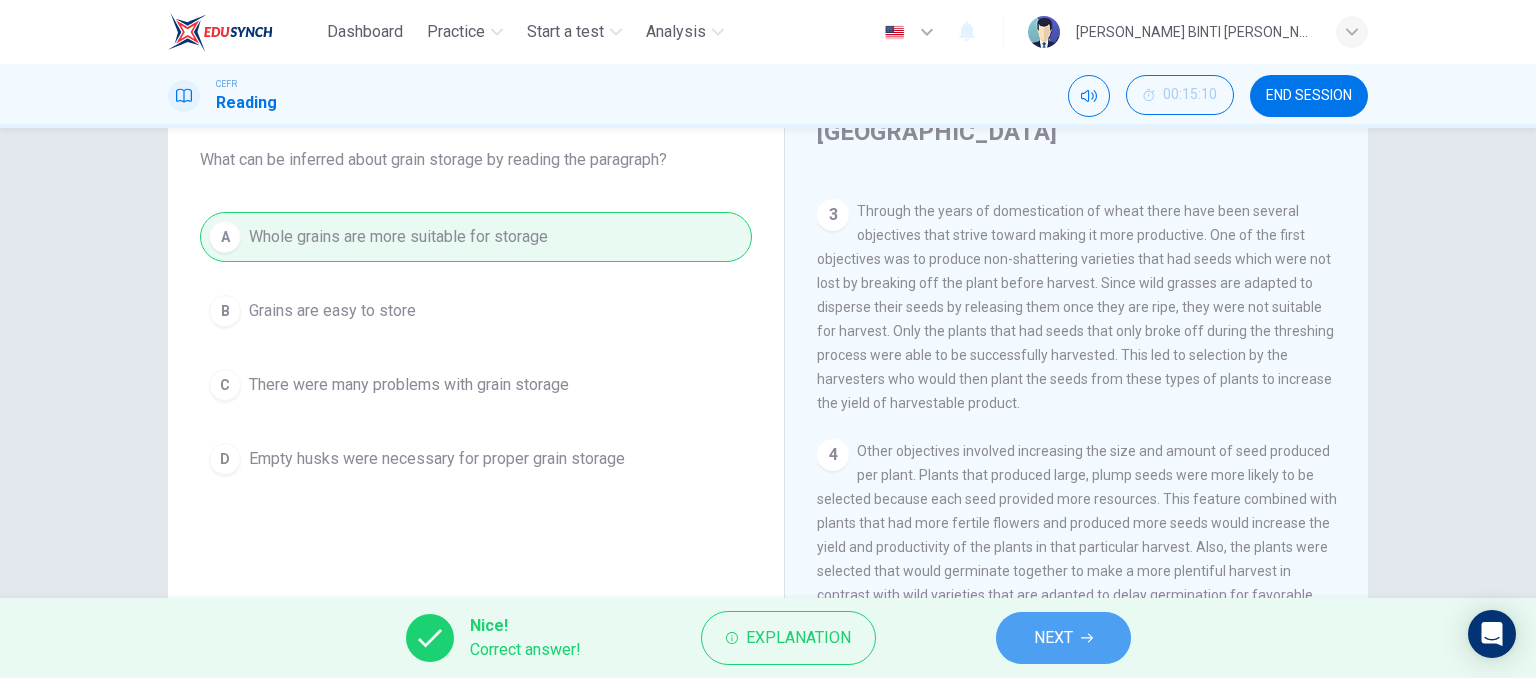 click on "NEXT" at bounding box center [1053, 638] 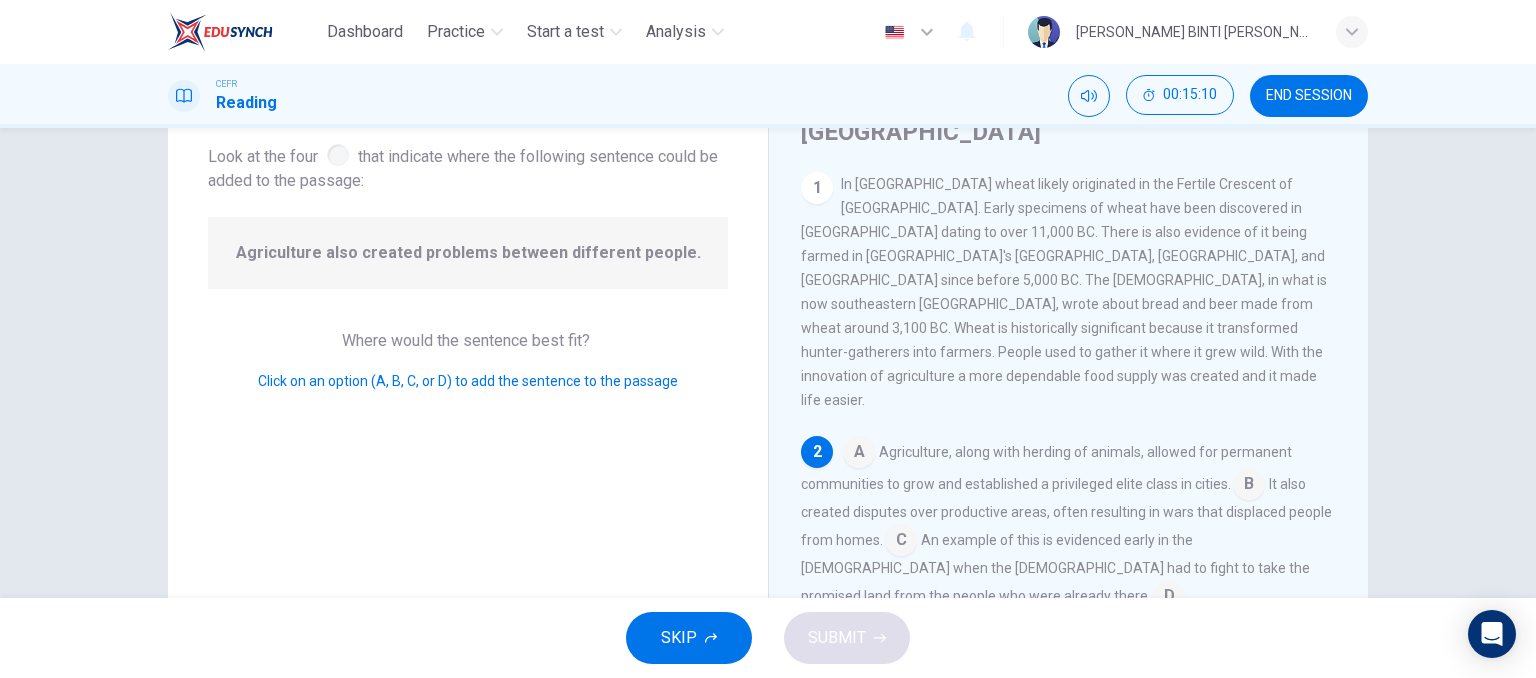 scroll, scrollTop: 23, scrollLeft: 0, axis: vertical 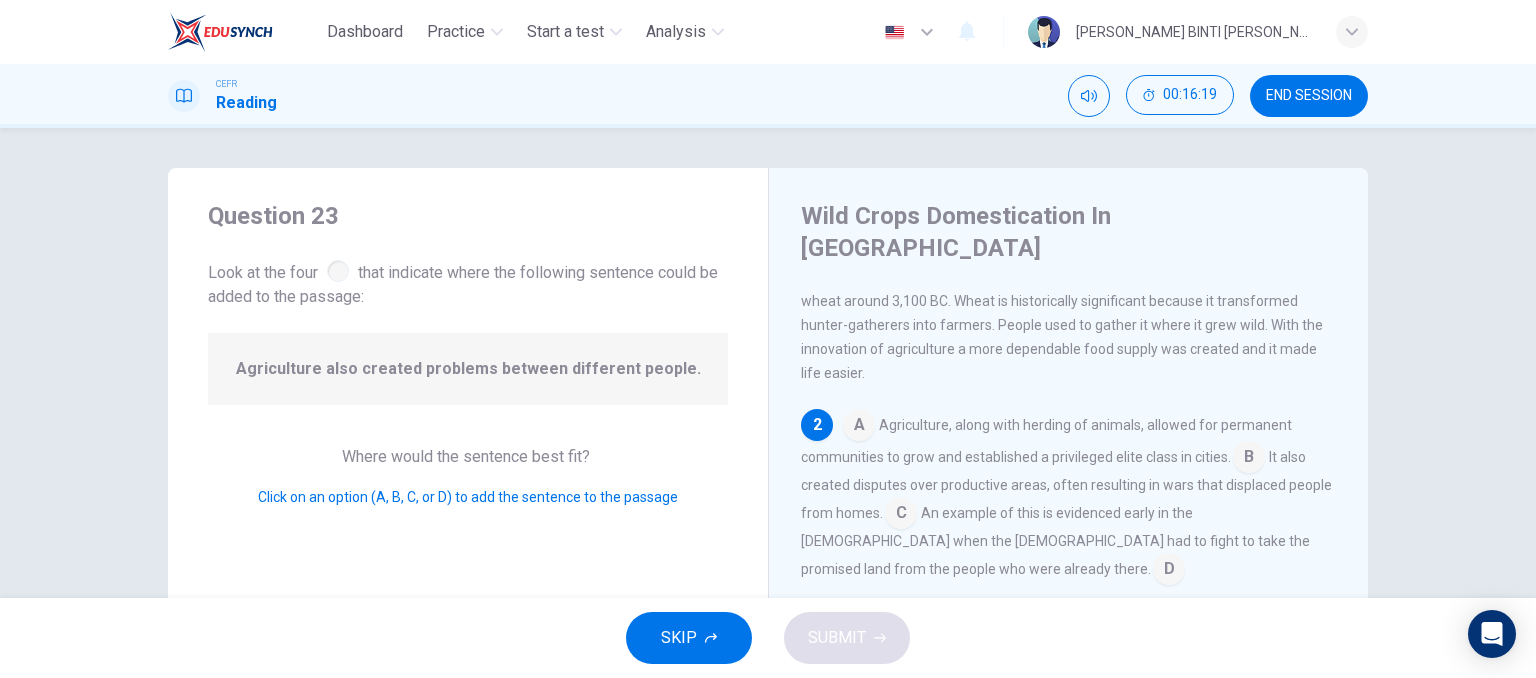 click at bounding box center [1169, 571] 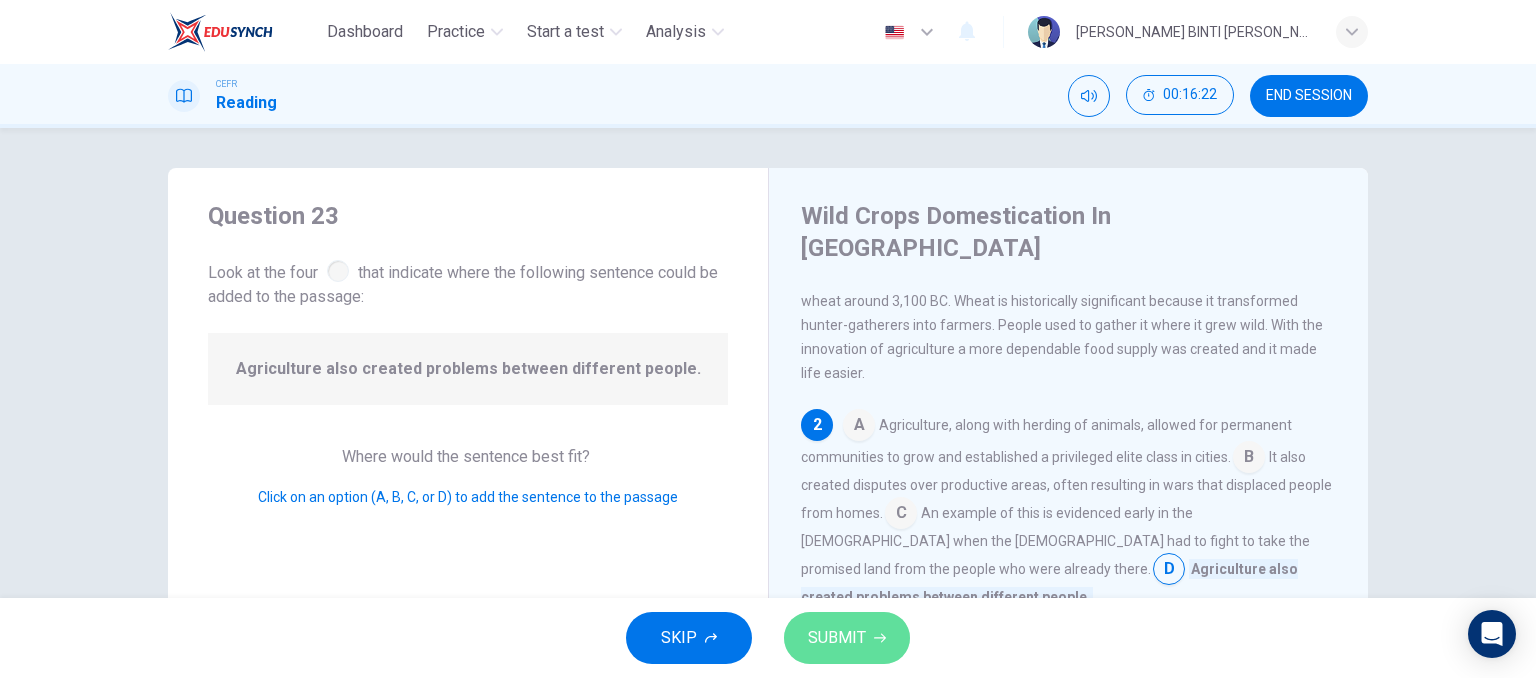 click on "SUBMIT" at bounding box center [847, 638] 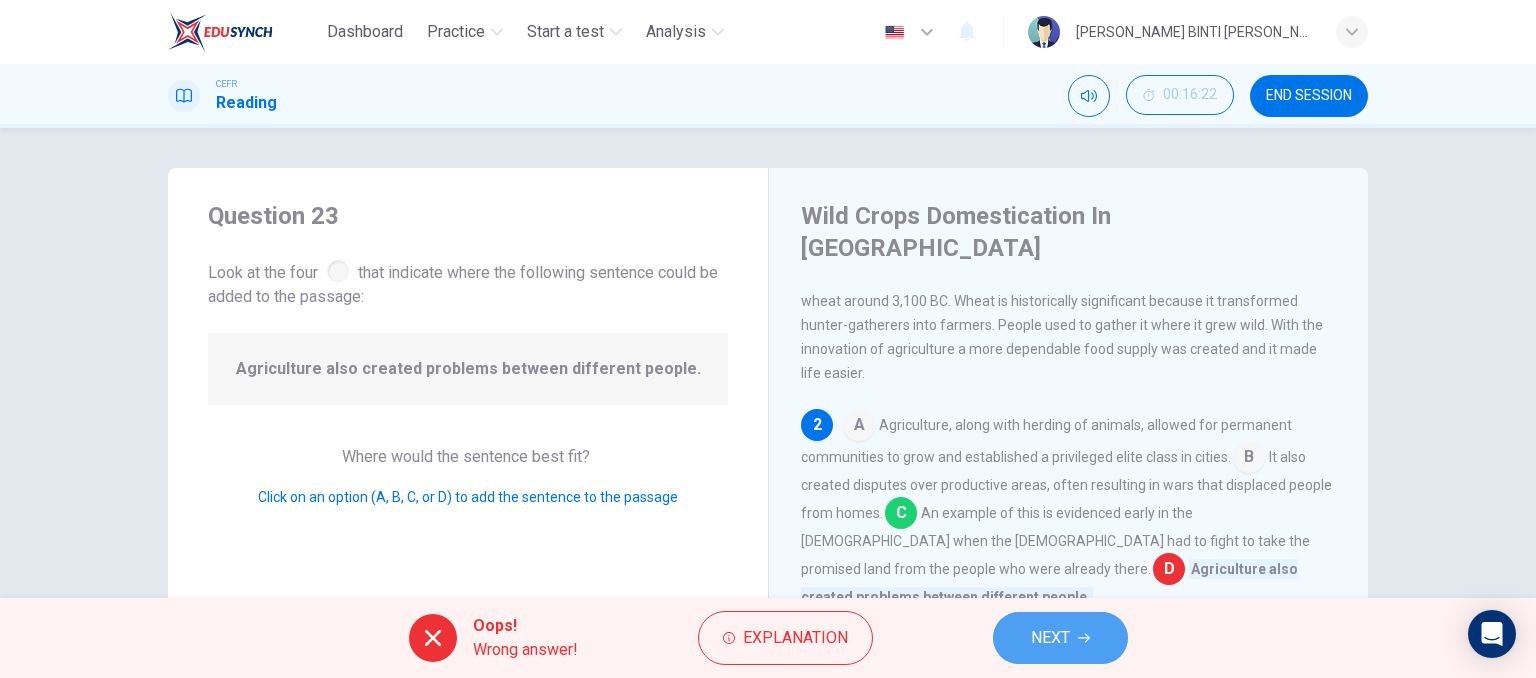 click 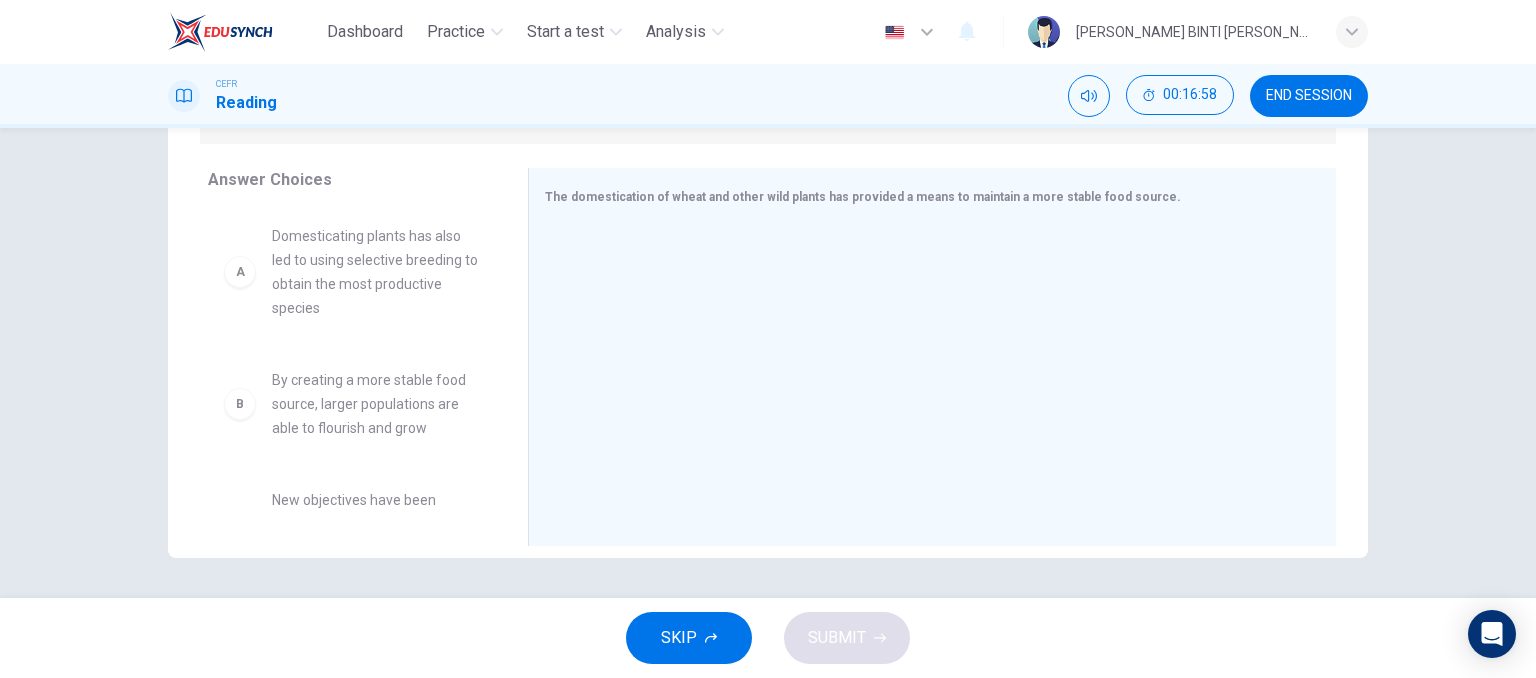 scroll, scrollTop: 282, scrollLeft: 0, axis: vertical 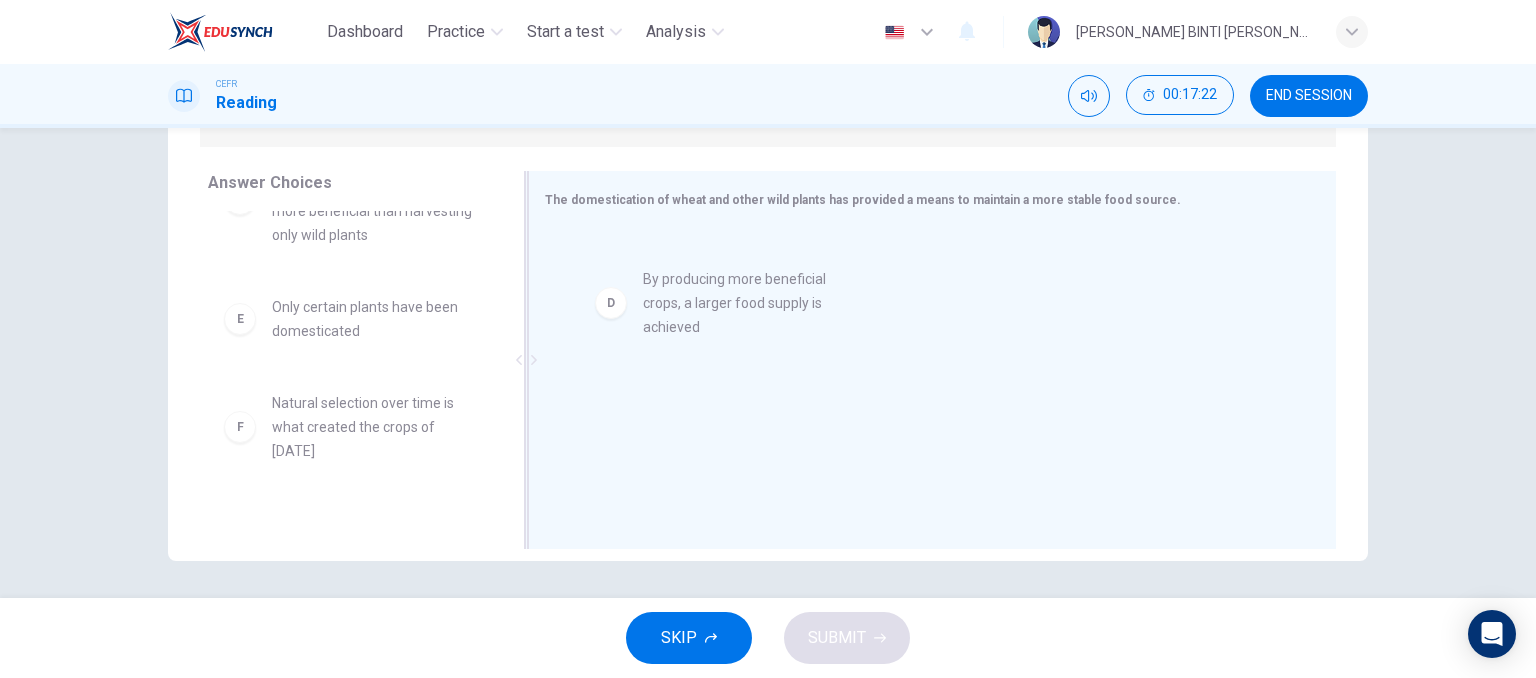 drag, startPoint x: 301, startPoint y: 339, endPoint x: 699, endPoint y: 309, distance: 399.12906 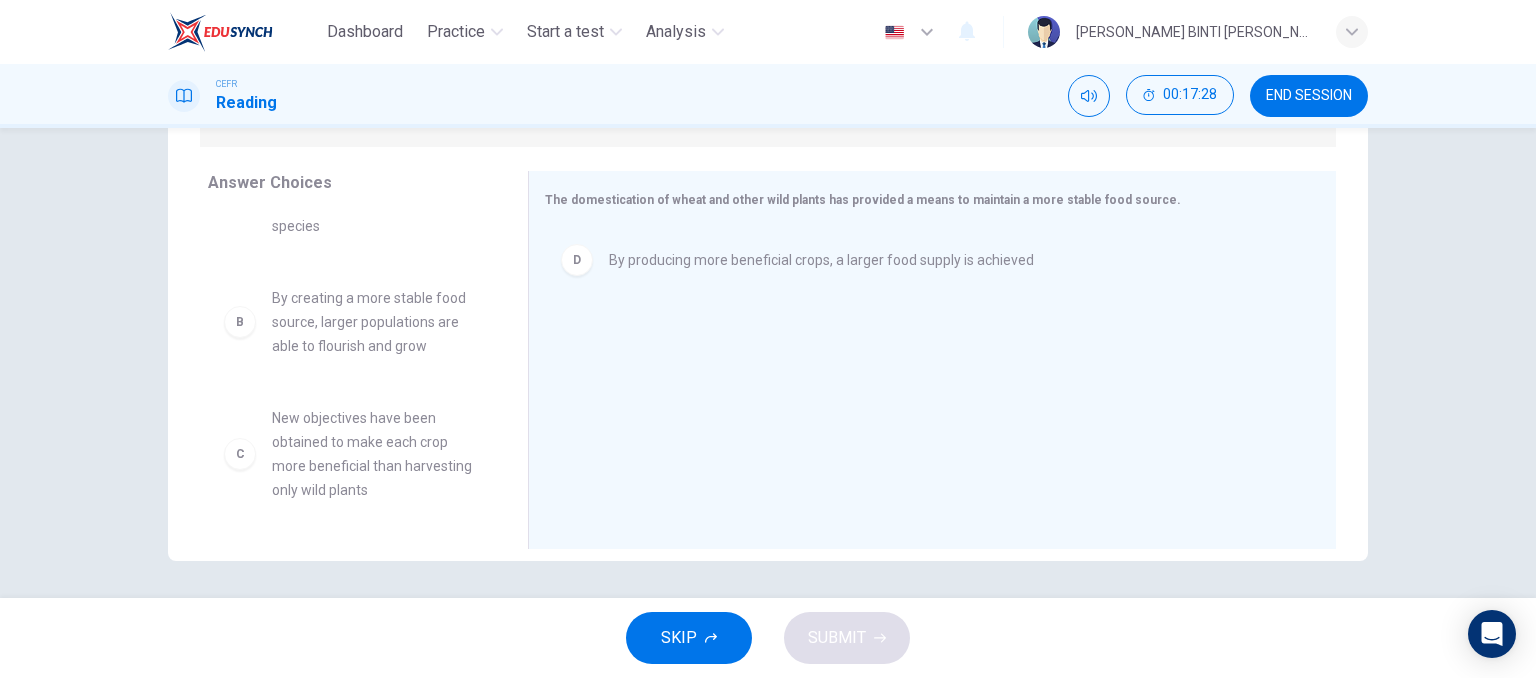 scroll, scrollTop: 74, scrollLeft: 0, axis: vertical 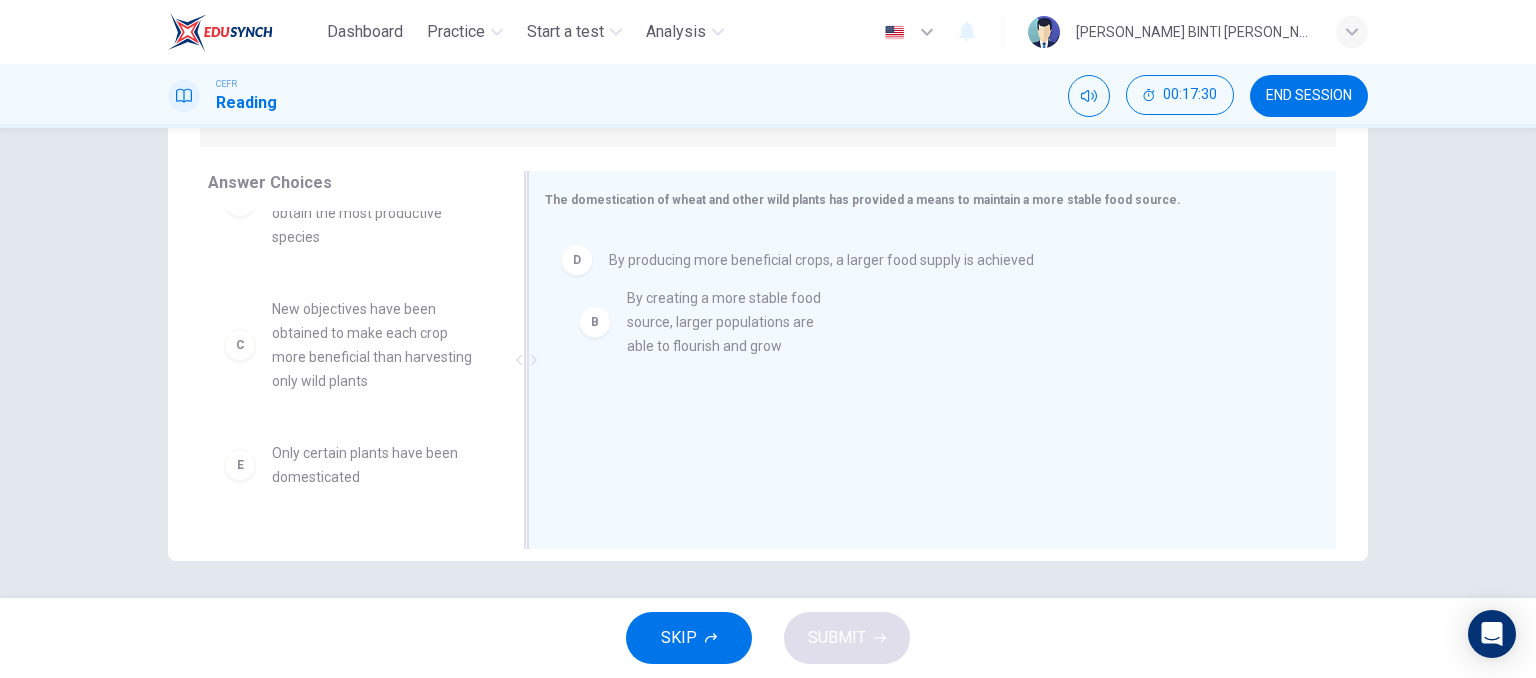 drag, startPoint x: 329, startPoint y: 333, endPoint x: 696, endPoint y: 323, distance: 367.1362 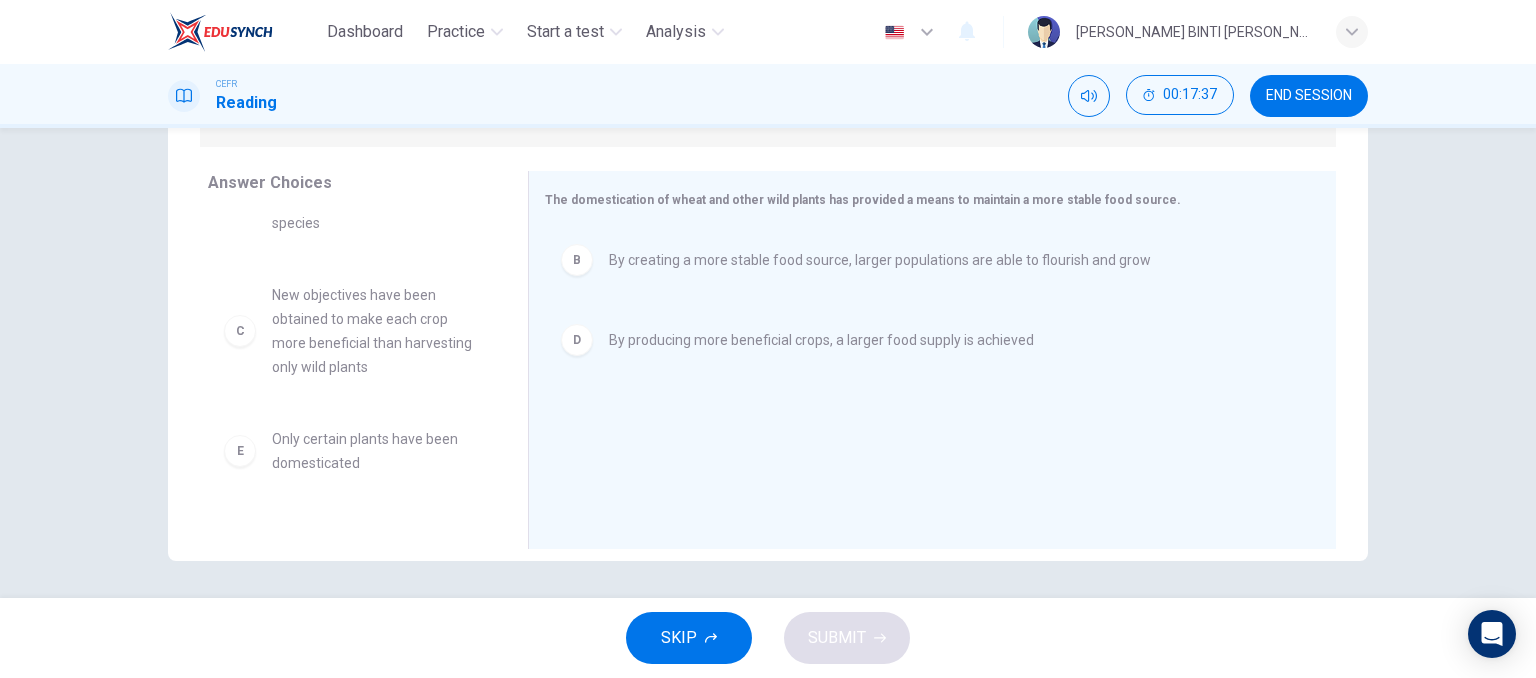 scroll, scrollTop: 156, scrollLeft: 0, axis: vertical 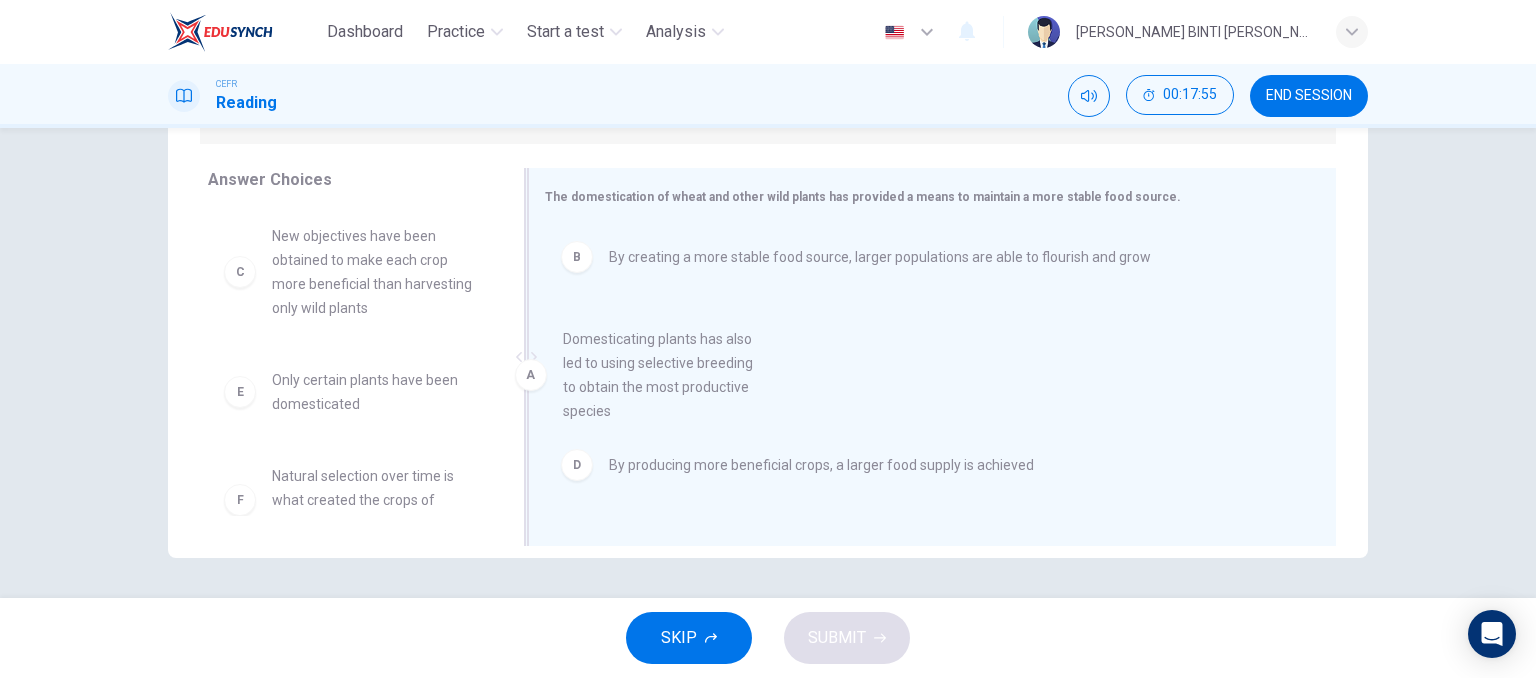 drag, startPoint x: 336, startPoint y: 271, endPoint x: 729, endPoint y: 403, distance: 414.57568 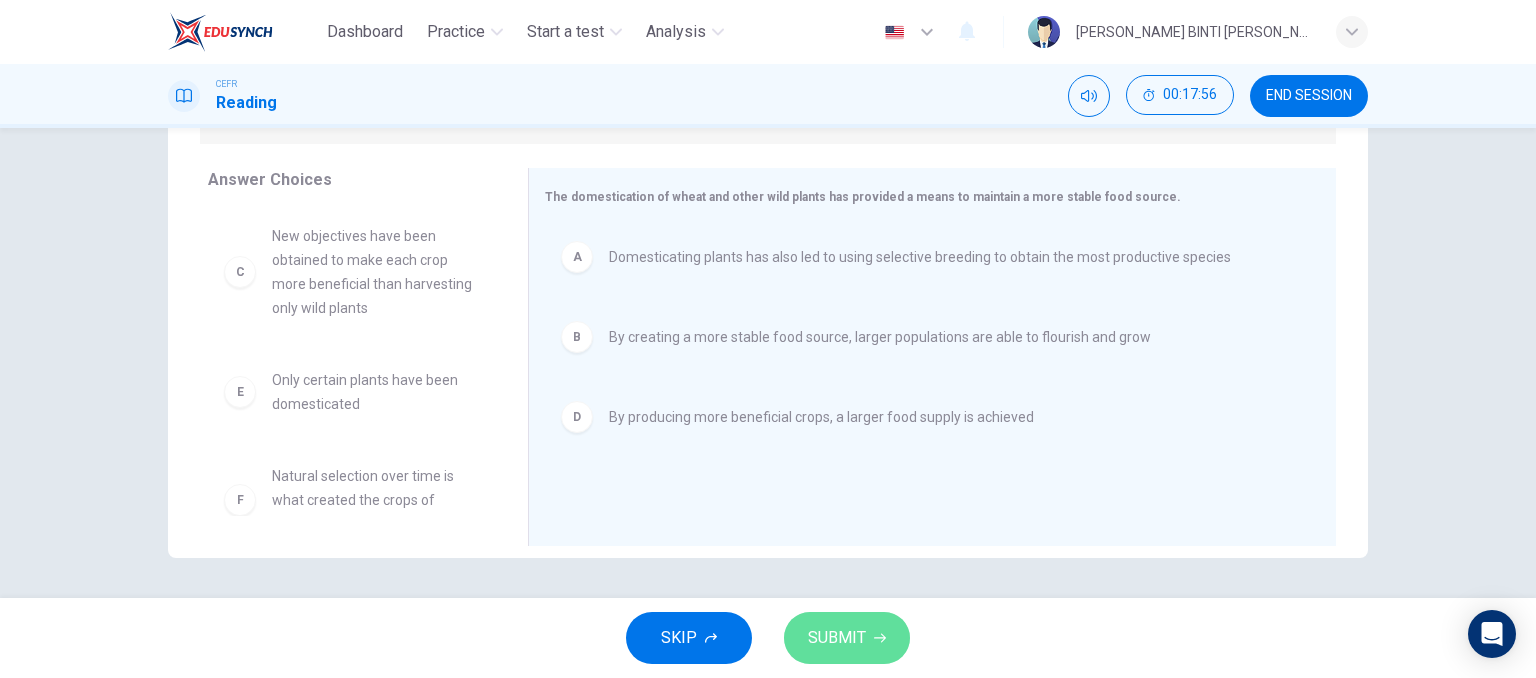 click on "SUBMIT" at bounding box center [837, 638] 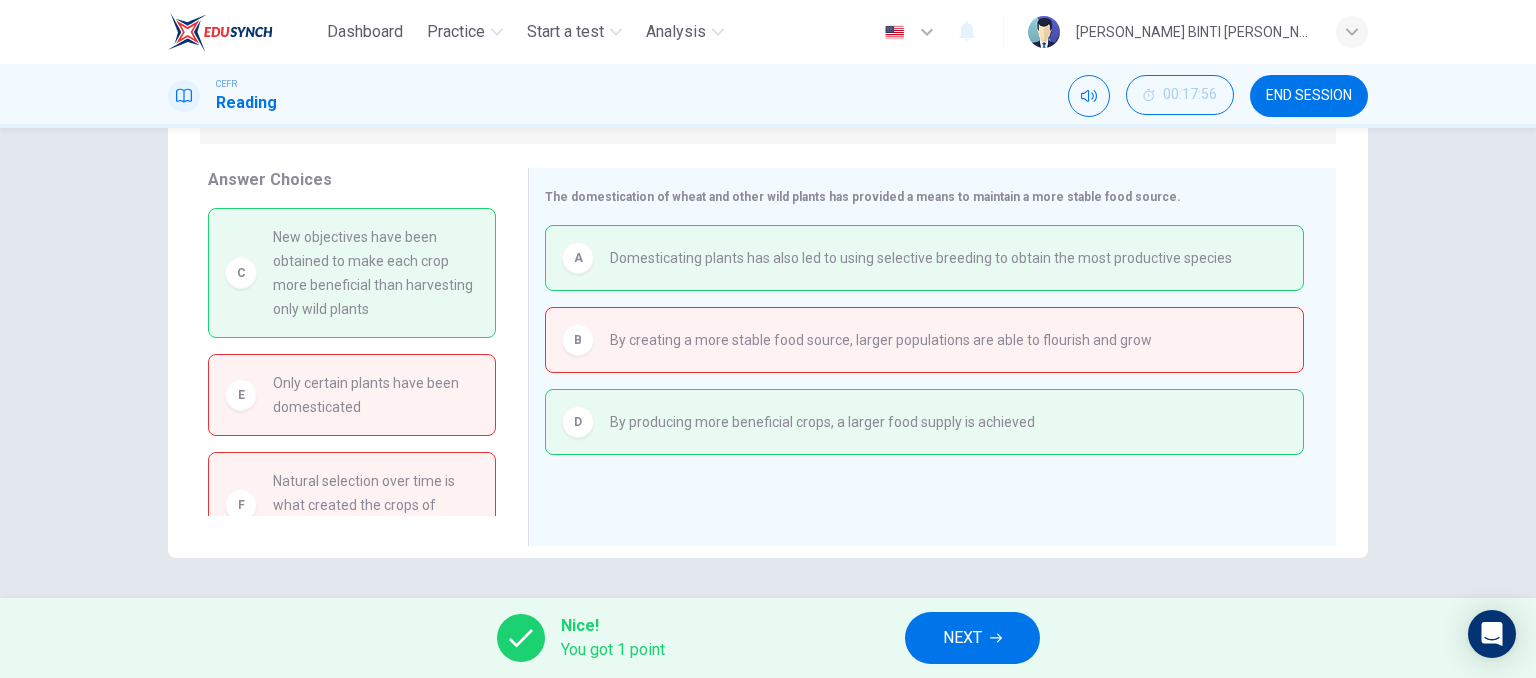click on "NEXT" at bounding box center (972, 638) 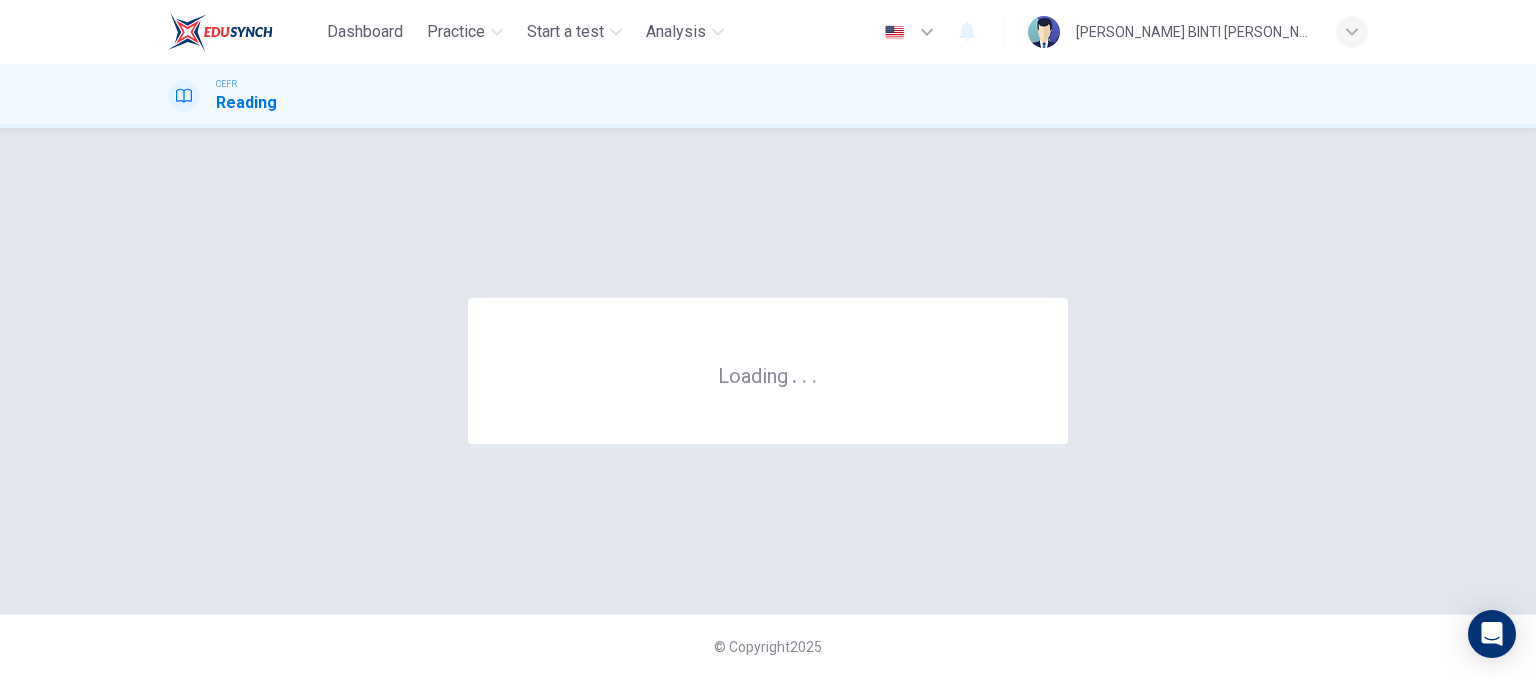 scroll, scrollTop: 0, scrollLeft: 0, axis: both 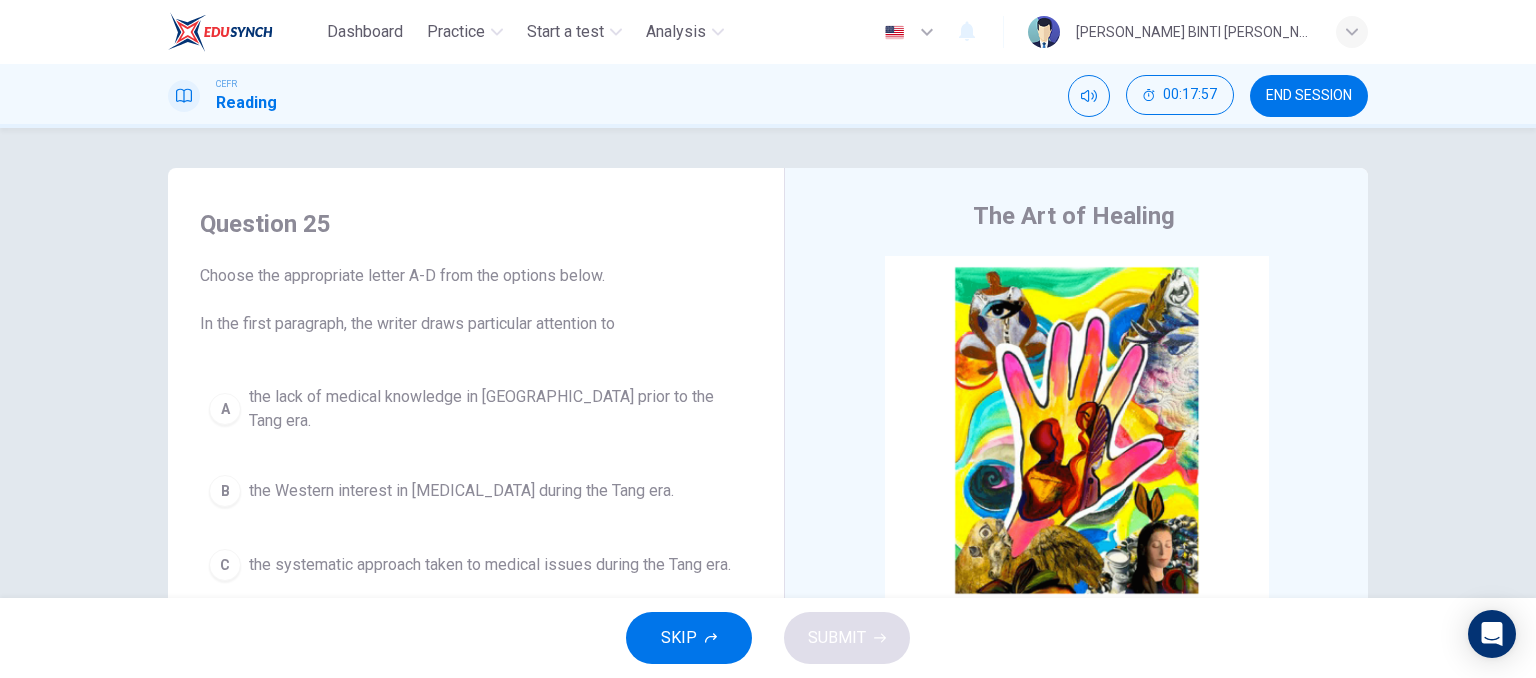 click on "END SESSION" at bounding box center [1309, 96] 